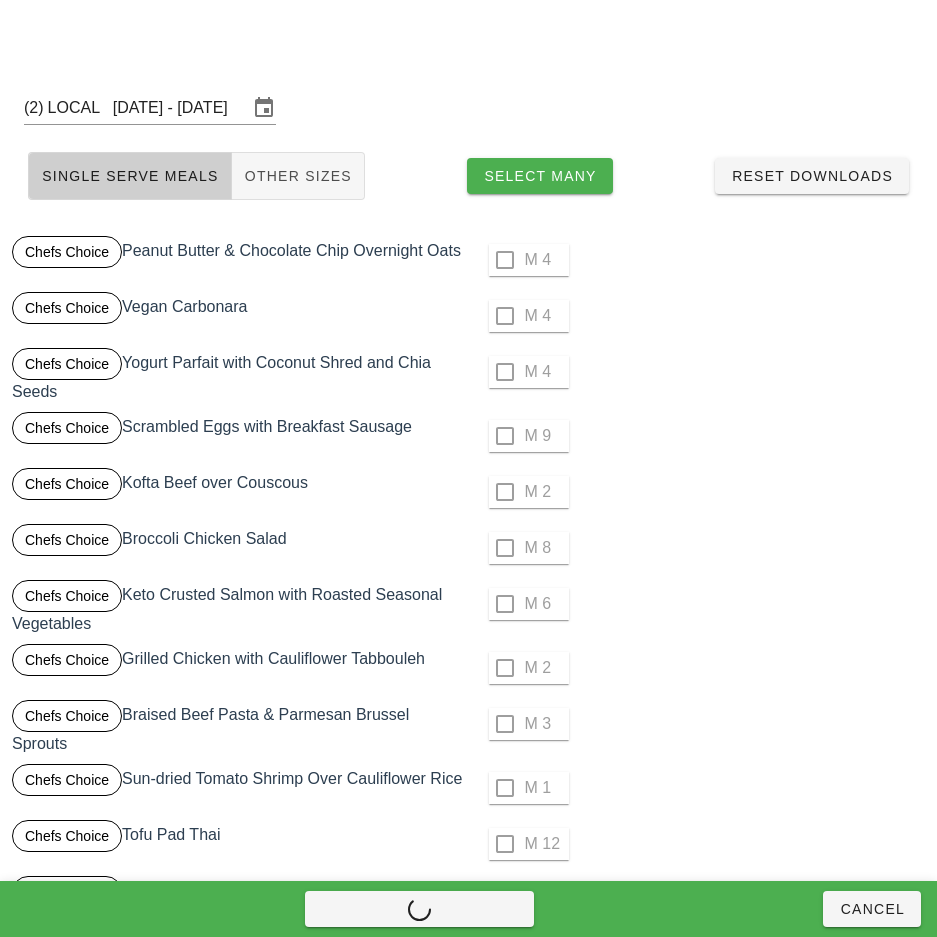 scroll, scrollTop: 3879, scrollLeft: 0, axis: vertical 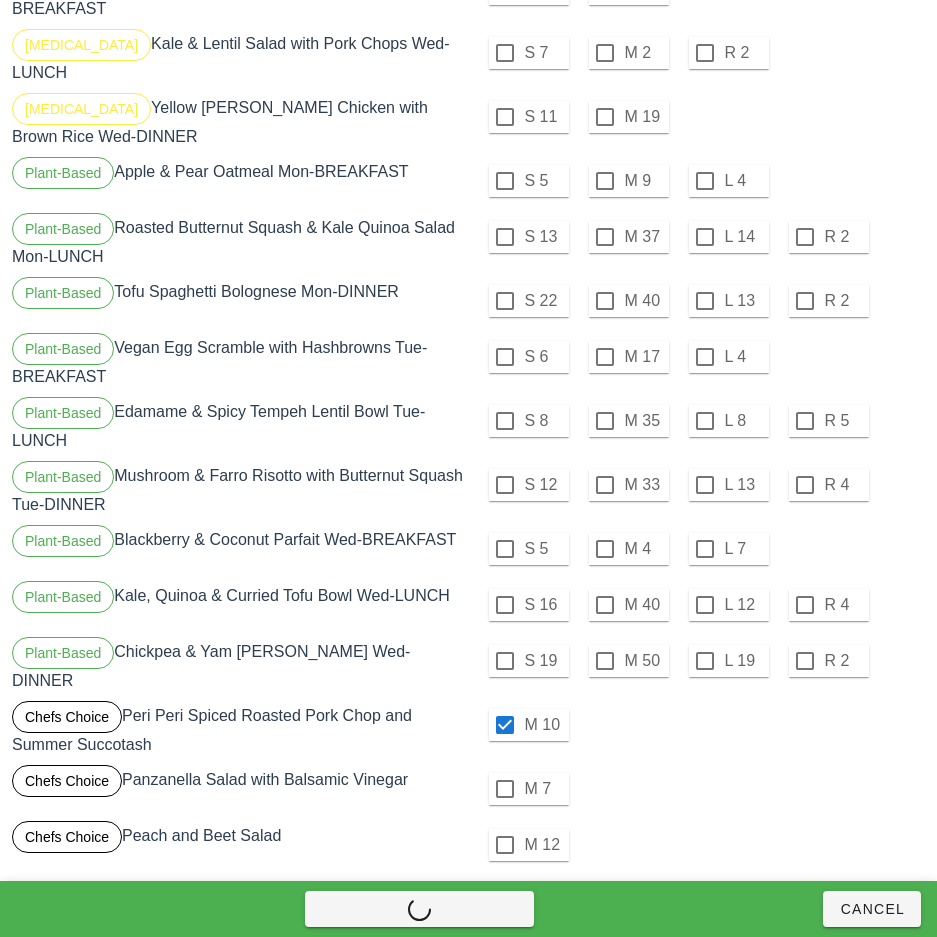 checkbox on "false" 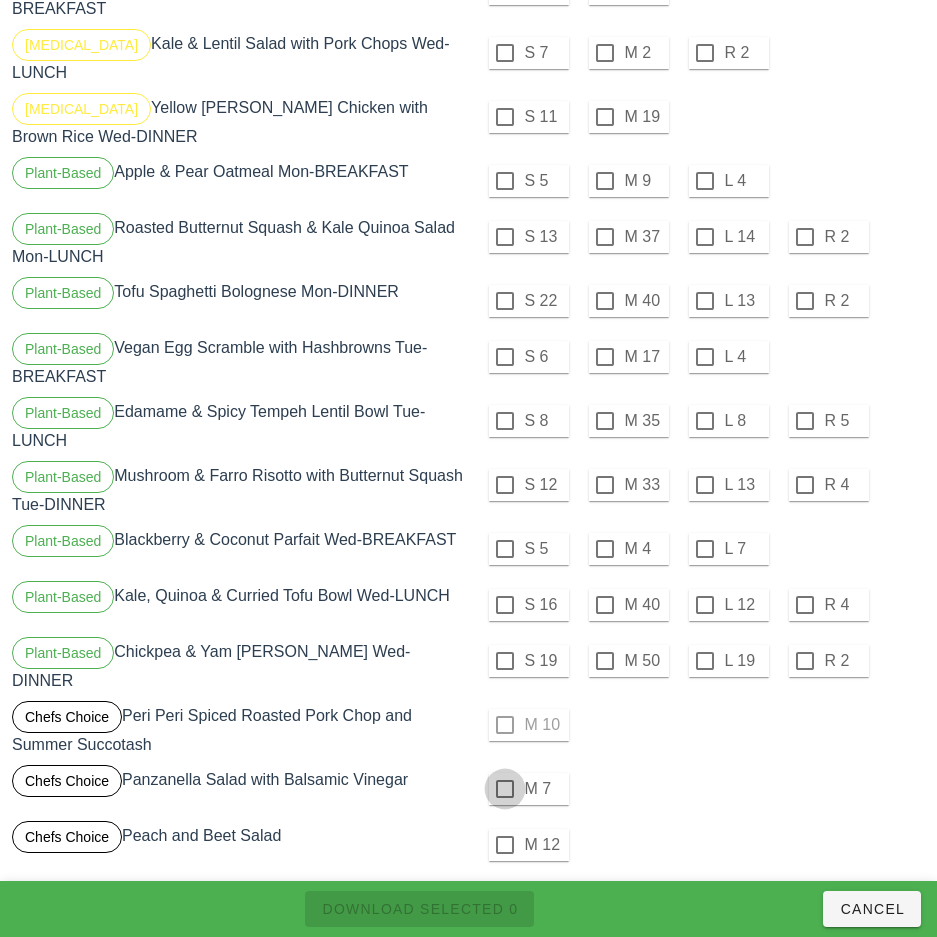 click at bounding box center (505, 789) 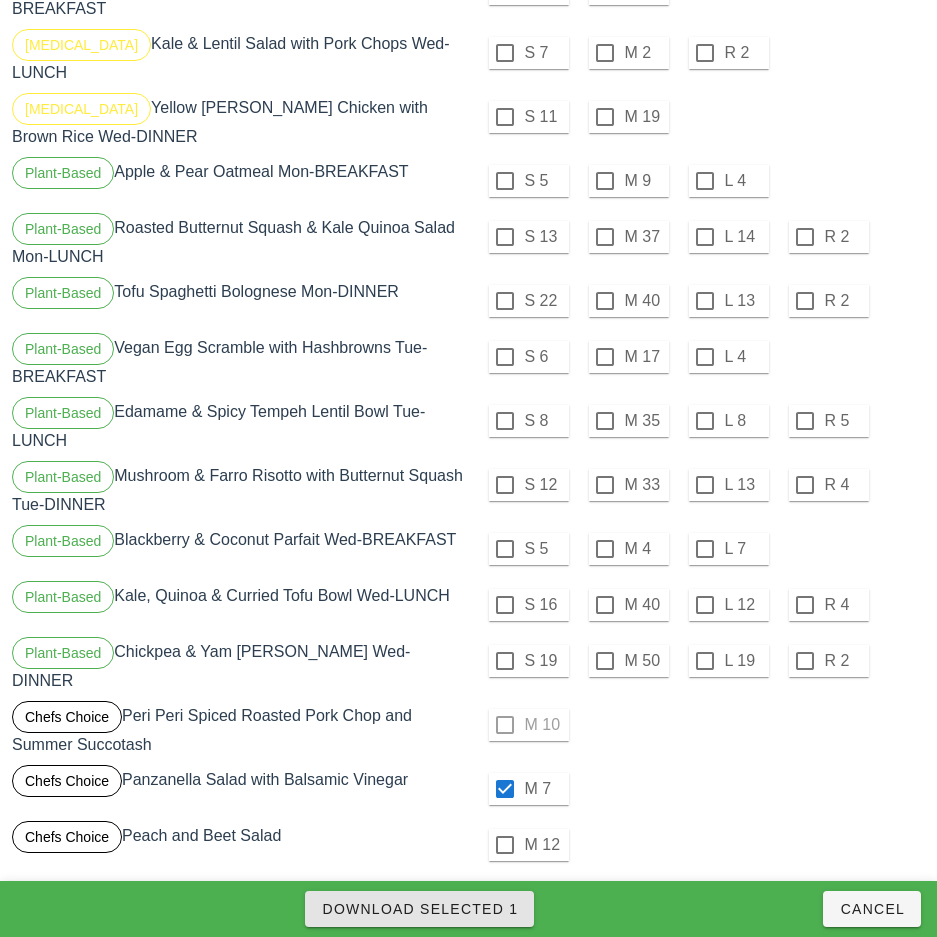 click on "Download Selected 1" at bounding box center [419, 909] 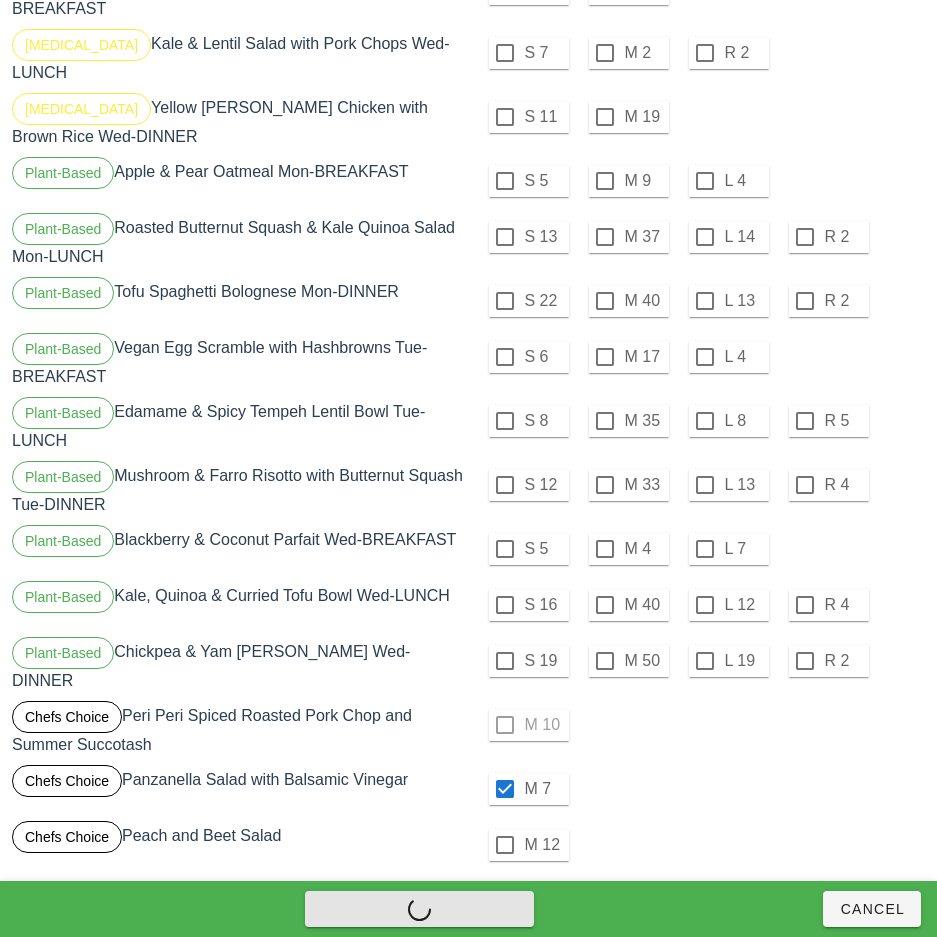checkbox on "false" 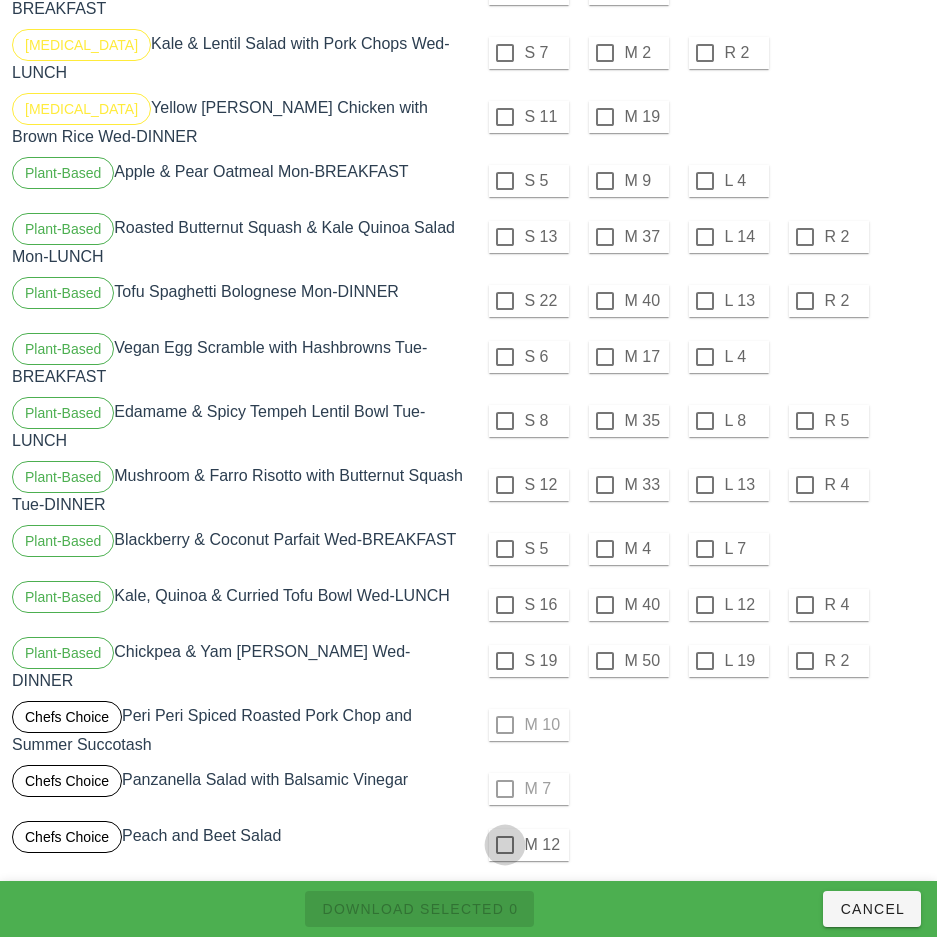 click at bounding box center (505, 845) 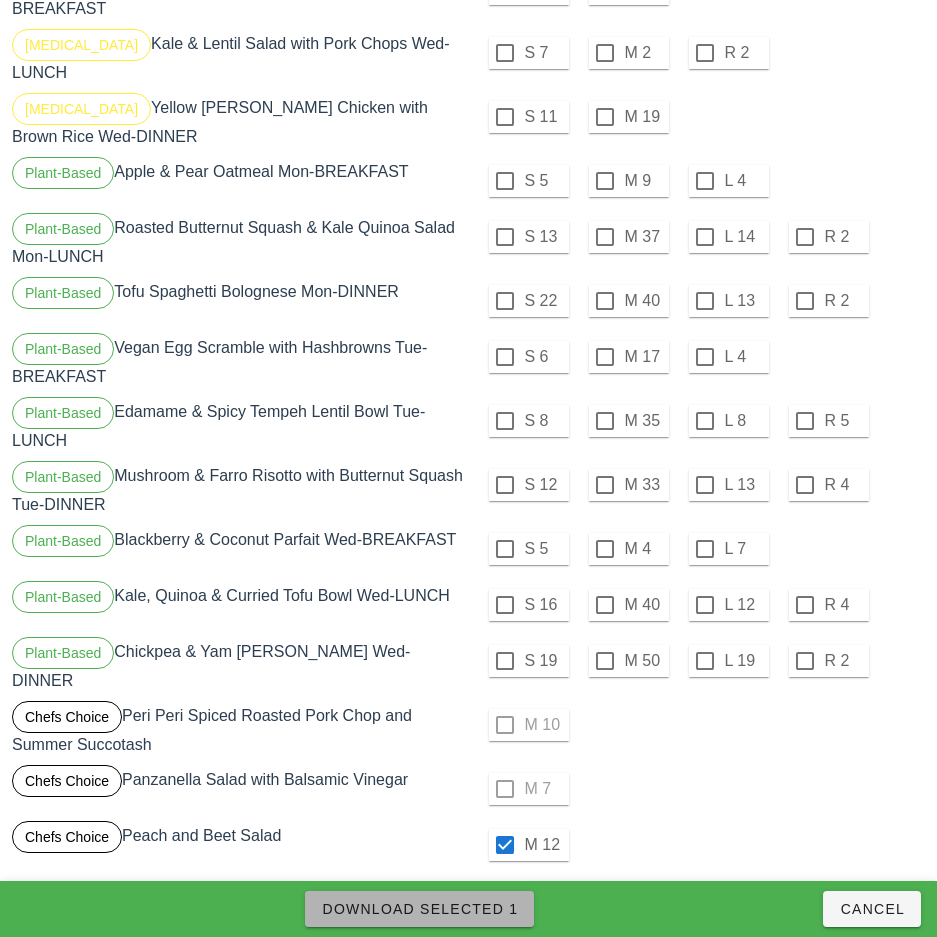 click on "Download Selected 1" at bounding box center (419, 909) 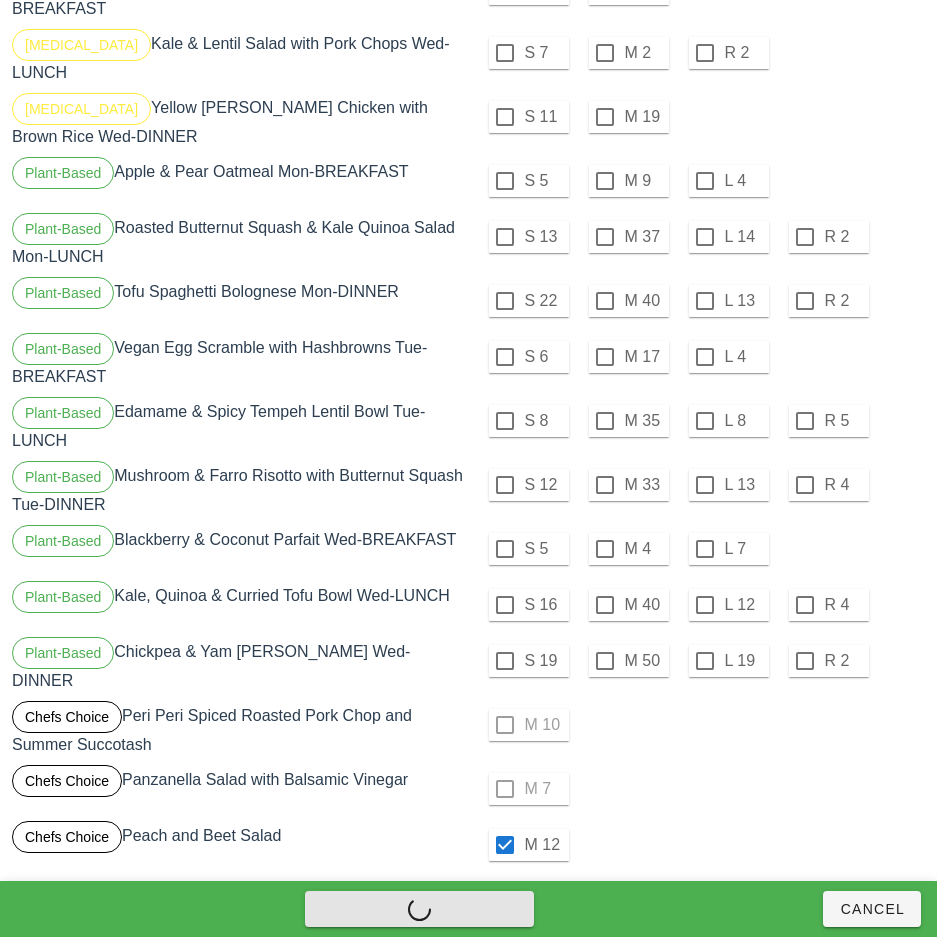 checkbox on "false" 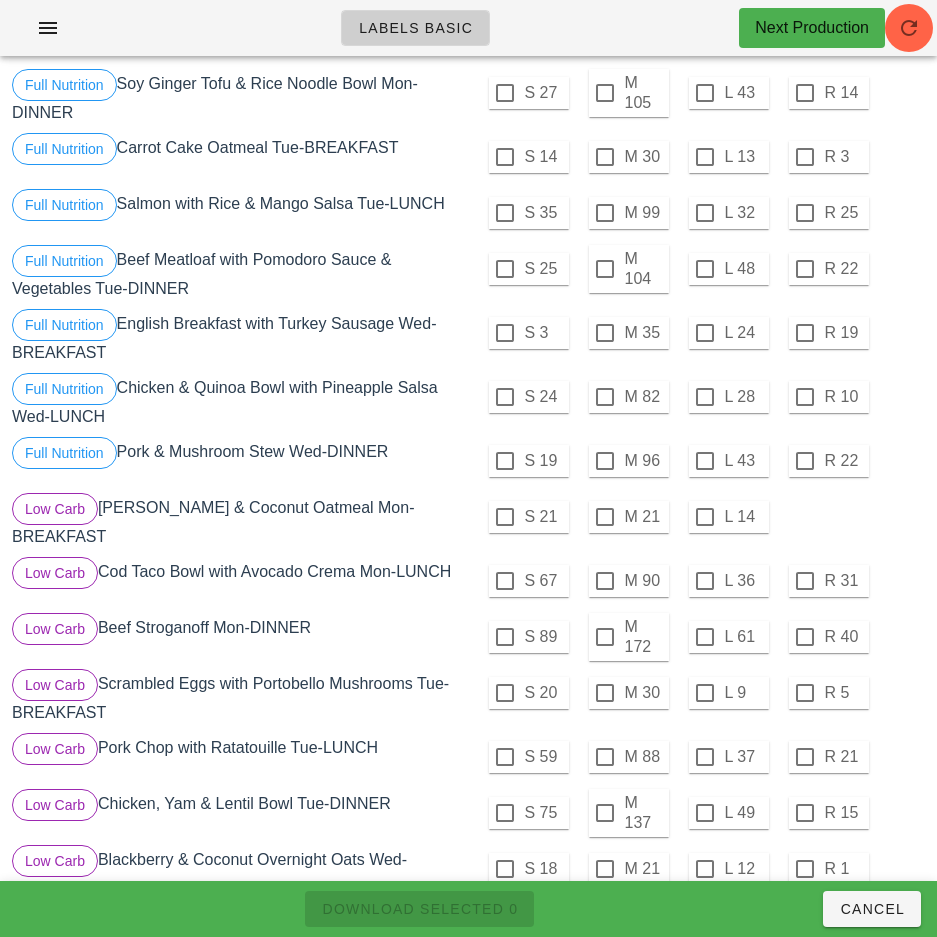 scroll, scrollTop: 1925, scrollLeft: 0, axis: vertical 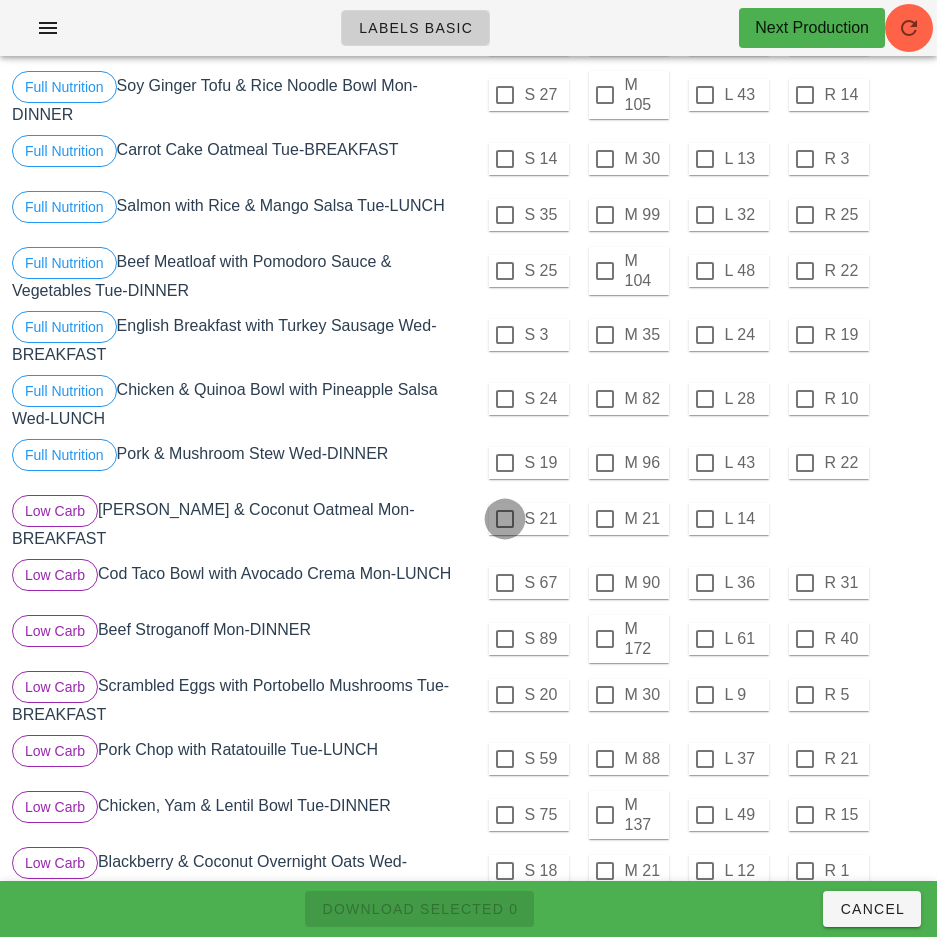 click at bounding box center [505, 519] 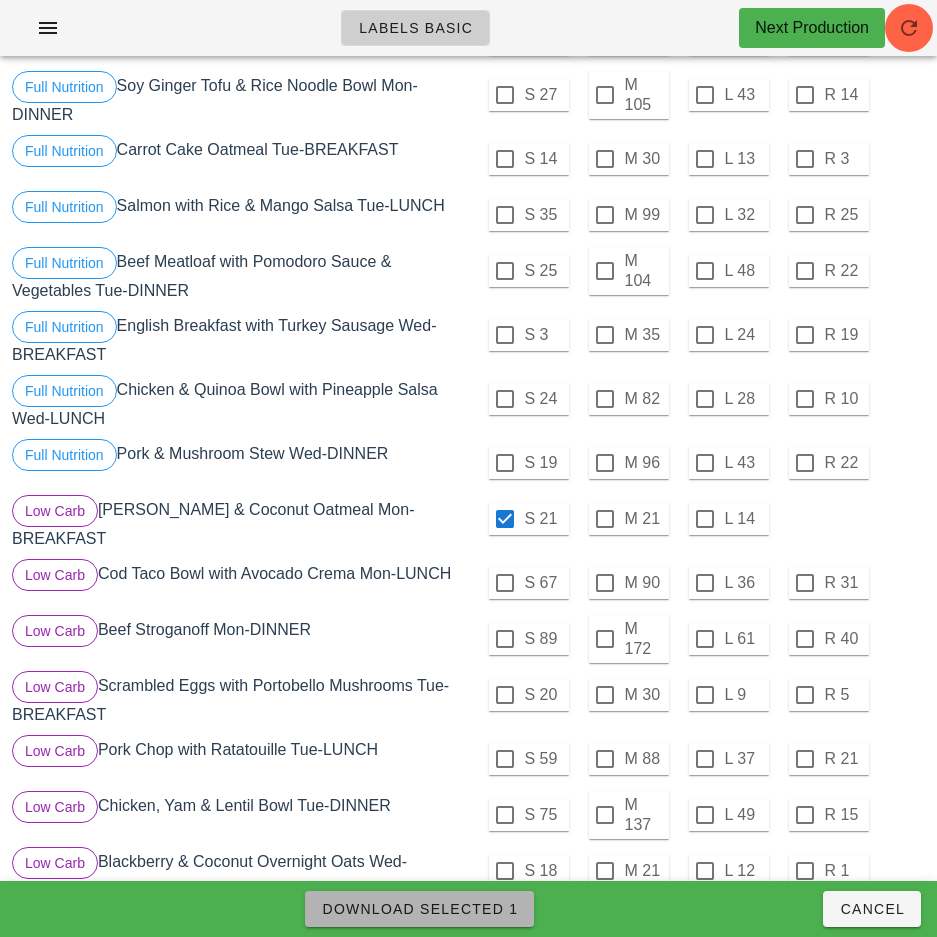 click on "Download Selected 1" at bounding box center (419, 909) 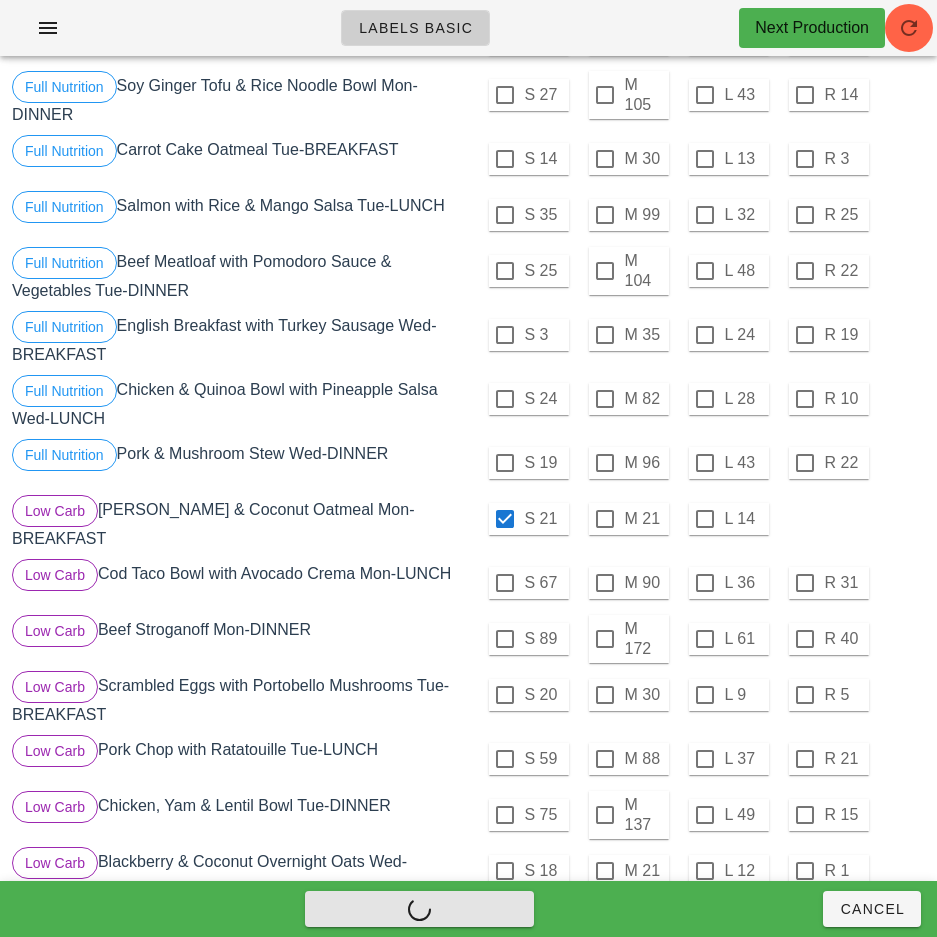 checkbox on "false" 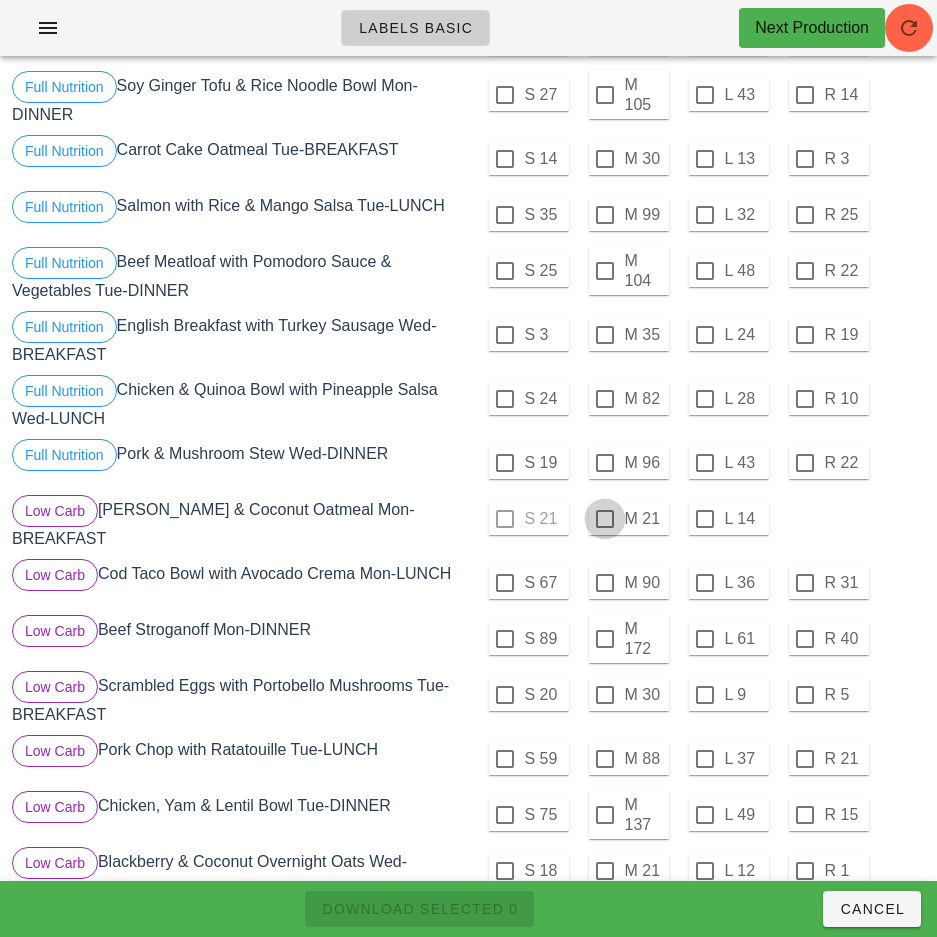 click at bounding box center (605, 519) 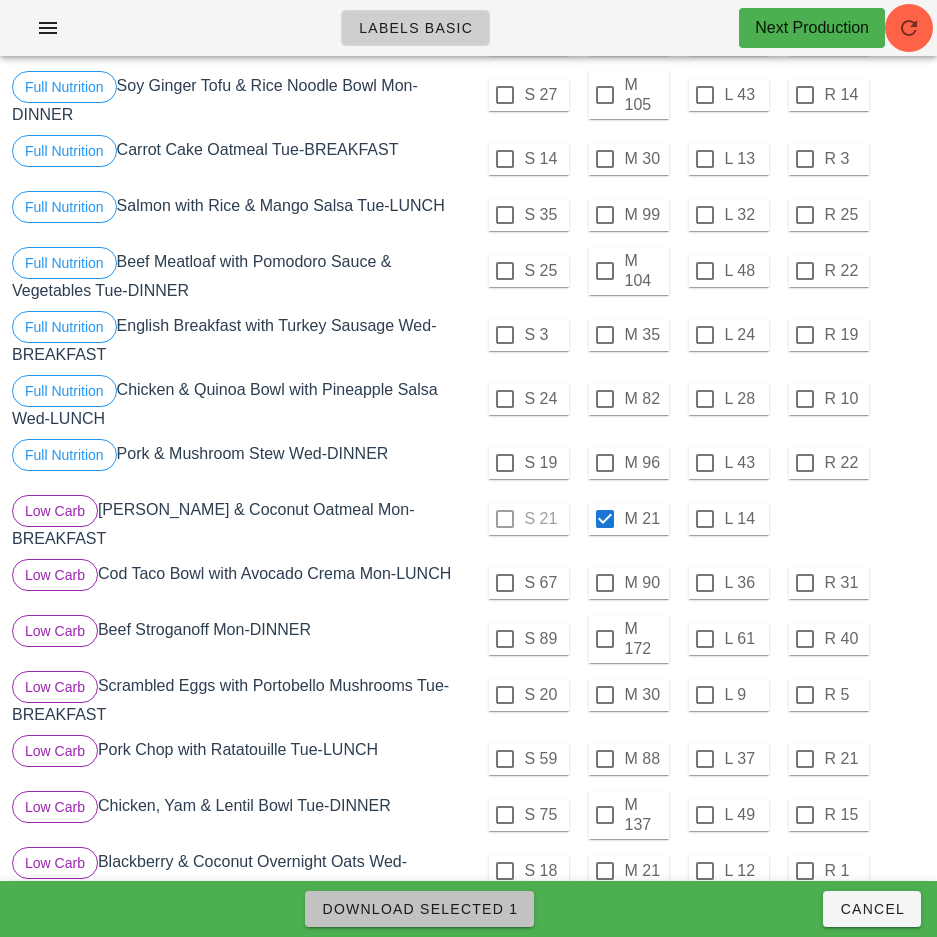click on "Download Selected 1" at bounding box center (419, 909) 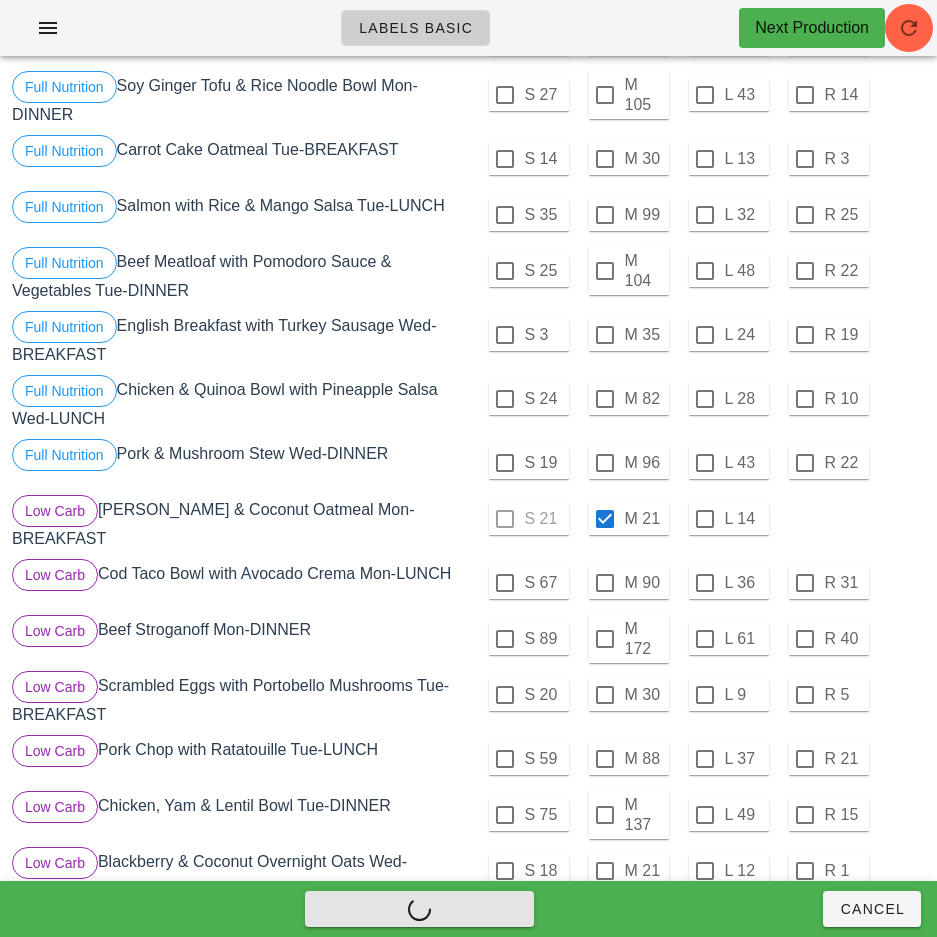 checkbox on "false" 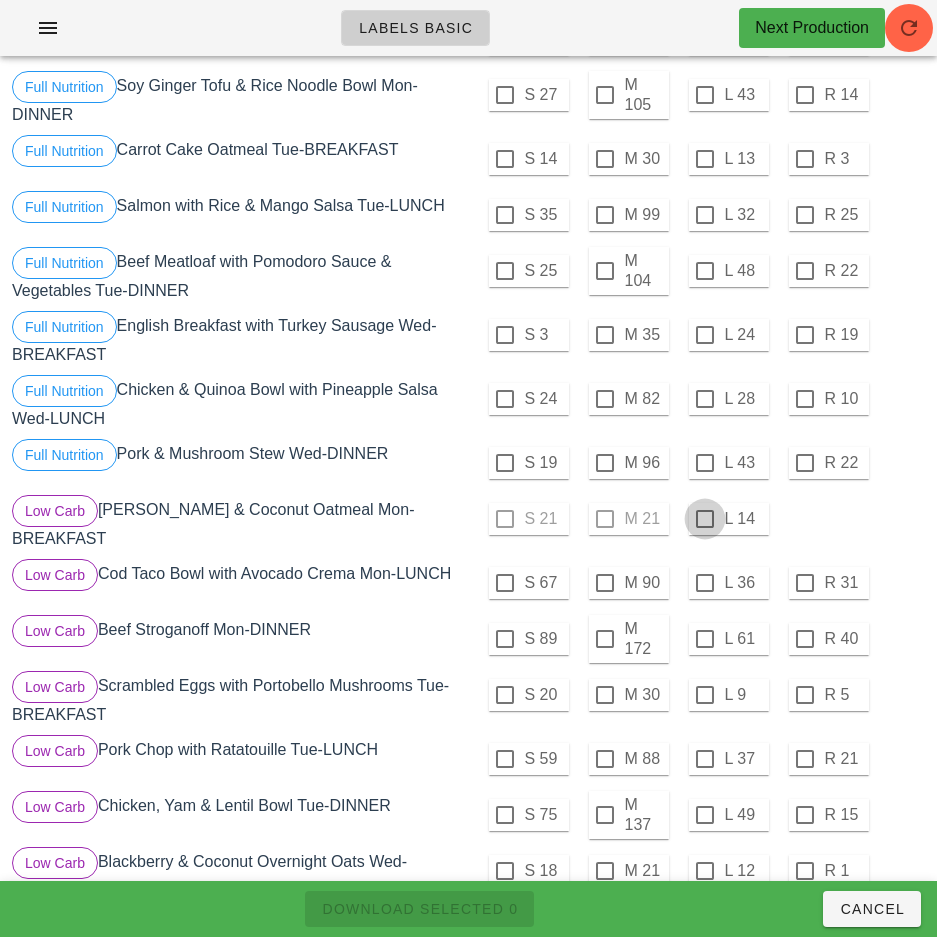 click at bounding box center [705, 519] 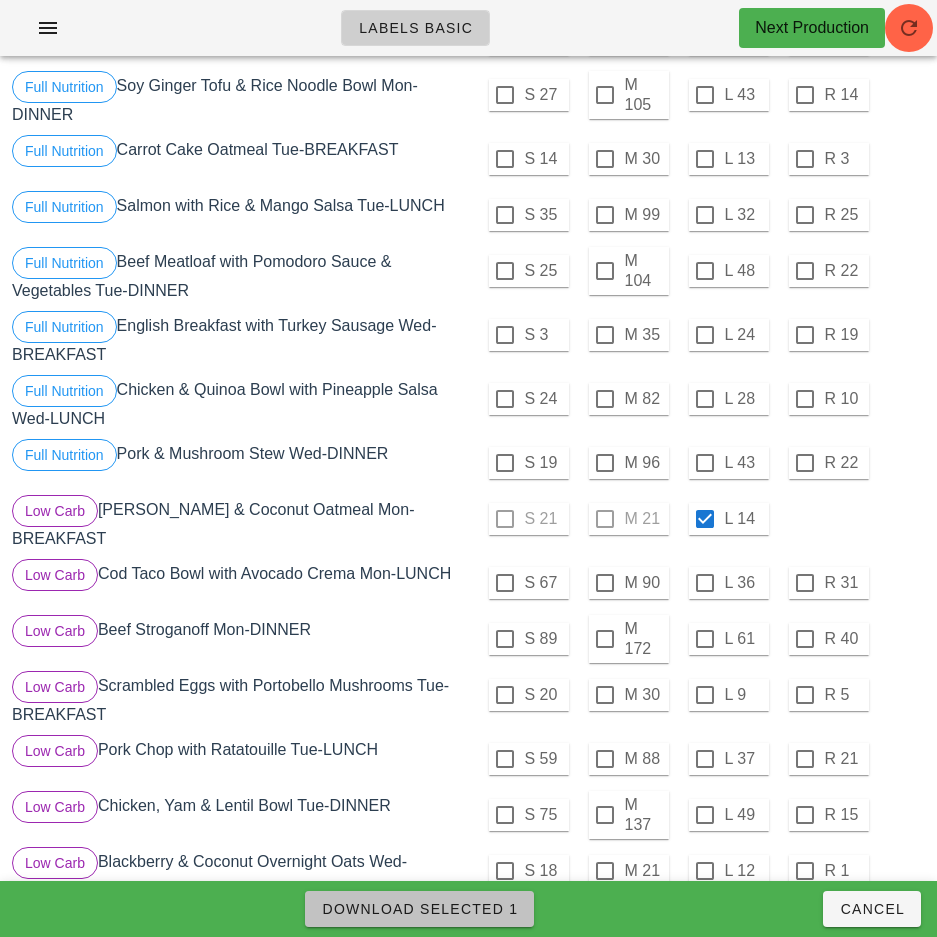 click on "Download Selected 1" at bounding box center (419, 909) 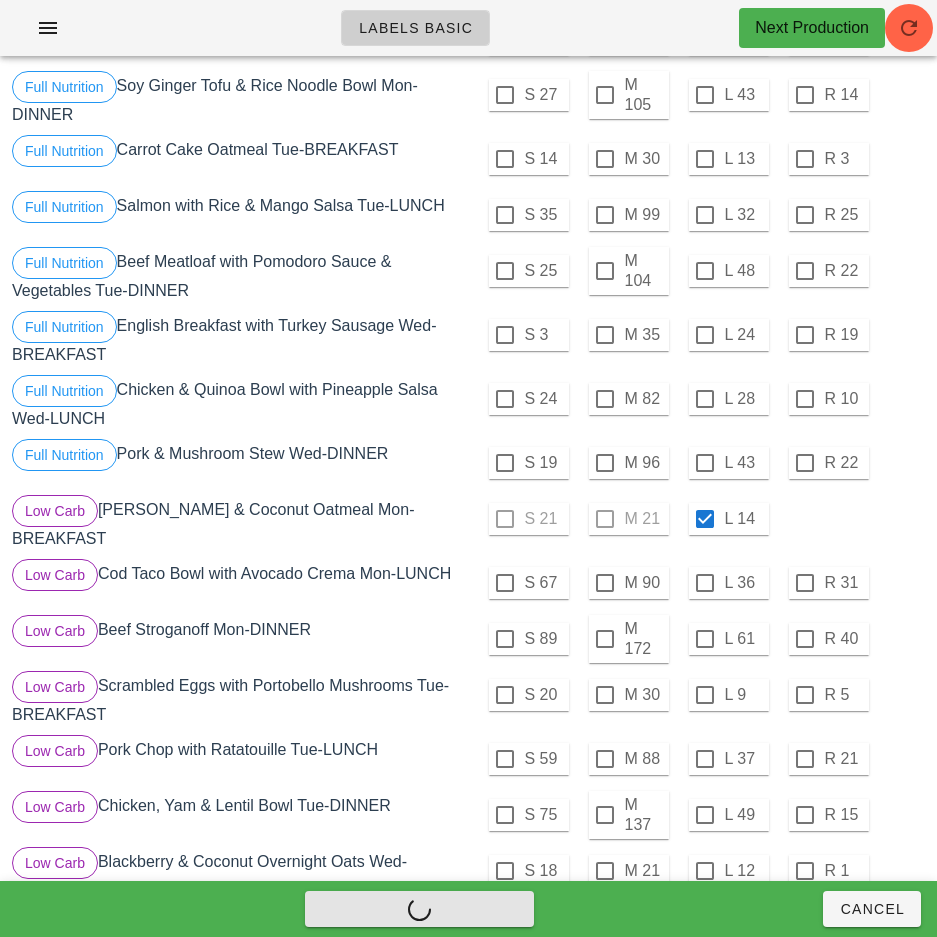 checkbox on "false" 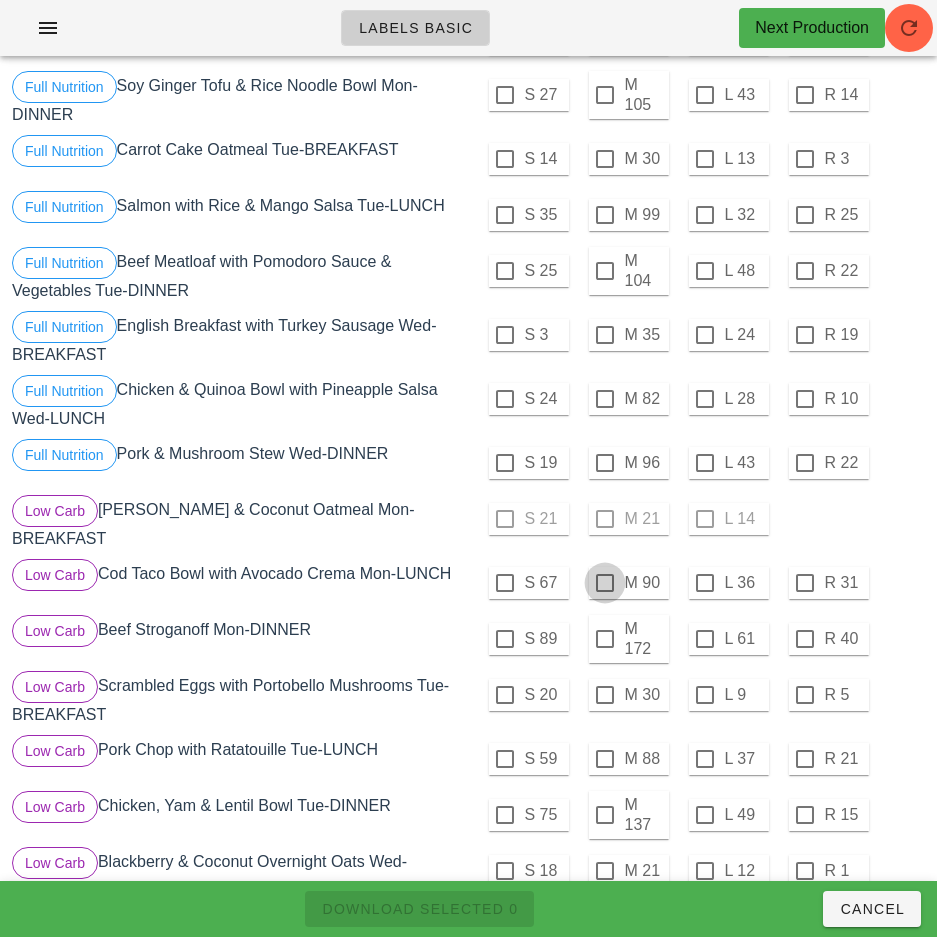 click at bounding box center [605, 583] 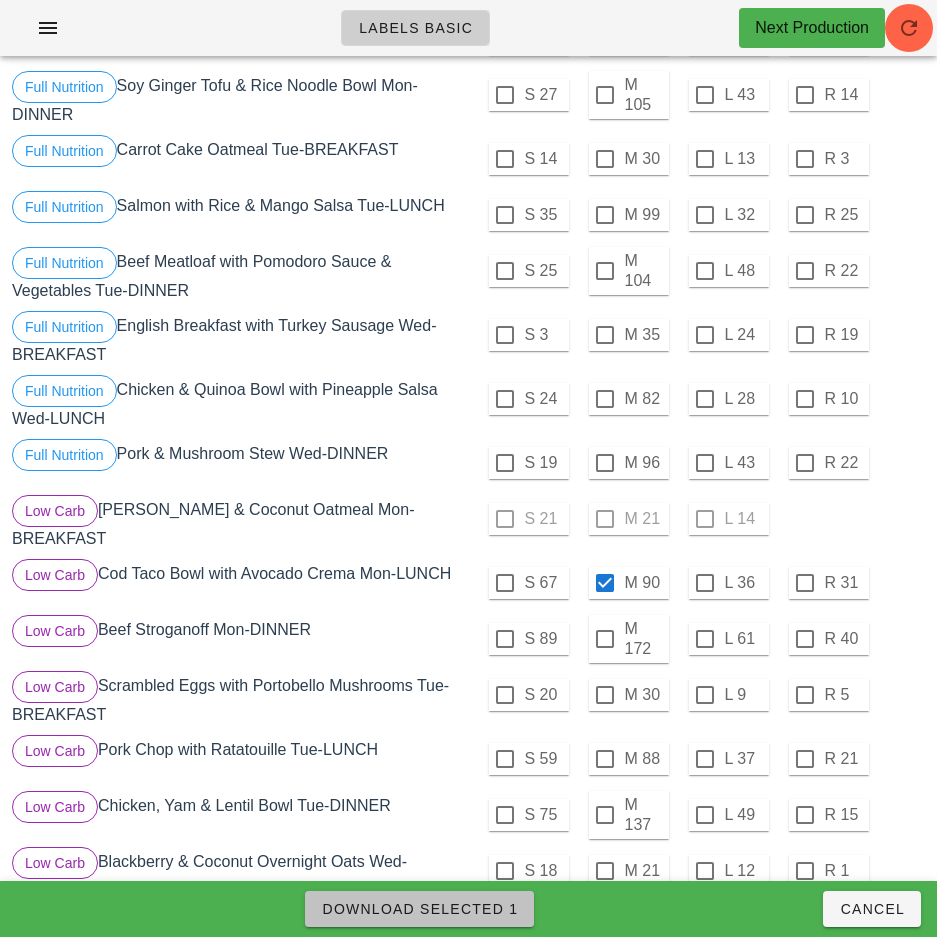 click on "Download Selected 1" at bounding box center (419, 909) 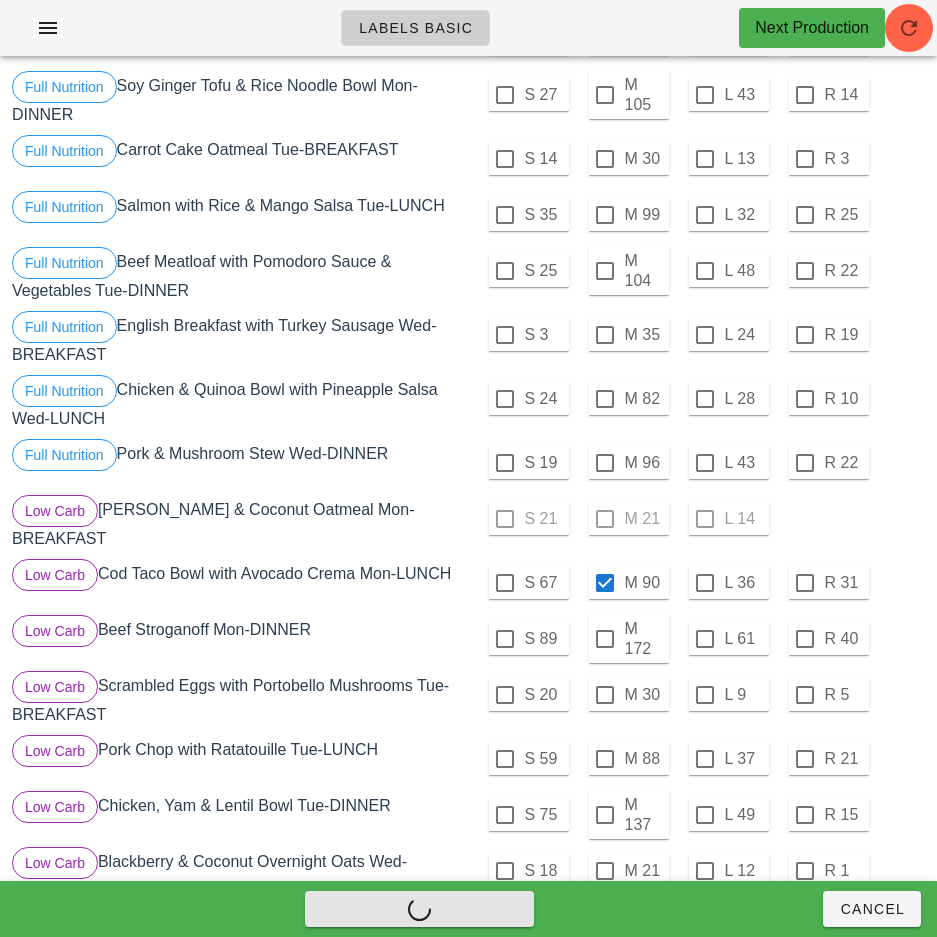 checkbox on "false" 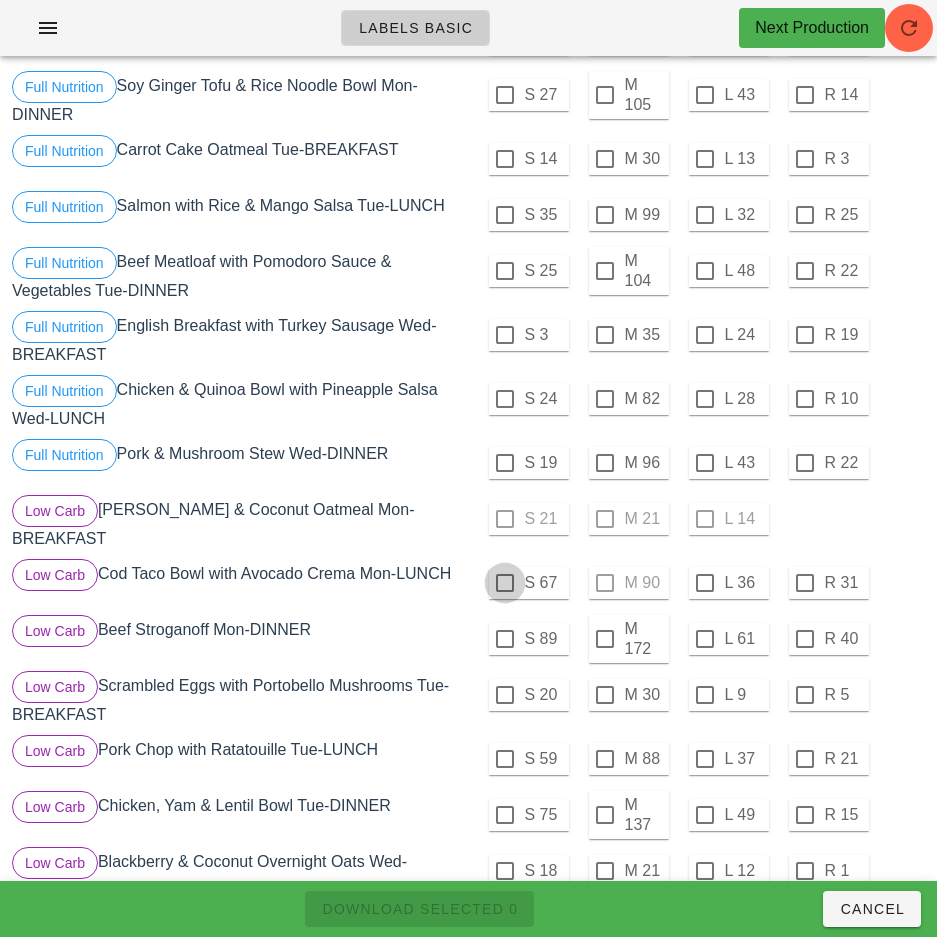 click at bounding box center (505, 583) 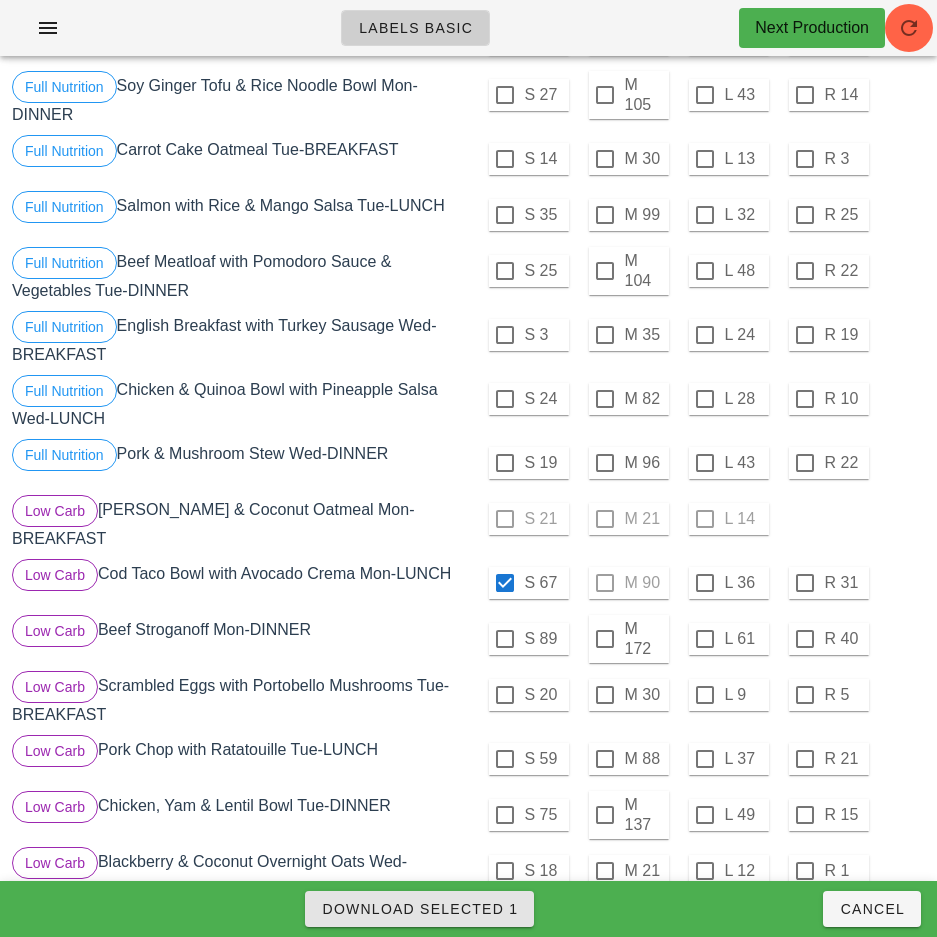 click on "Download Selected 1" at bounding box center (419, 909) 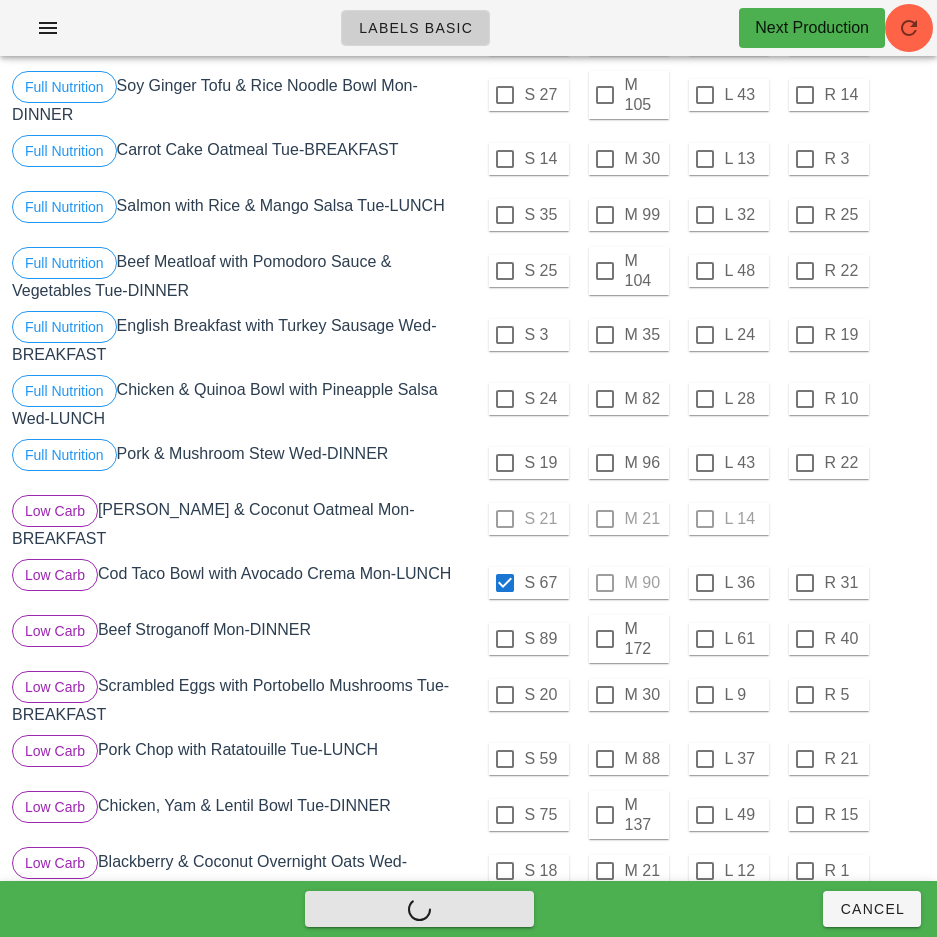checkbox on "false" 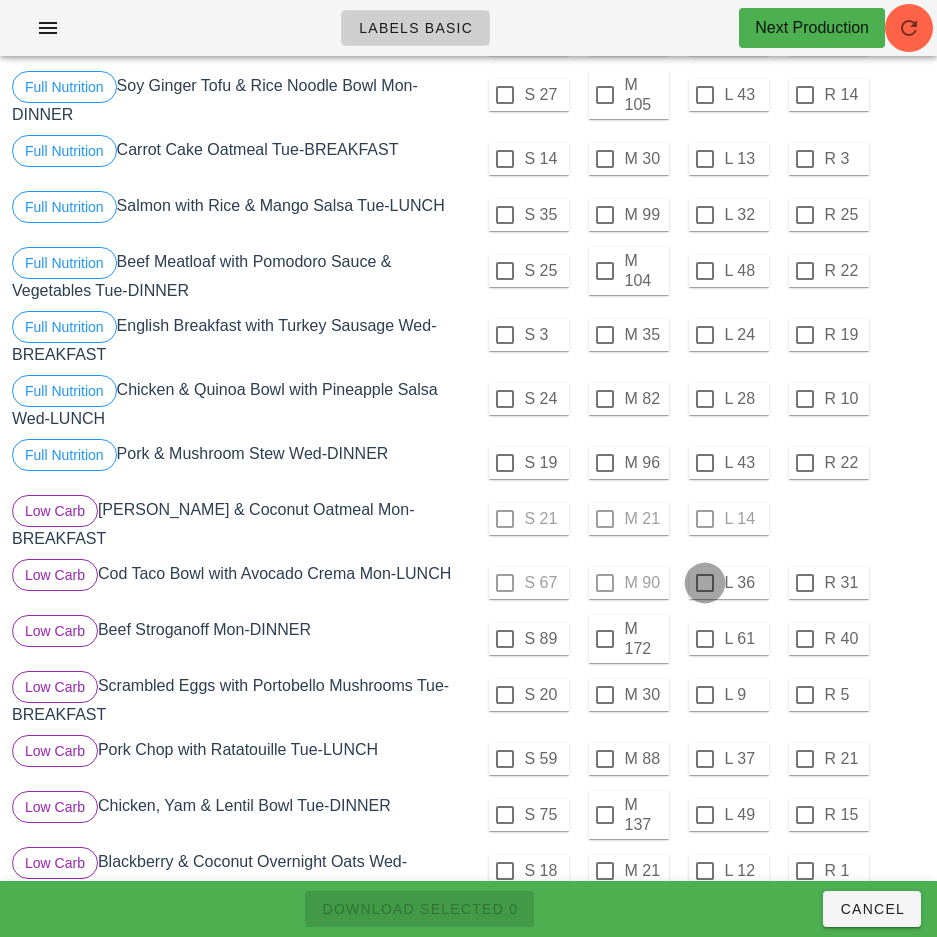 click at bounding box center (705, 583) 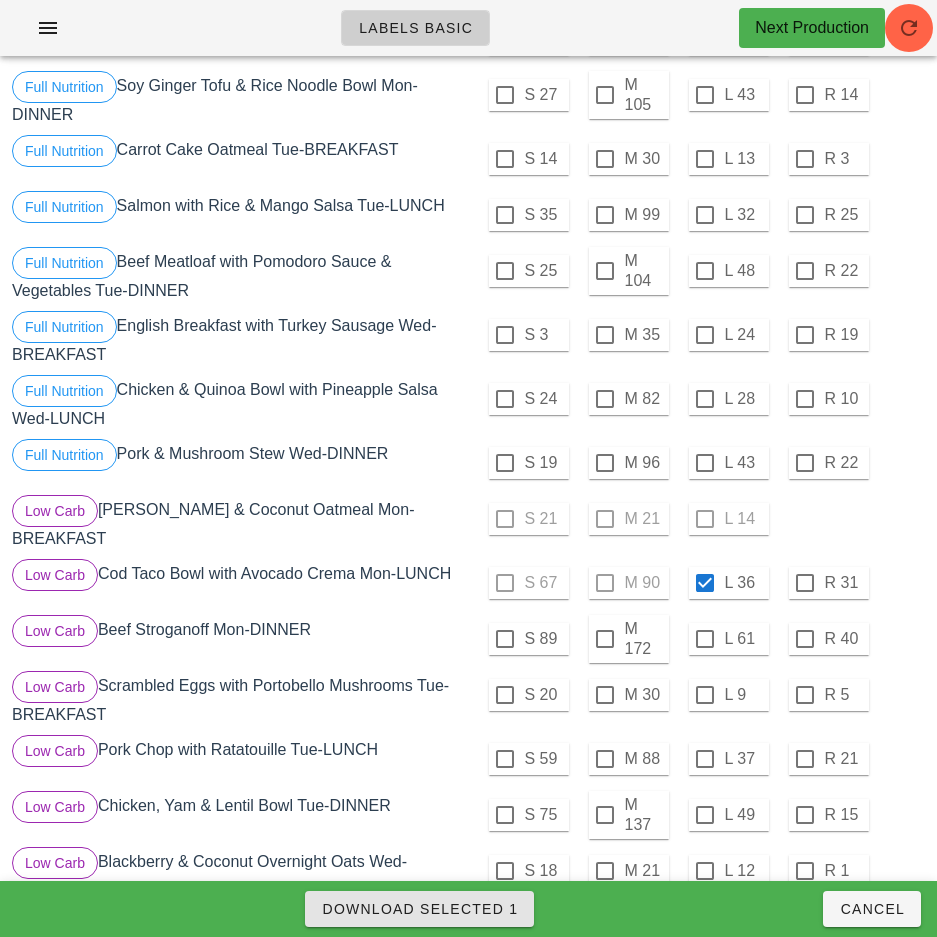 click on "Download Selected 1" at bounding box center [419, 909] 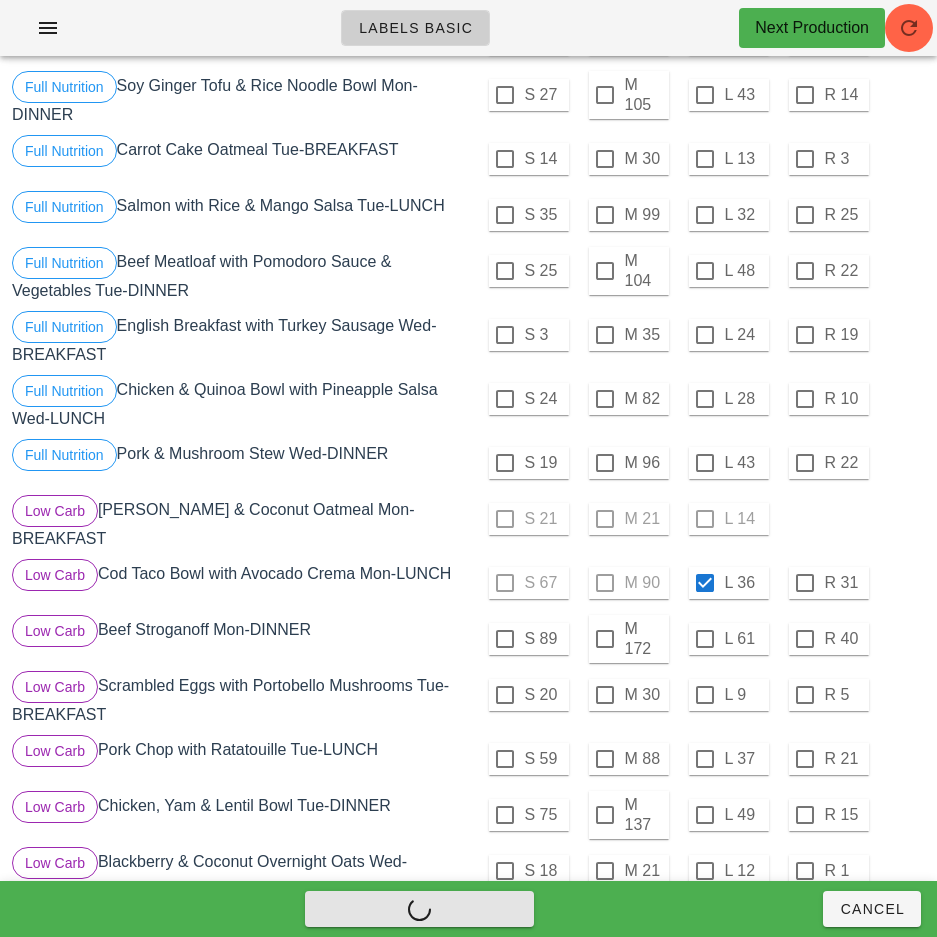 checkbox on "false" 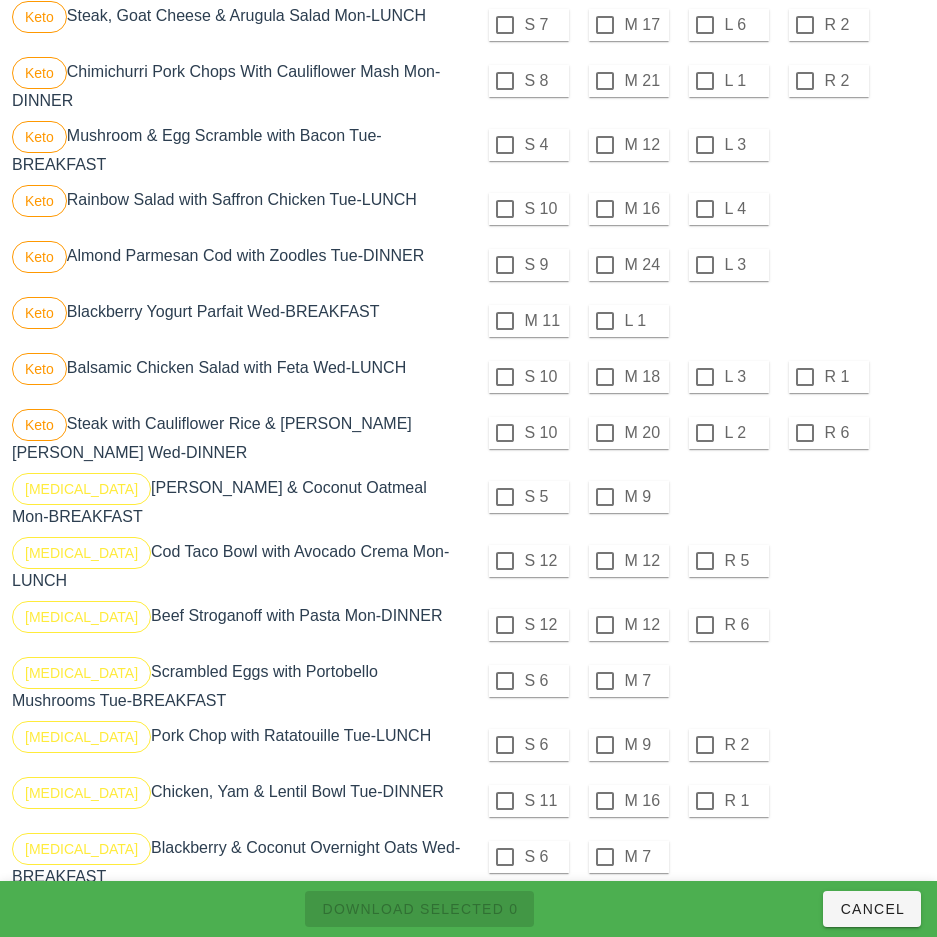 scroll, scrollTop: 3013, scrollLeft: 0, axis: vertical 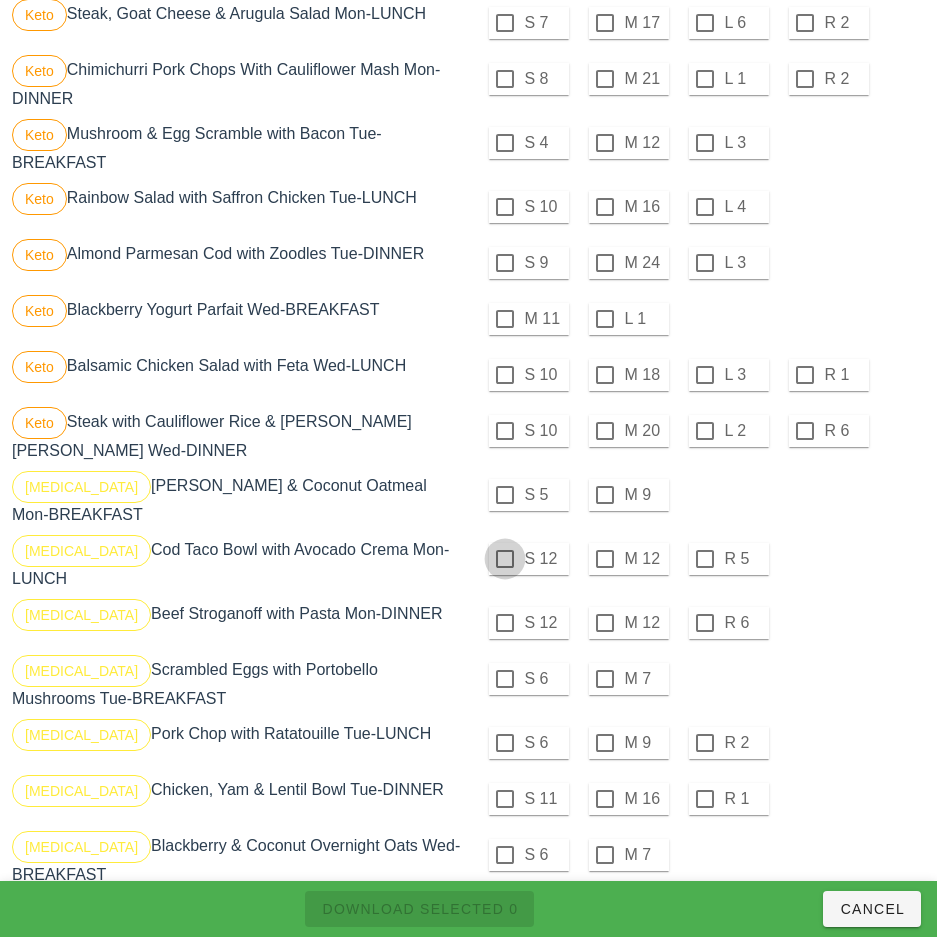 click at bounding box center [505, 495] 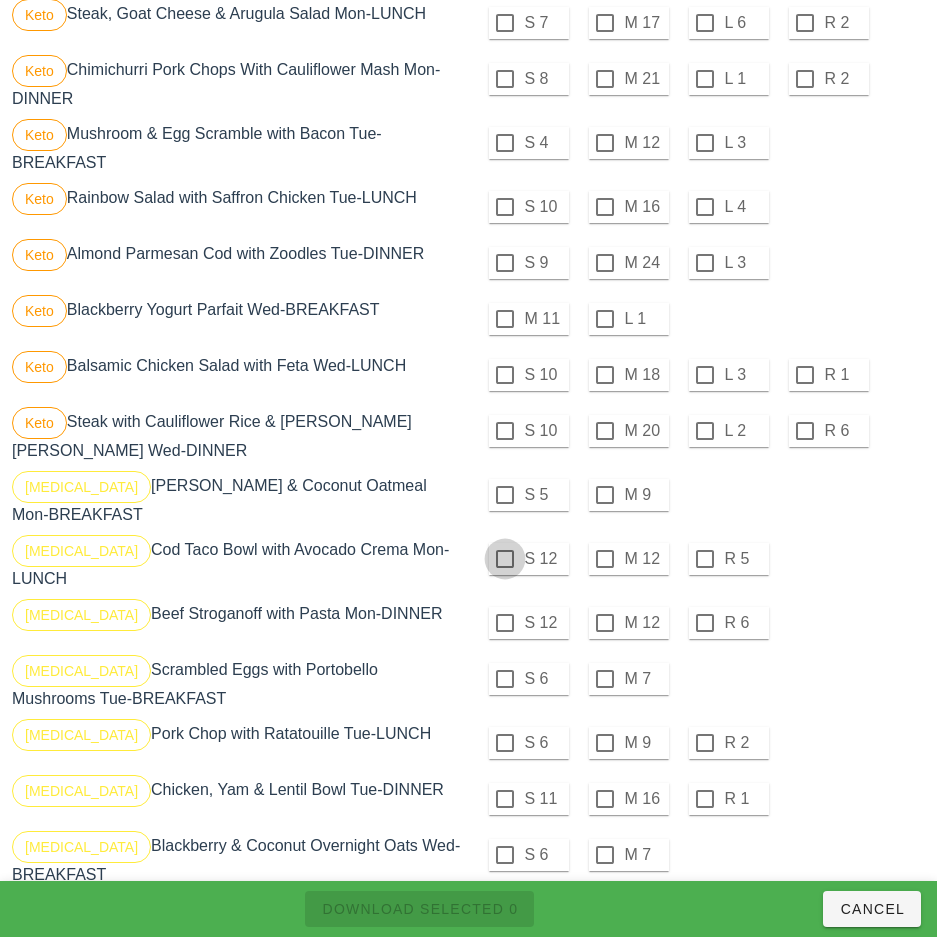 click at bounding box center (505, 559) 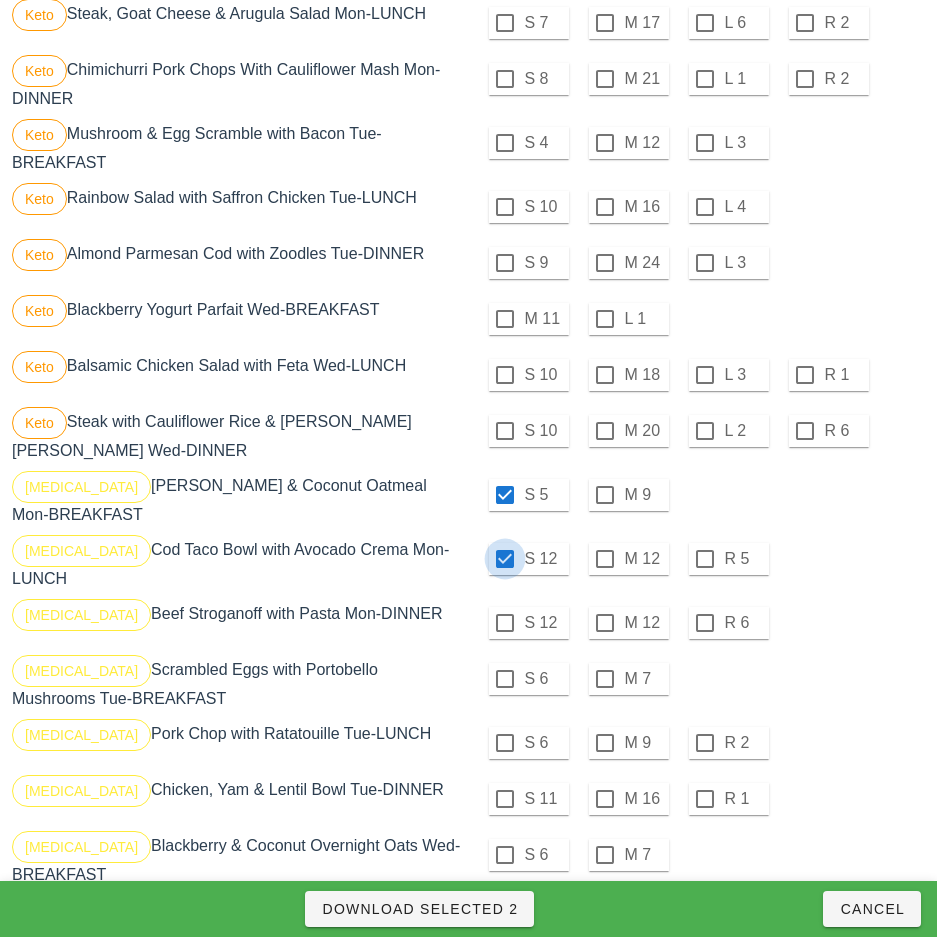 click at bounding box center [505, 559] 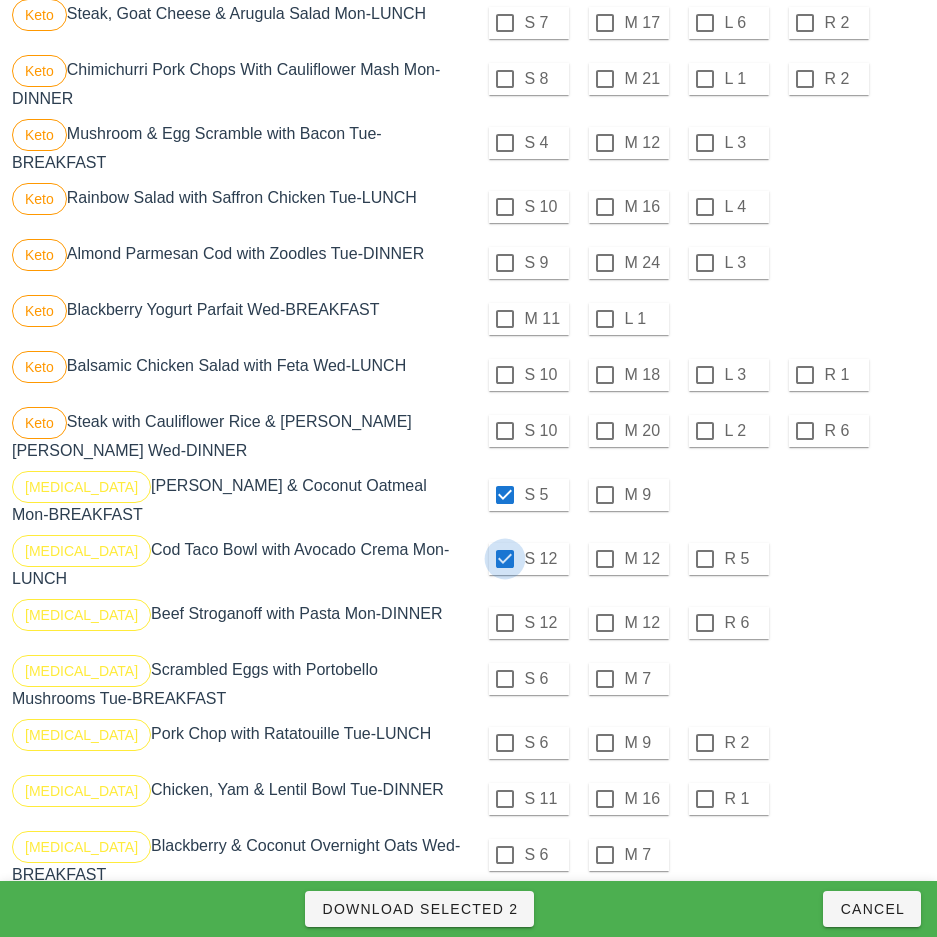 checkbox on "false" 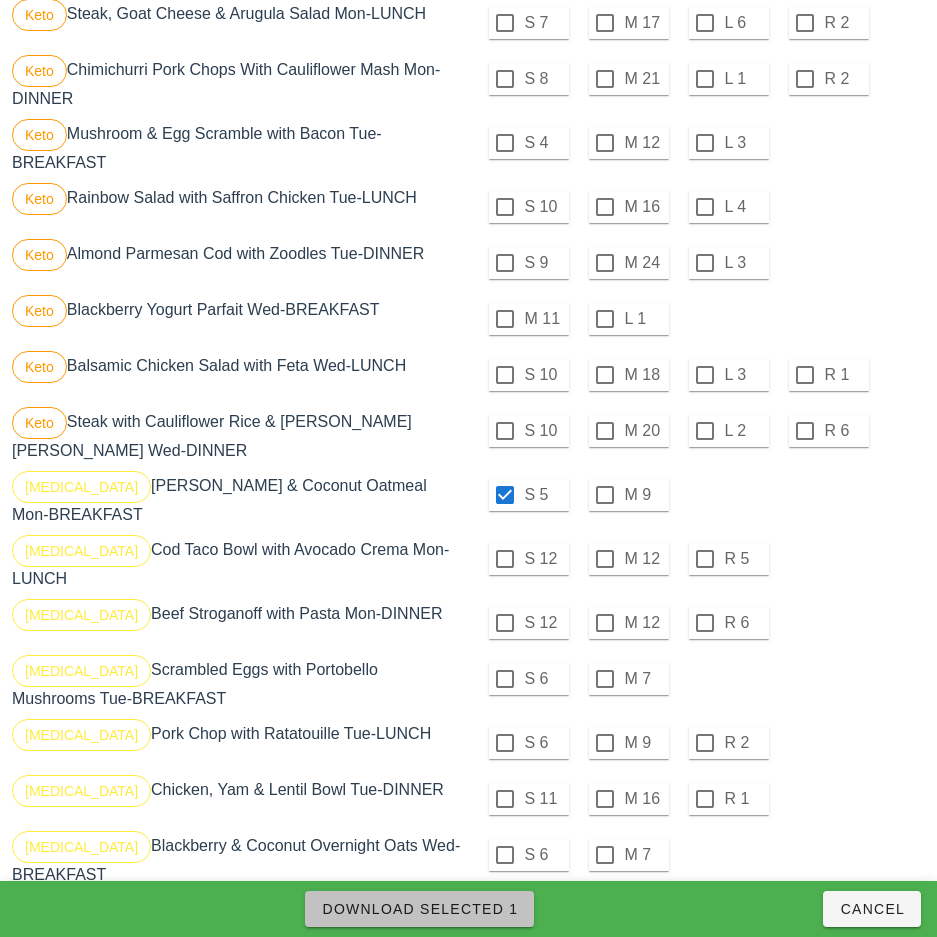 click on "Download Selected 1" at bounding box center [419, 909] 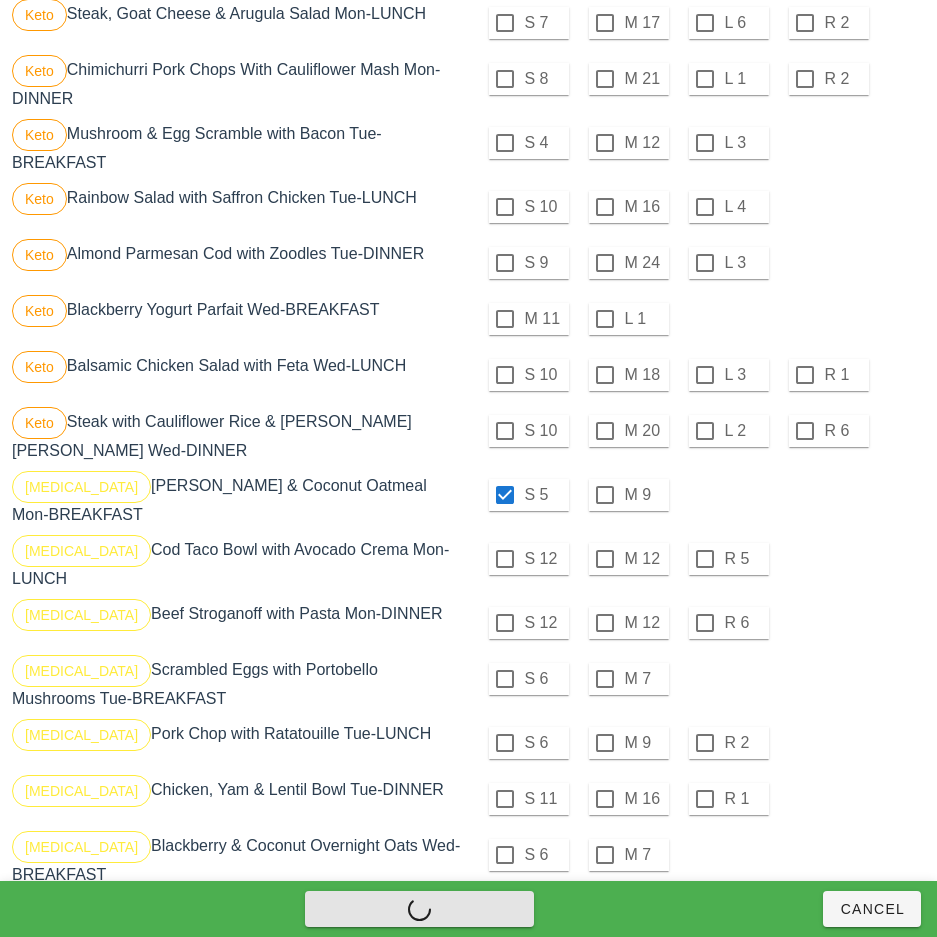 checkbox on "false" 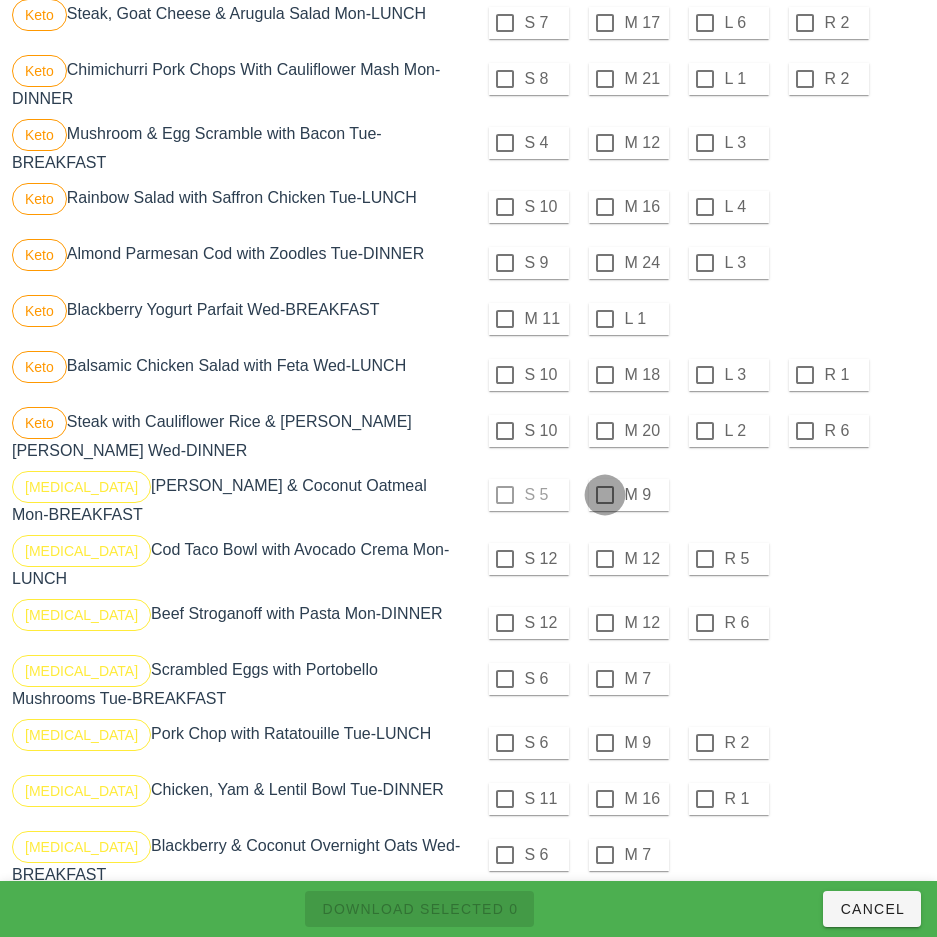 click at bounding box center [605, 495] 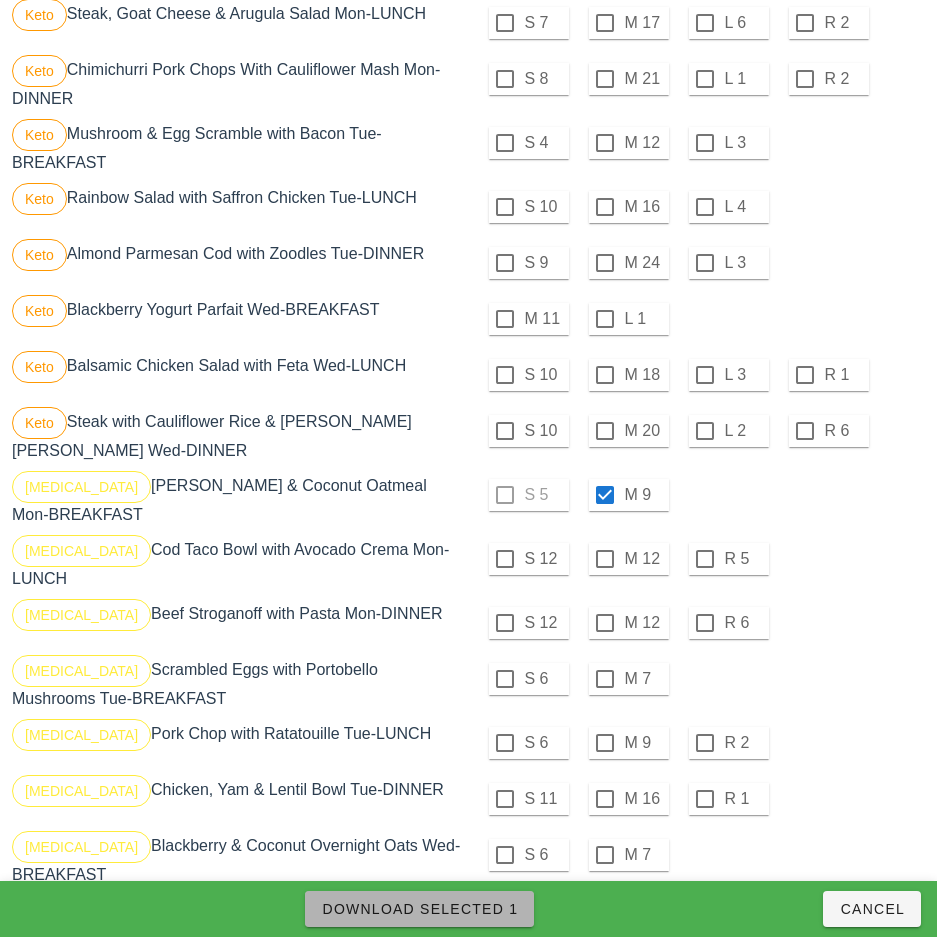 click on "Download Selected 1" at bounding box center [419, 909] 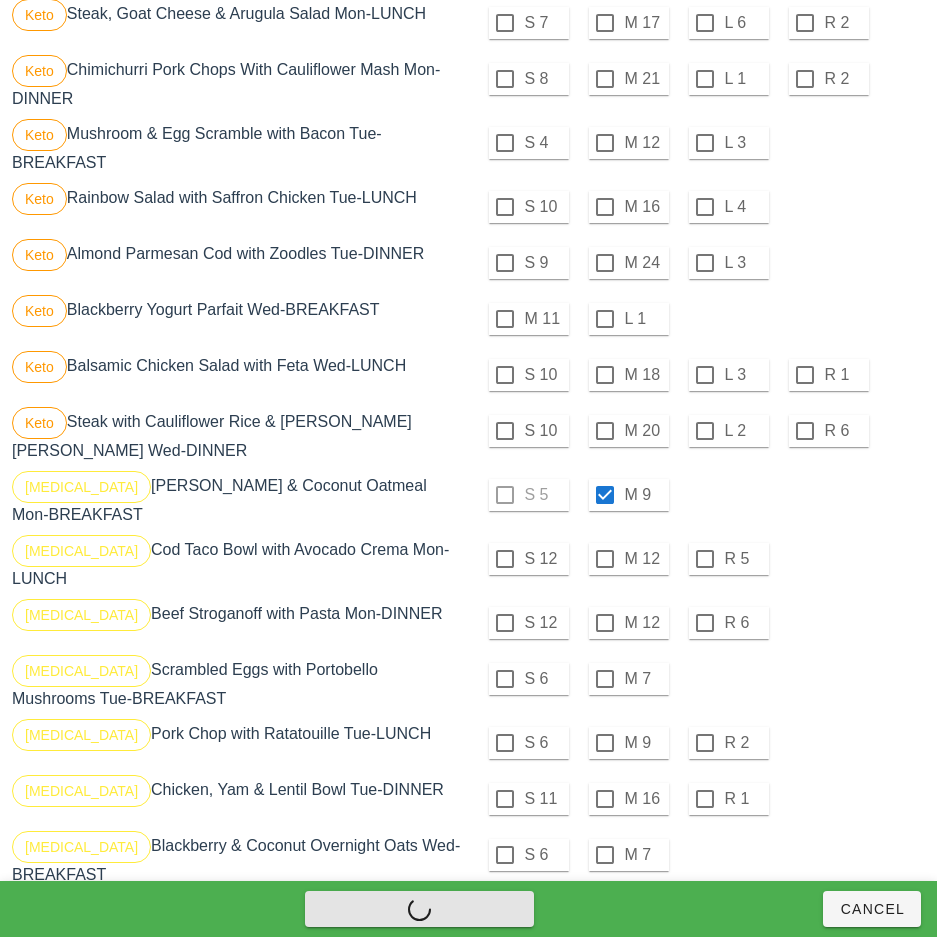 checkbox on "false" 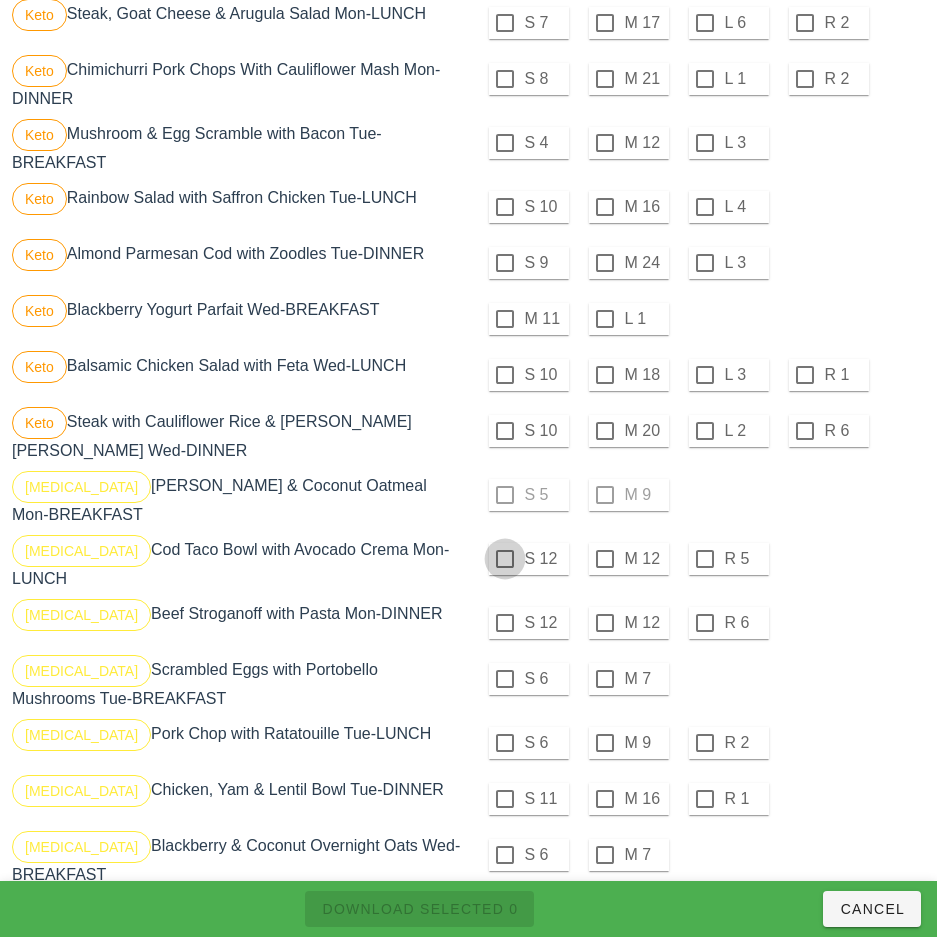 click at bounding box center (505, 559) 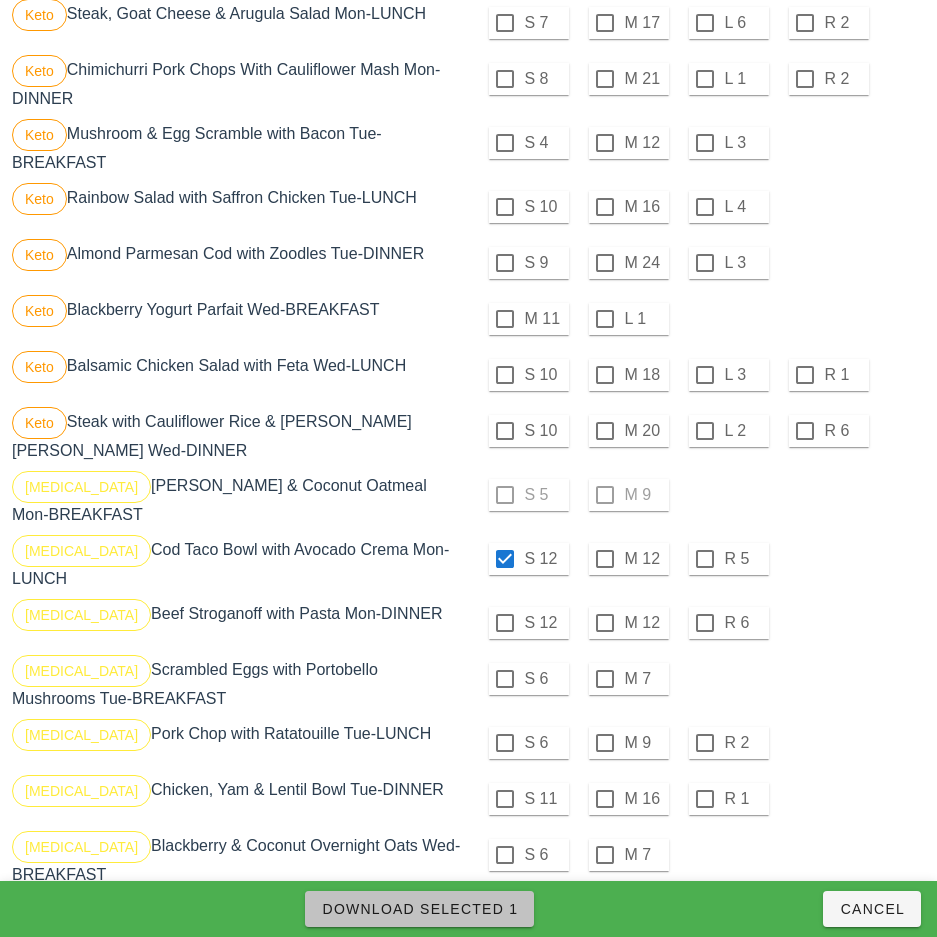 click on "Download Selected 1" at bounding box center (419, 909) 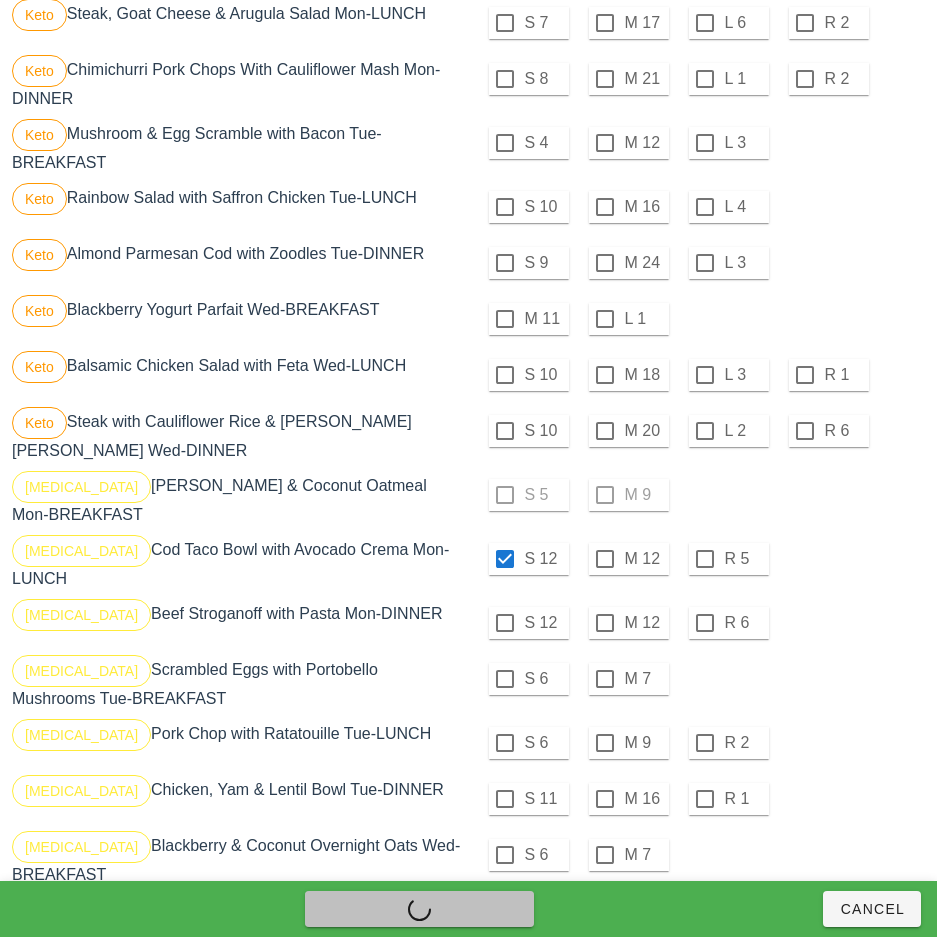 click on "Download Selected 1   Cancel" at bounding box center [468, 909] 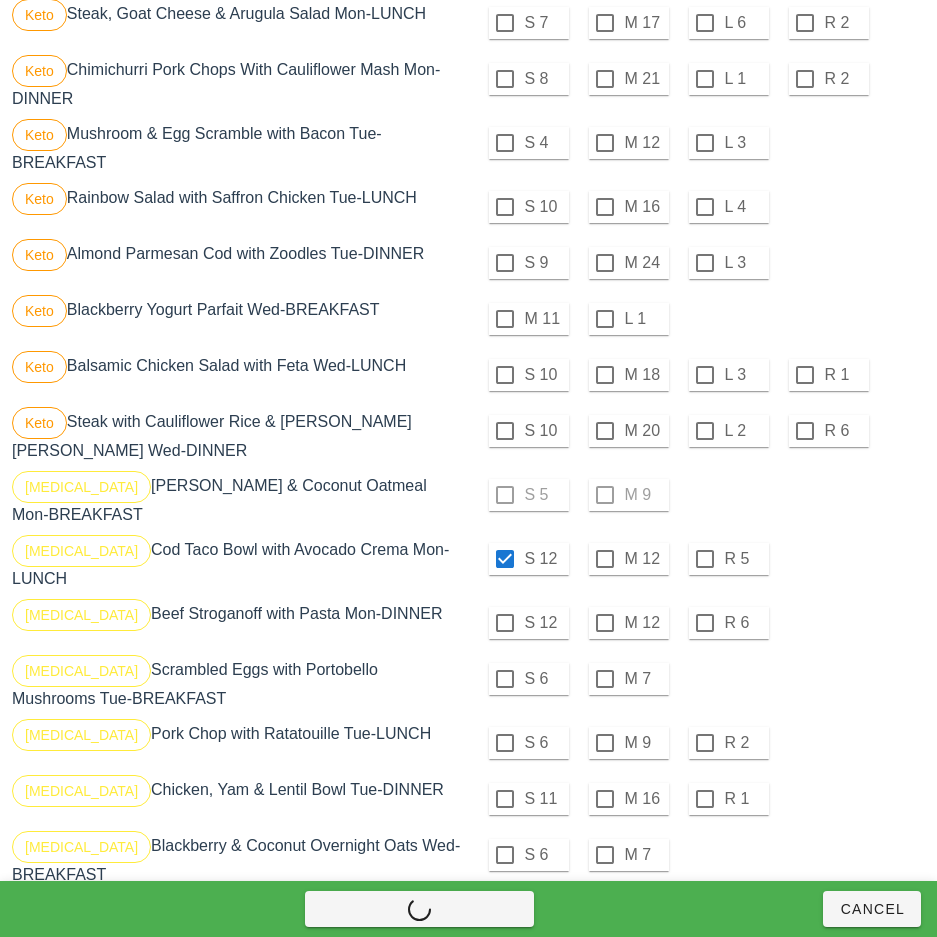 checkbox on "false" 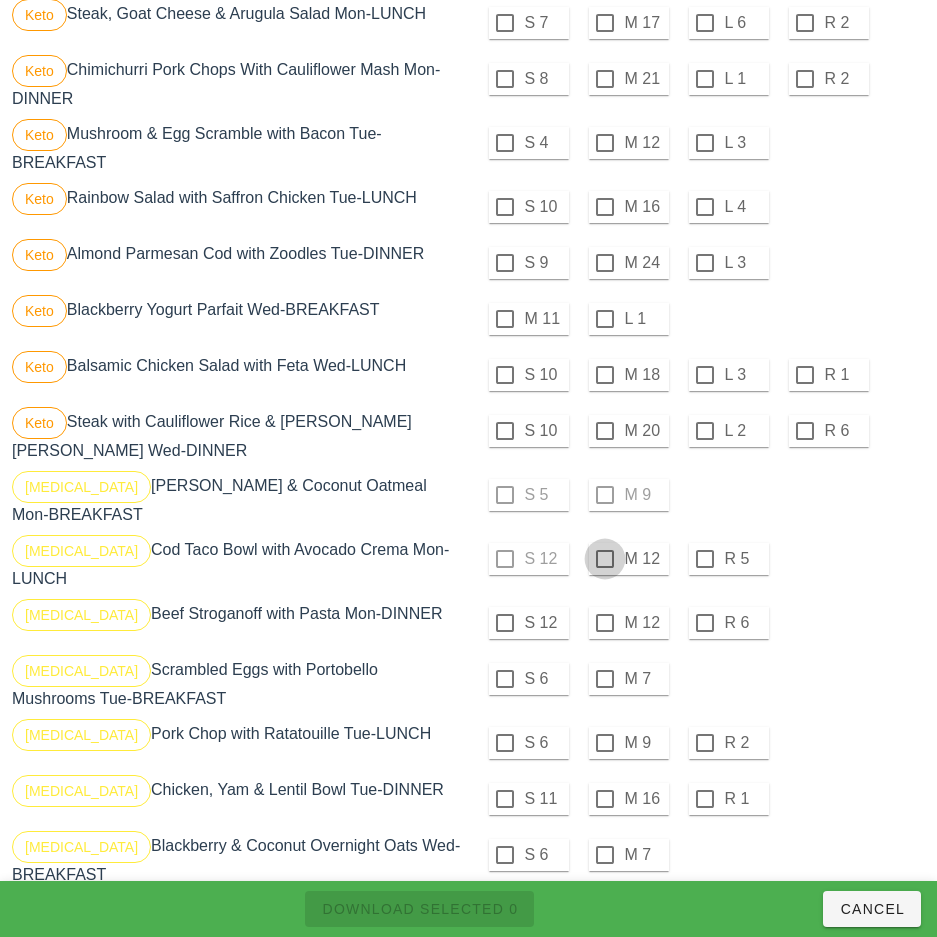 click at bounding box center (605, 559) 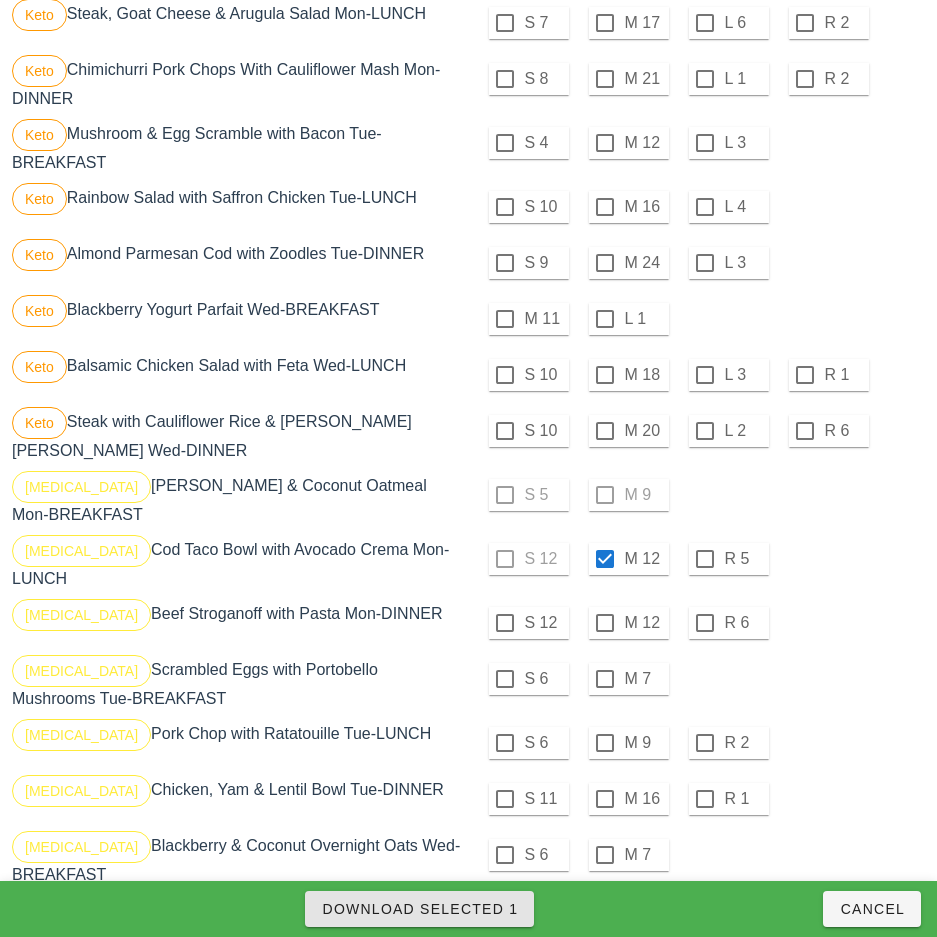 click on "Download Selected 1" at bounding box center (419, 909) 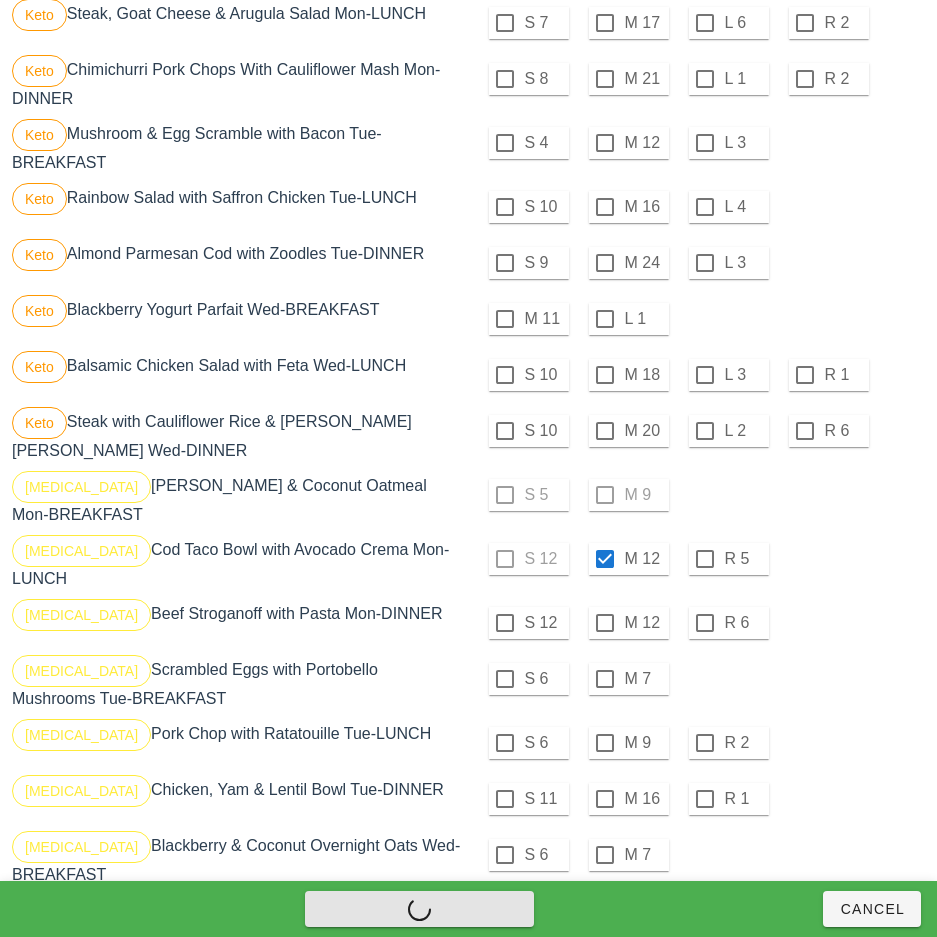 checkbox on "false" 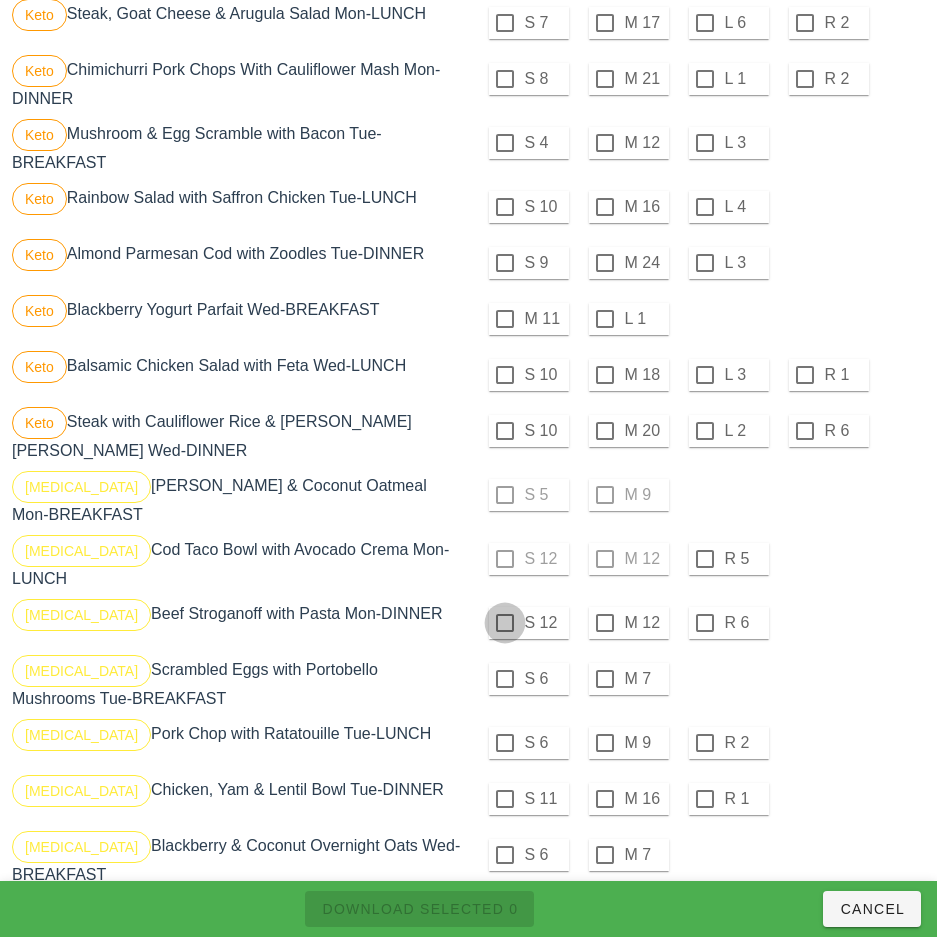 click at bounding box center [505, 623] 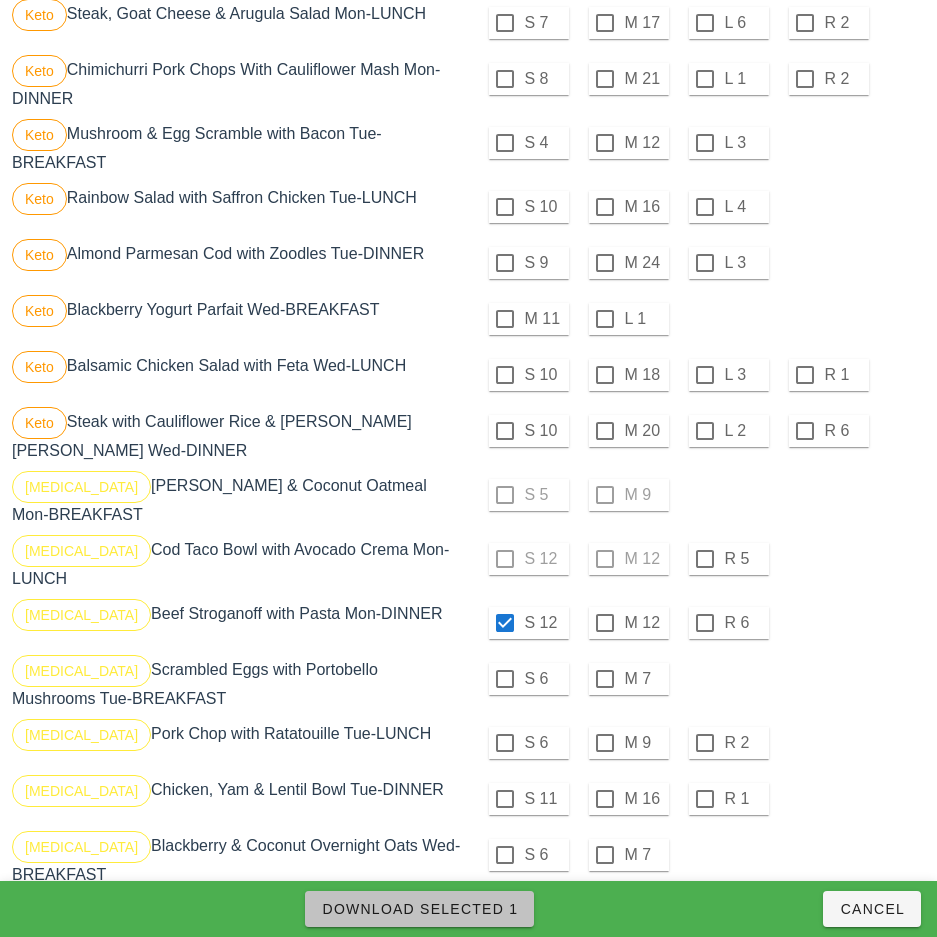 click on "Download Selected 1" at bounding box center [419, 909] 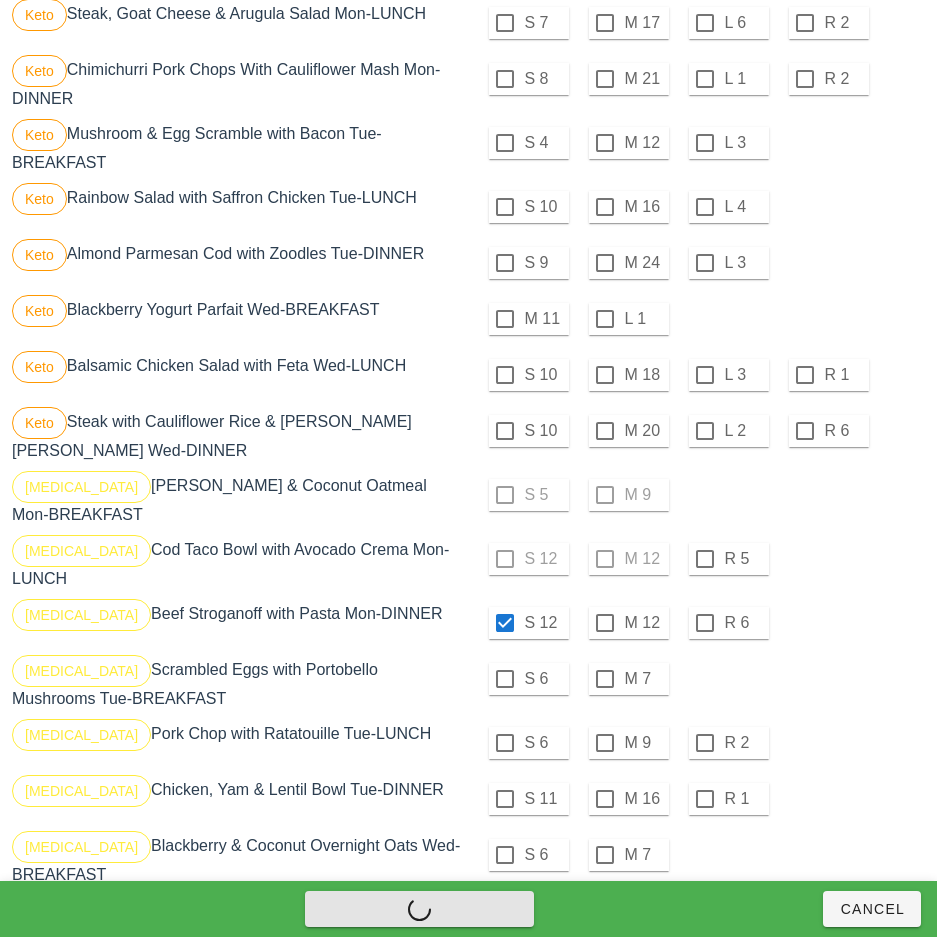 checkbox on "false" 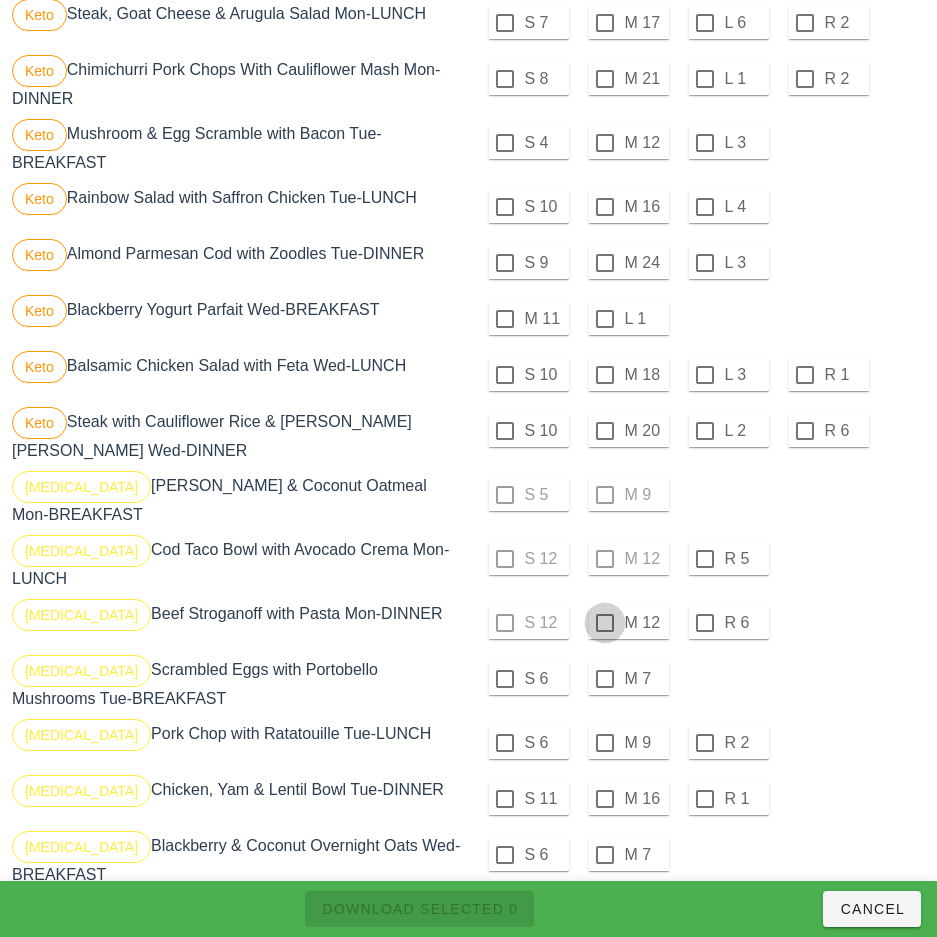 click at bounding box center [605, 623] 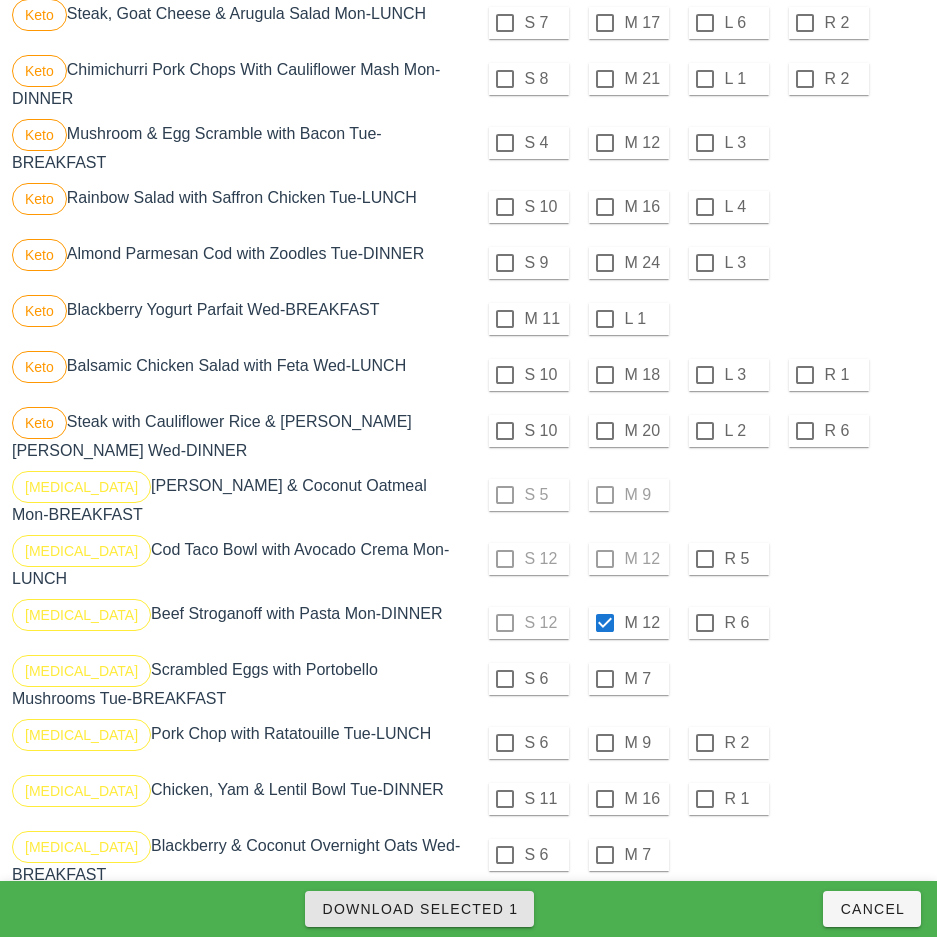 click on "Download Selected 1" at bounding box center [419, 909] 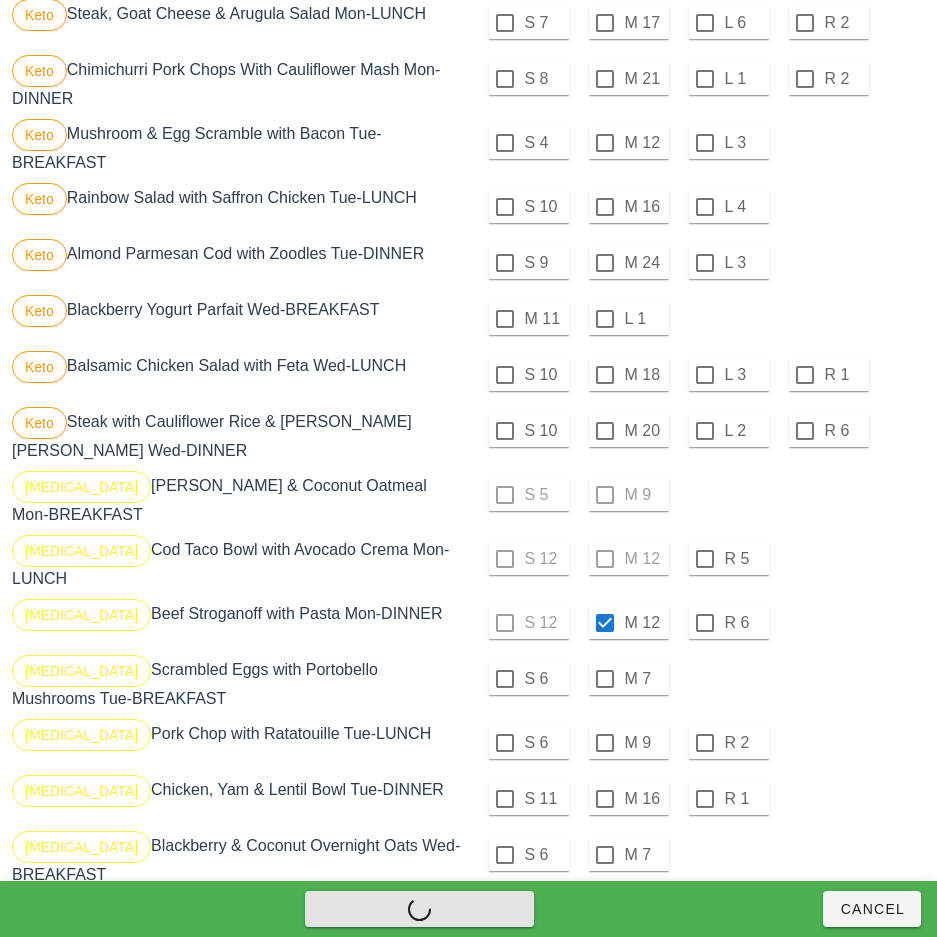 checkbox on "false" 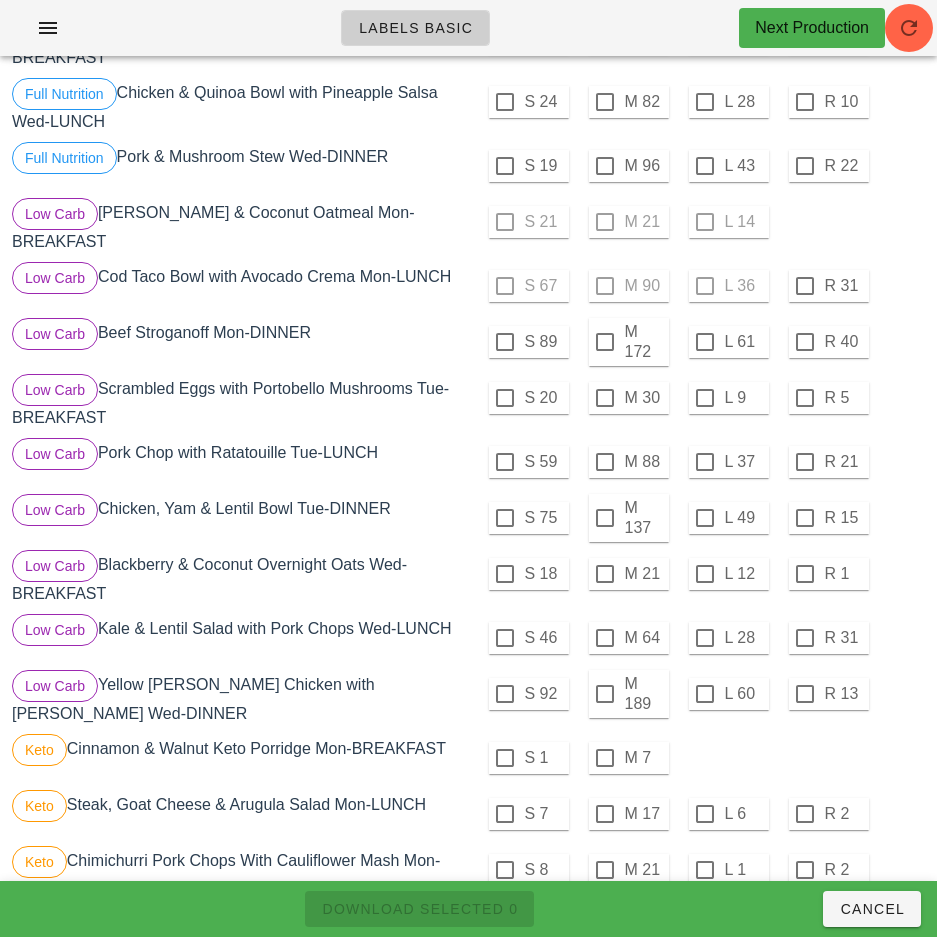 scroll, scrollTop: 2221, scrollLeft: 0, axis: vertical 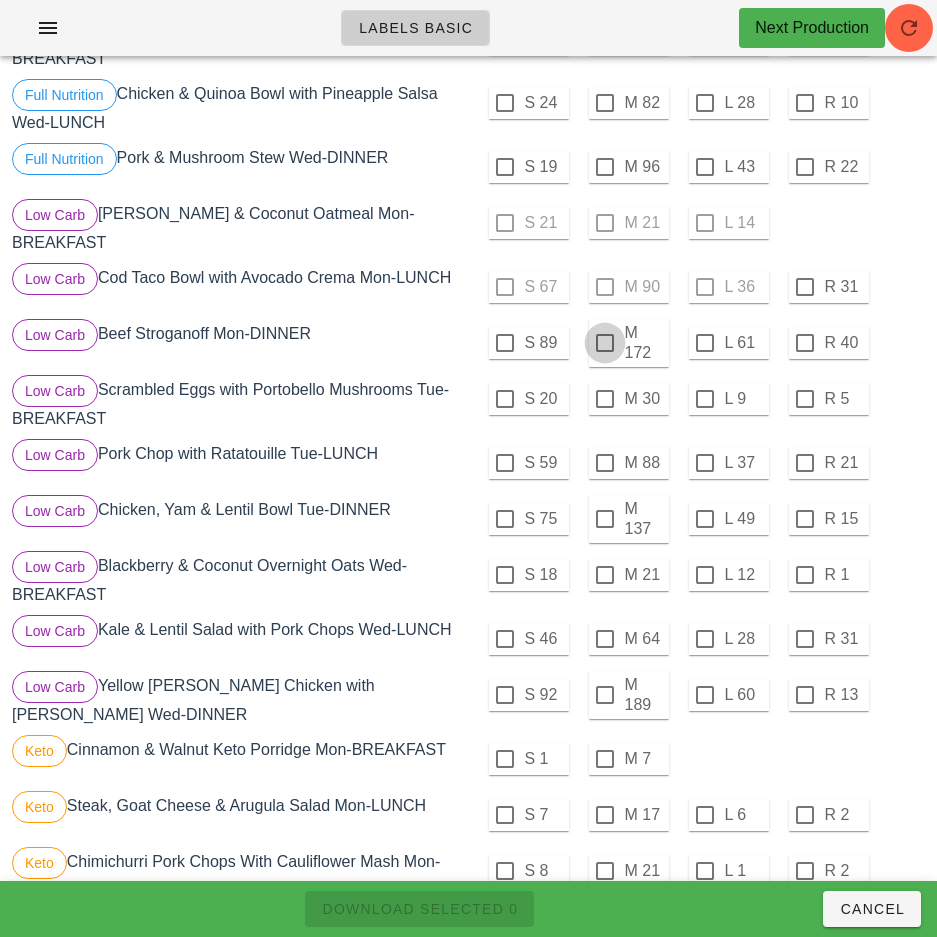 click at bounding box center (605, 343) 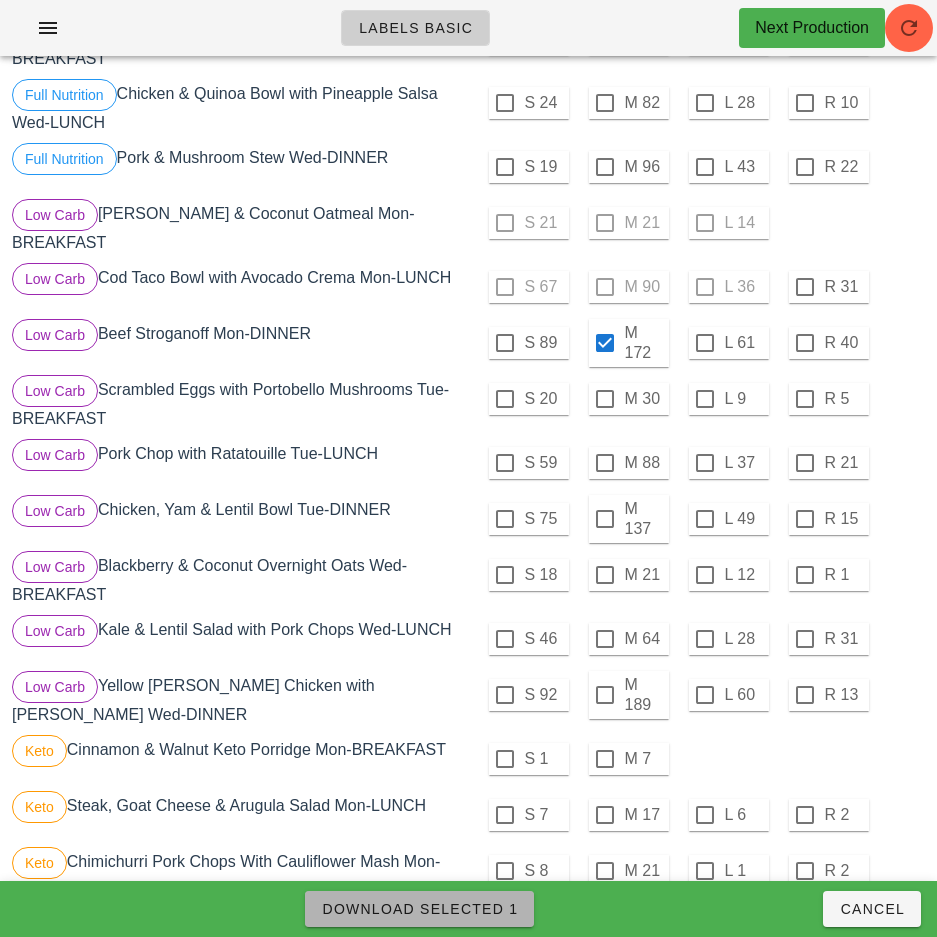 click on "Download Selected 1" at bounding box center [419, 909] 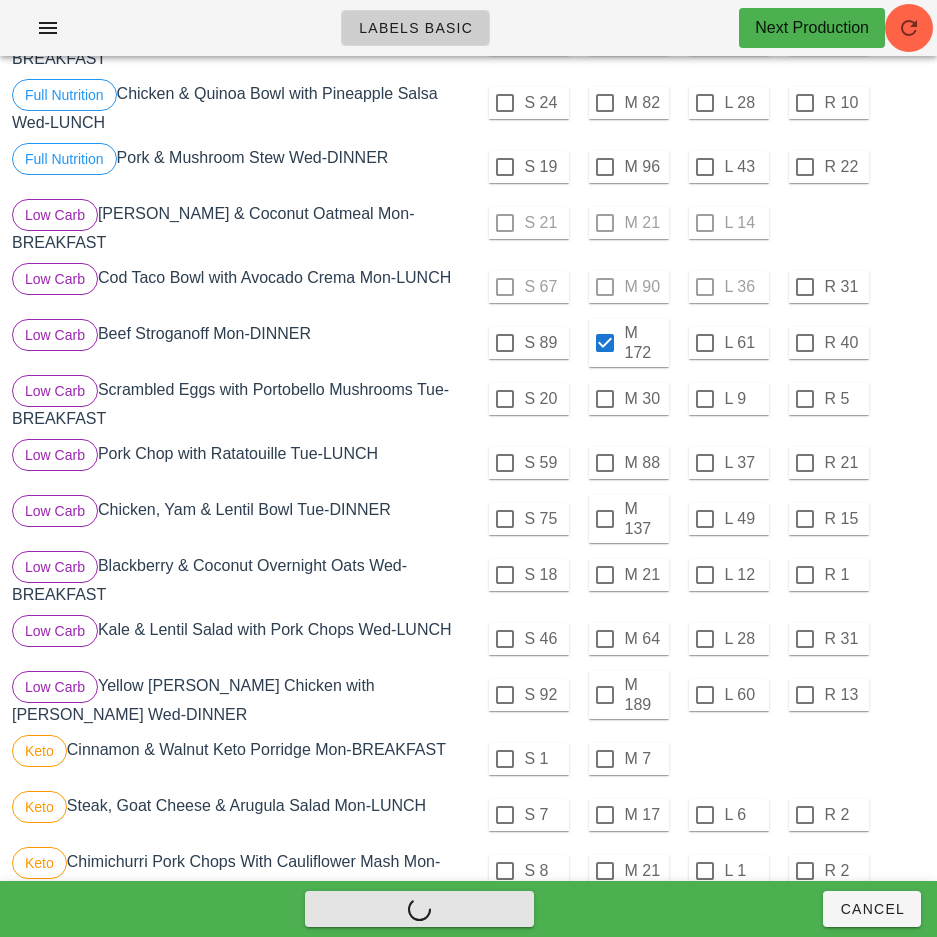 checkbox on "false" 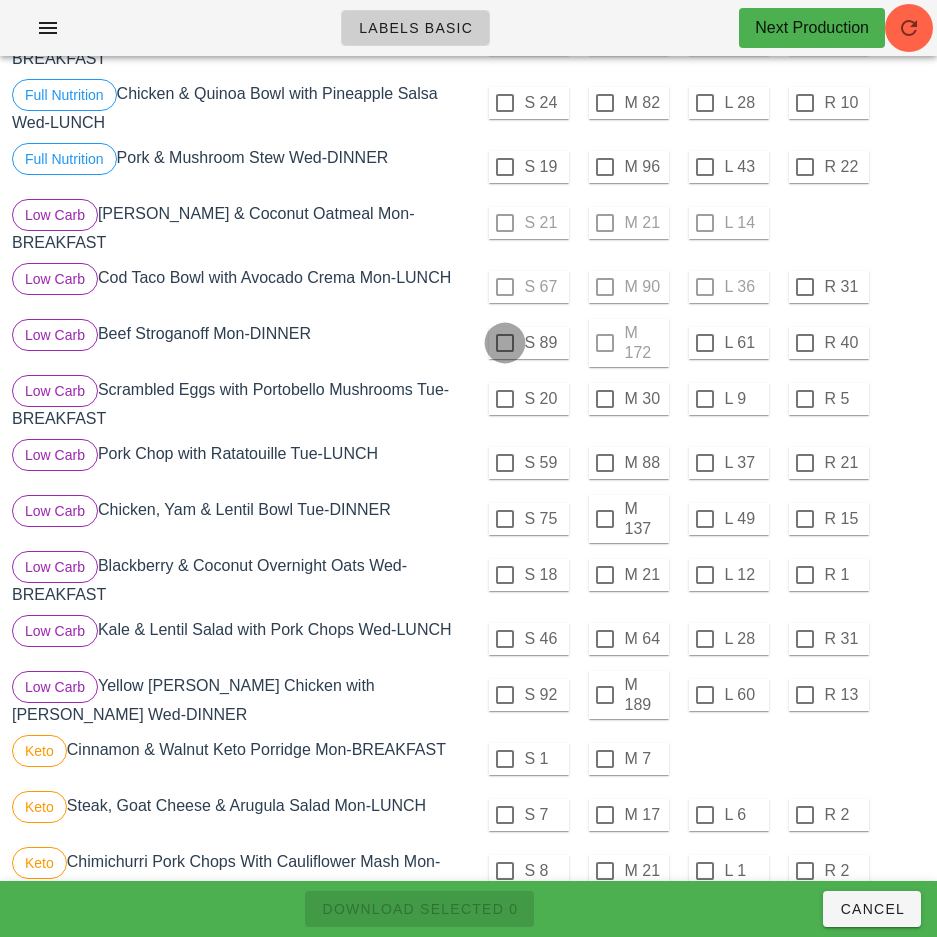 click at bounding box center (505, 343) 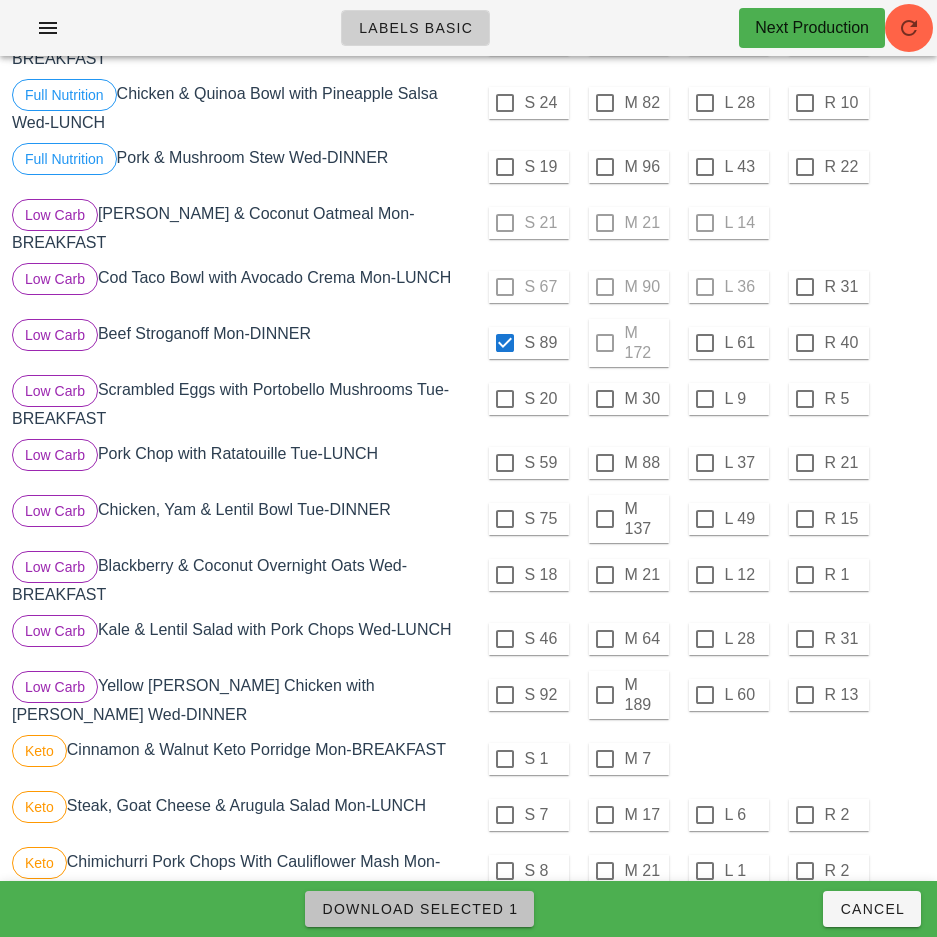 click on "Download Selected 1" at bounding box center [419, 909] 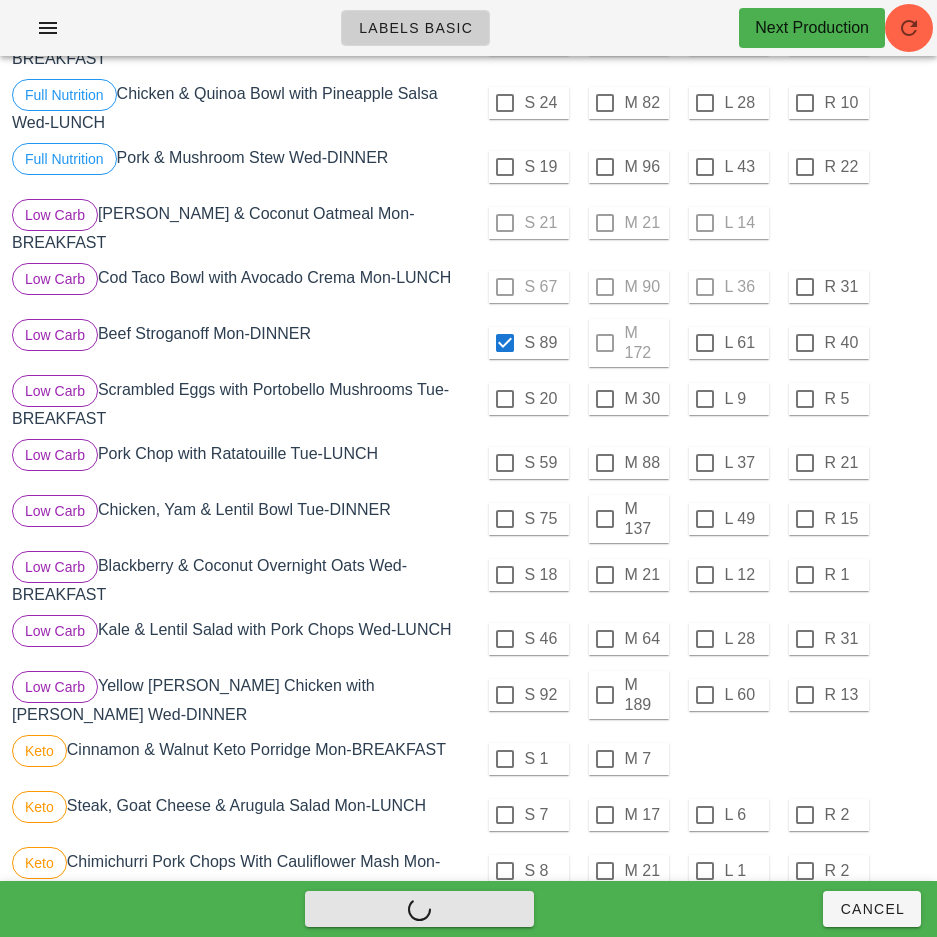 checkbox on "false" 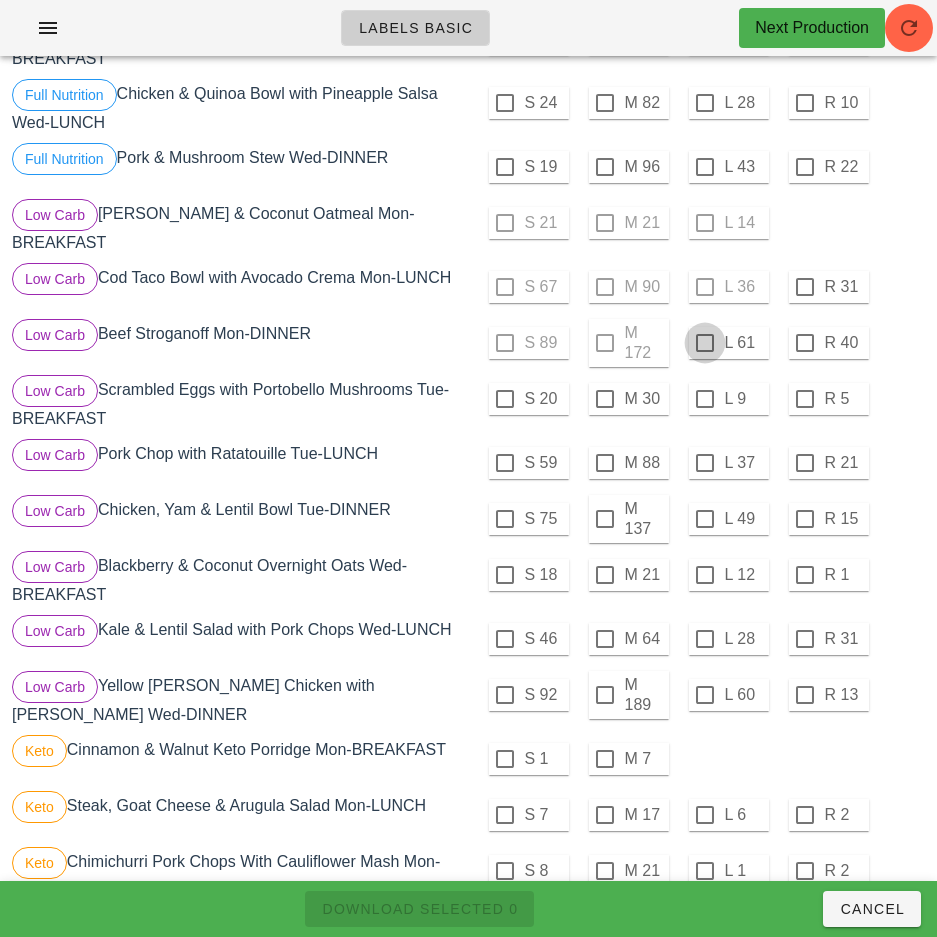 click at bounding box center [705, 343] 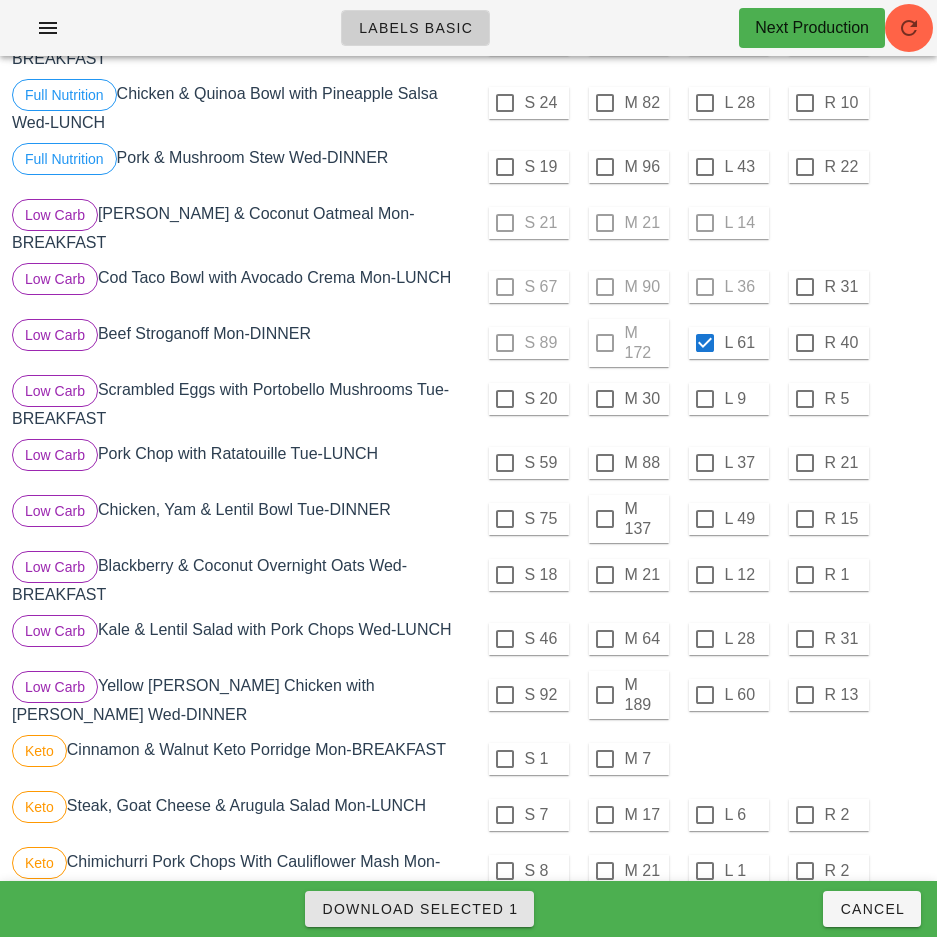 click on "Download Selected 1" at bounding box center (419, 909) 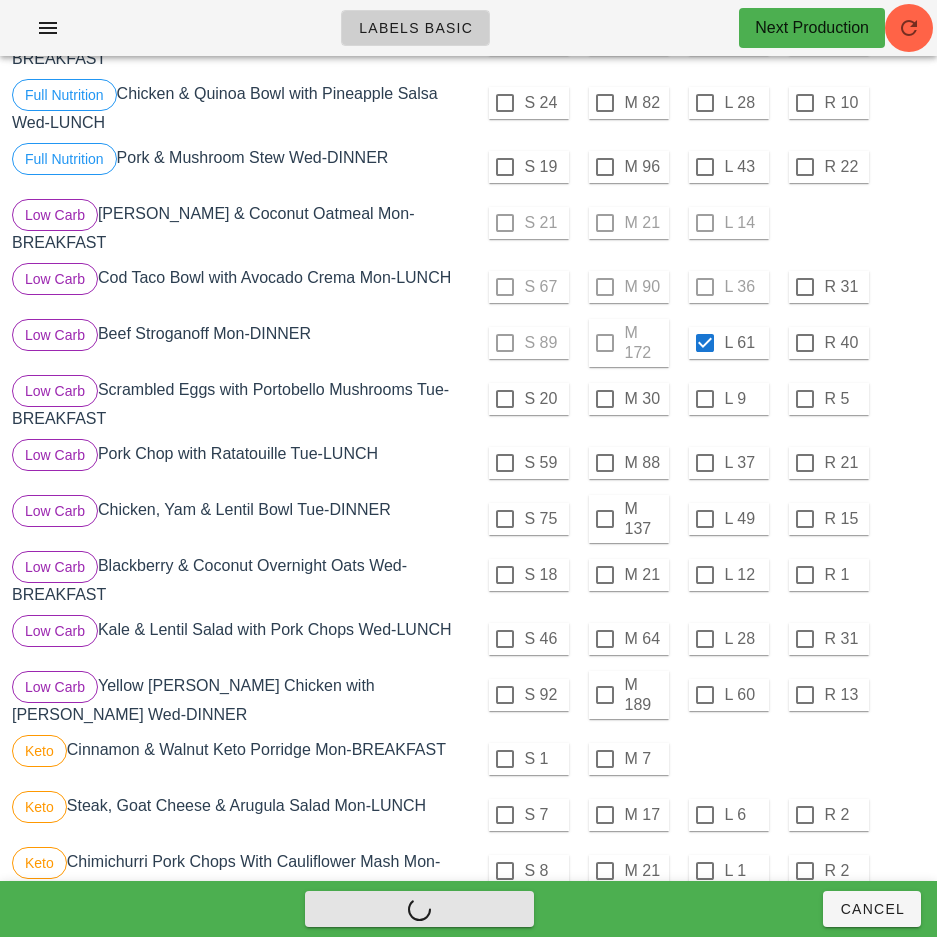 checkbox on "false" 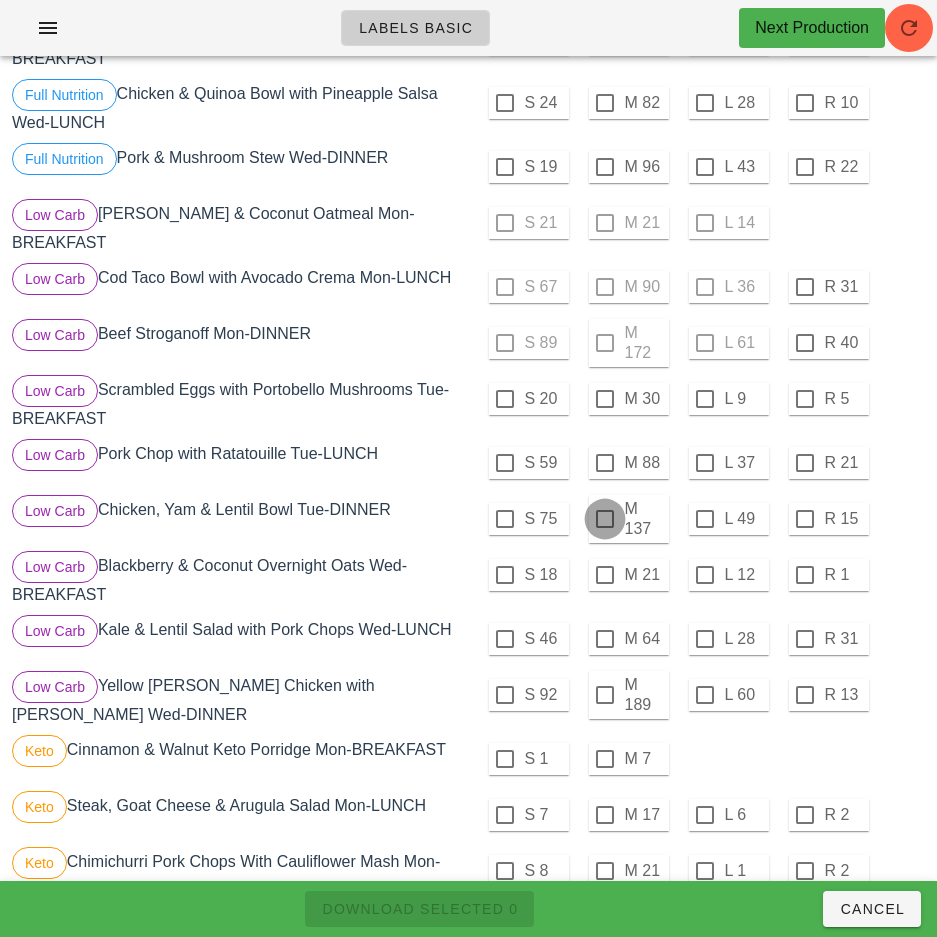click at bounding box center (605, 519) 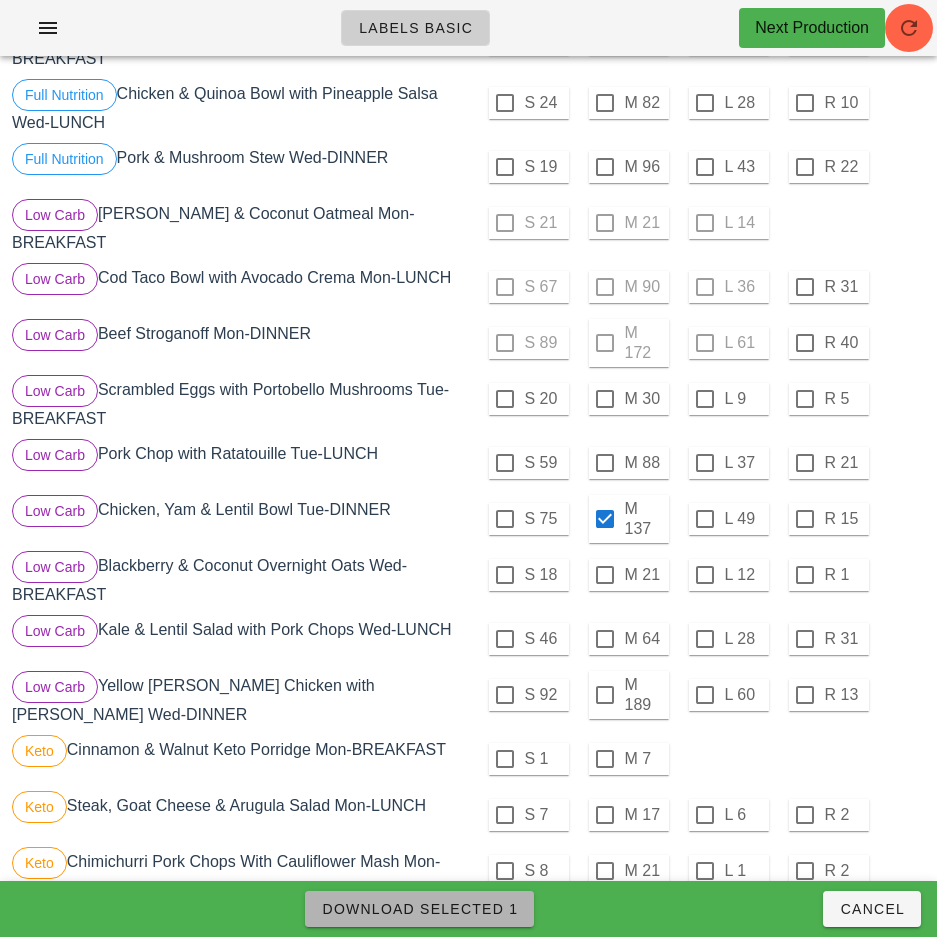 click on "Download Selected 1" at bounding box center [419, 909] 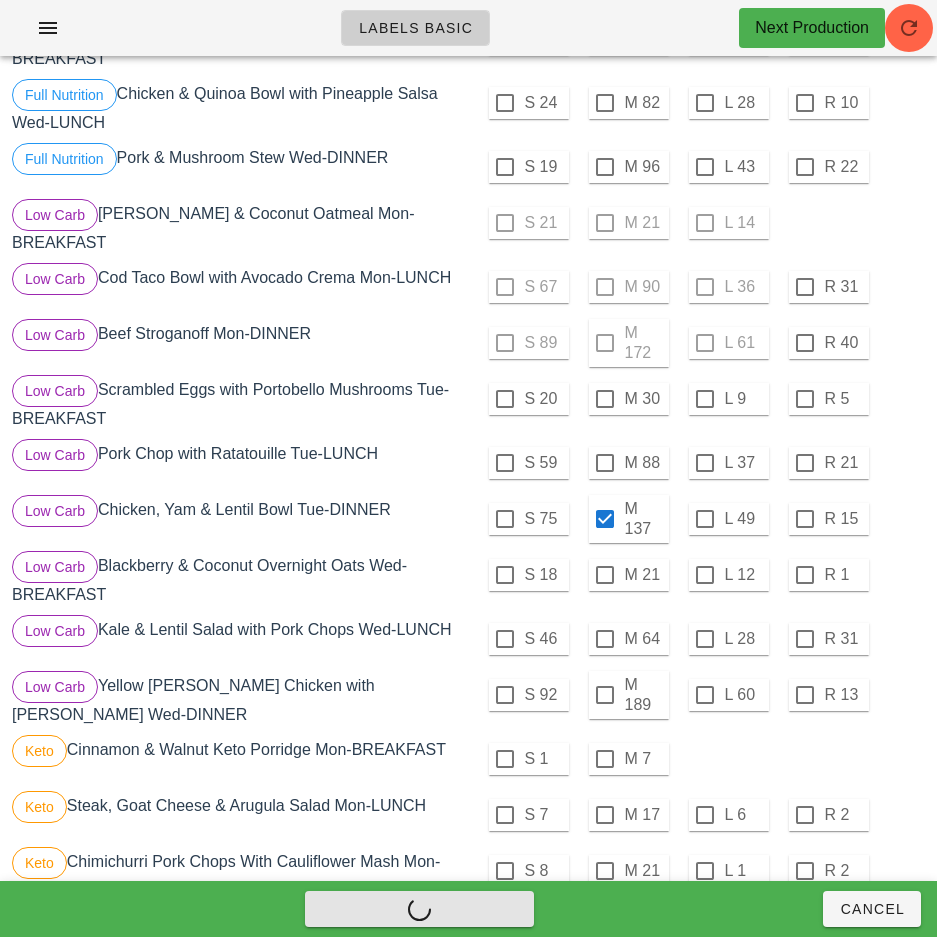 checkbox on "false" 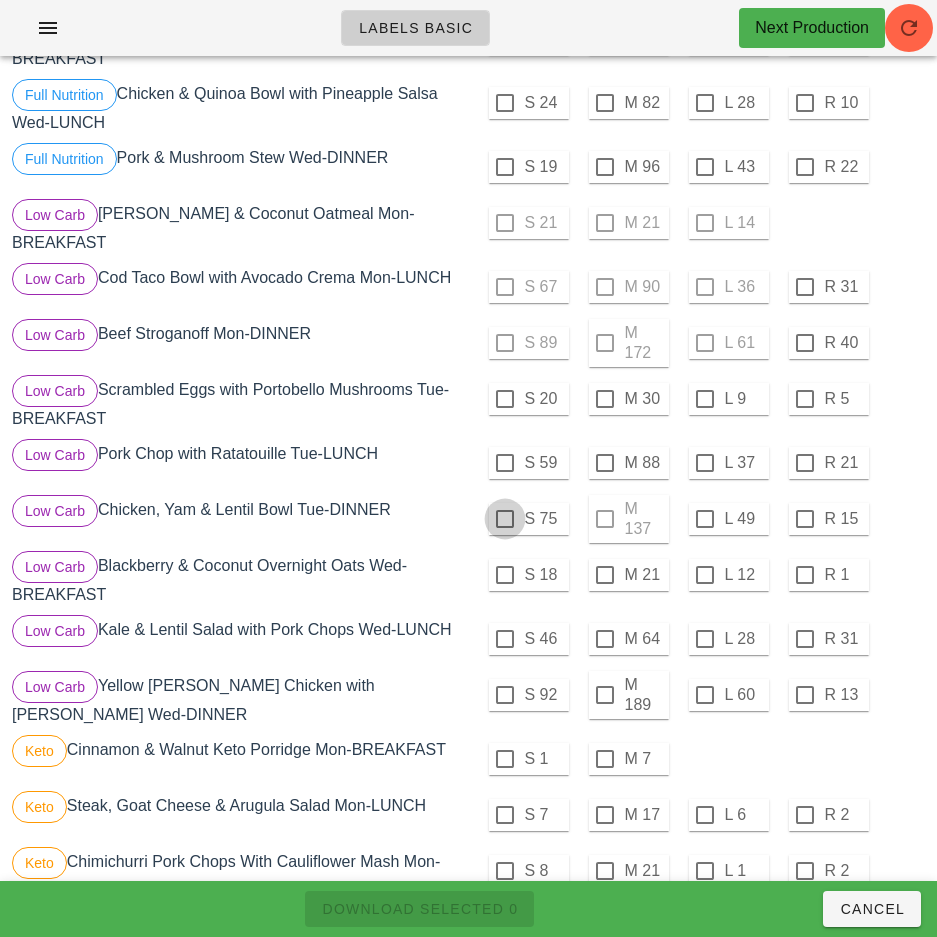 click at bounding box center [505, 519] 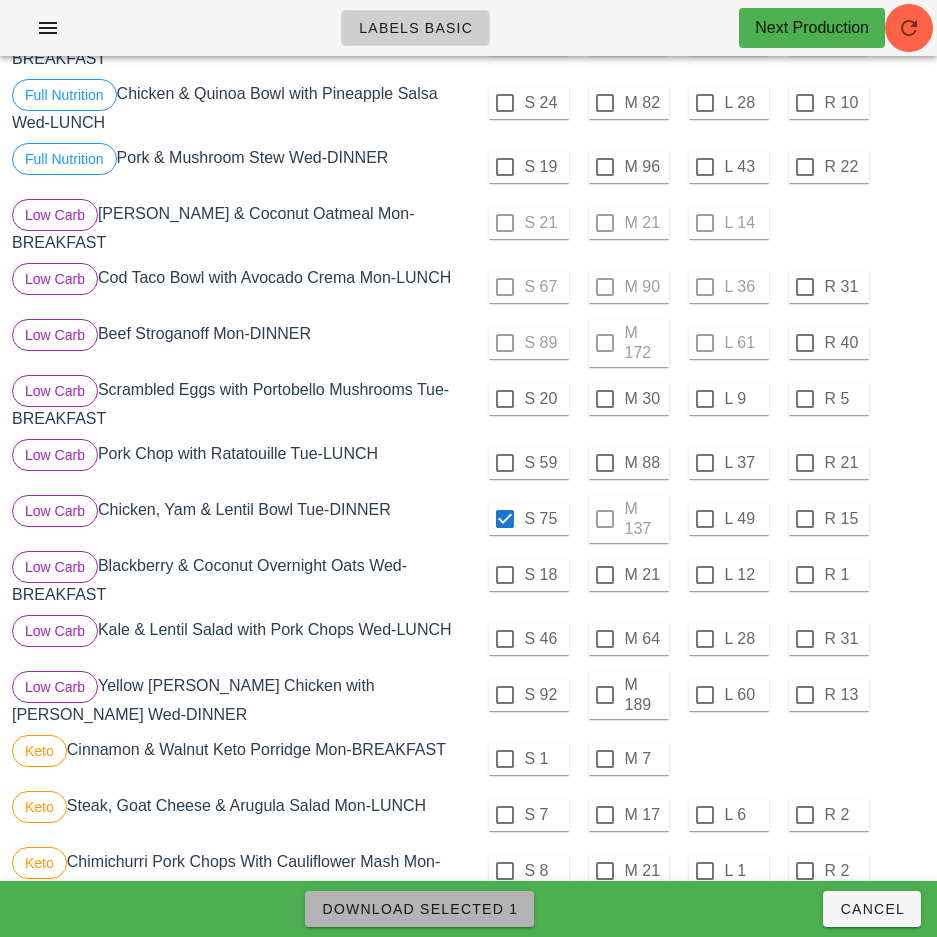 click on "Download Selected 1" at bounding box center [419, 909] 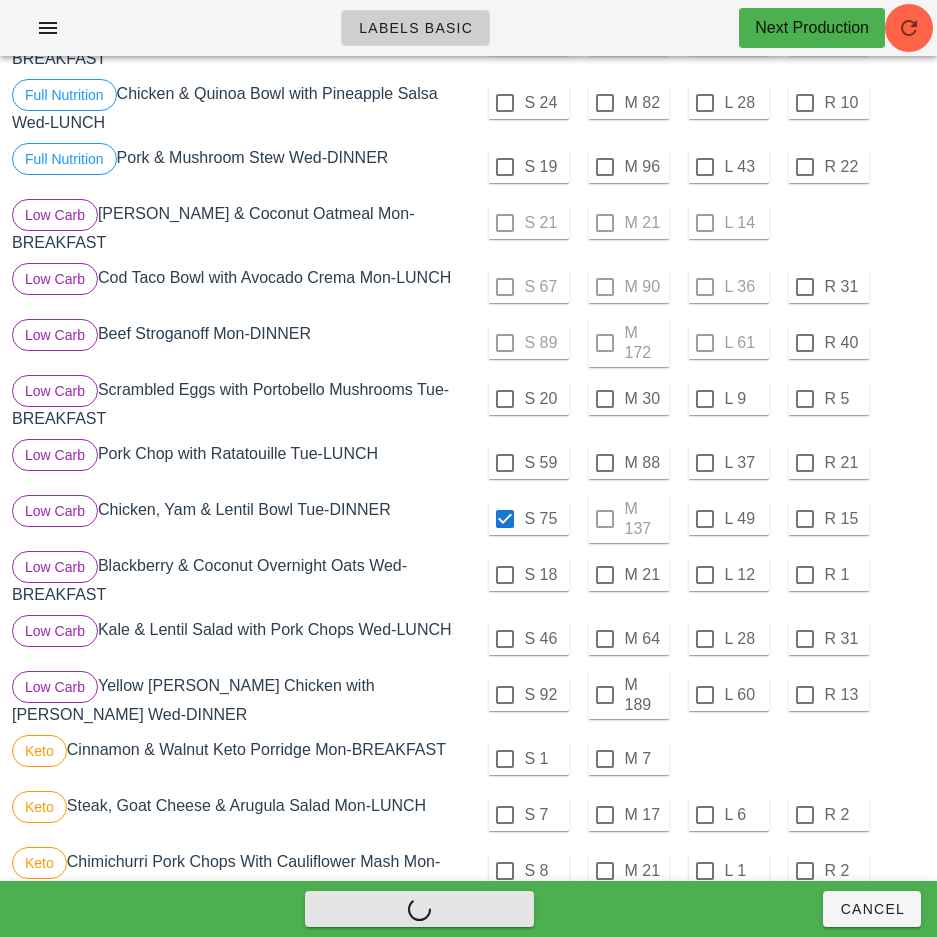 checkbox on "false" 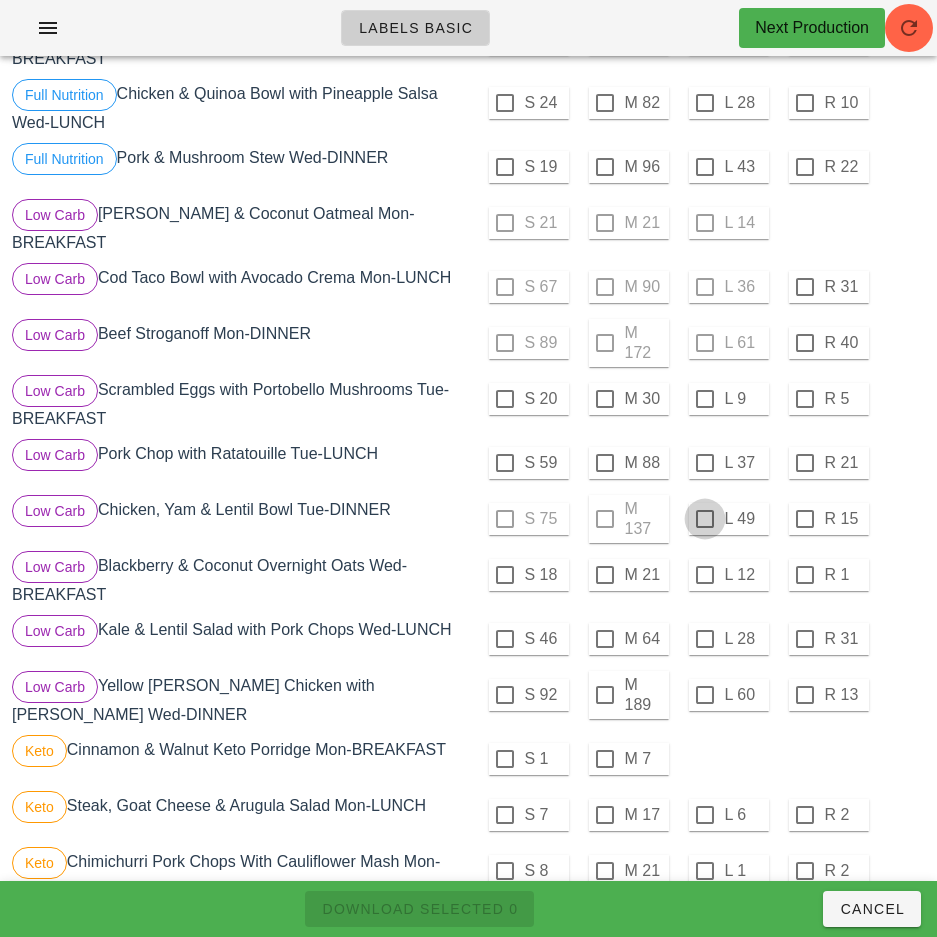 click at bounding box center (705, 519) 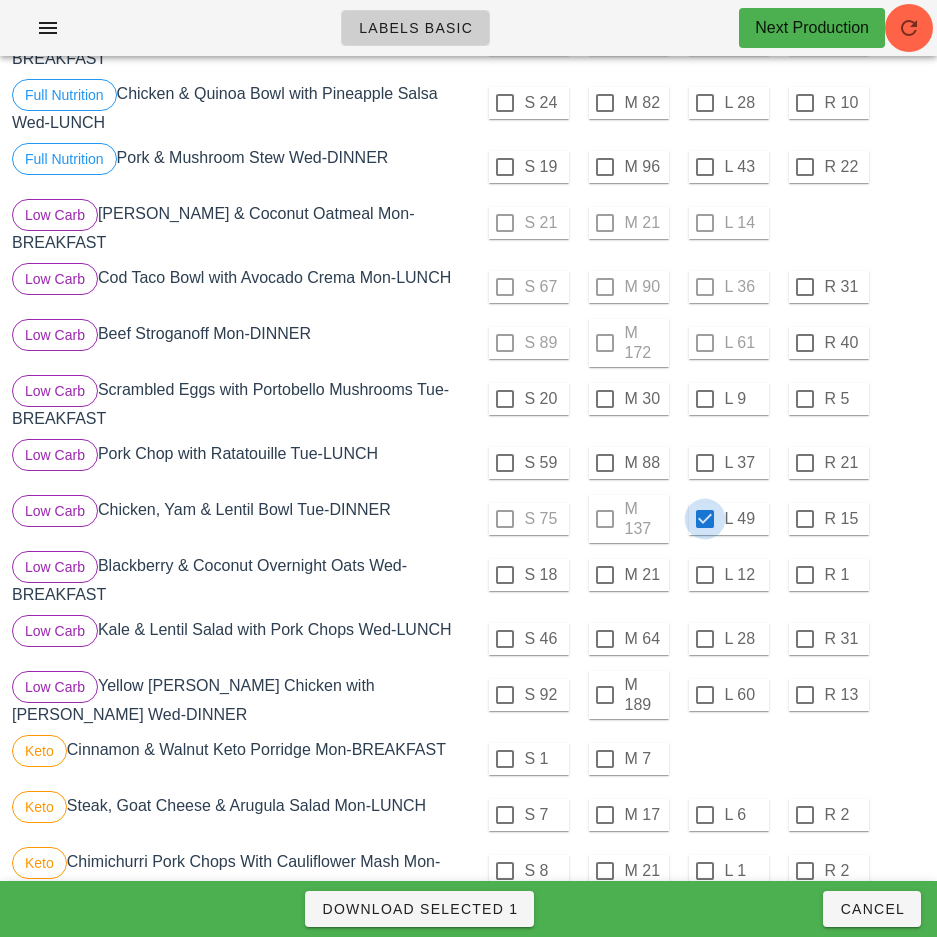 click on "Download Selected 1" at bounding box center [419, 909] 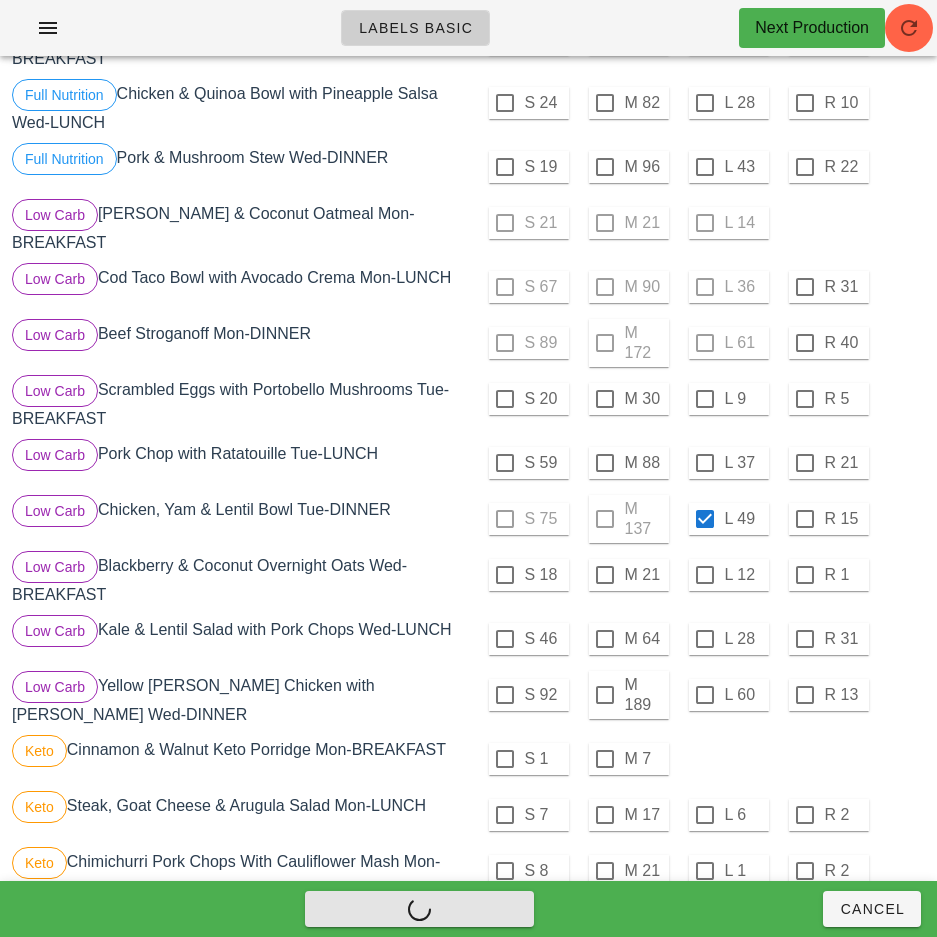 checkbox on "false" 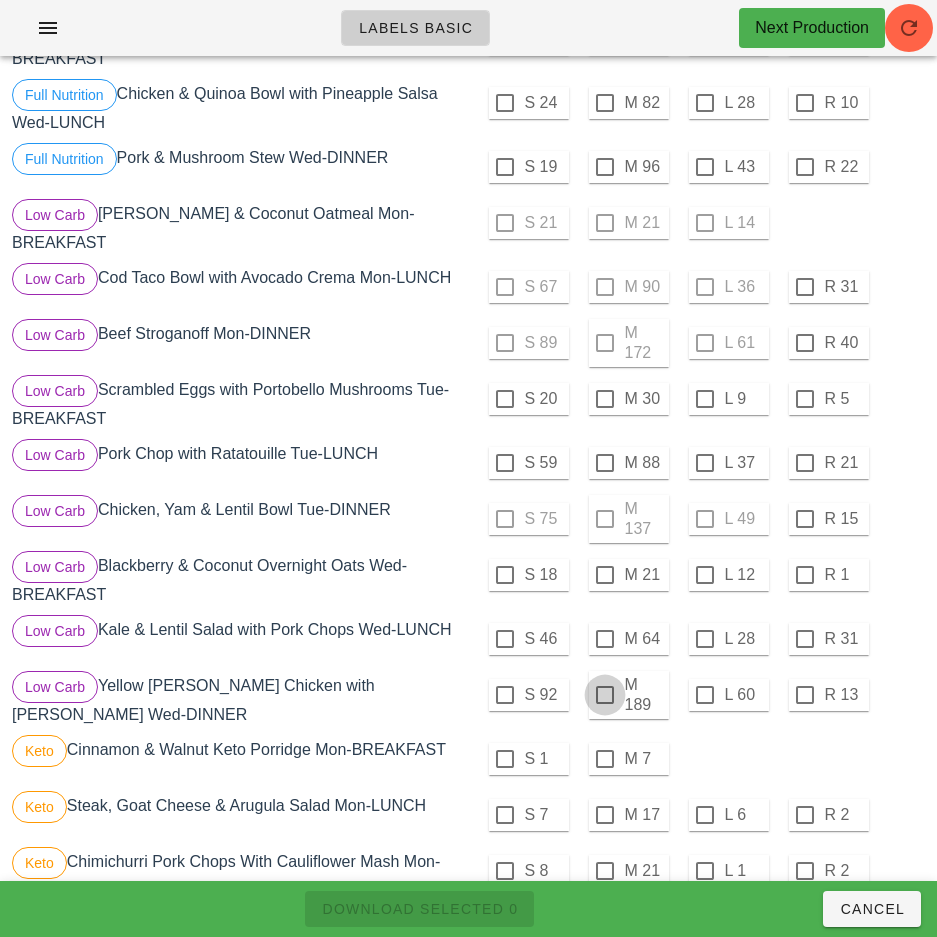 click at bounding box center [605, 695] 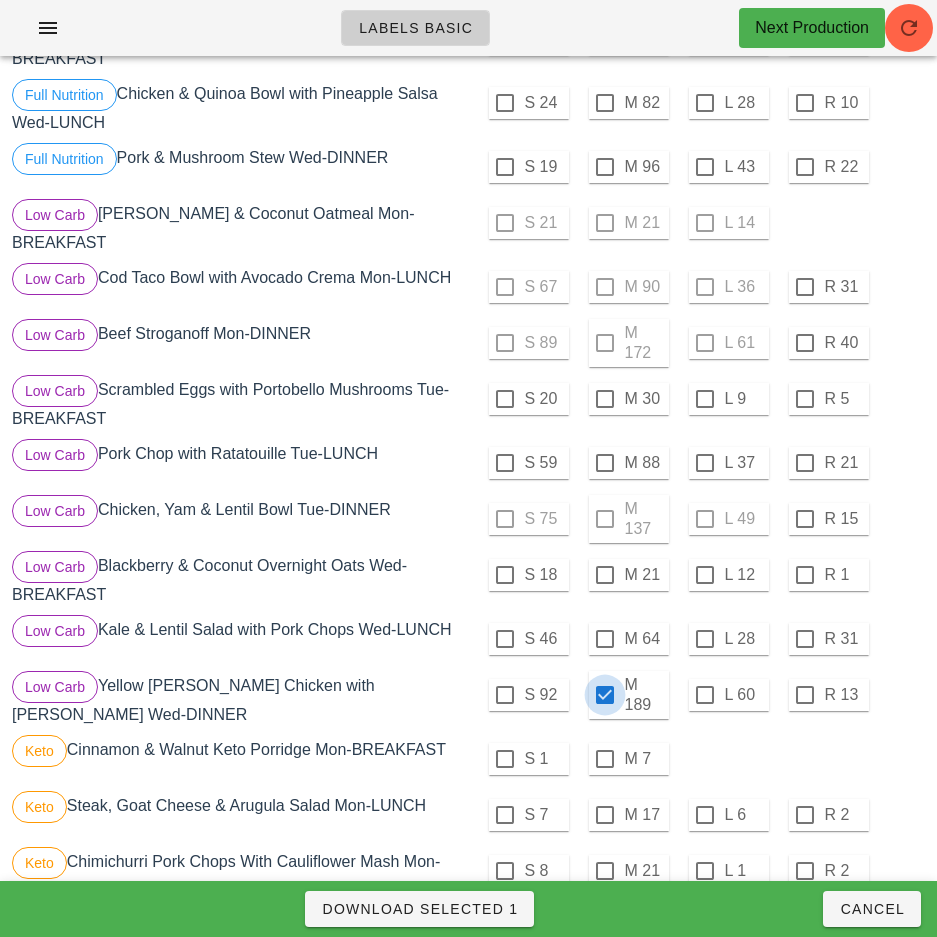 click on "Download Selected 1" at bounding box center (419, 909) 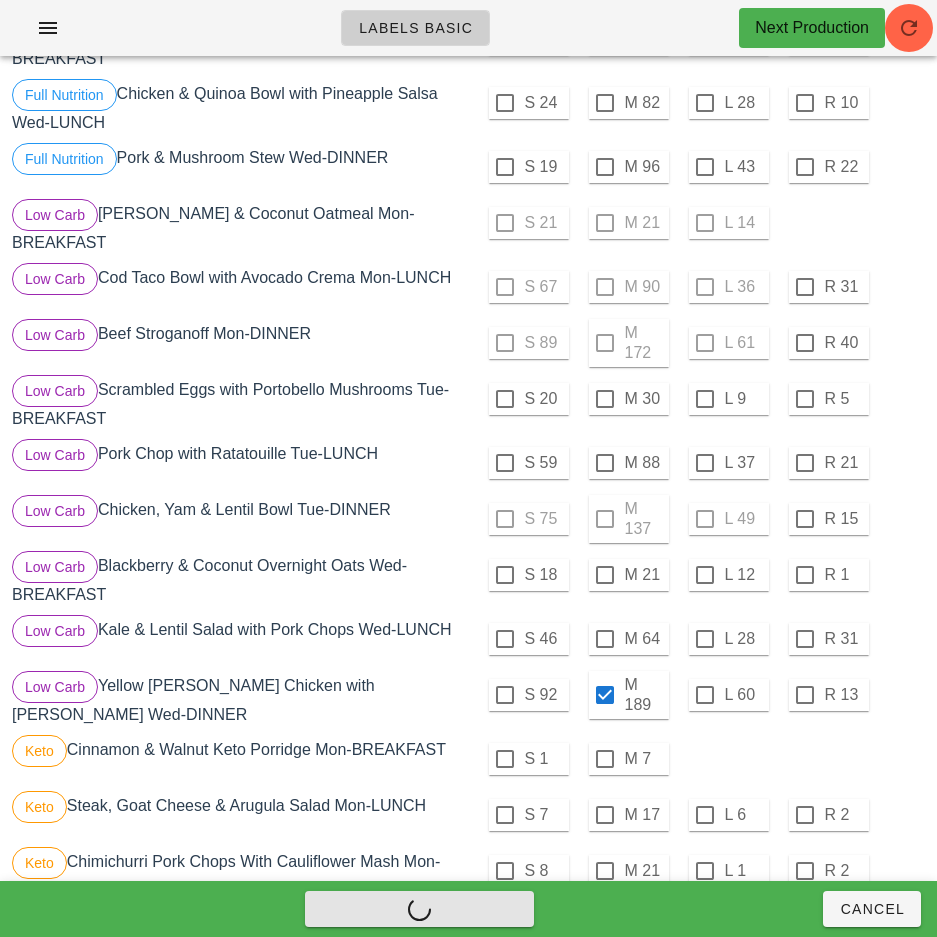 checkbox on "false" 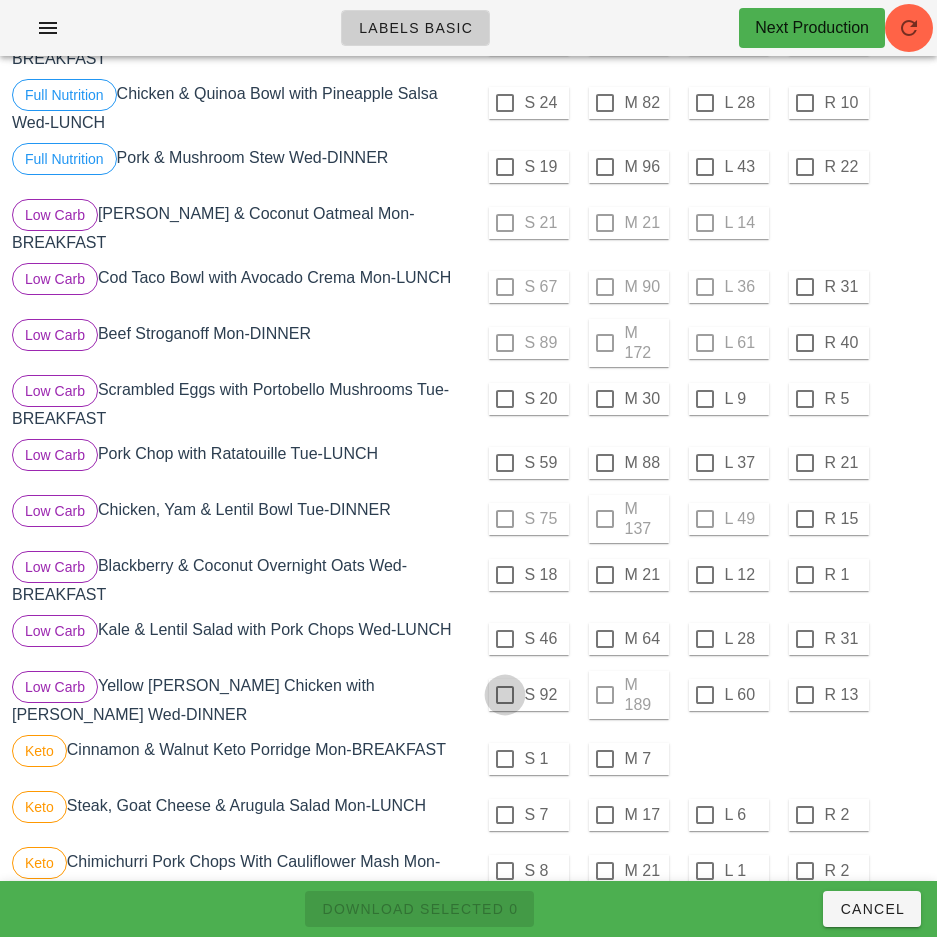 click at bounding box center [505, 695] 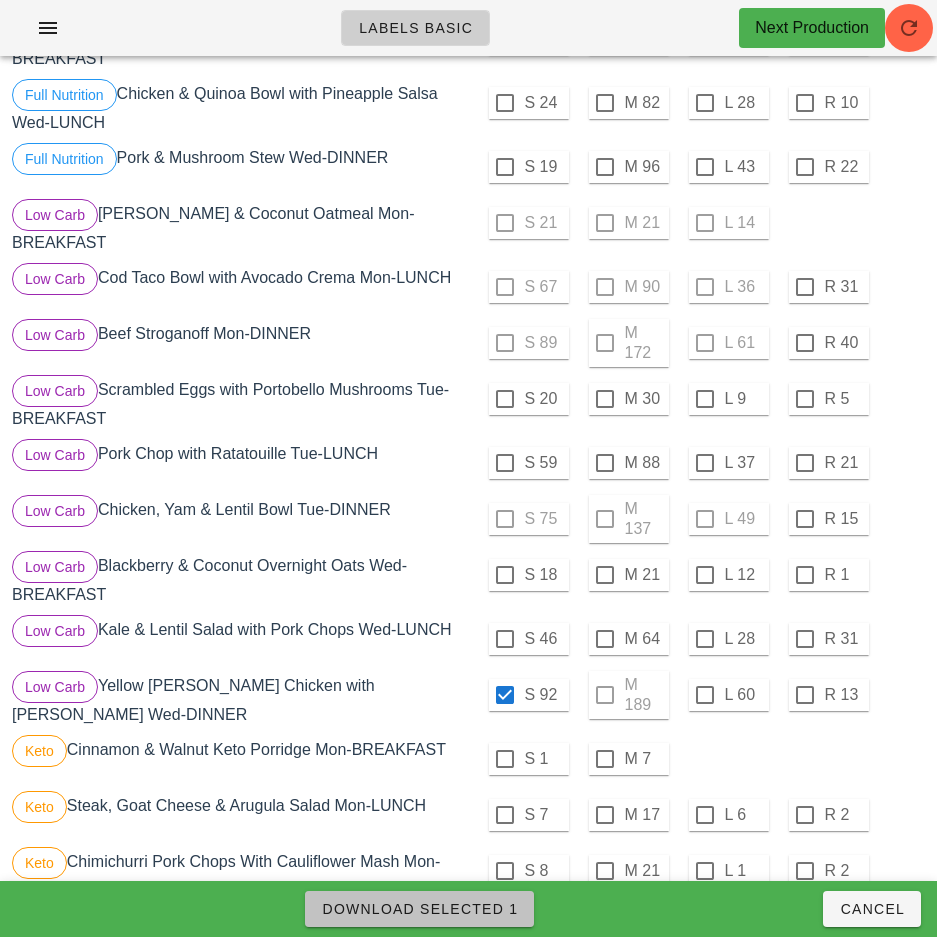 click on "Download Selected 1" at bounding box center [419, 909] 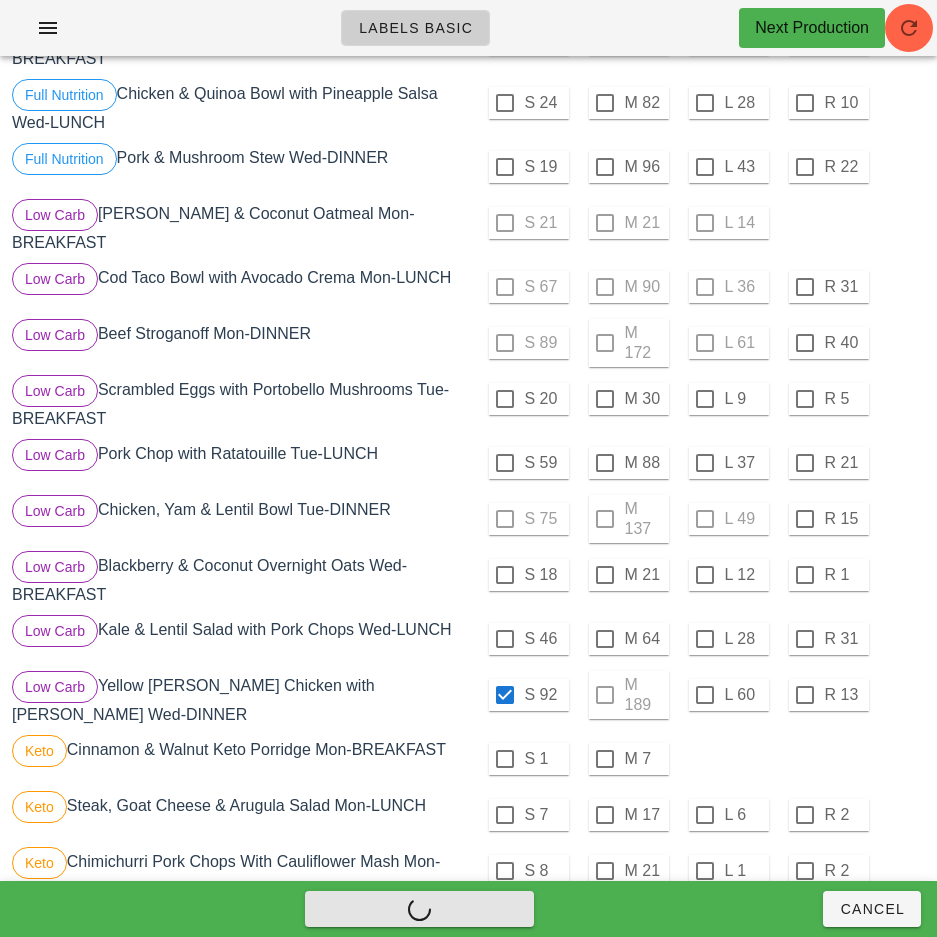 checkbox on "false" 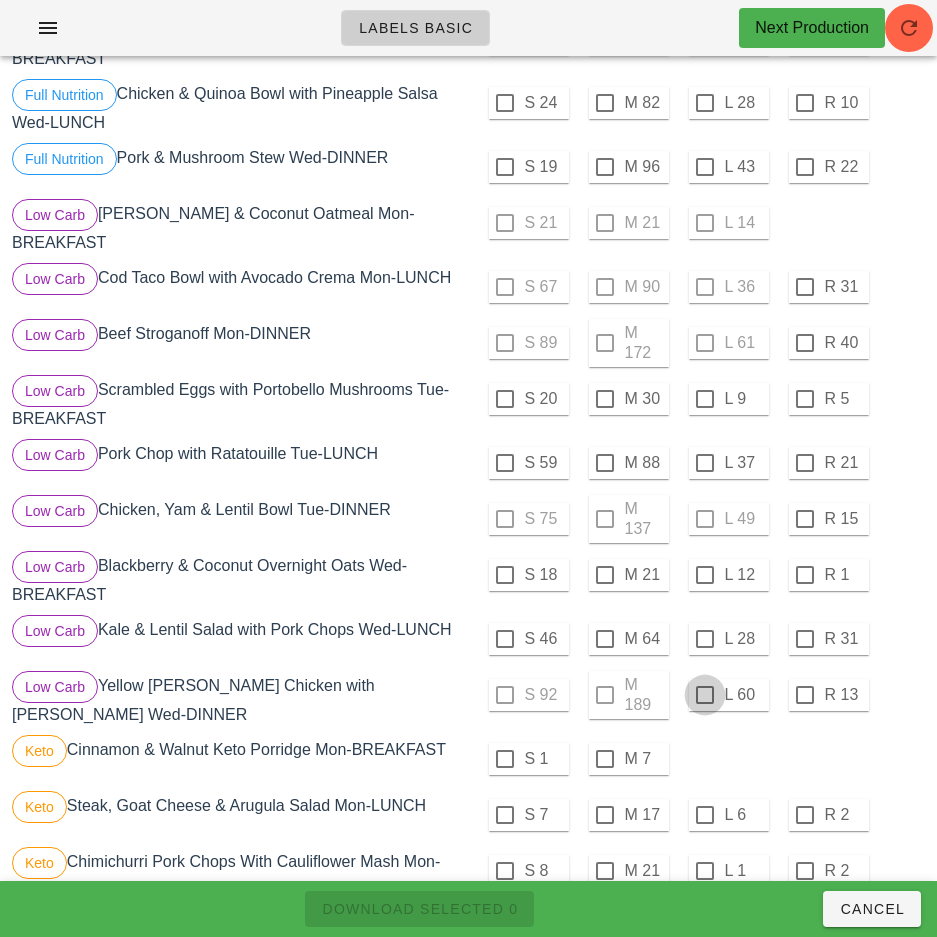 click at bounding box center [705, 695] 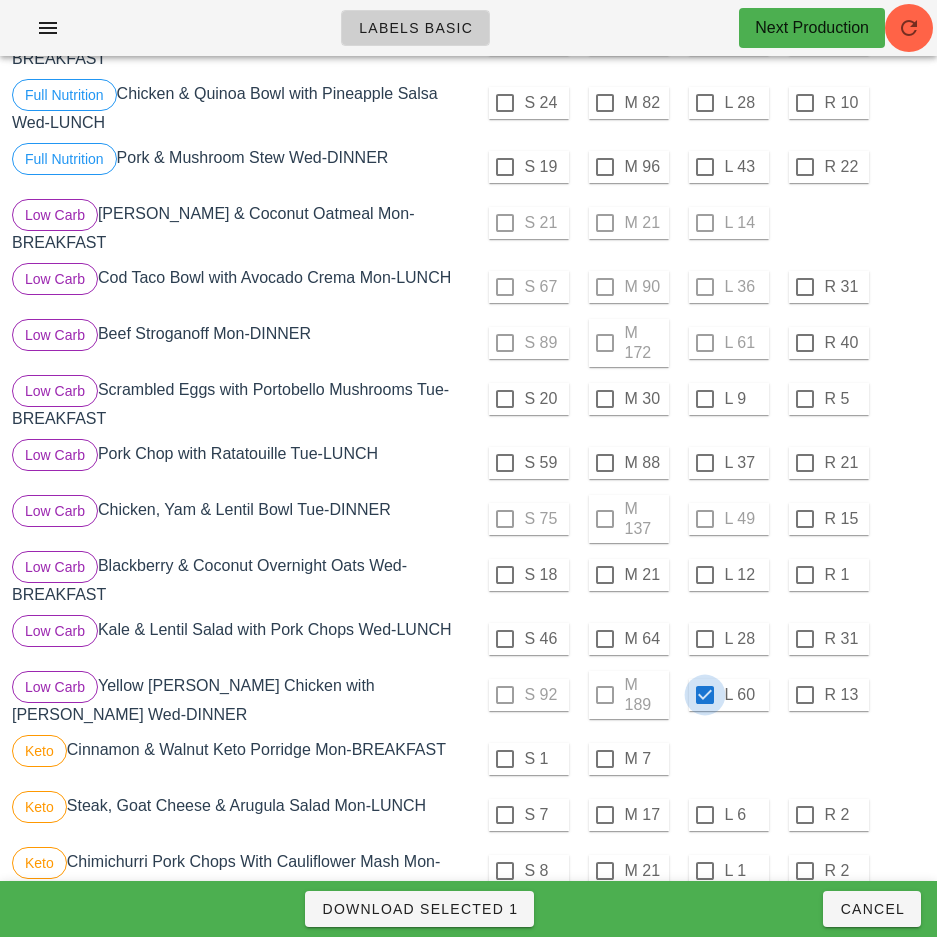 click on "Download Selected 1" at bounding box center (419, 909) 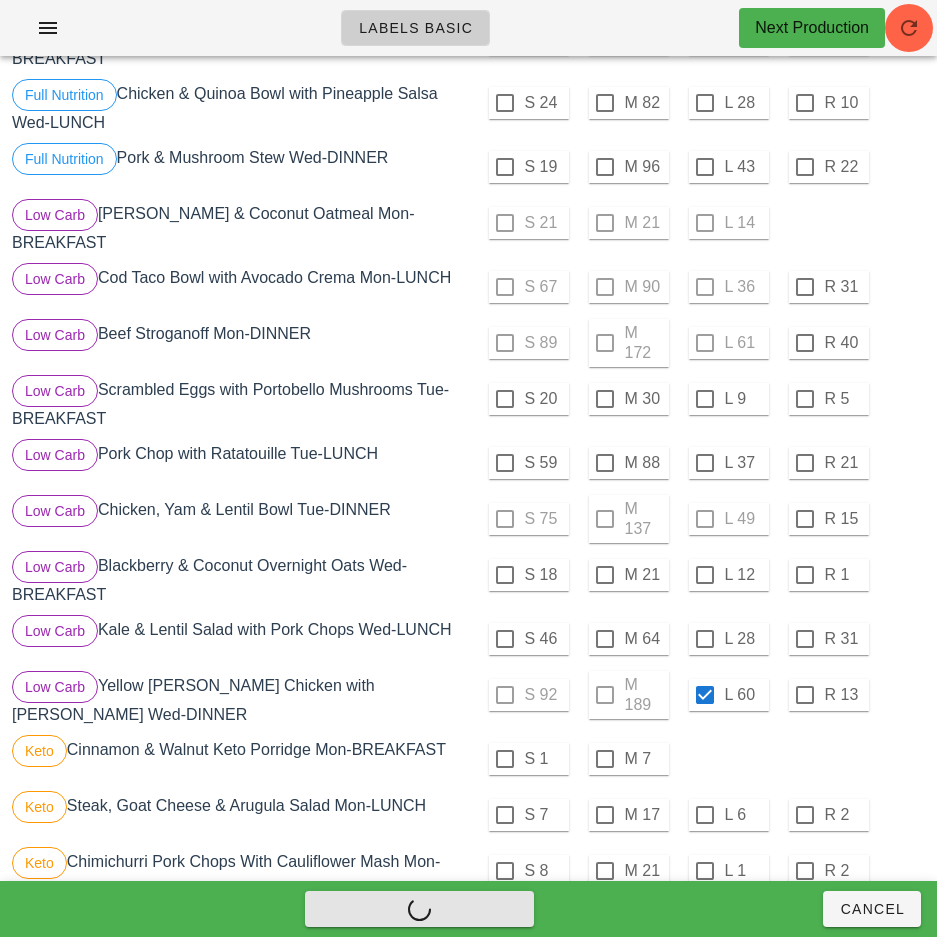 checkbox on "false" 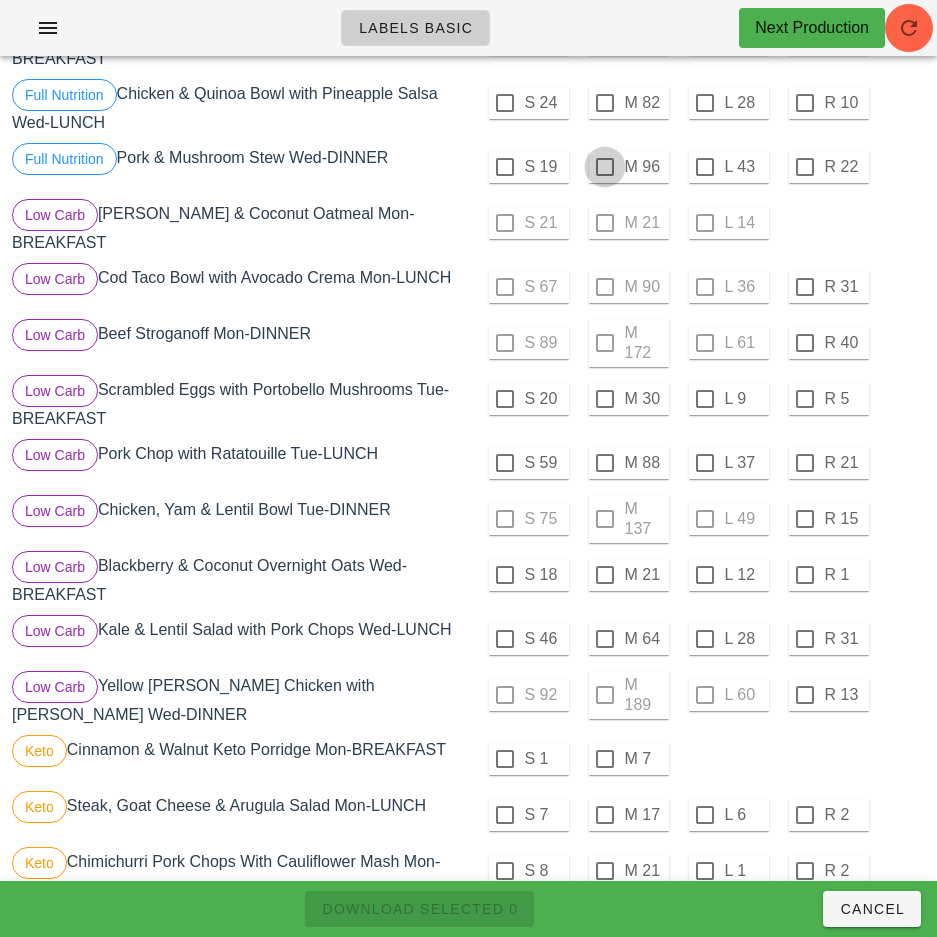 click at bounding box center [605, 167] 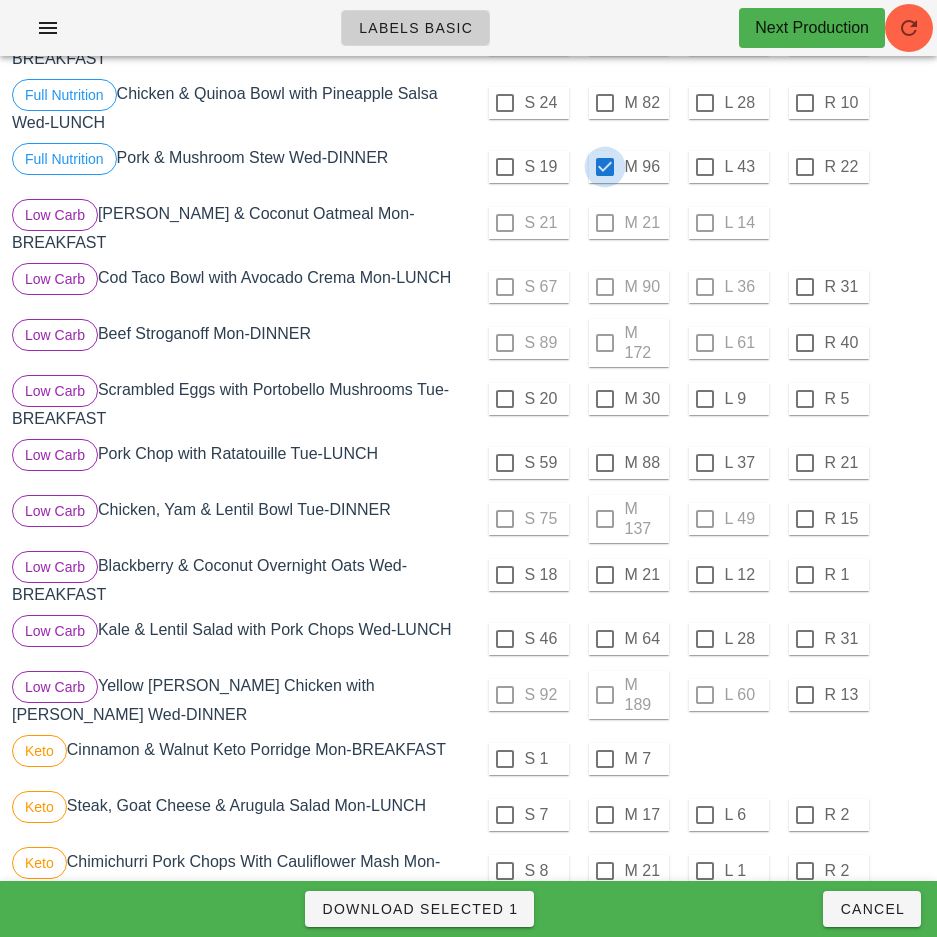 click at bounding box center [605, 167] 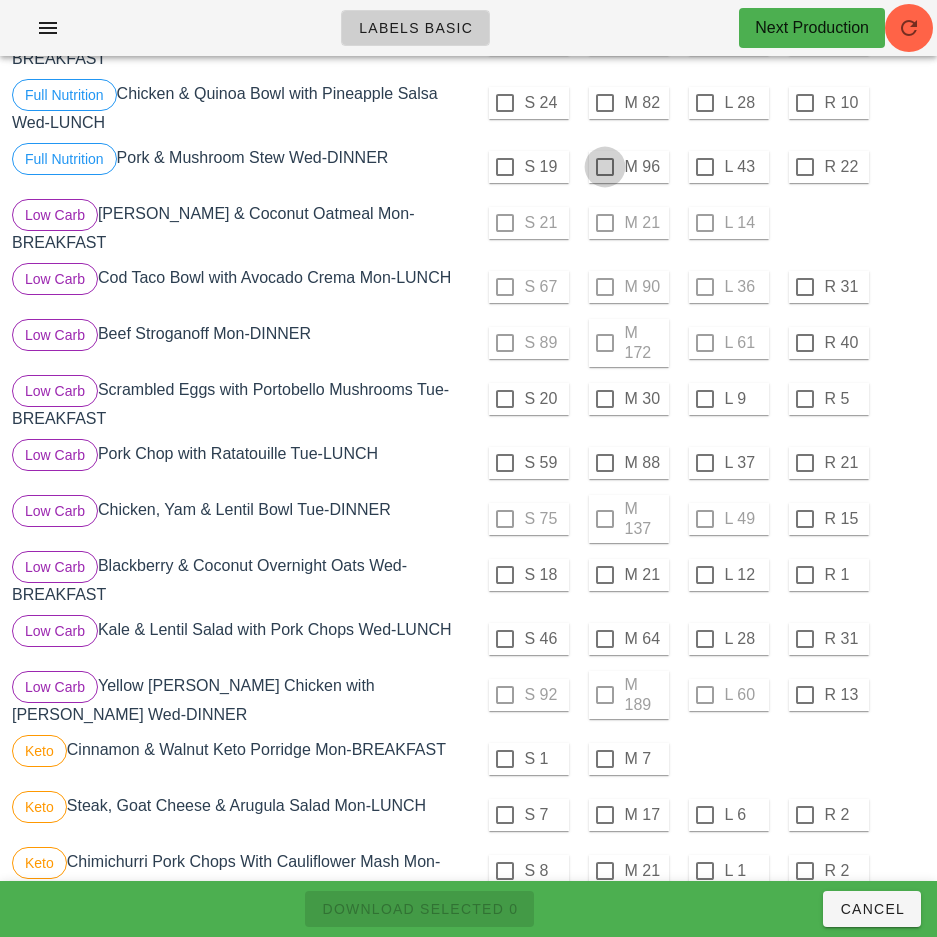 checkbox on "false" 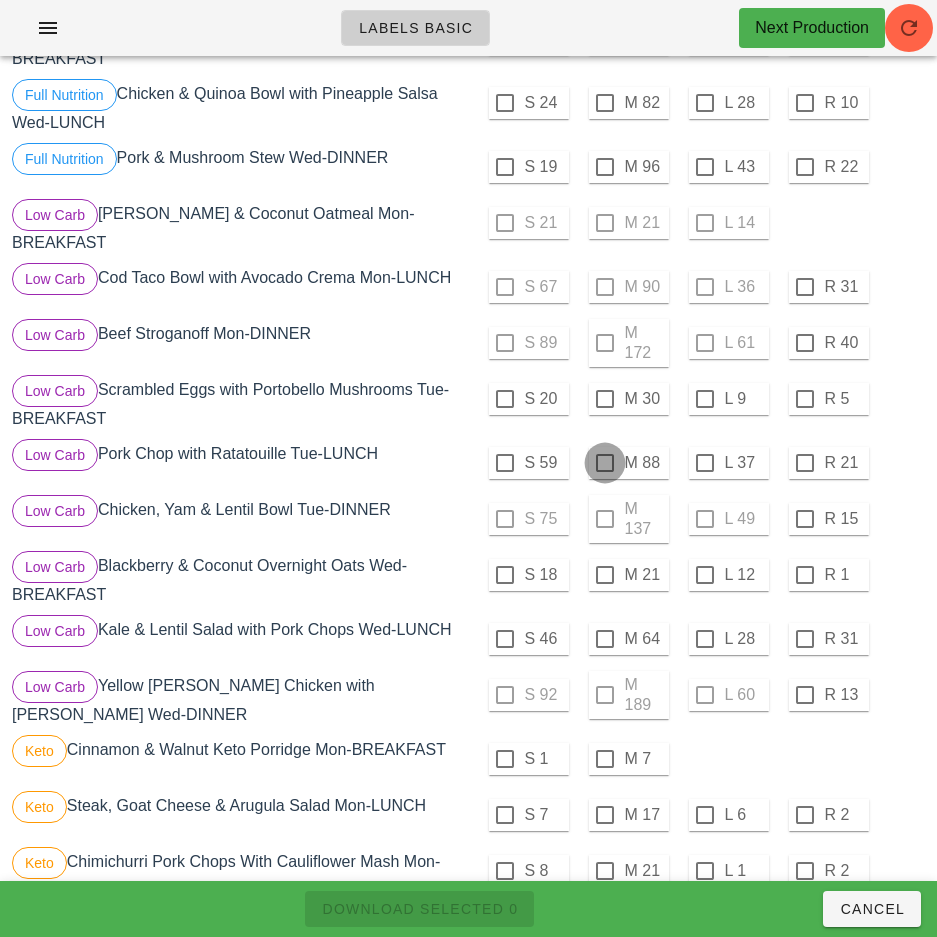 click at bounding box center [605, 463] 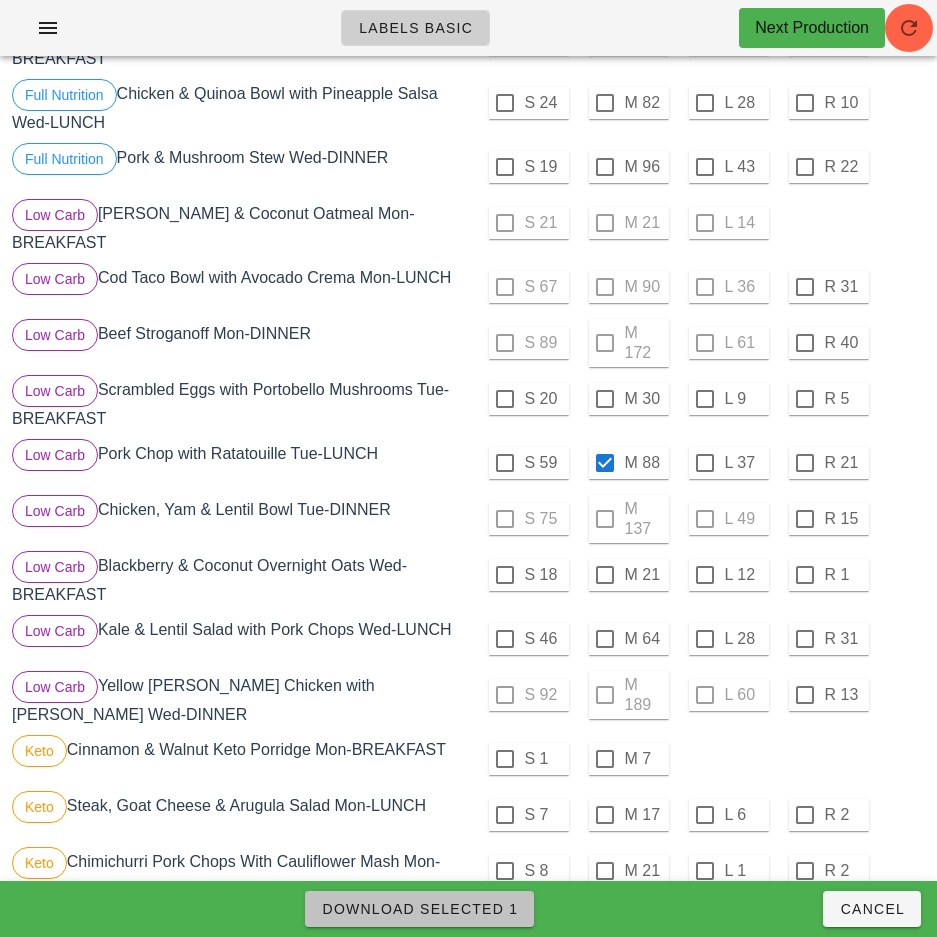 click on "Download Selected 1" at bounding box center (419, 909) 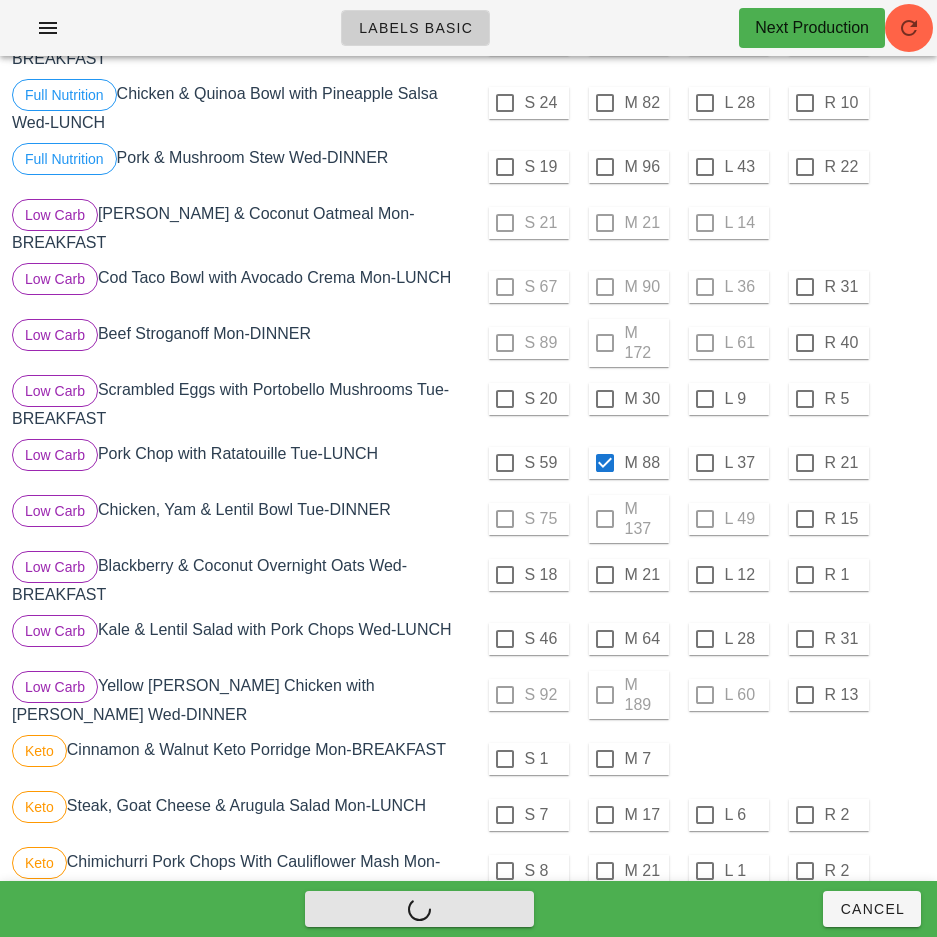 checkbox on "false" 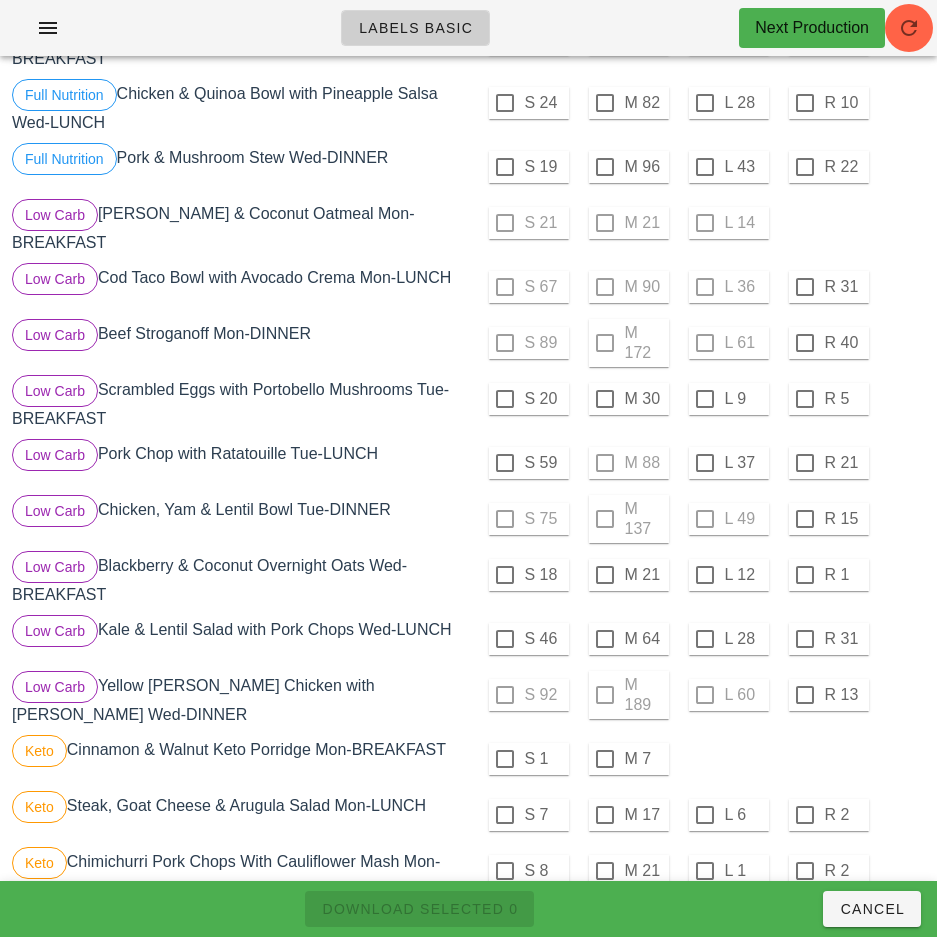 click on "S 1 M 7" at bounding box center (699, 759) 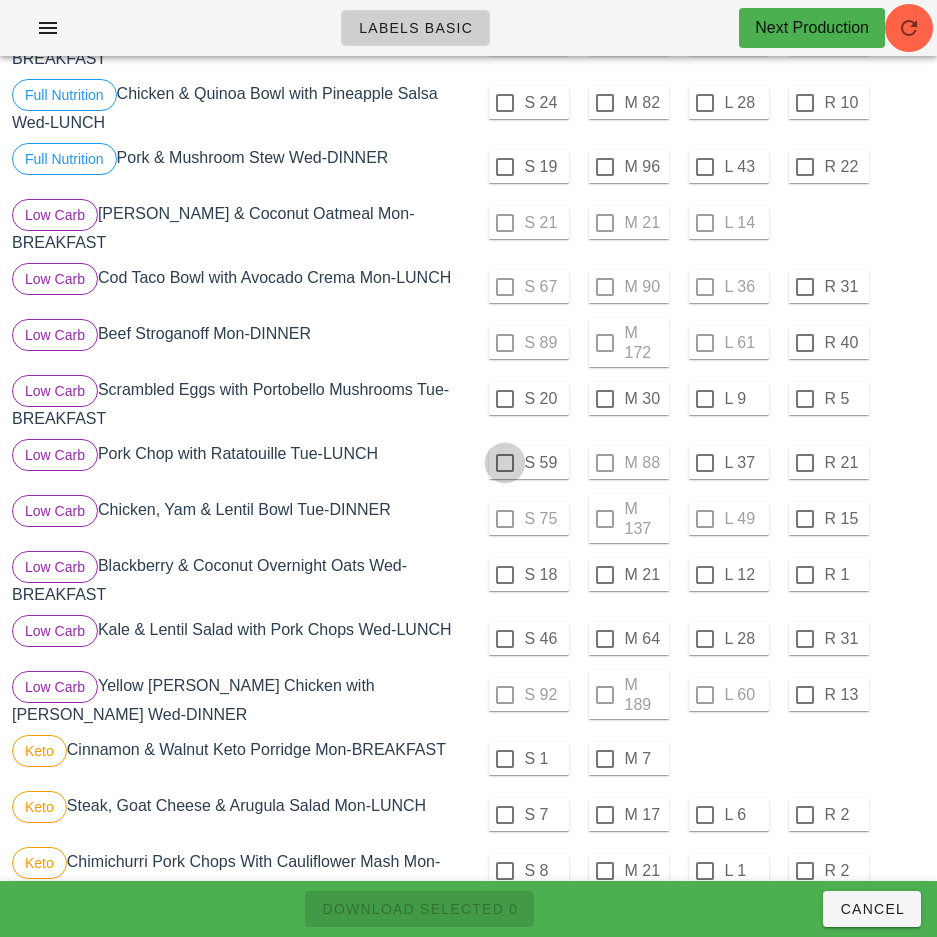 click at bounding box center (505, 463) 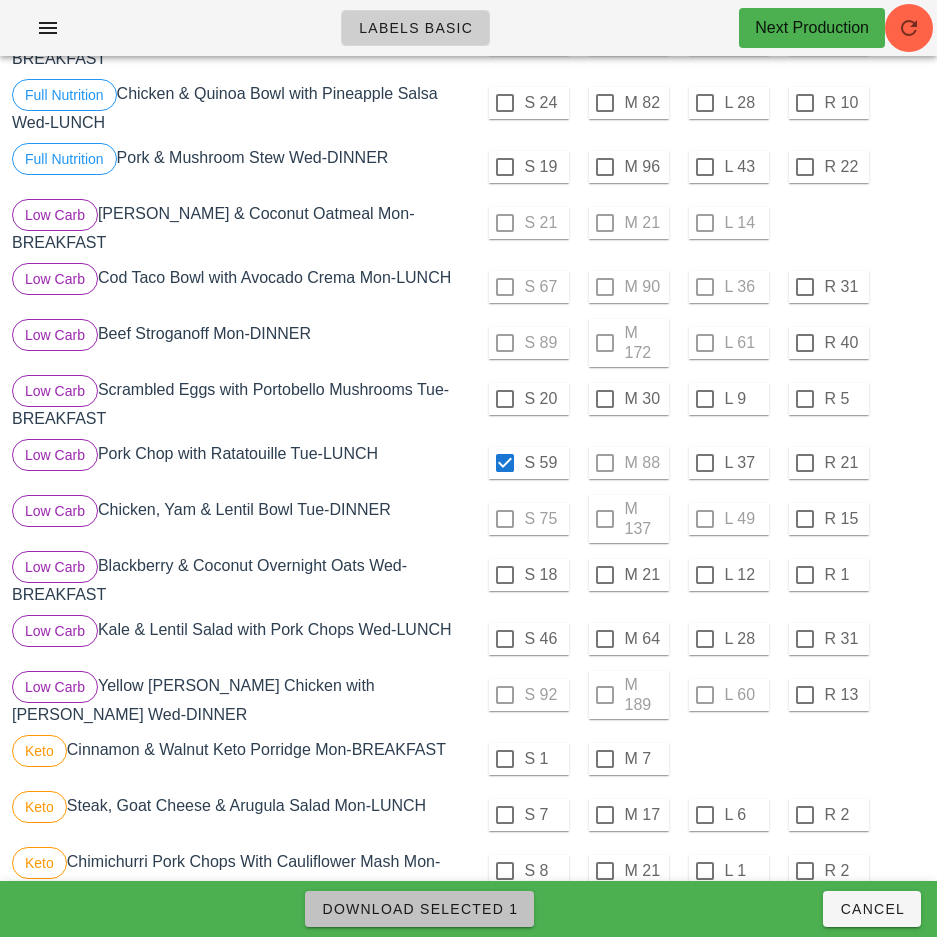 click on "Download Selected 1" at bounding box center (419, 909) 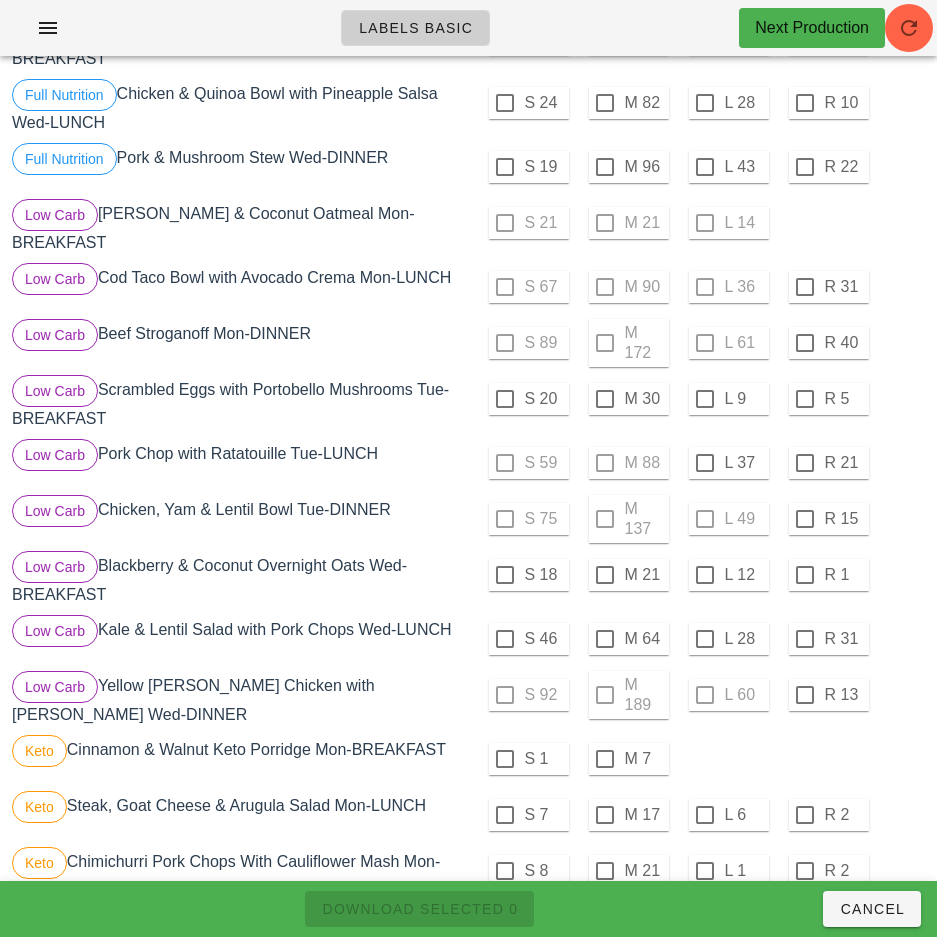 checkbox on "false" 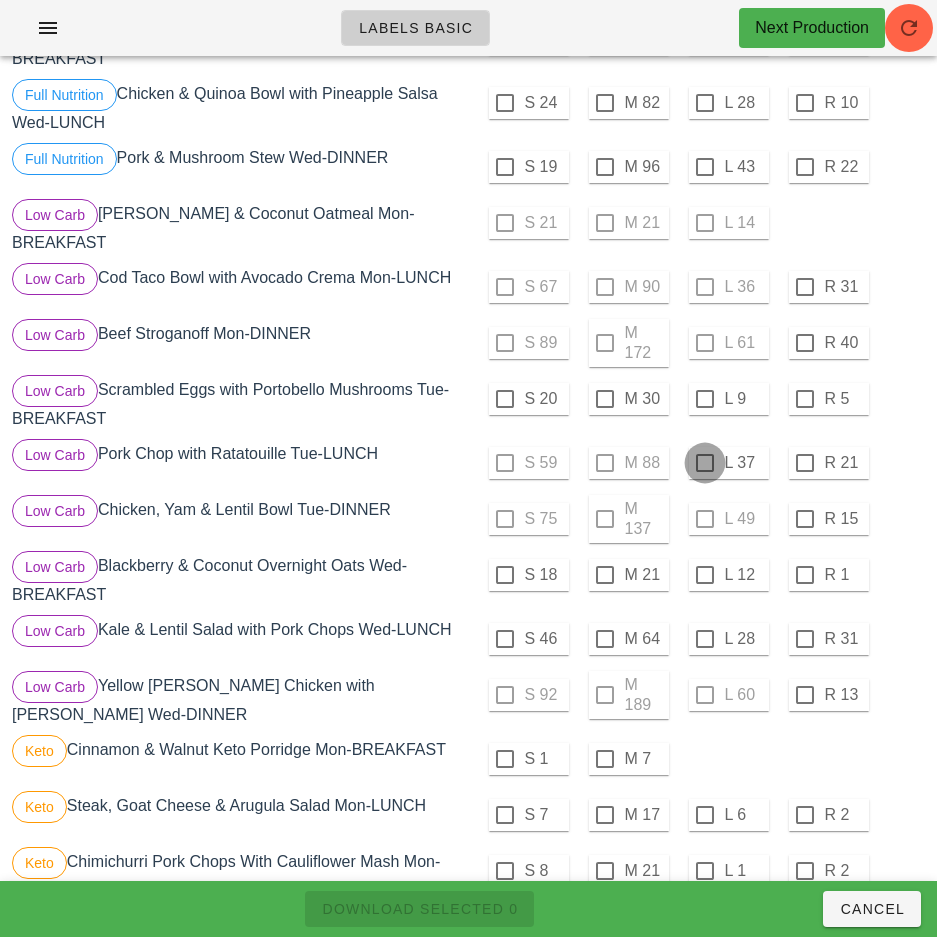 click at bounding box center [705, 463] 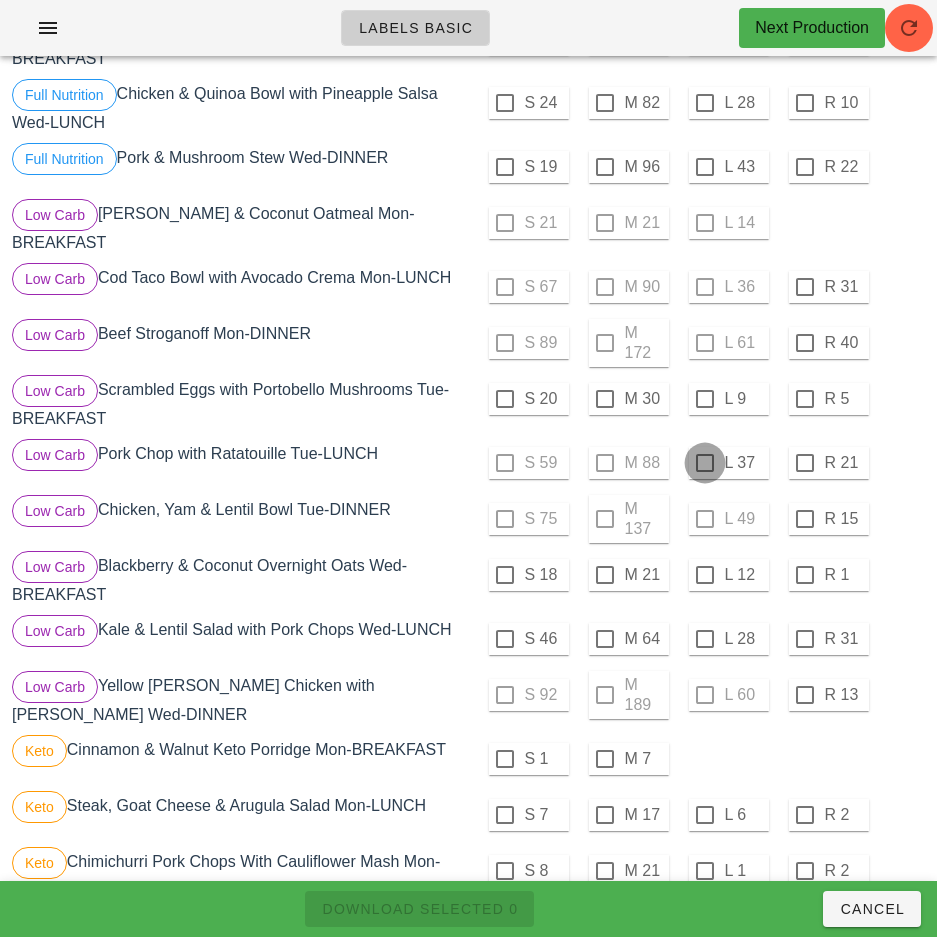 checkbox on "true" 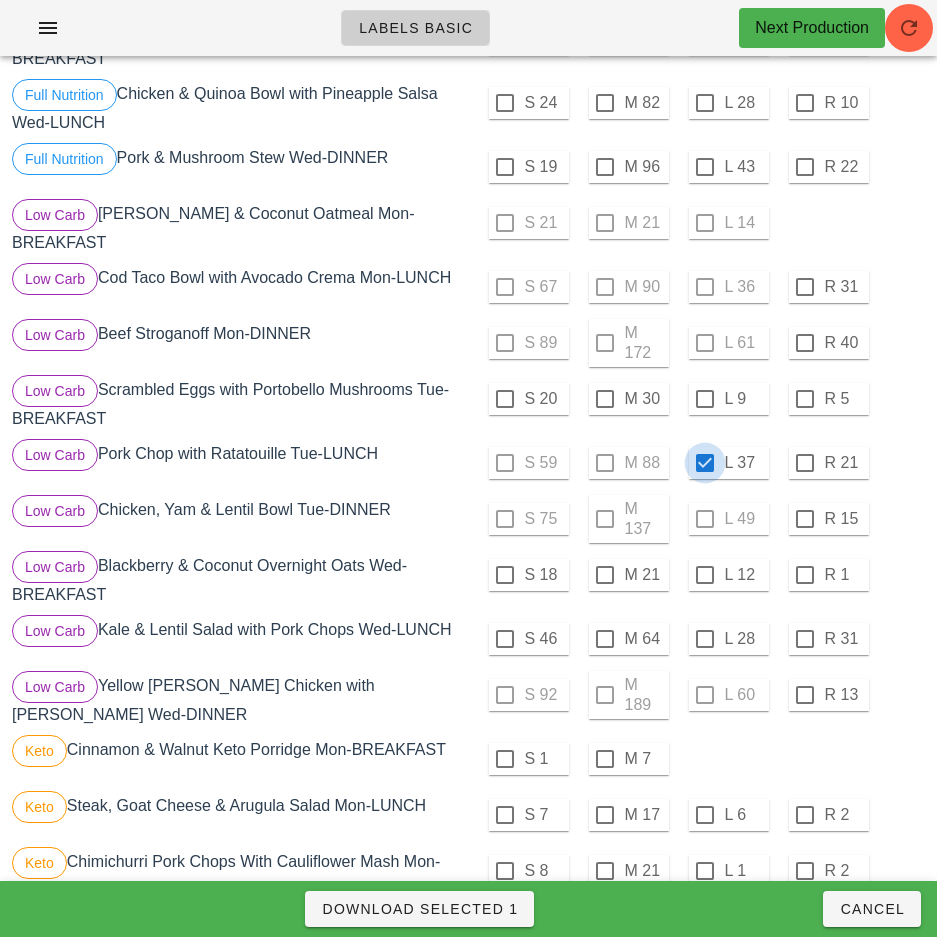 click at bounding box center [705, 639] 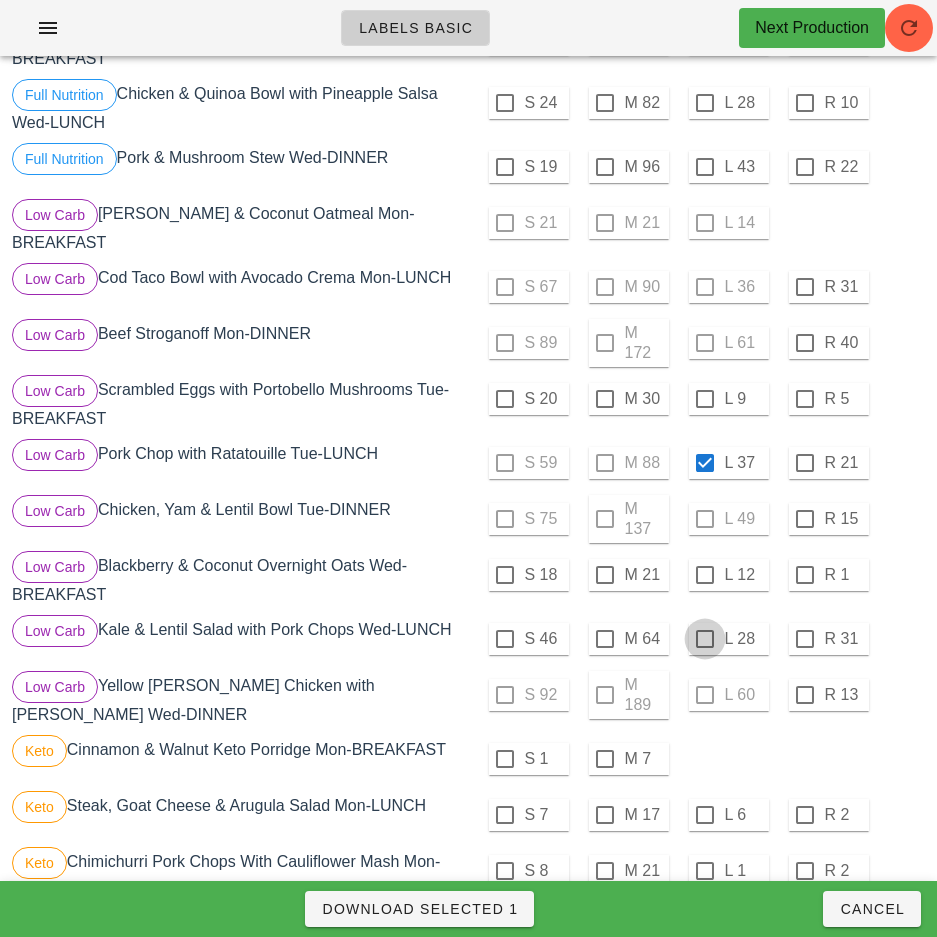 checkbox on "true" 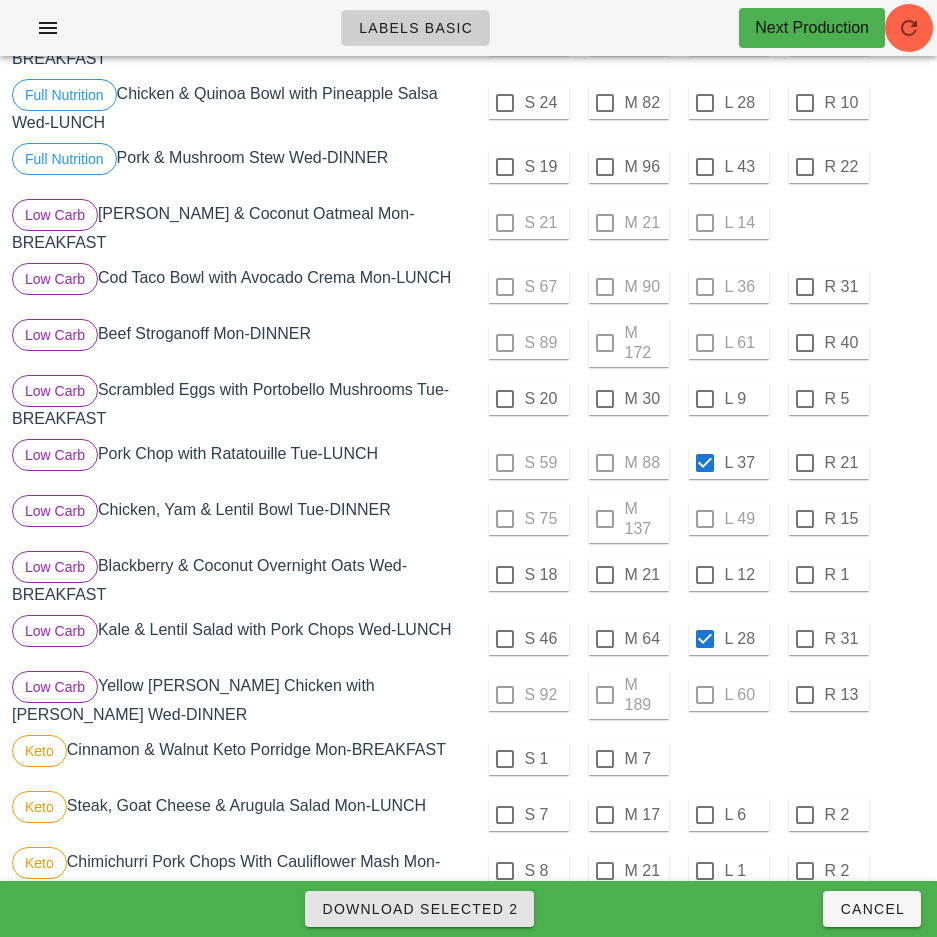click on "Download Selected 2" at bounding box center [419, 909] 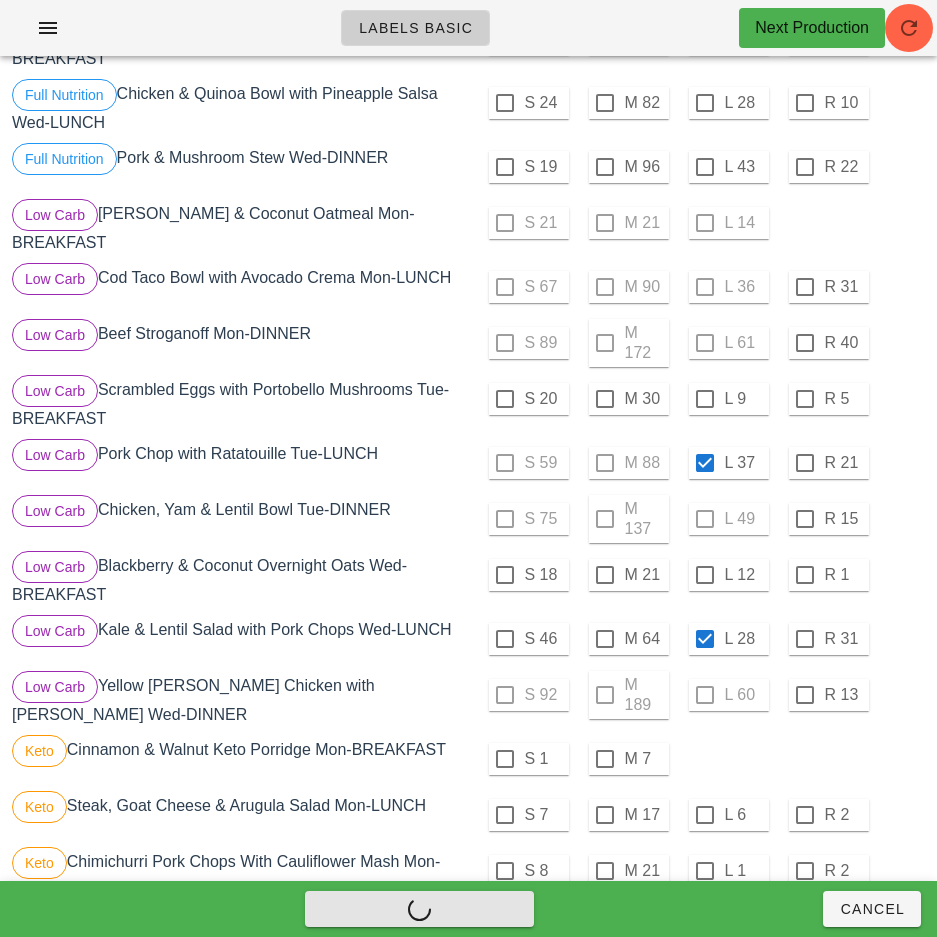 checkbox on "false" 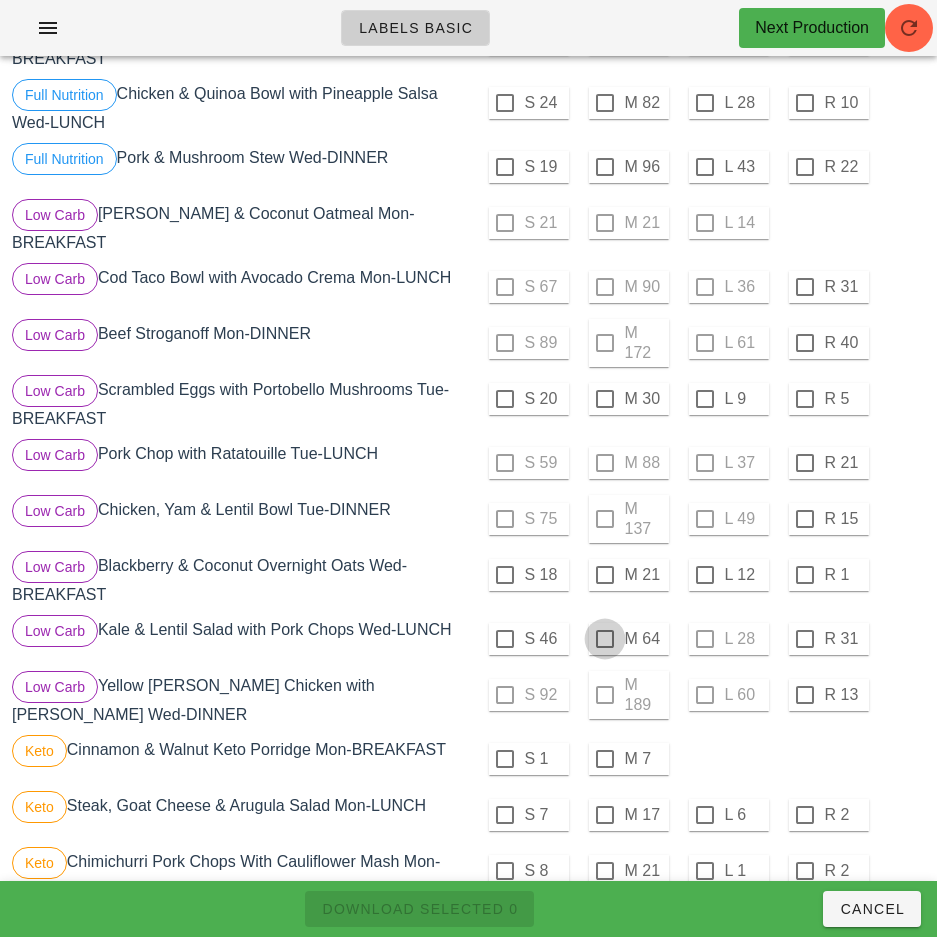click at bounding box center [605, 639] 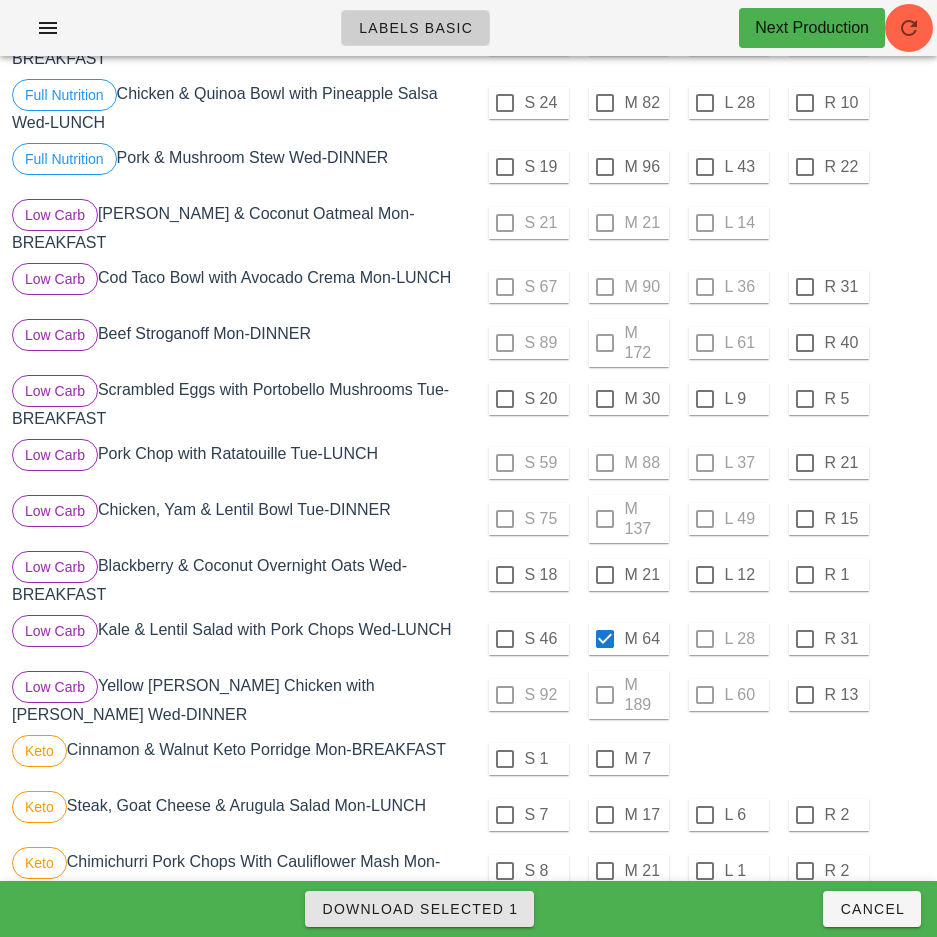 click on "Download Selected 1" at bounding box center [419, 909] 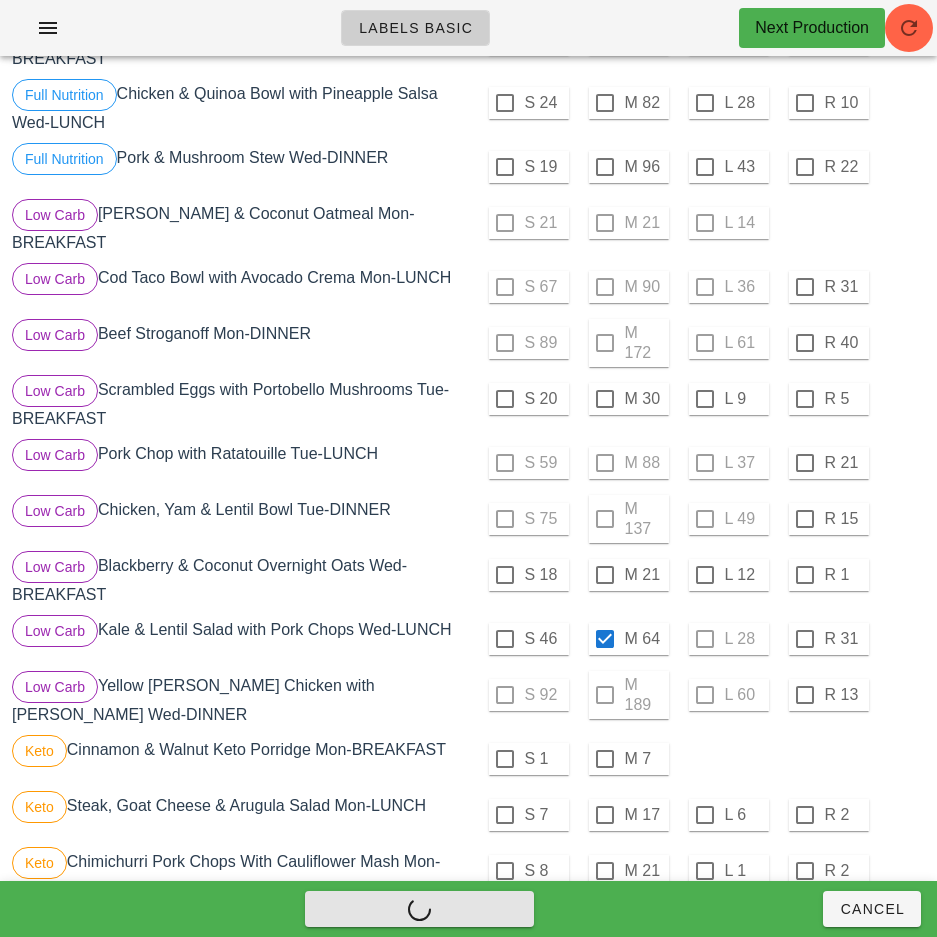 checkbox on "false" 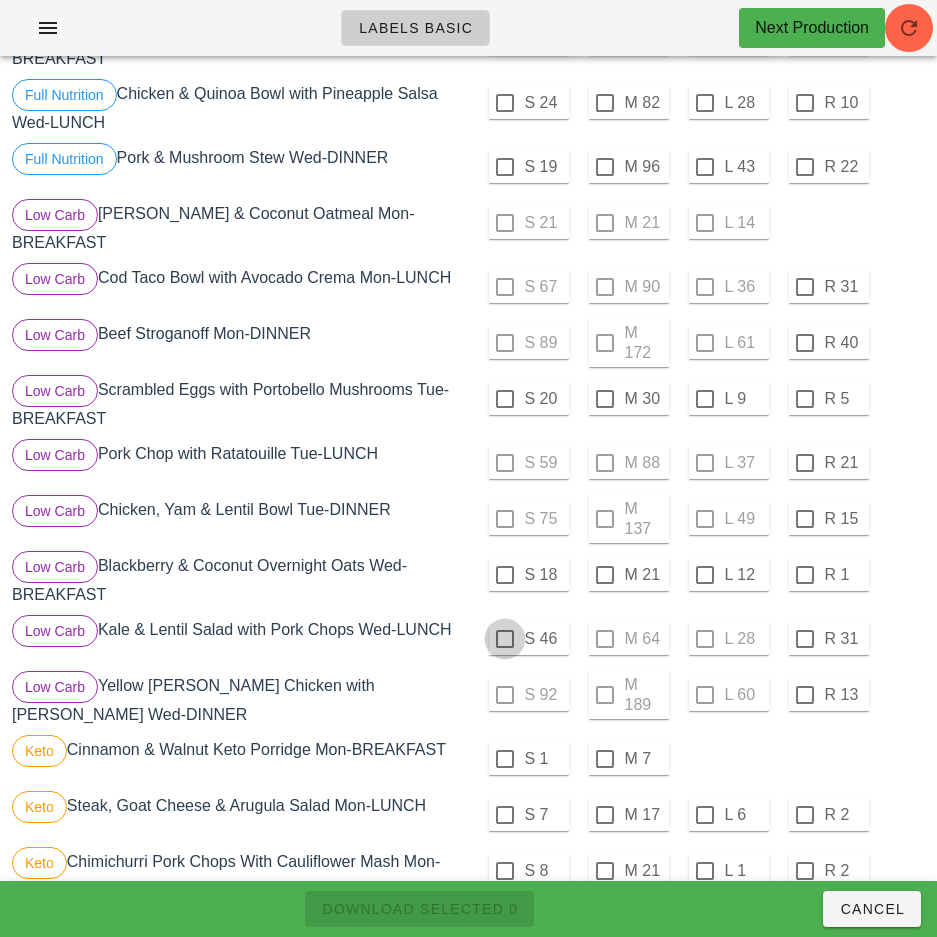 click at bounding box center [505, 639] 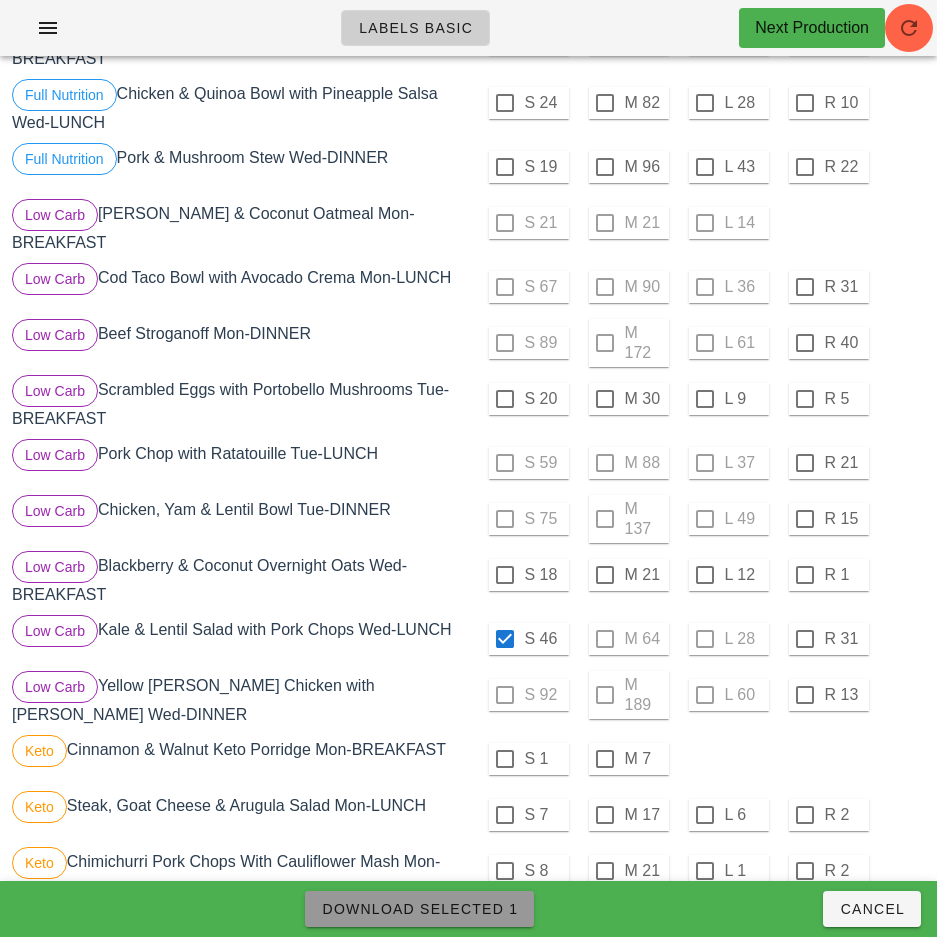 click on "Download Selected 1" at bounding box center (419, 909) 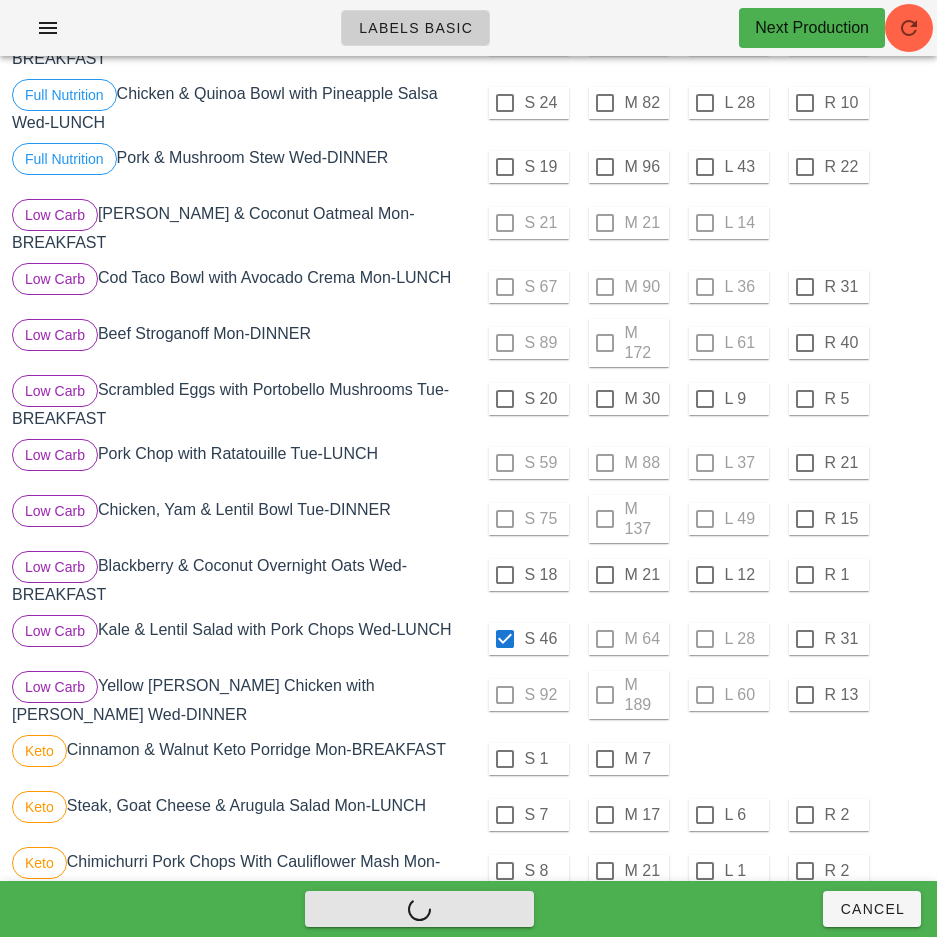 checkbox on "false" 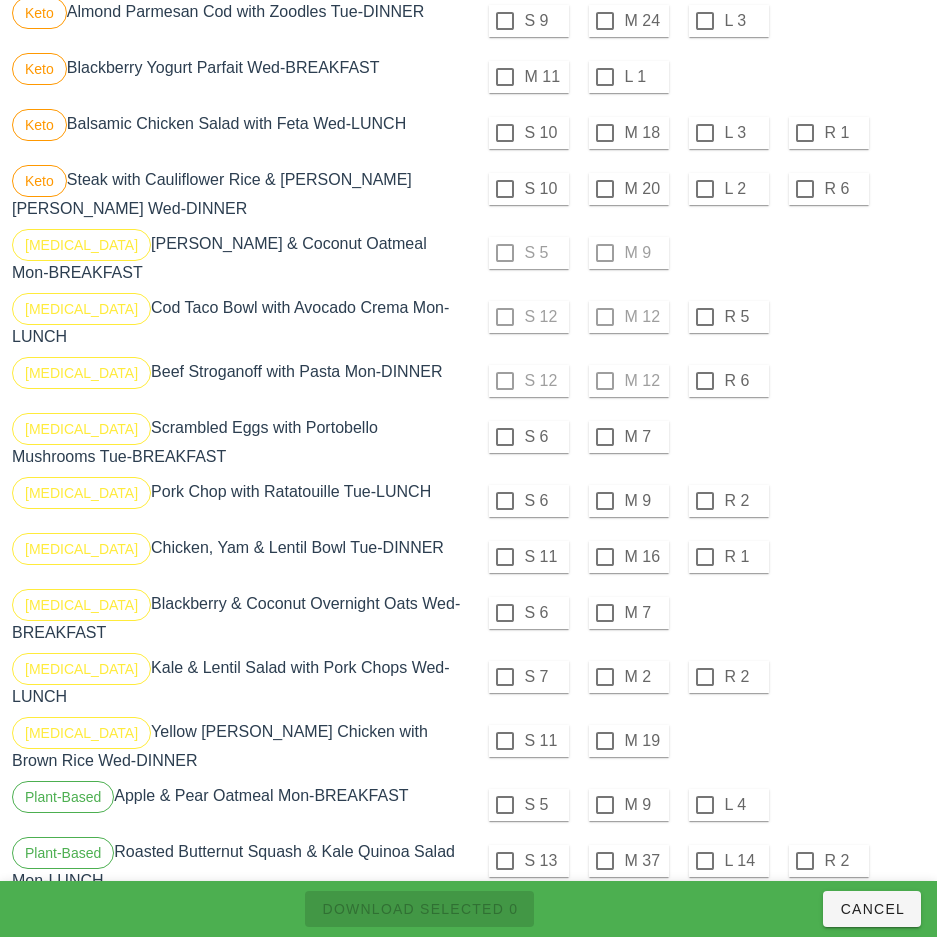 scroll, scrollTop: 3254, scrollLeft: 0, axis: vertical 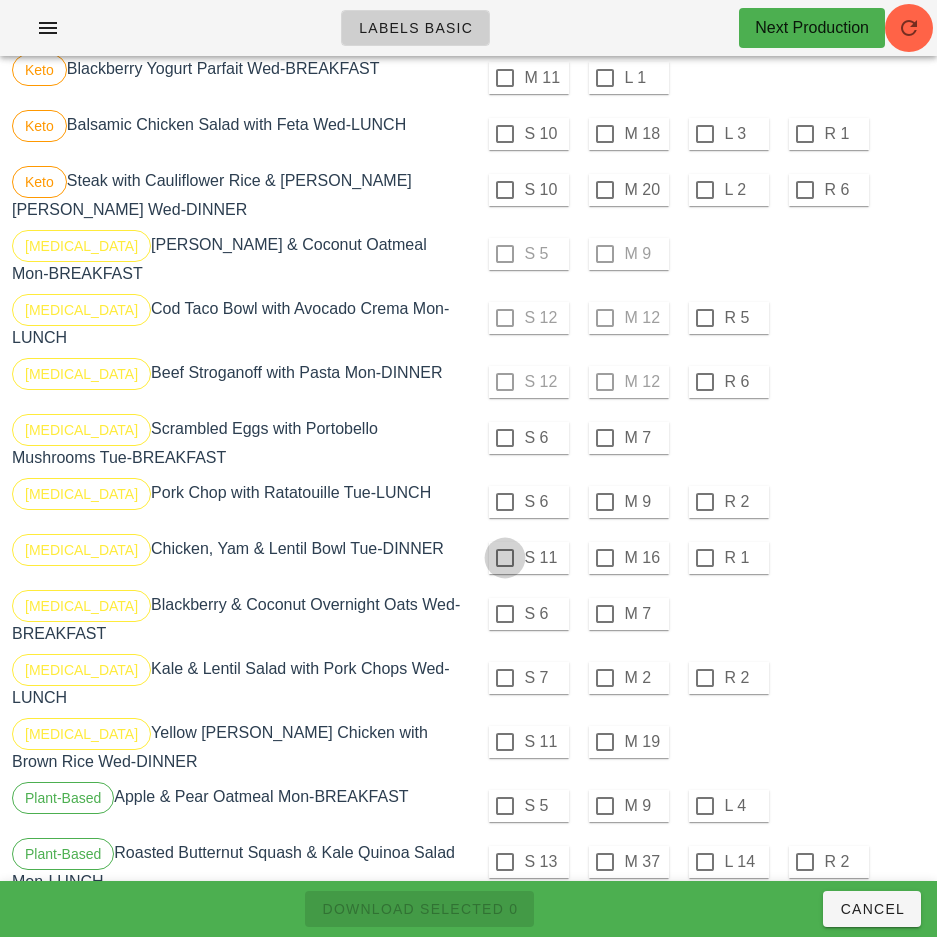 click at bounding box center [505, 502] 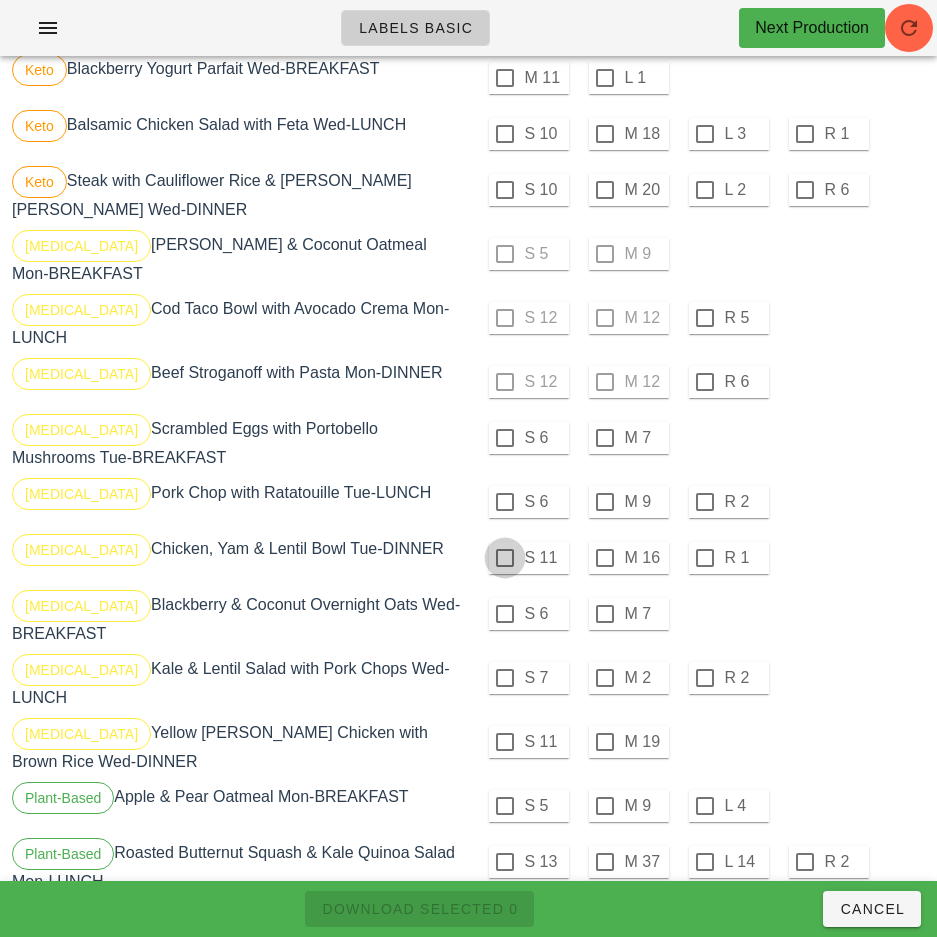 click at bounding box center (505, 558) 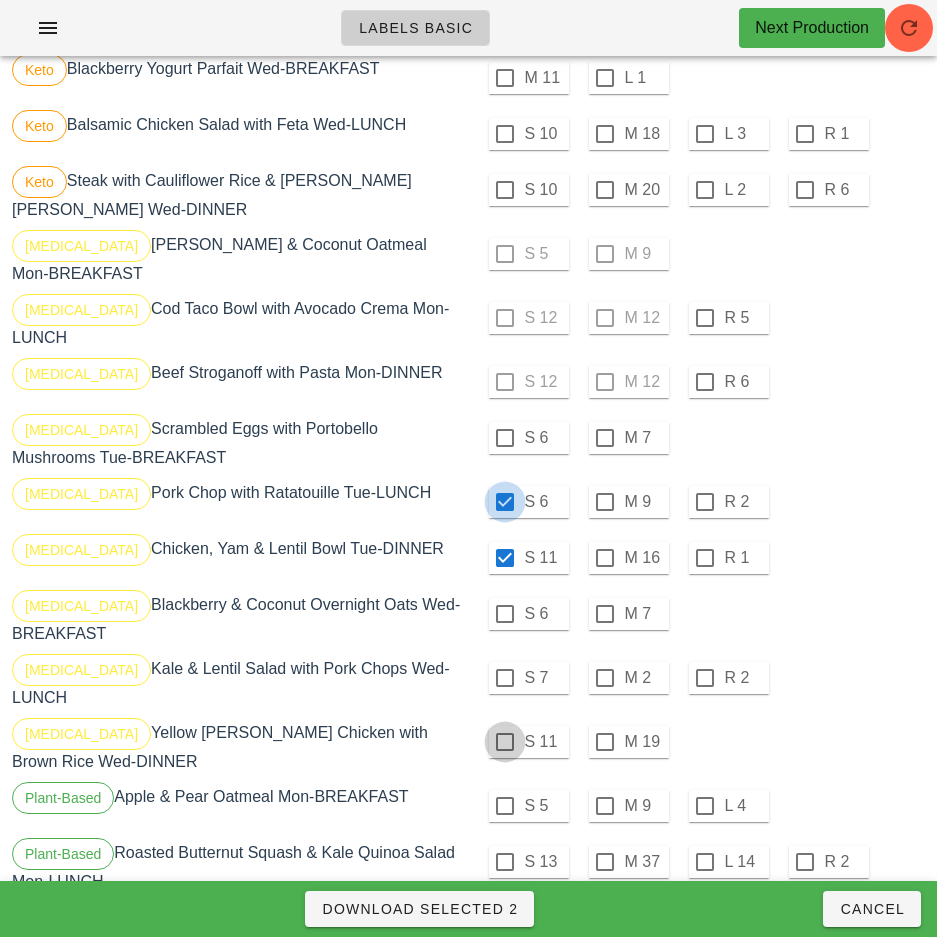click at bounding box center (505, 742) 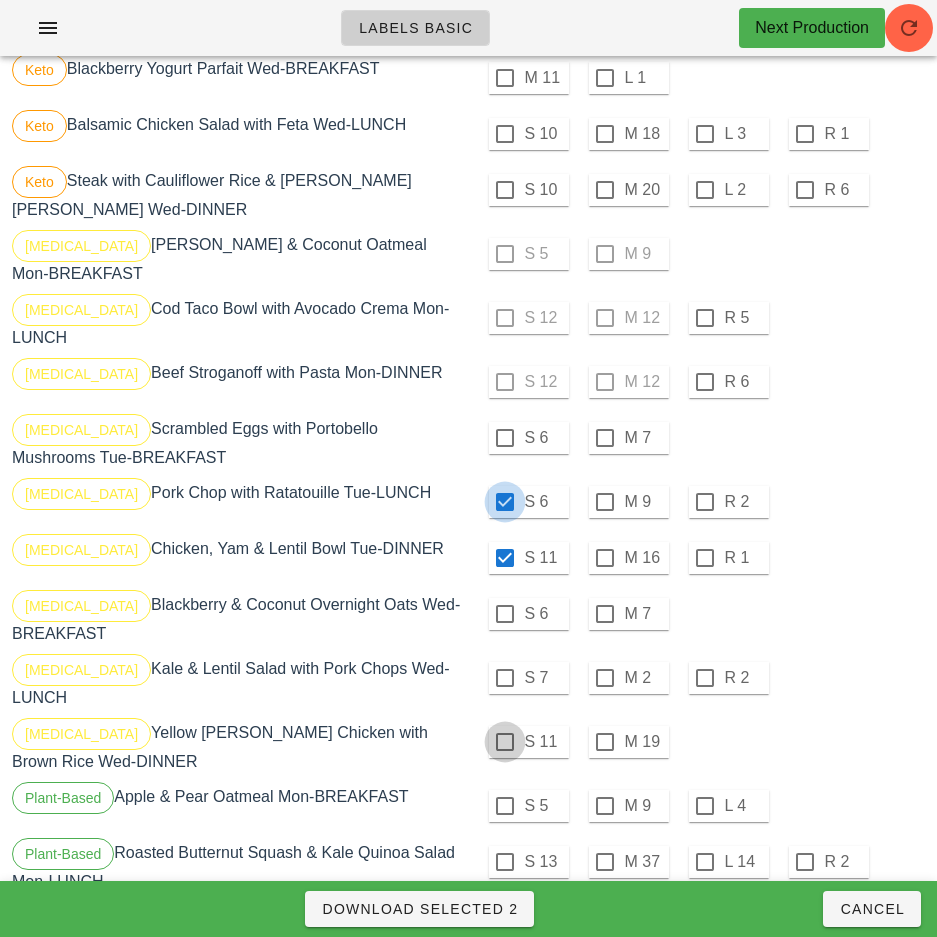 checkbox on "true" 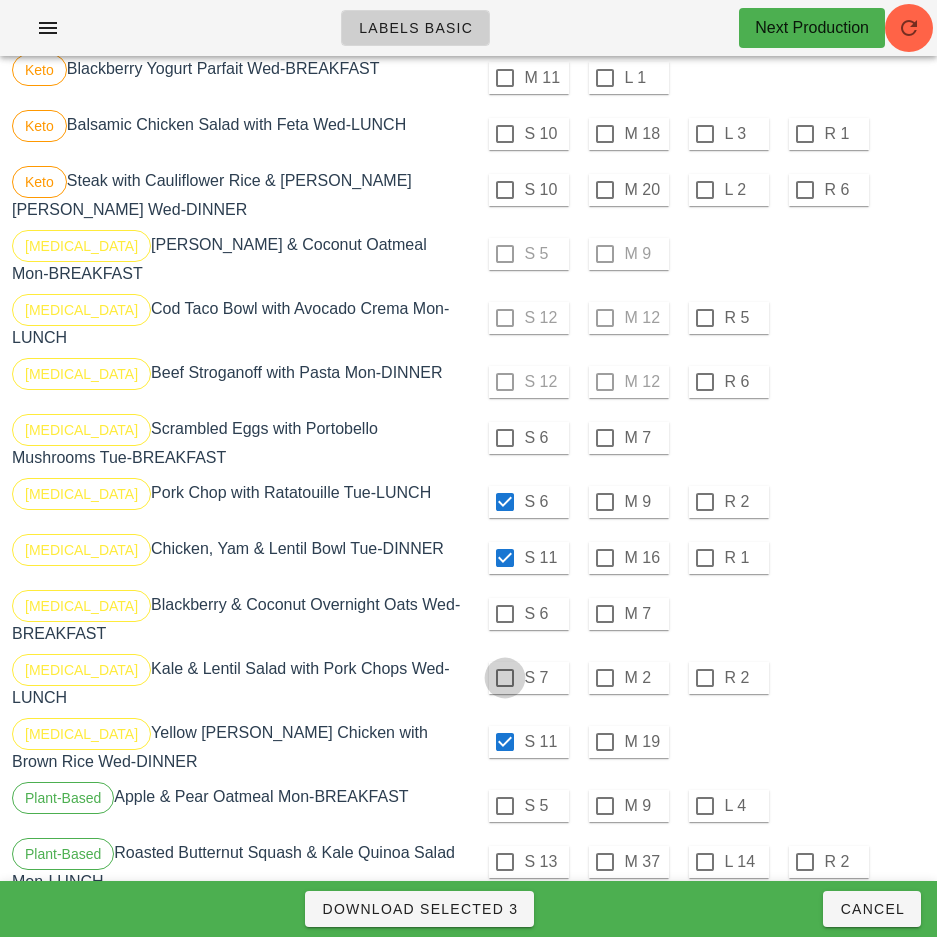 click at bounding box center (505, 678) 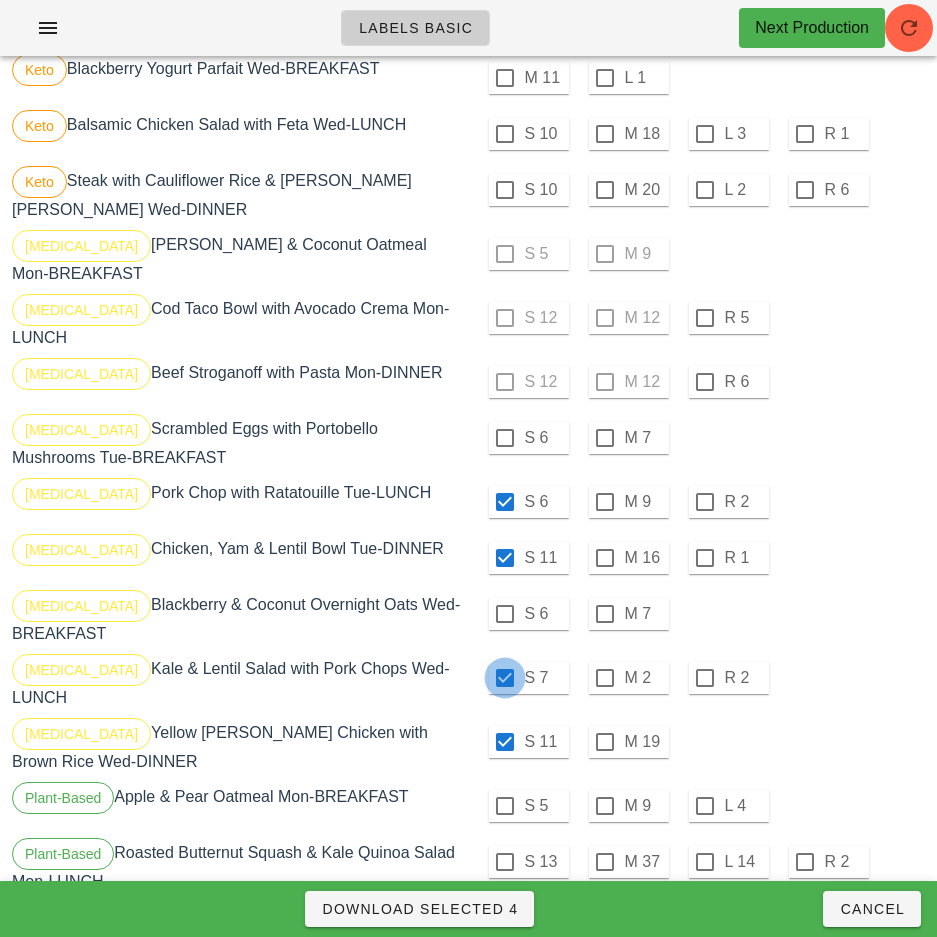 checkbox on "true" 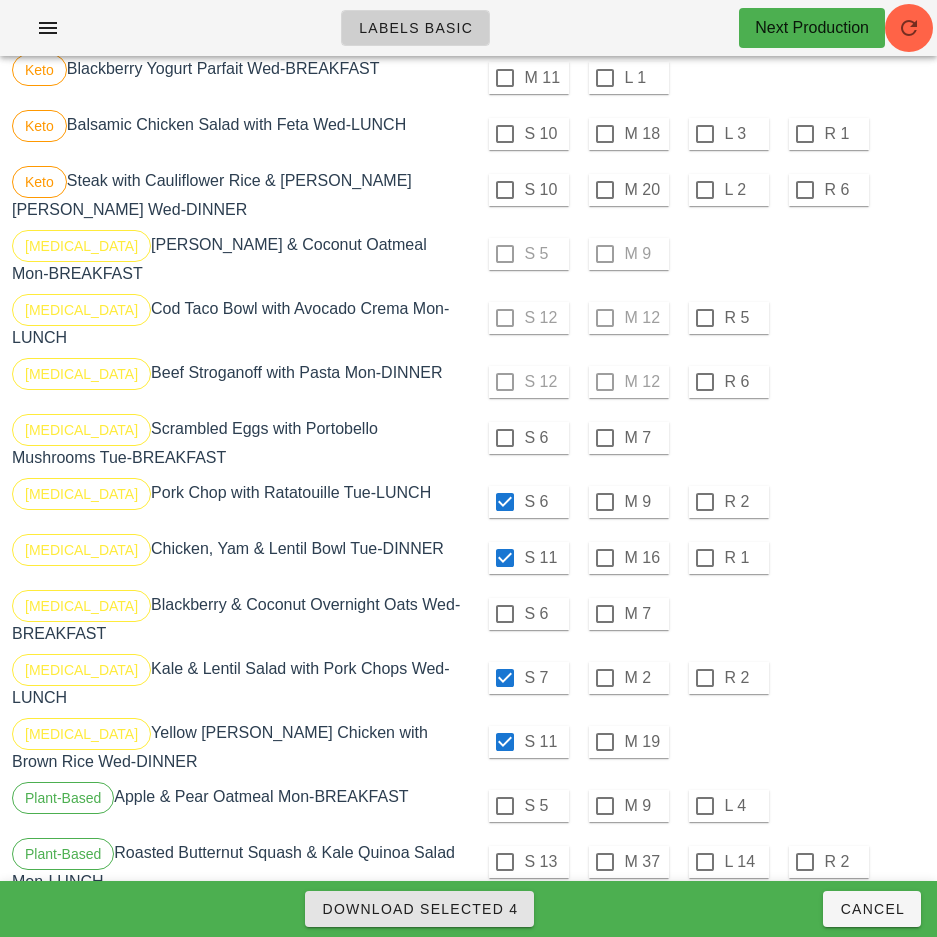 click on "Download Selected 4" at bounding box center [419, 909] 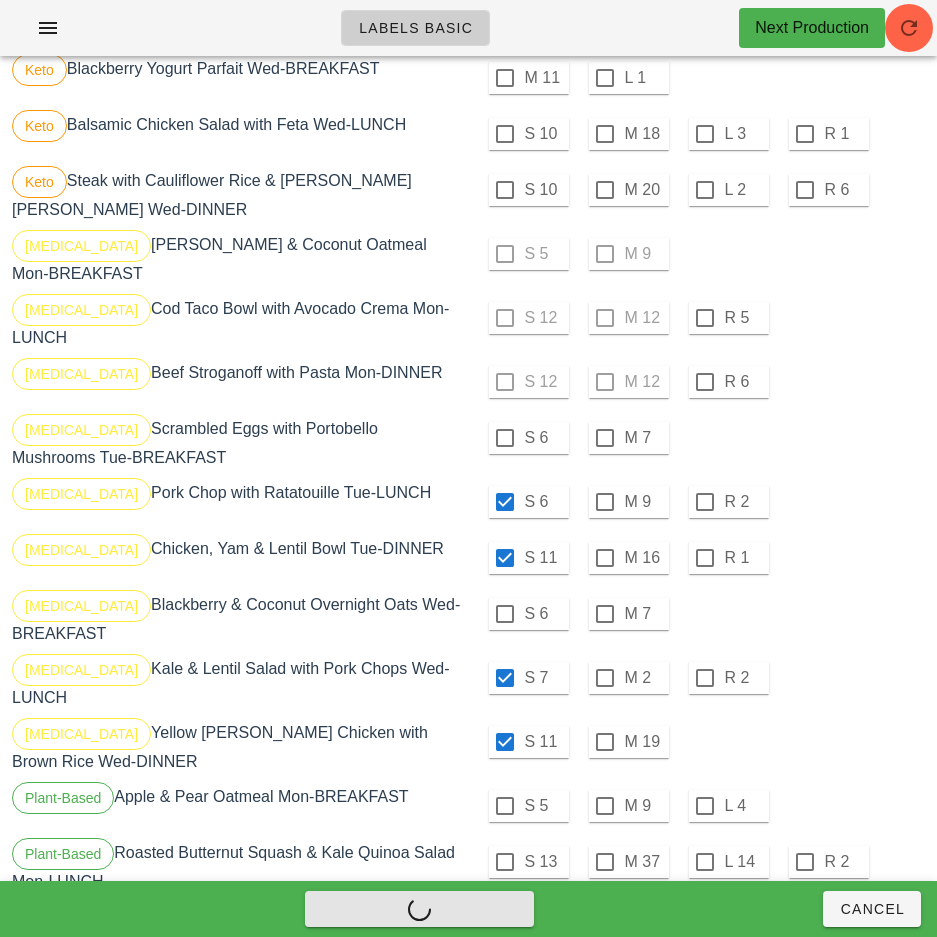 checkbox on "false" 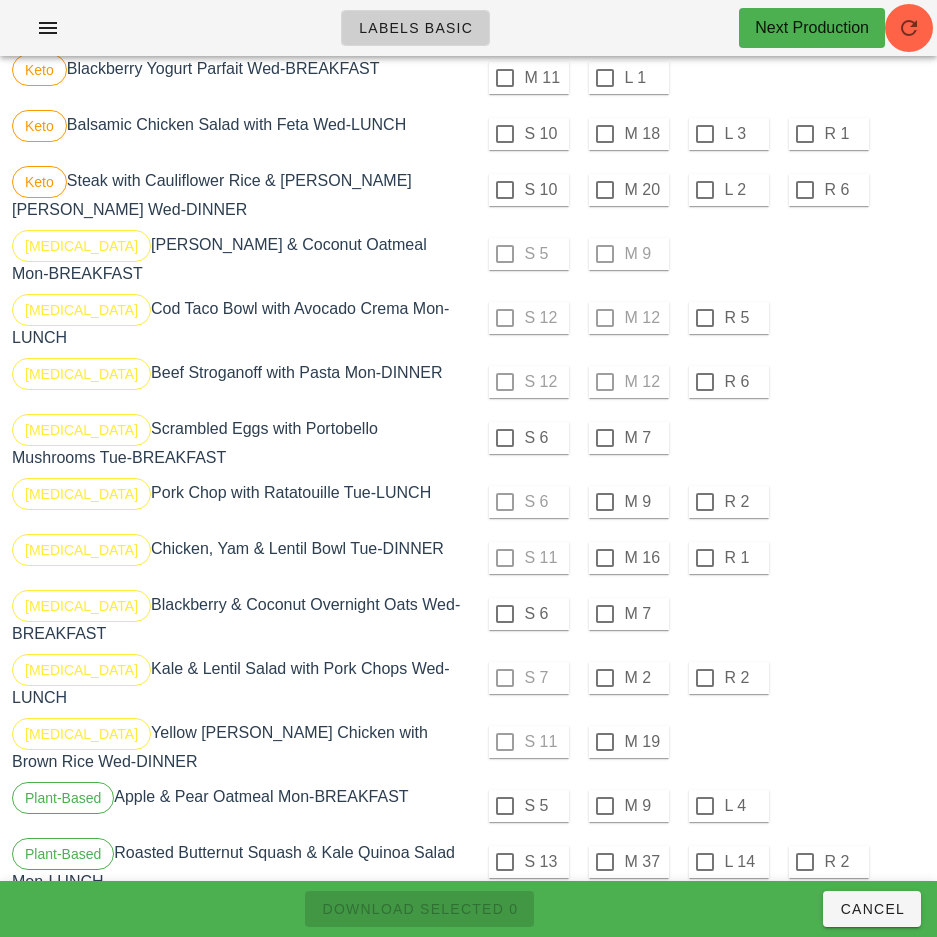 click at bounding box center (605, 502) 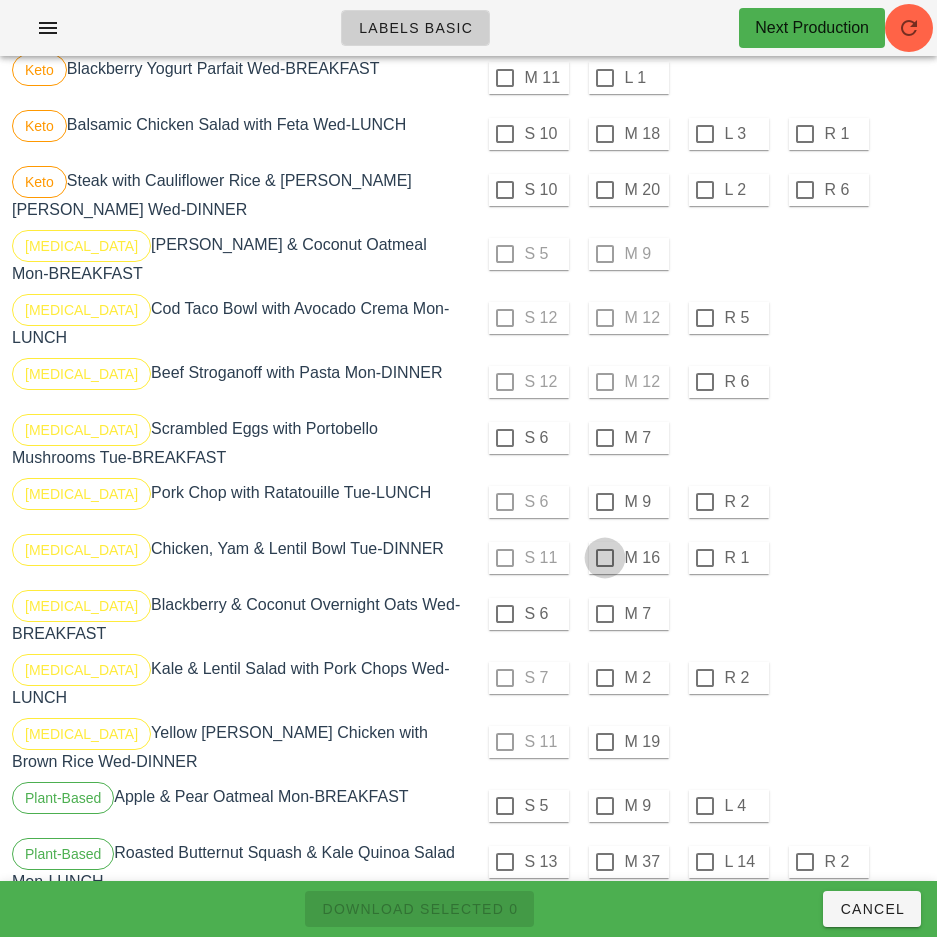click at bounding box center [605, 558] 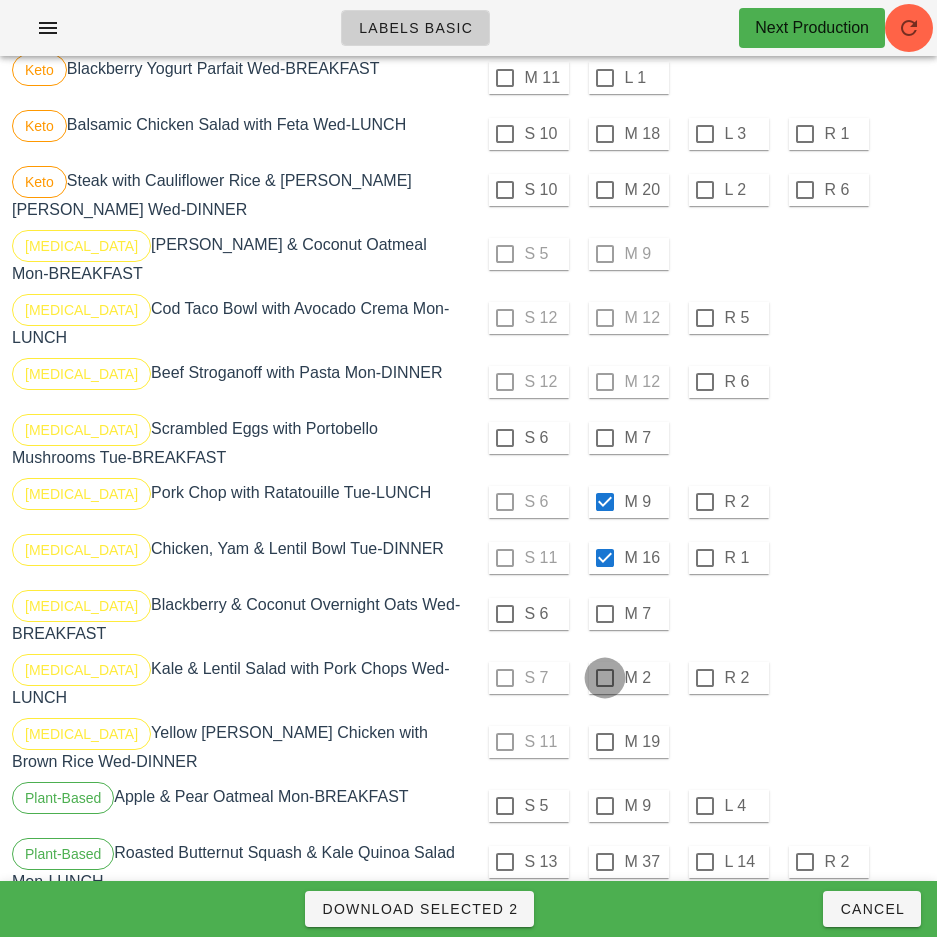 click at bounding box center (605, 678) 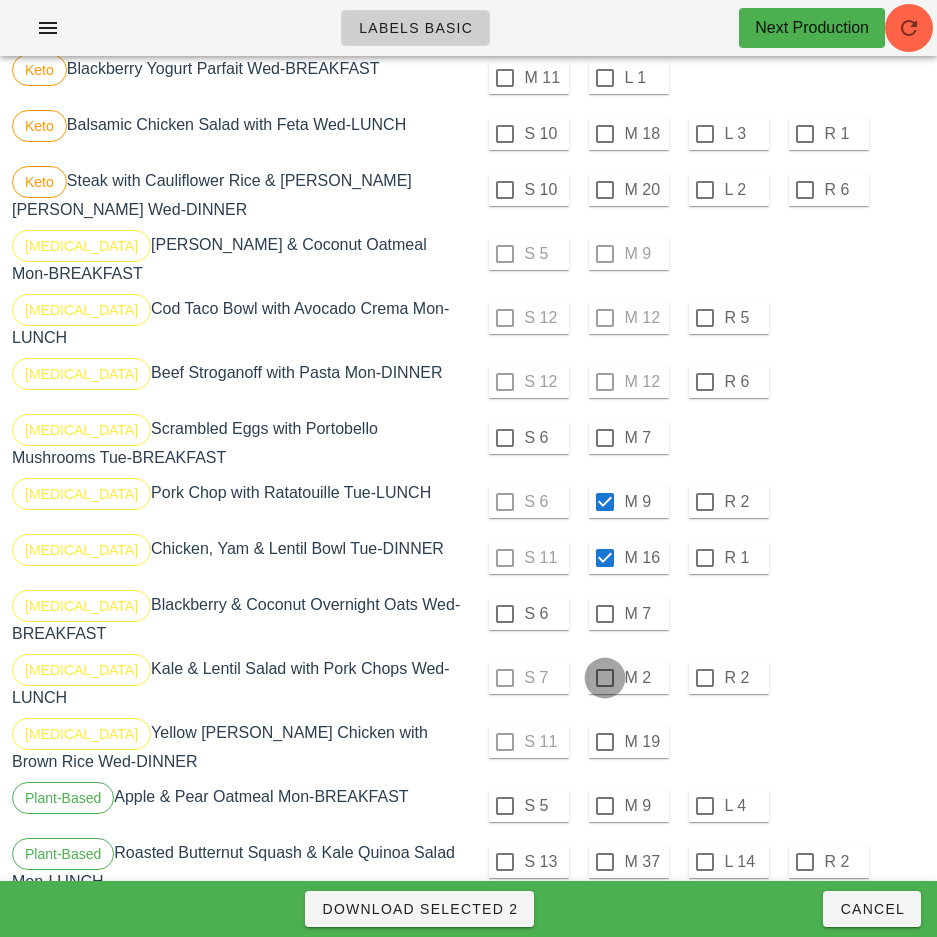 checkbox on "true" 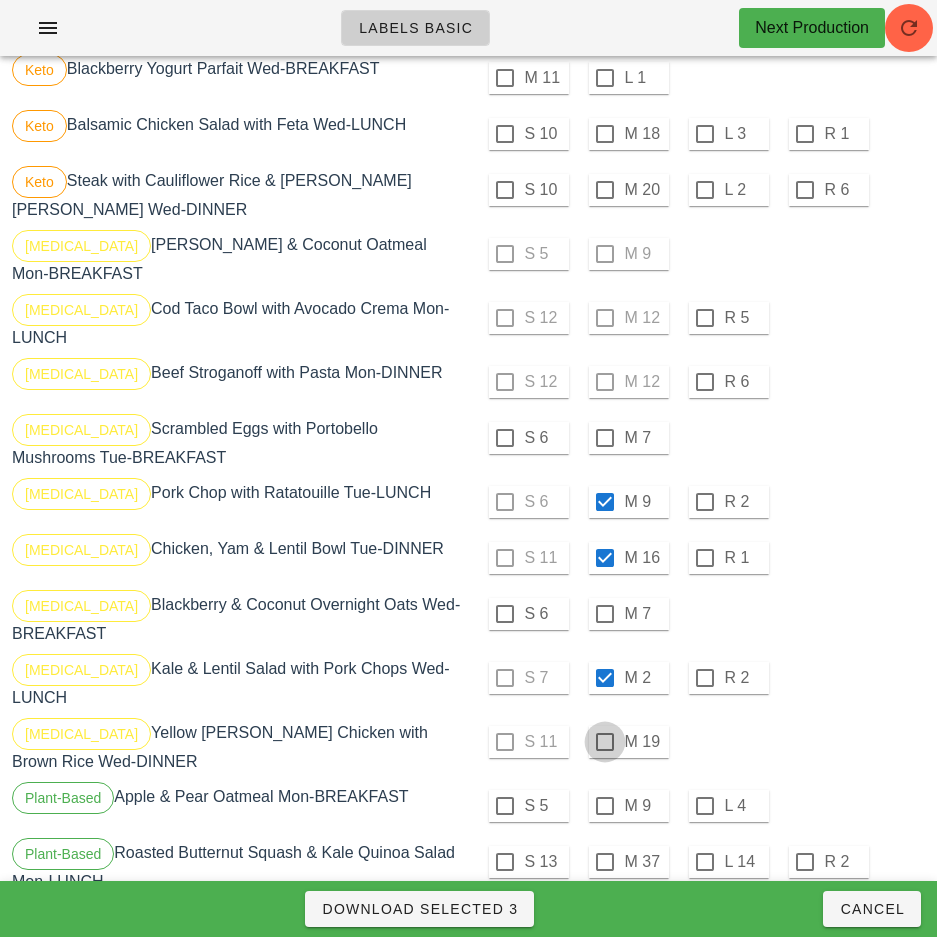 click at bounding box center (605, 742) 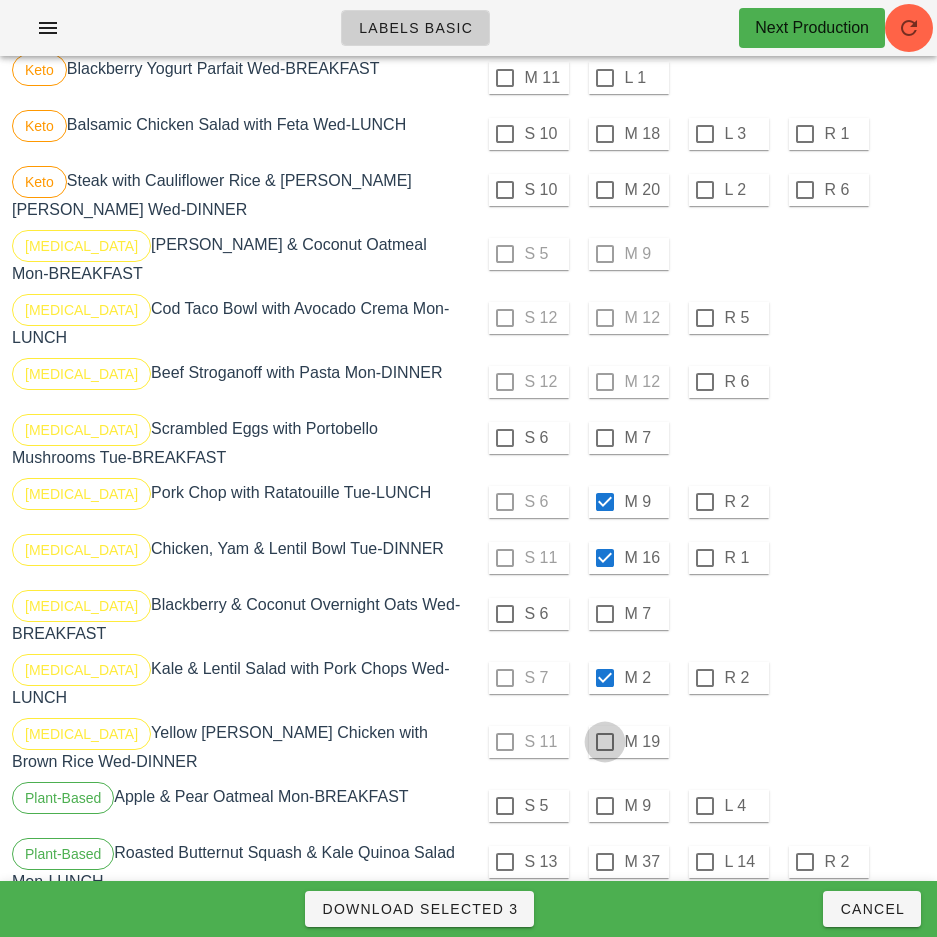 checkbox on "true" 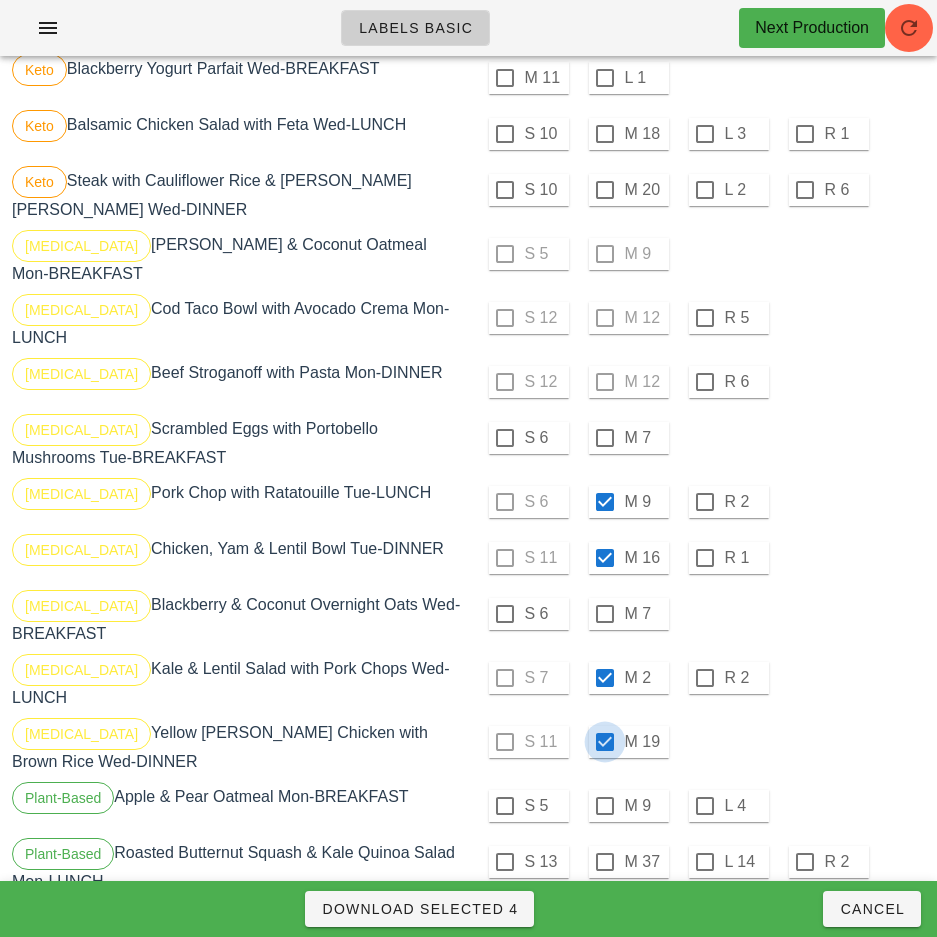 click on "Download Selected 4" at bounding box center (419, 909) 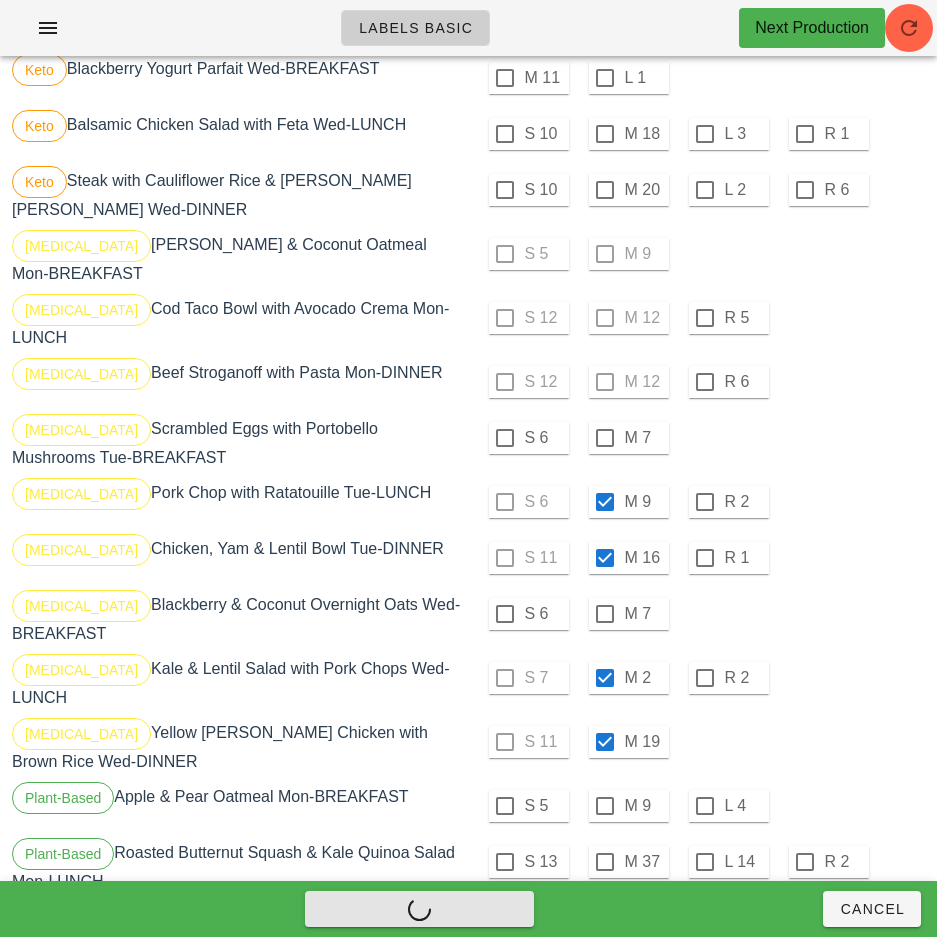 checkbox on "false" 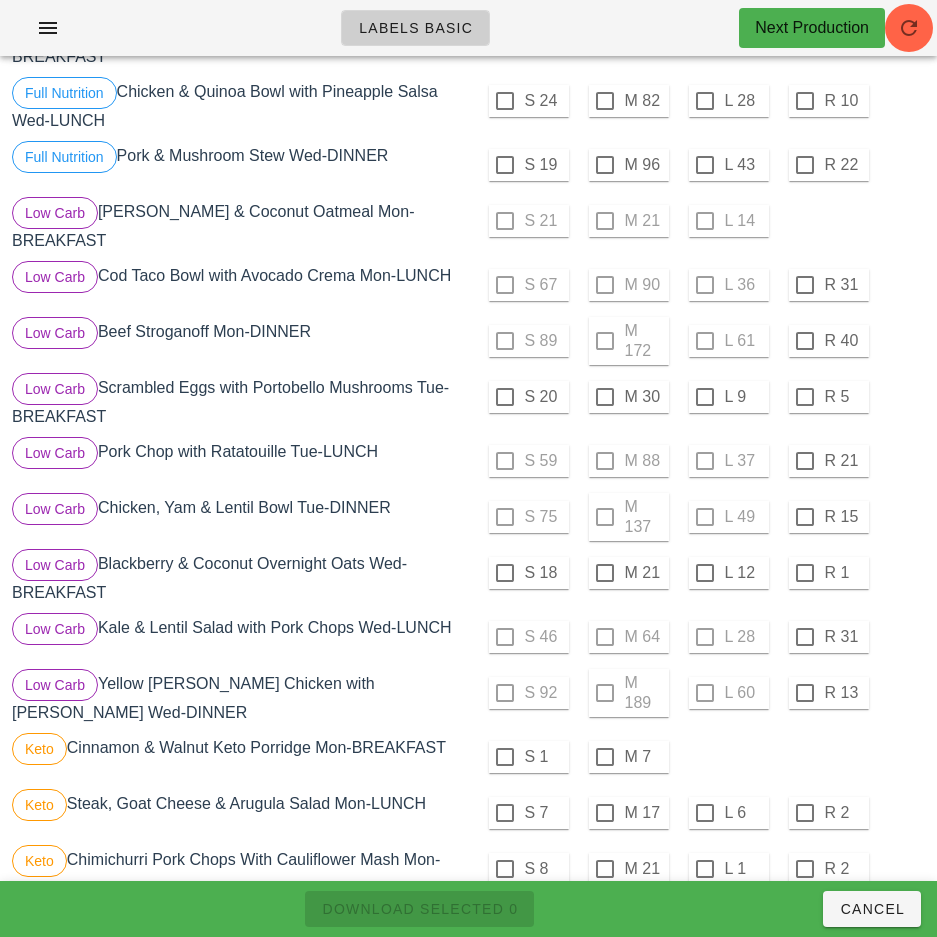 scroll, scrollTop: 2222, scrollLeft: 0, axis: vertical 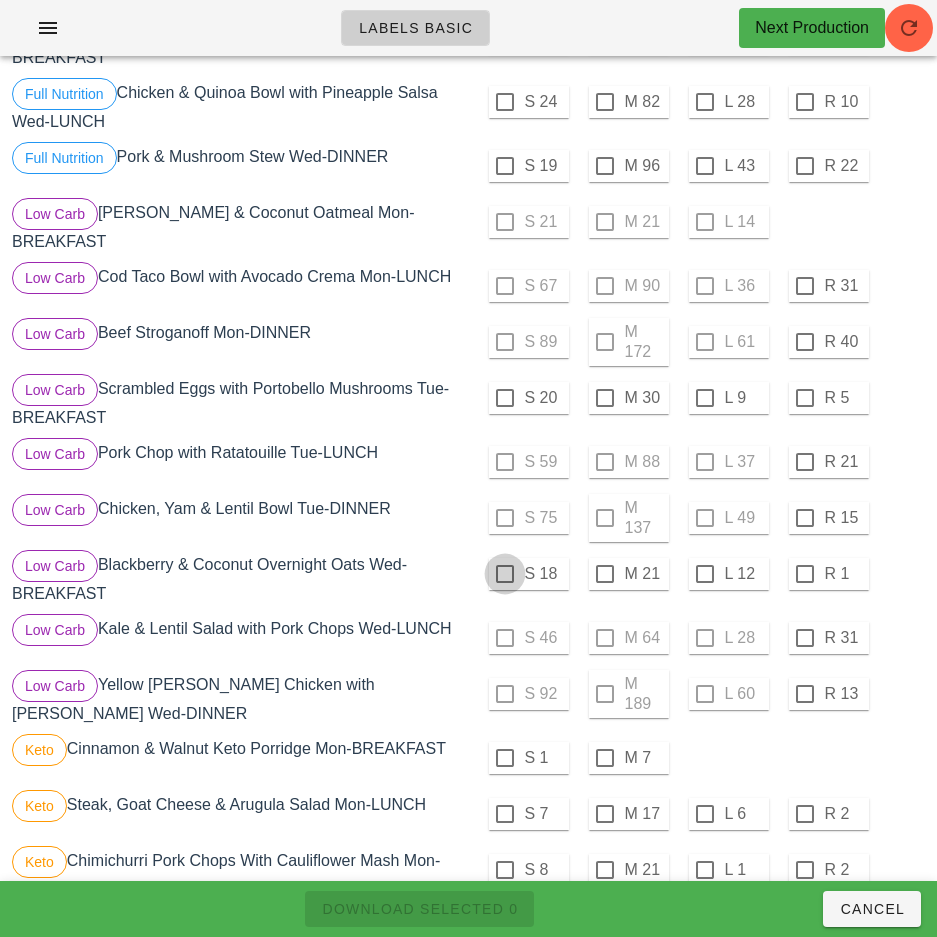 click at bounding box center [505, 398] 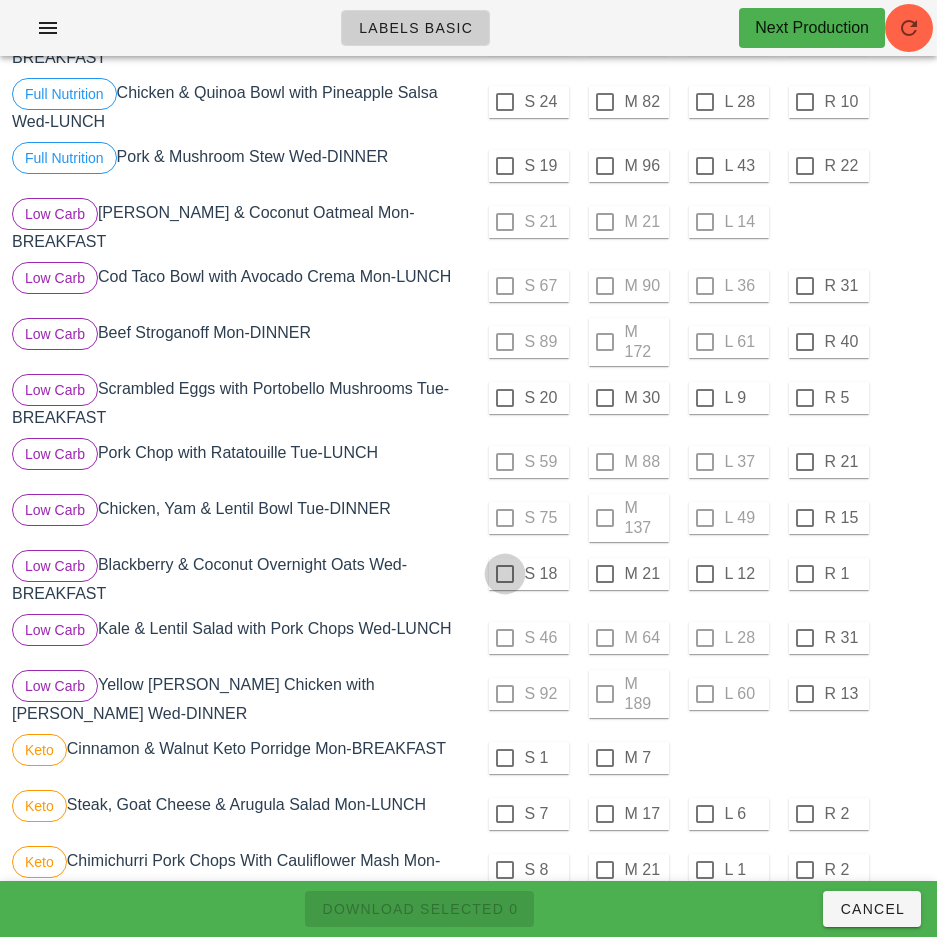 click at bounding box center (505, 574) 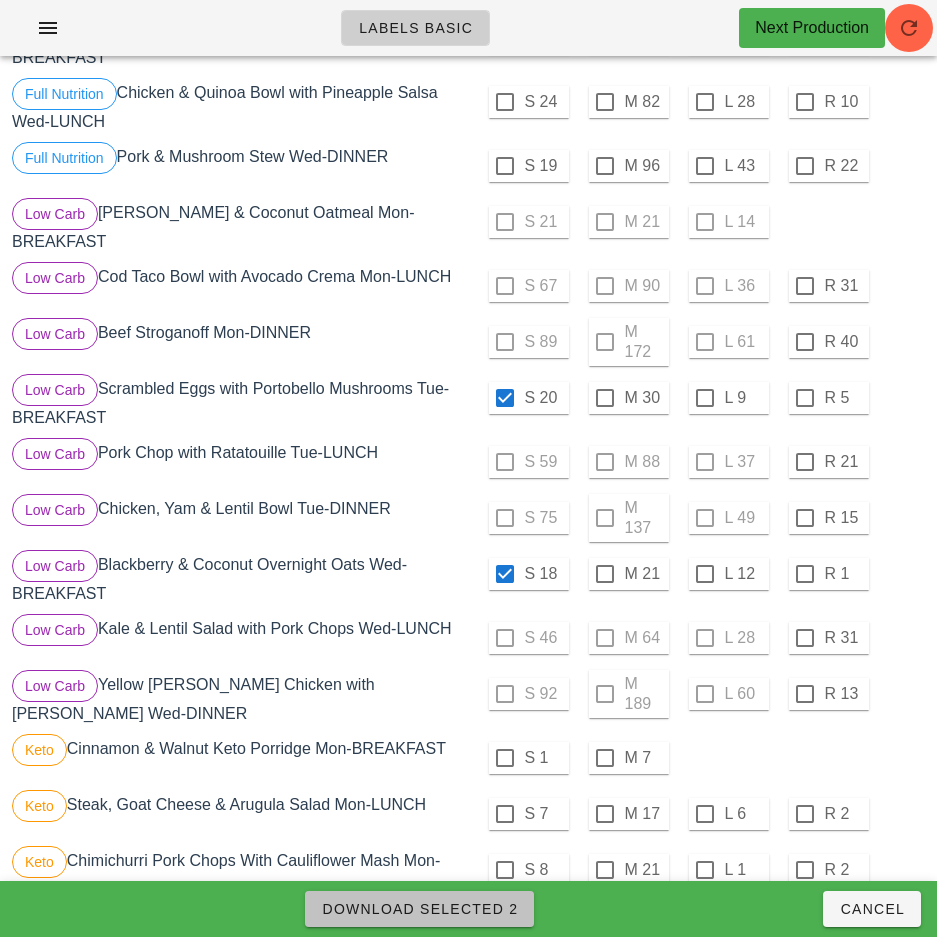 click on "Download Selected 2" at bounding box center [419, 909] 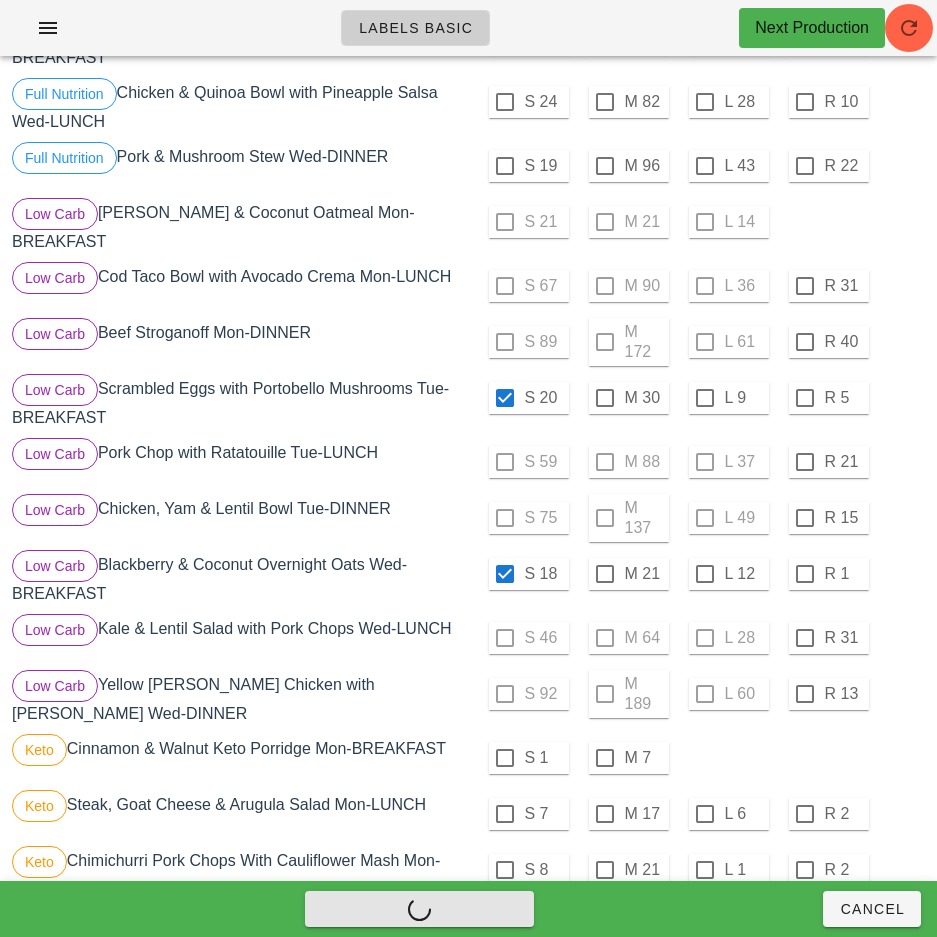 checkbox on "false" 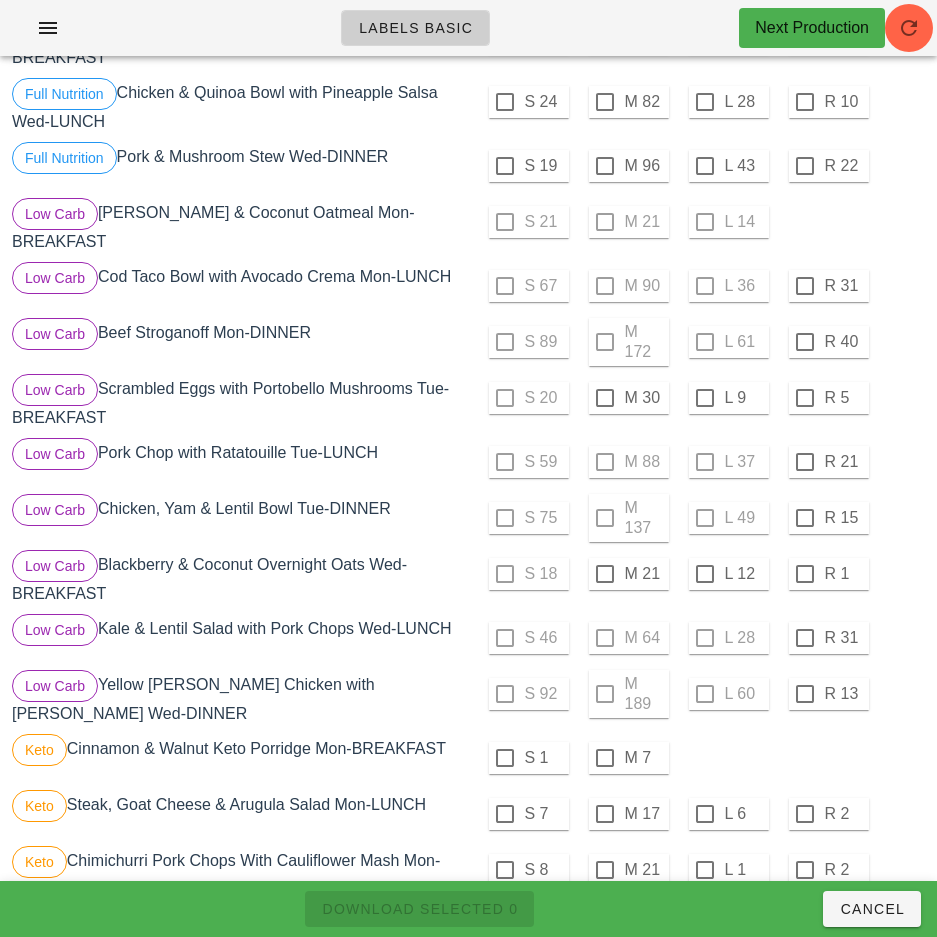 click on "S 1 M 7" at bounding box center (699, 758) 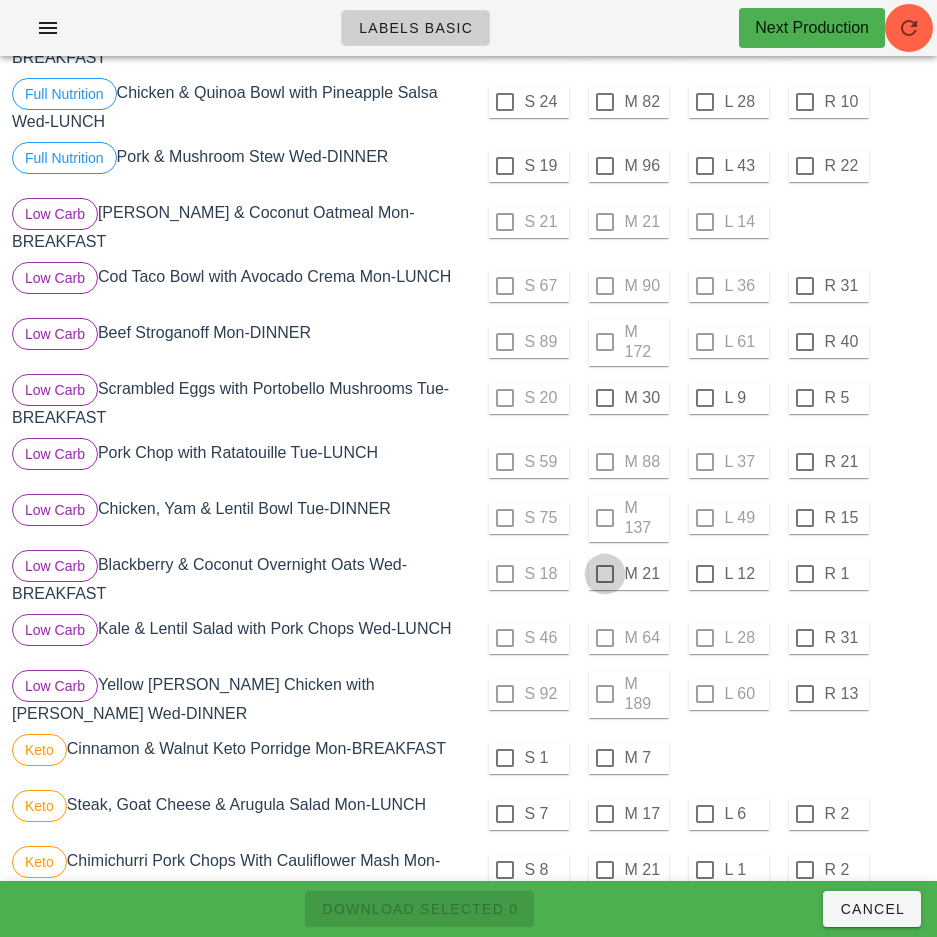 click at bounding box center (605, 398) 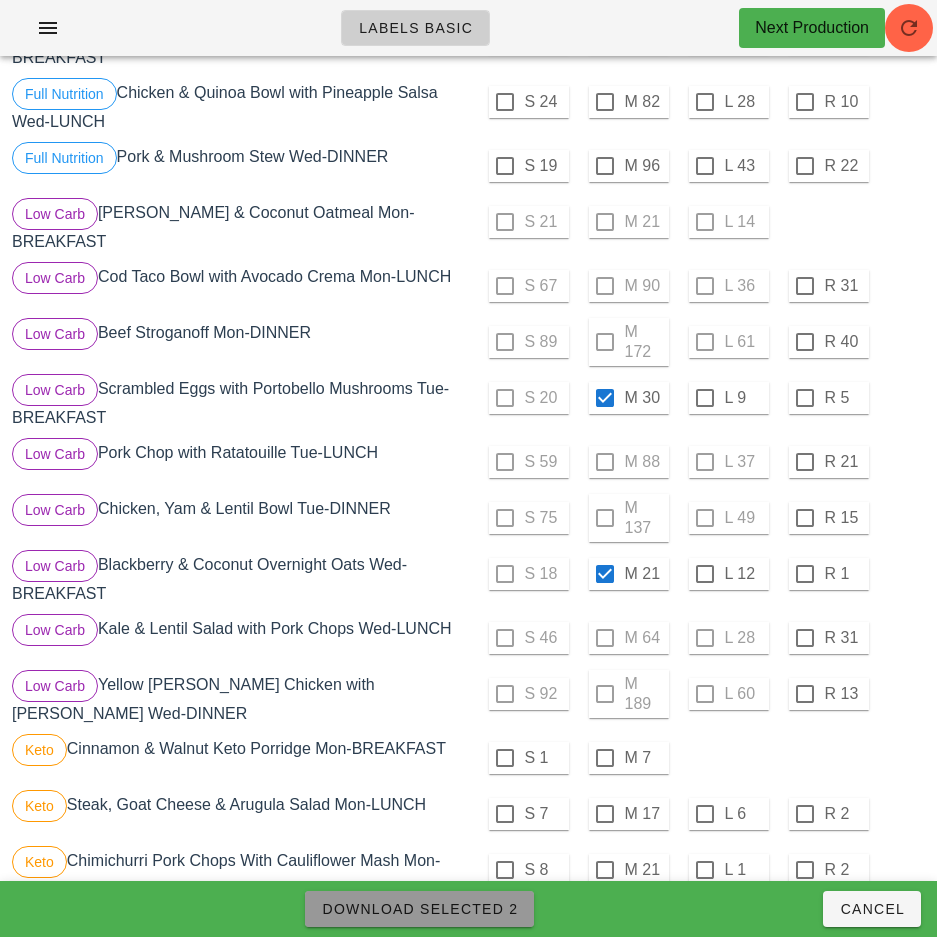 click on "Download Selected 2" at bounding box center [419, 909] 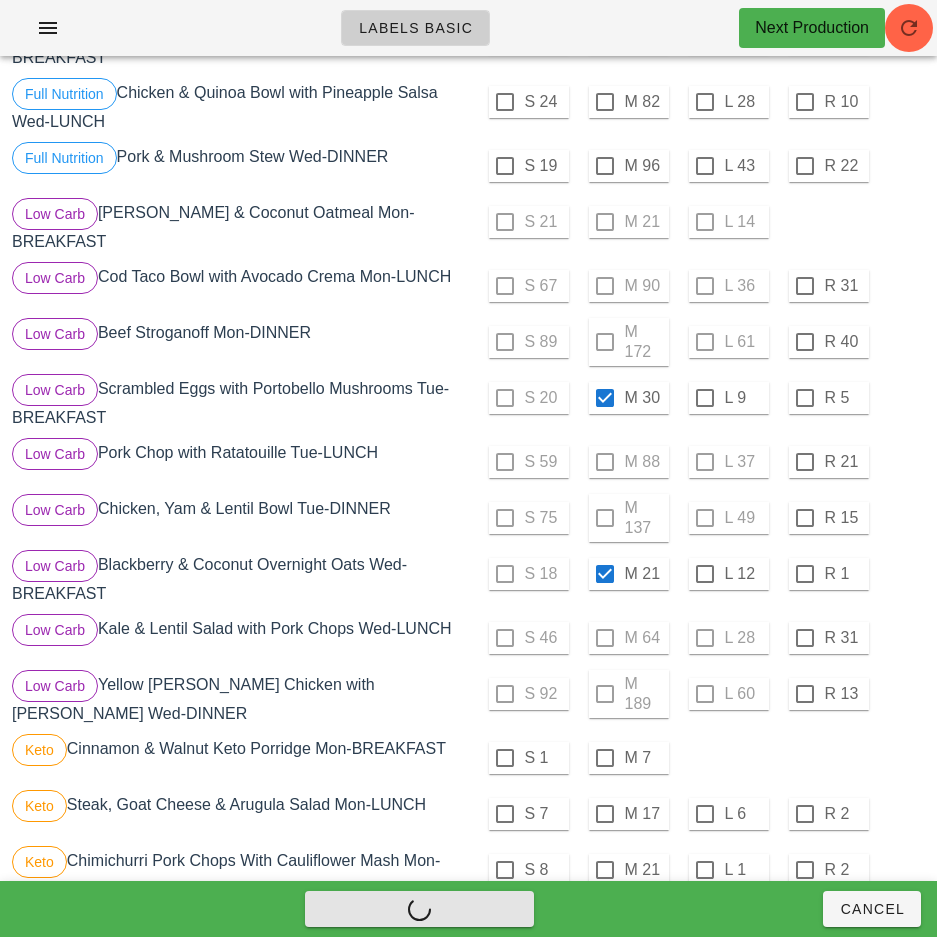 checkbox on "false" 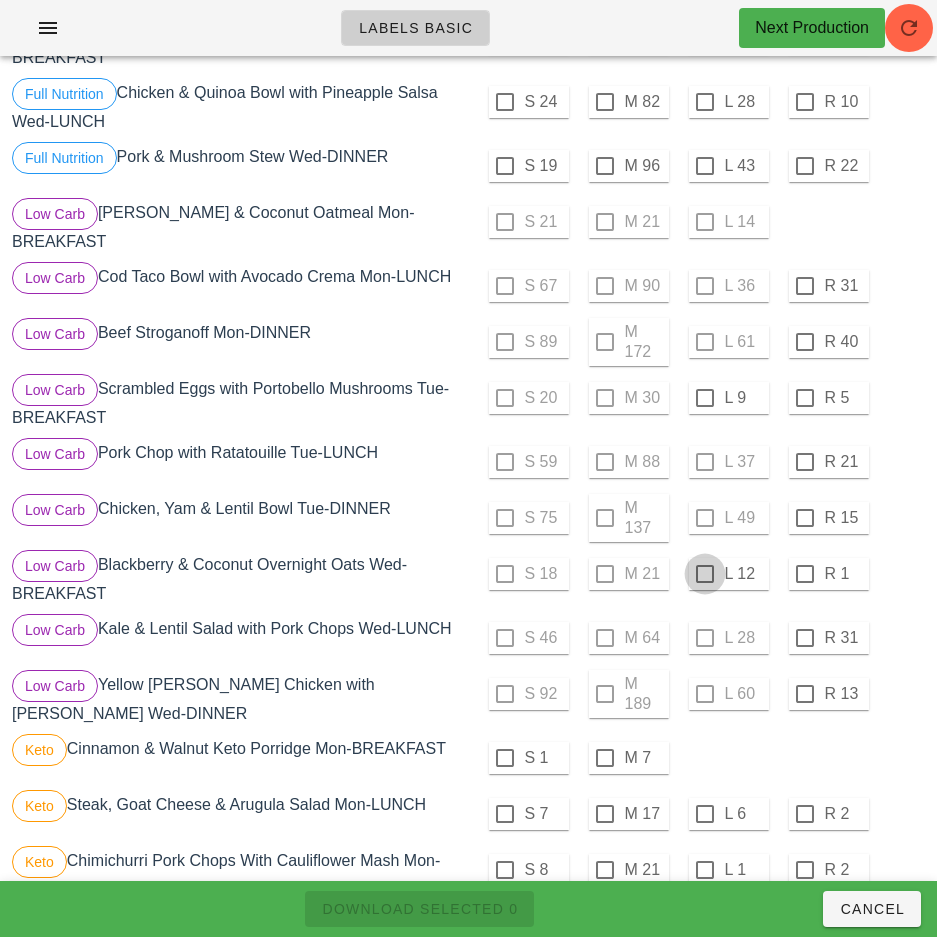click at bounding box center [705, 398] 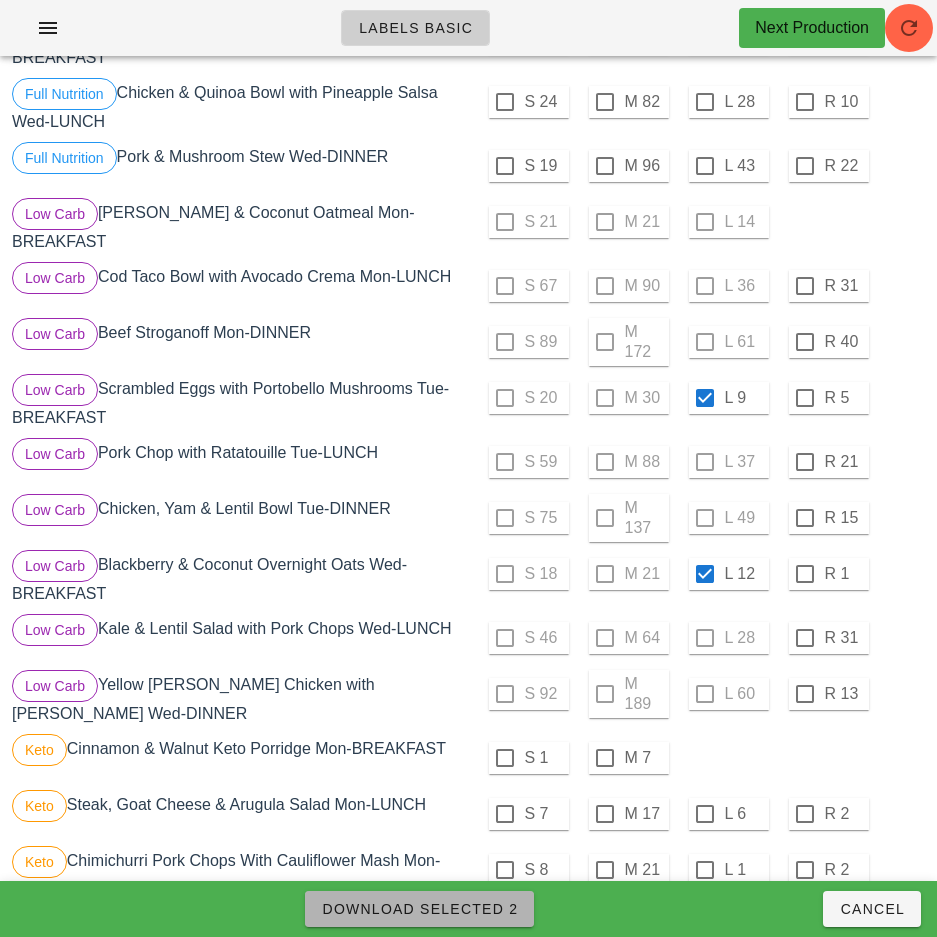 click on "Download Selected 2" at bounding box center [419, 909] 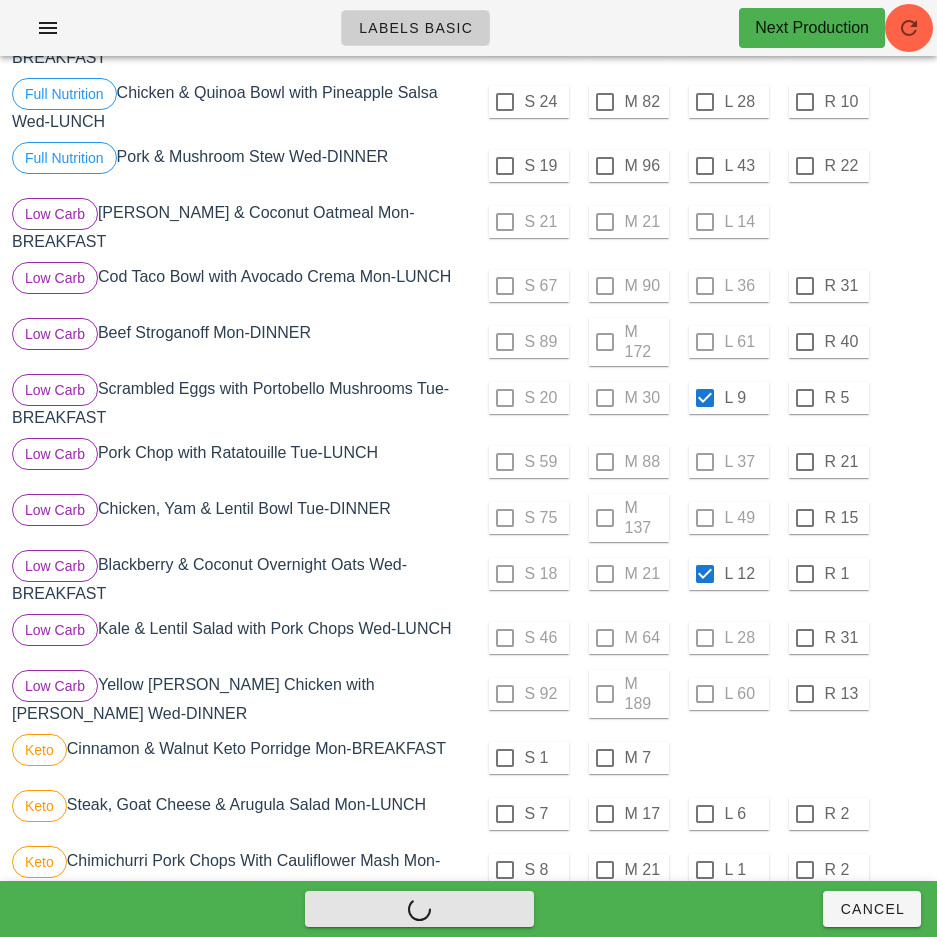 checkbox on "false" 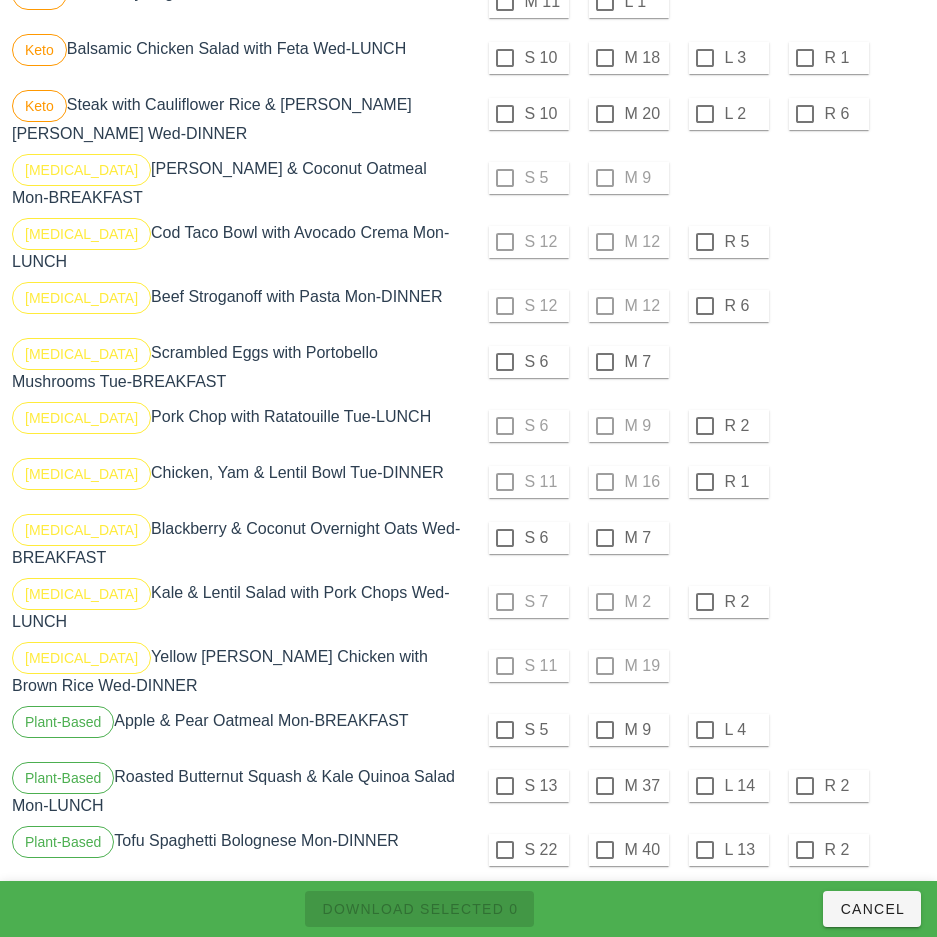 scroll, scrollTop: 3340, scrollLeft: 0, axis: vertical 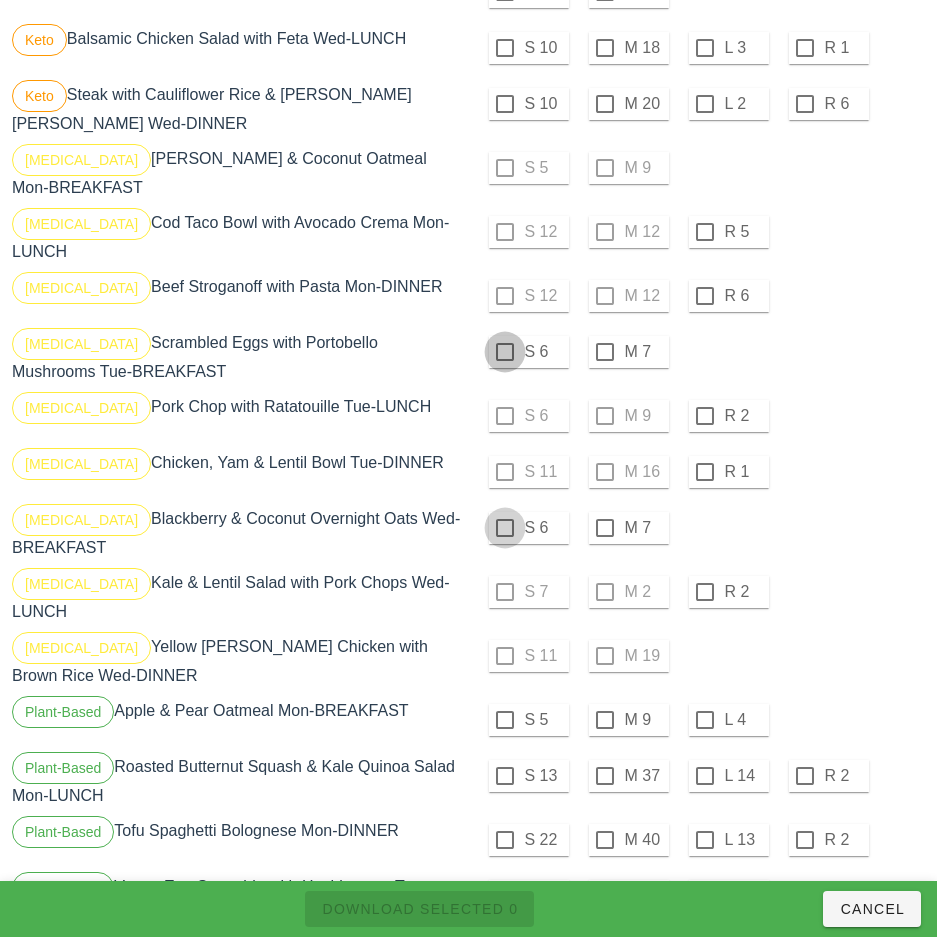 click at bounding box center [505, 352] 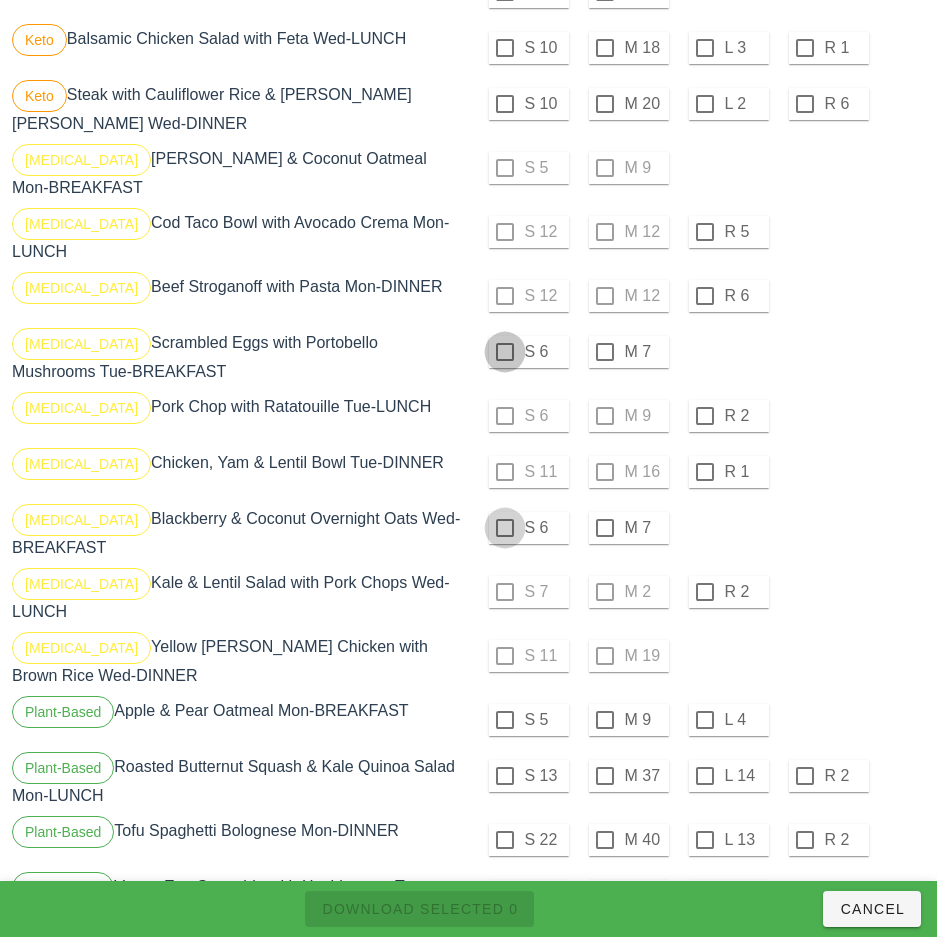 click at bounding box center [505, 528] 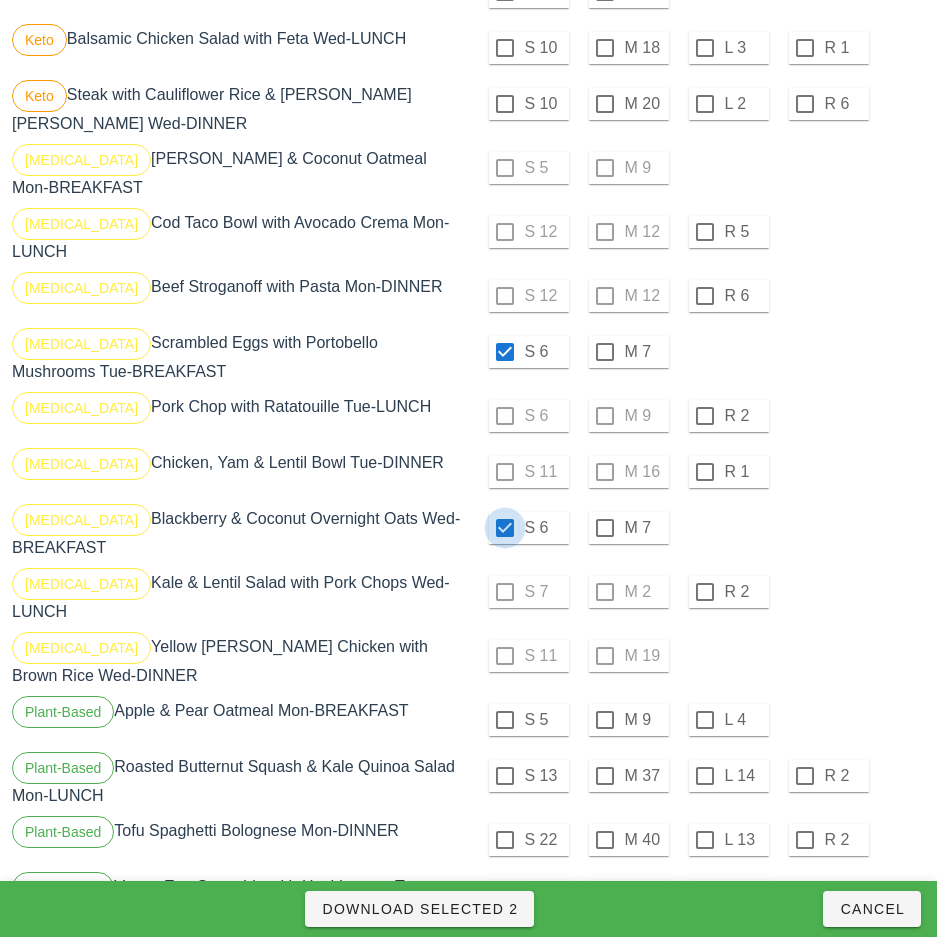 click on "Download Selected 2" at bounding box center (419, 909) 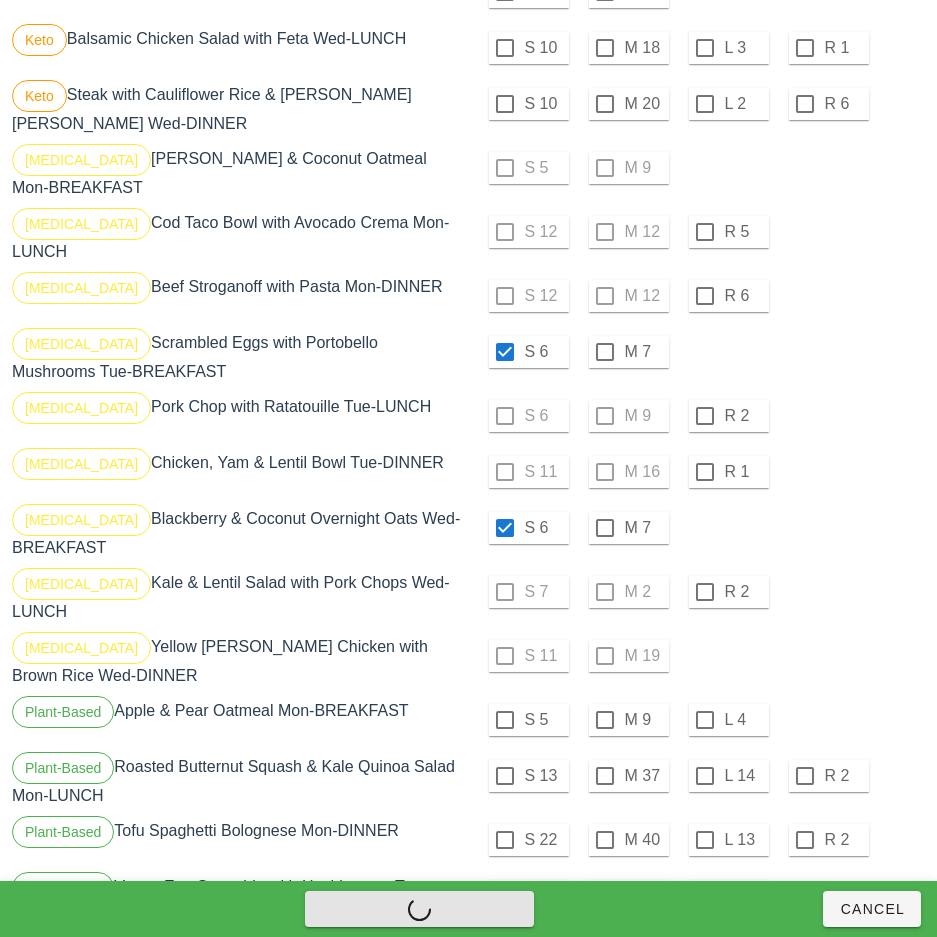 checkbox on "false" 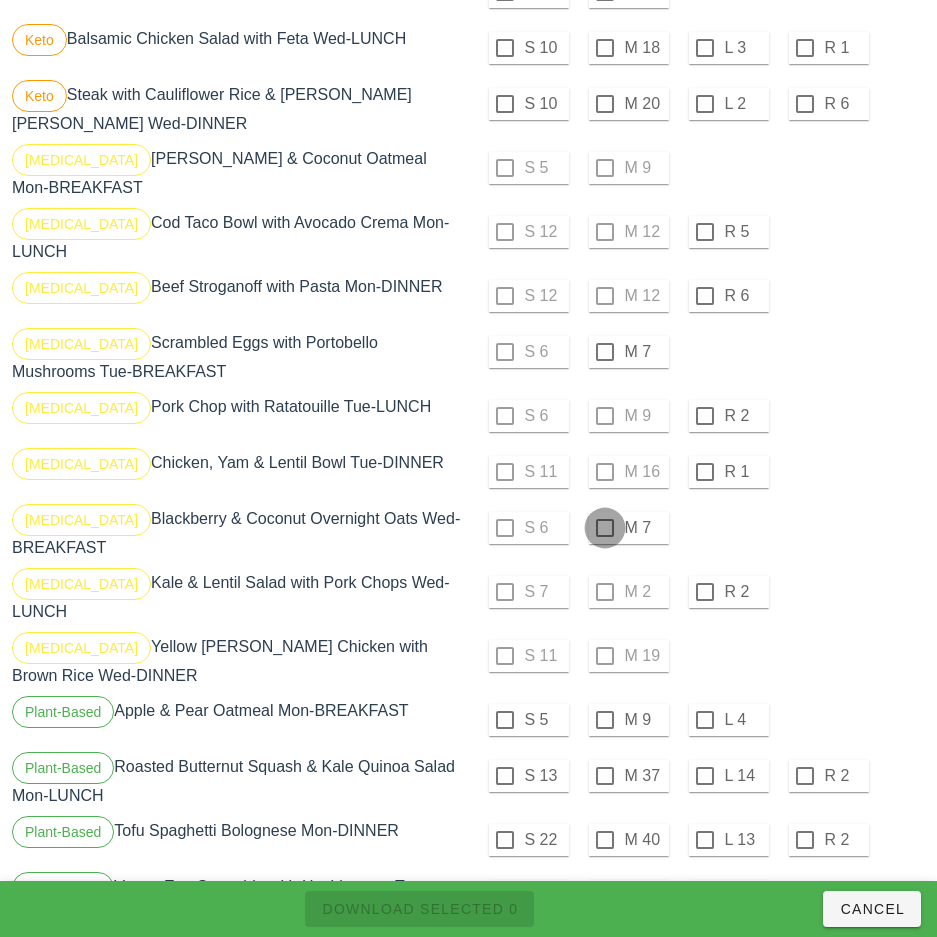 click at bounding box center [605, 528] 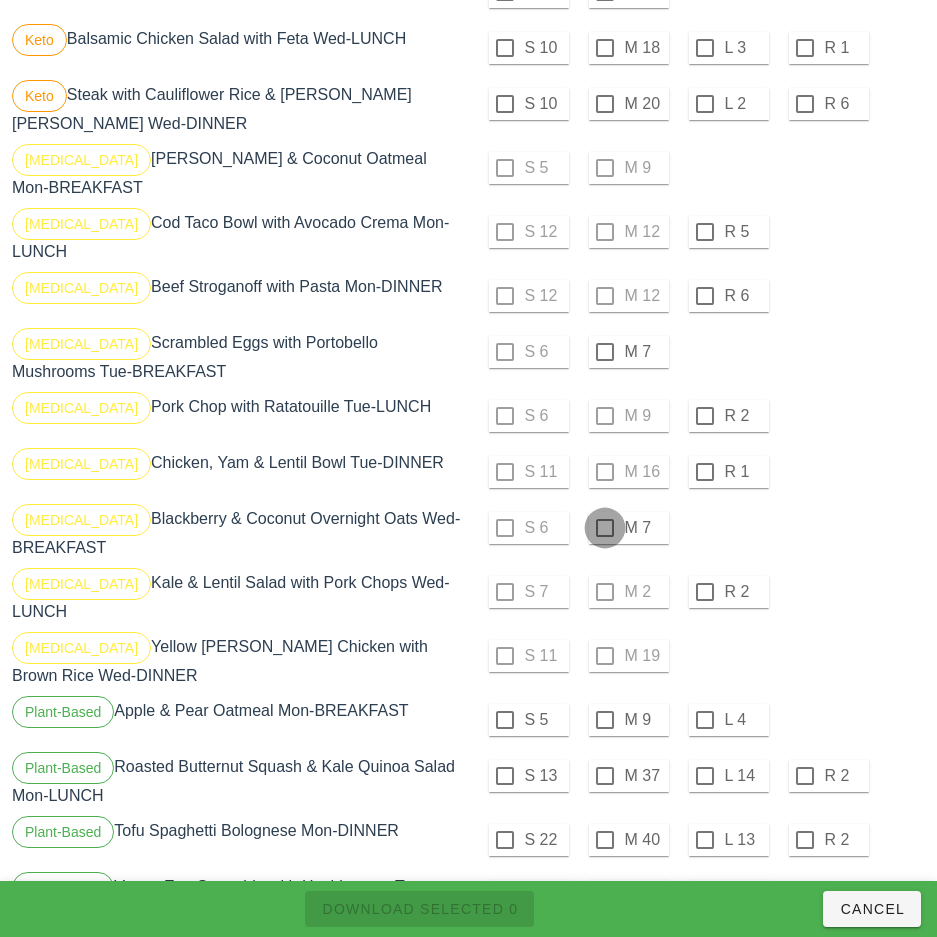 checkbox on "true" 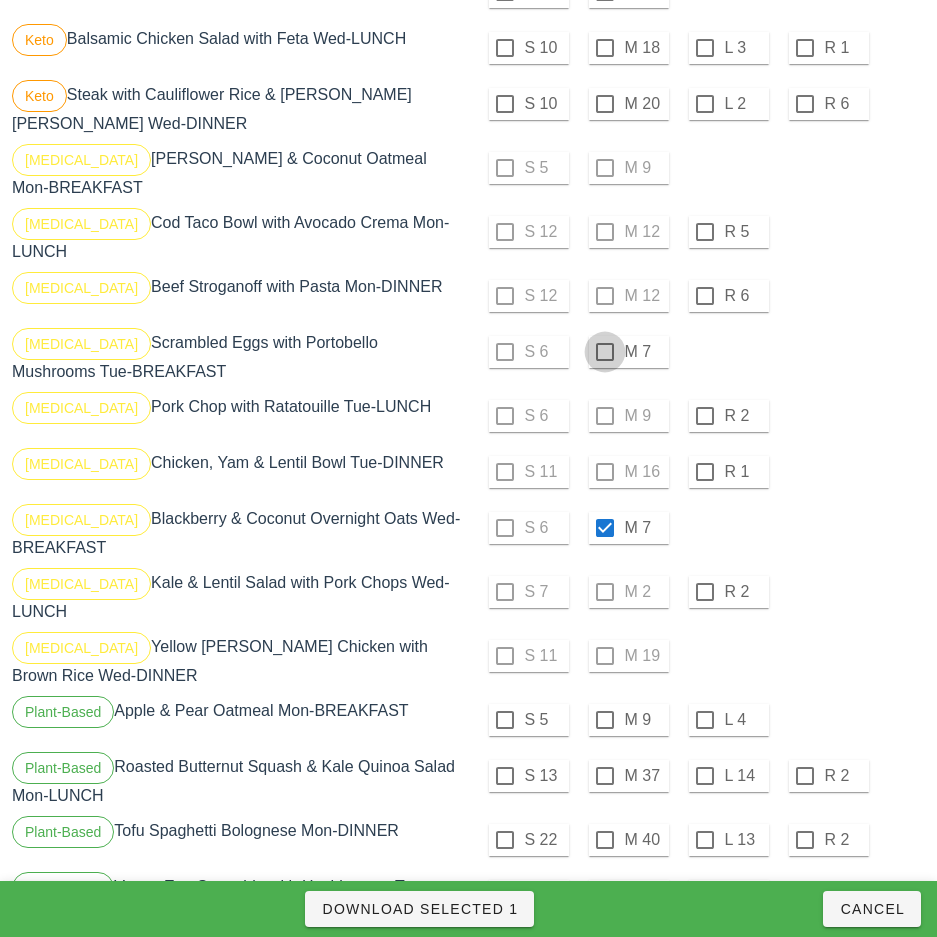 click at bounding box center (605, 352) 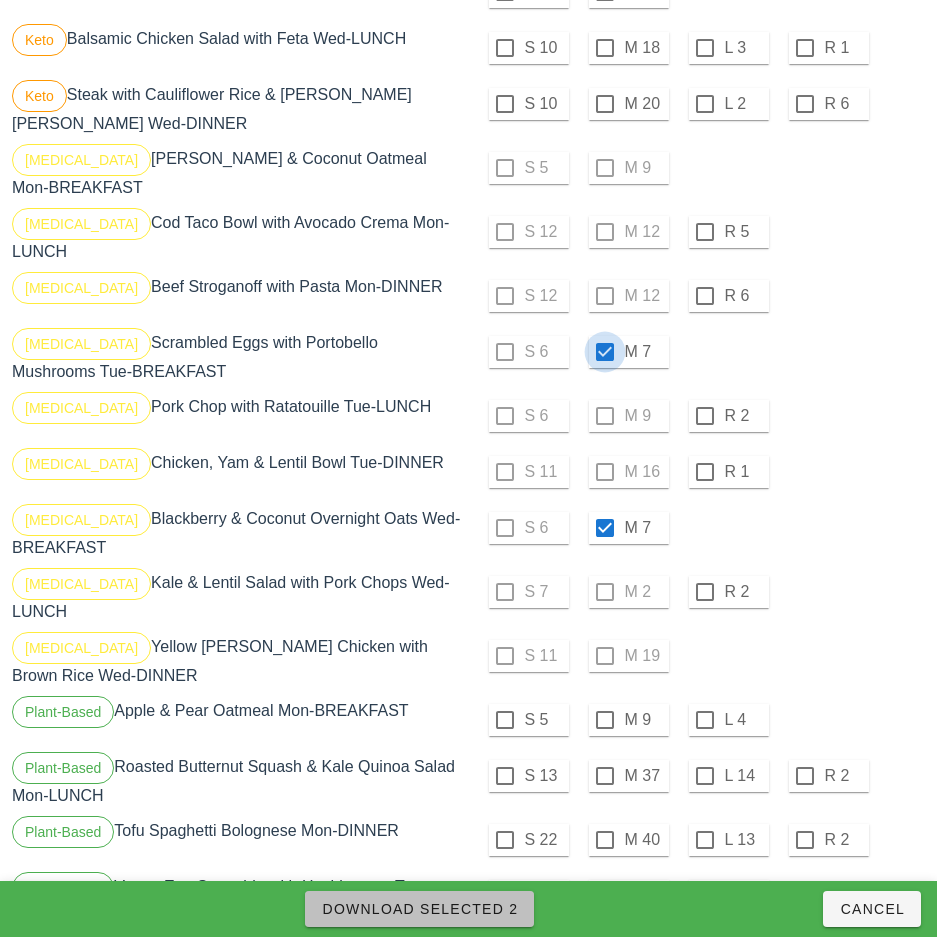 click on "Download Selected 2" at bounding box center (419, 909) 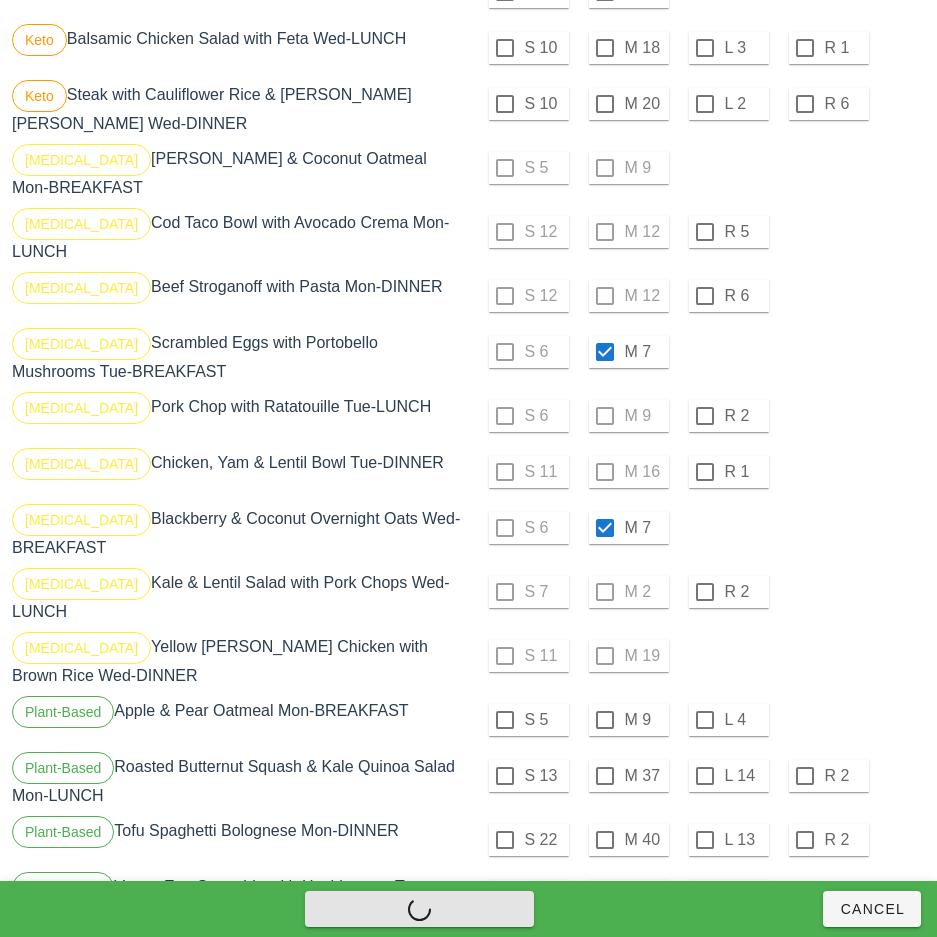 checkbox on "false" 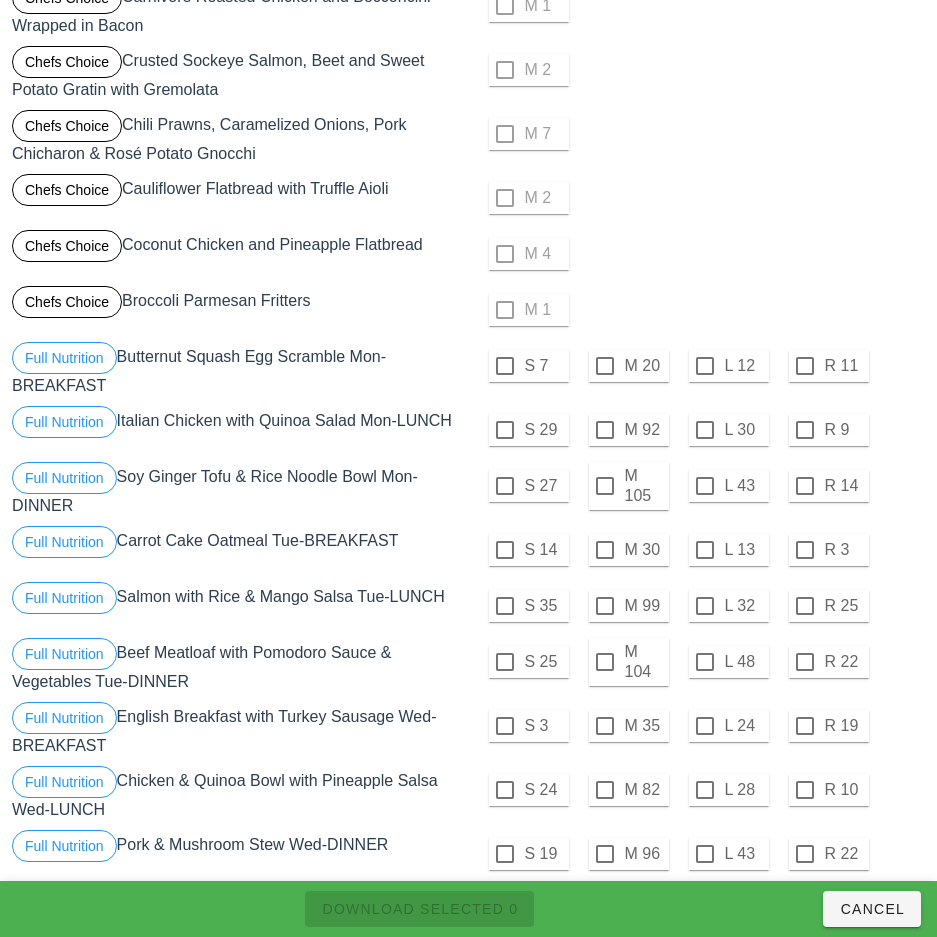 scroll, scrollTop: 1535, scrollLeft: 0, axis: vertical 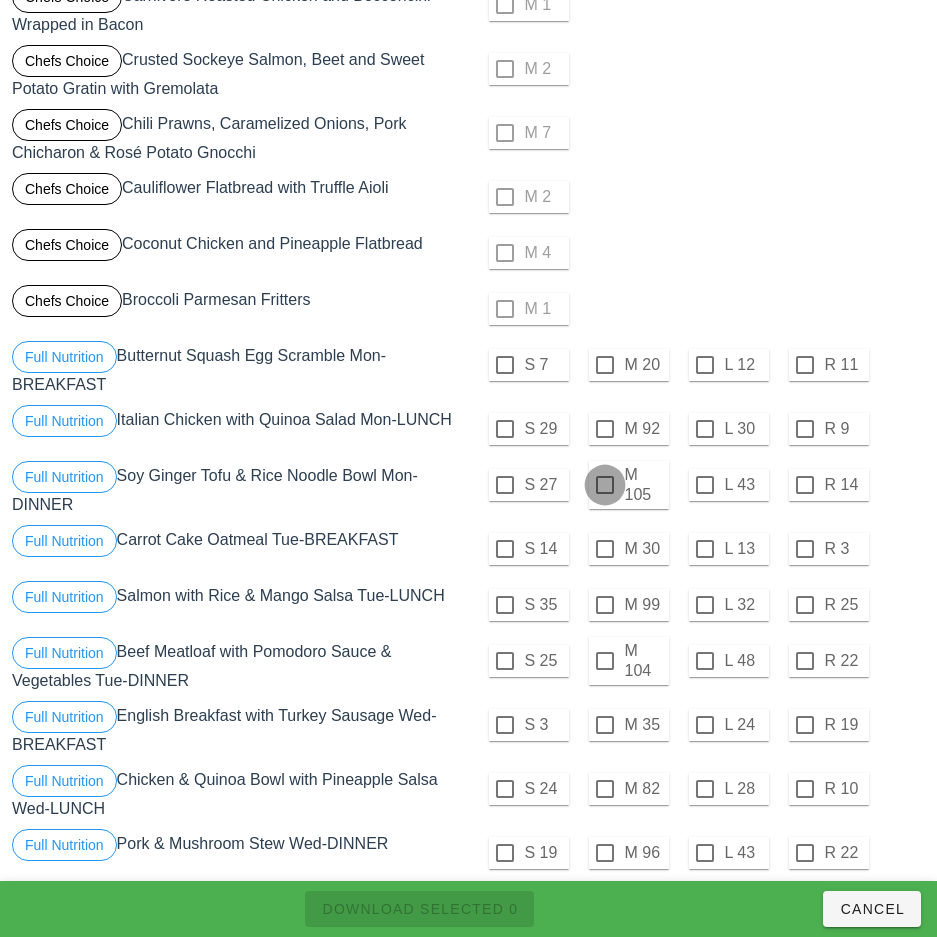 click at bounding box center (605, 485) 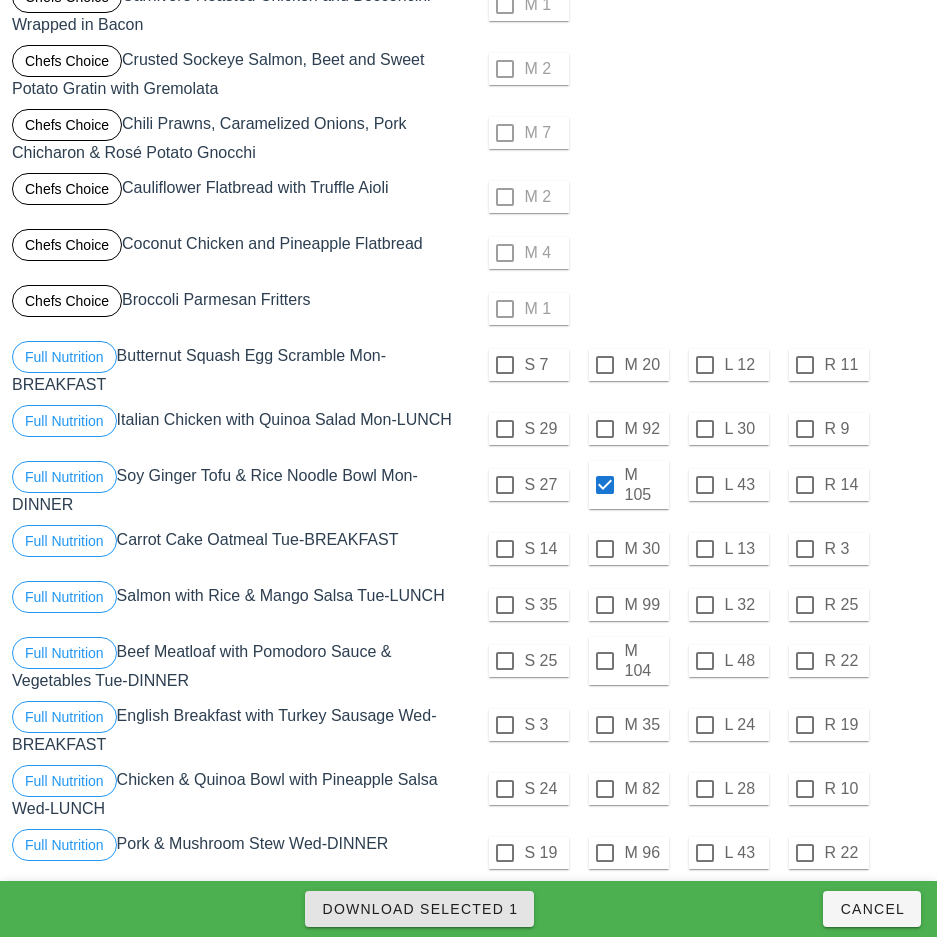 click on "Download Selected 1" at bounding box center (419, 909) 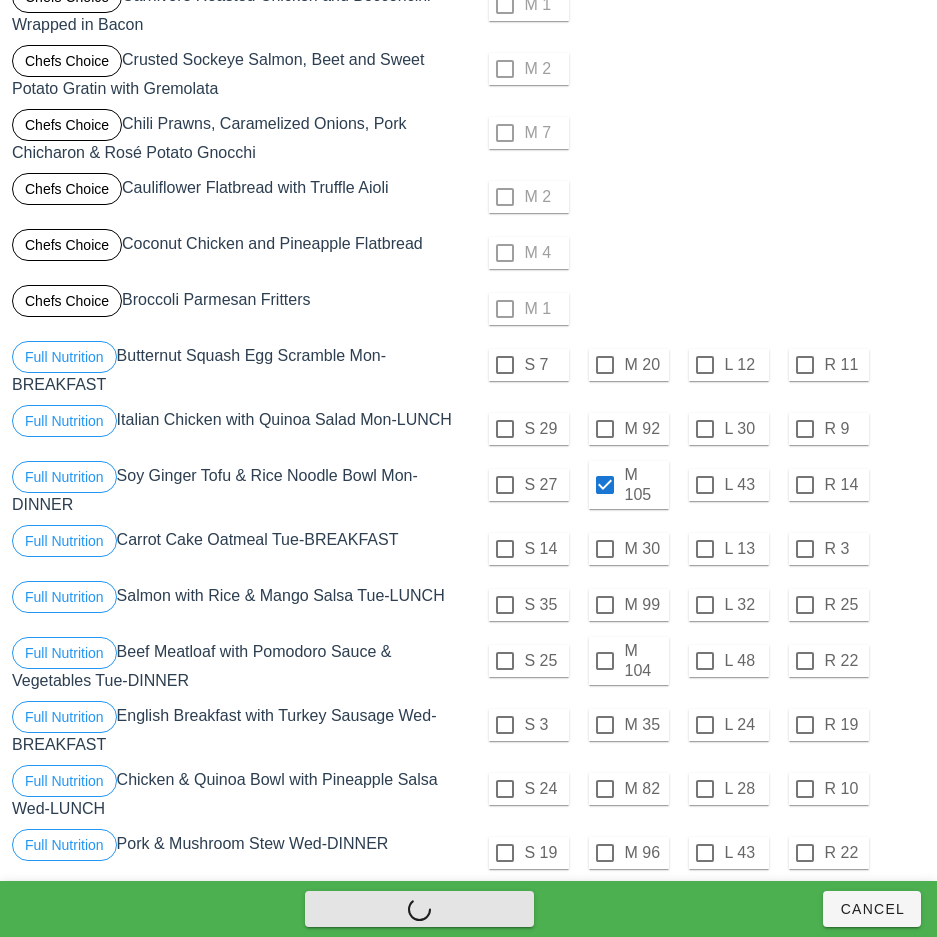 checkbox on "false" 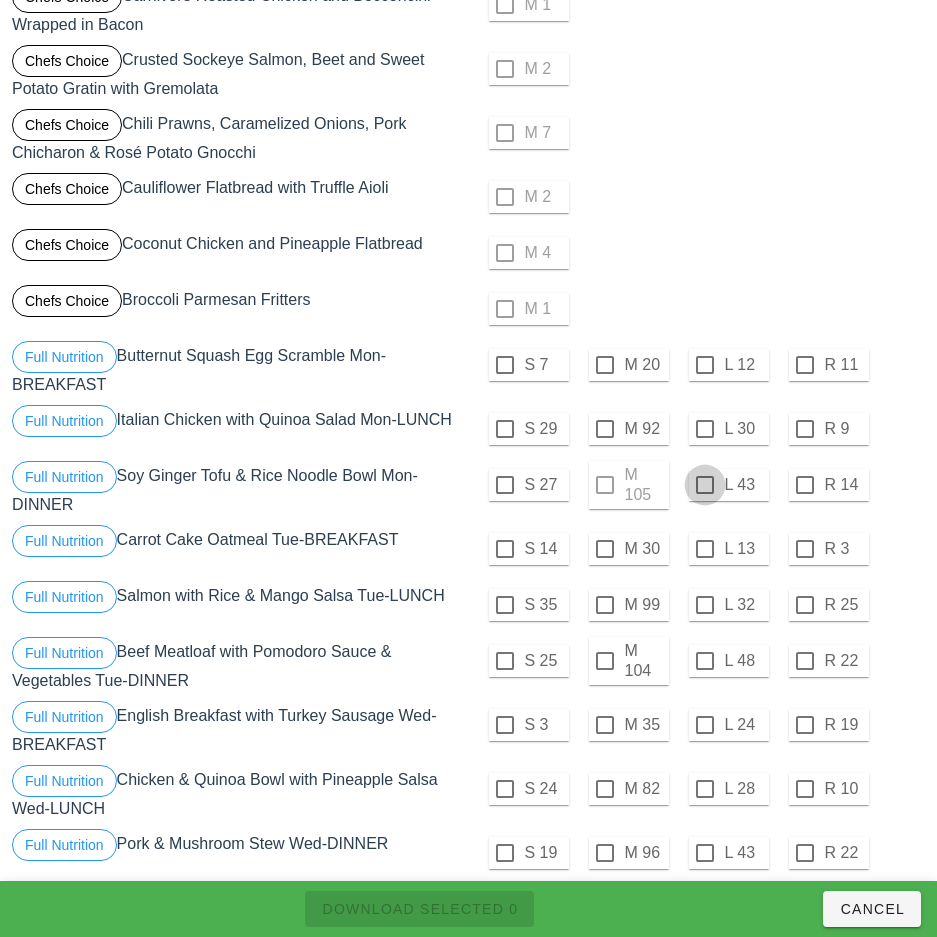 click at bounding box center (705, 485) 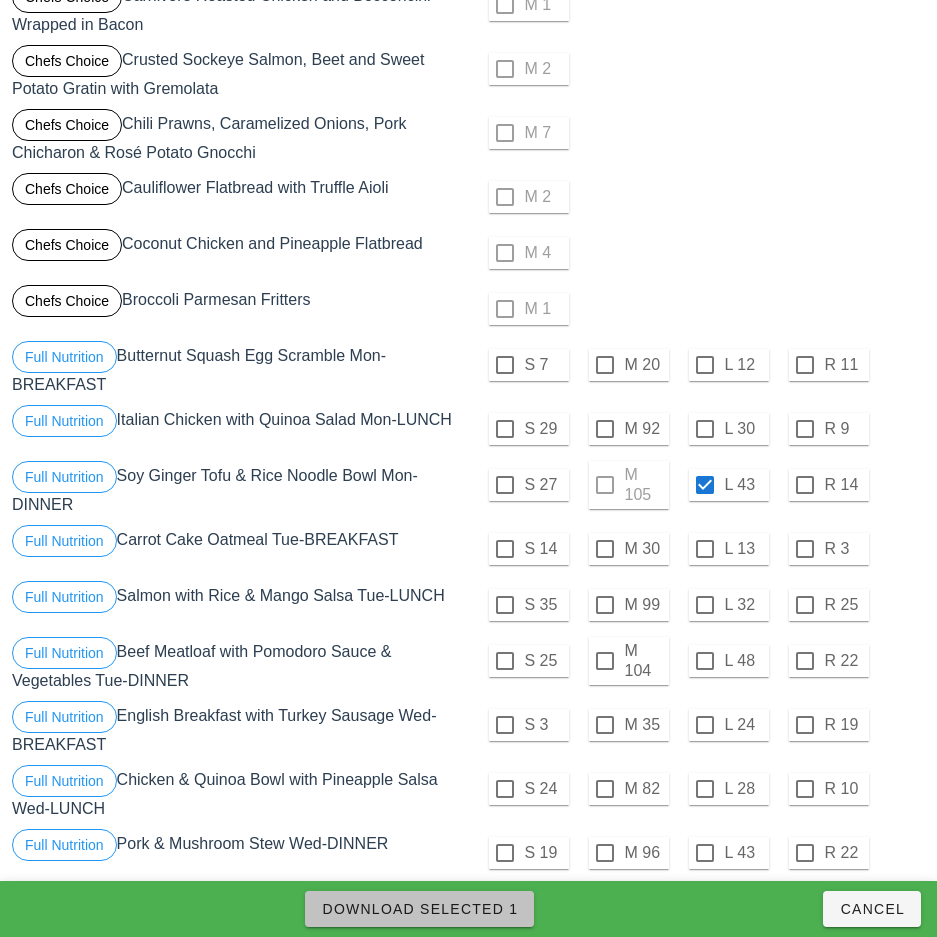 click on "Download Selected 1" at bounding box center [419, 909] 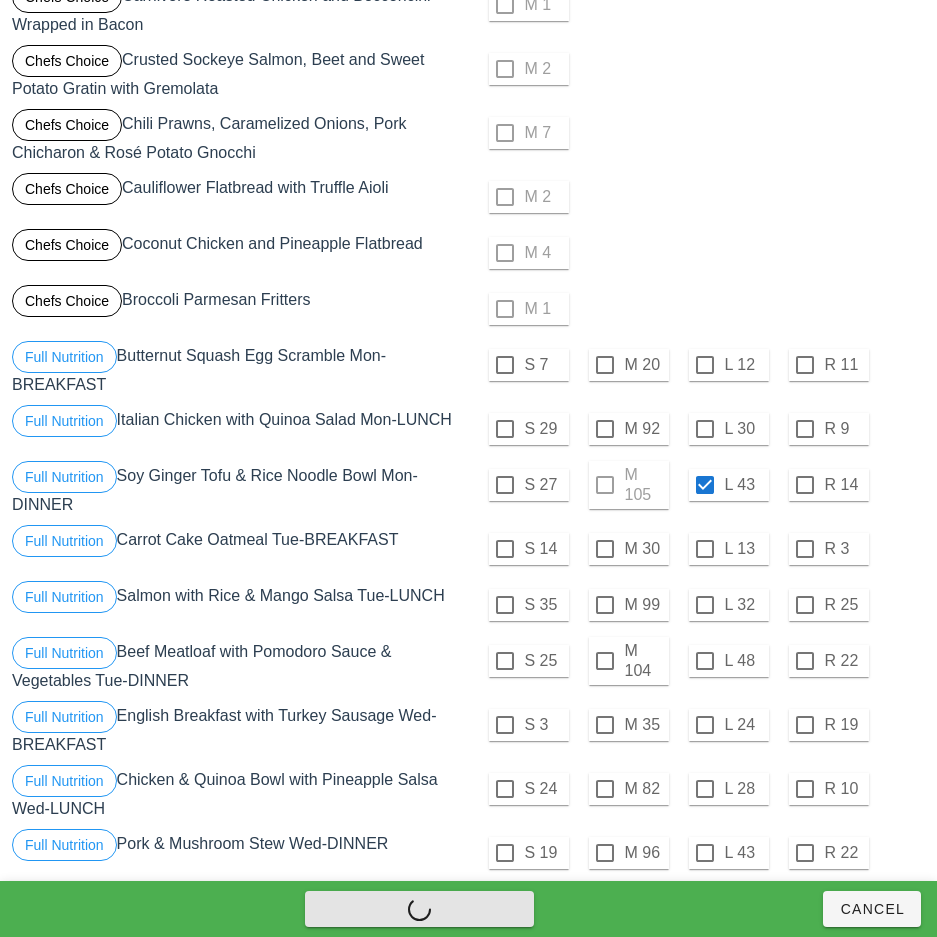 checkbox on "false" 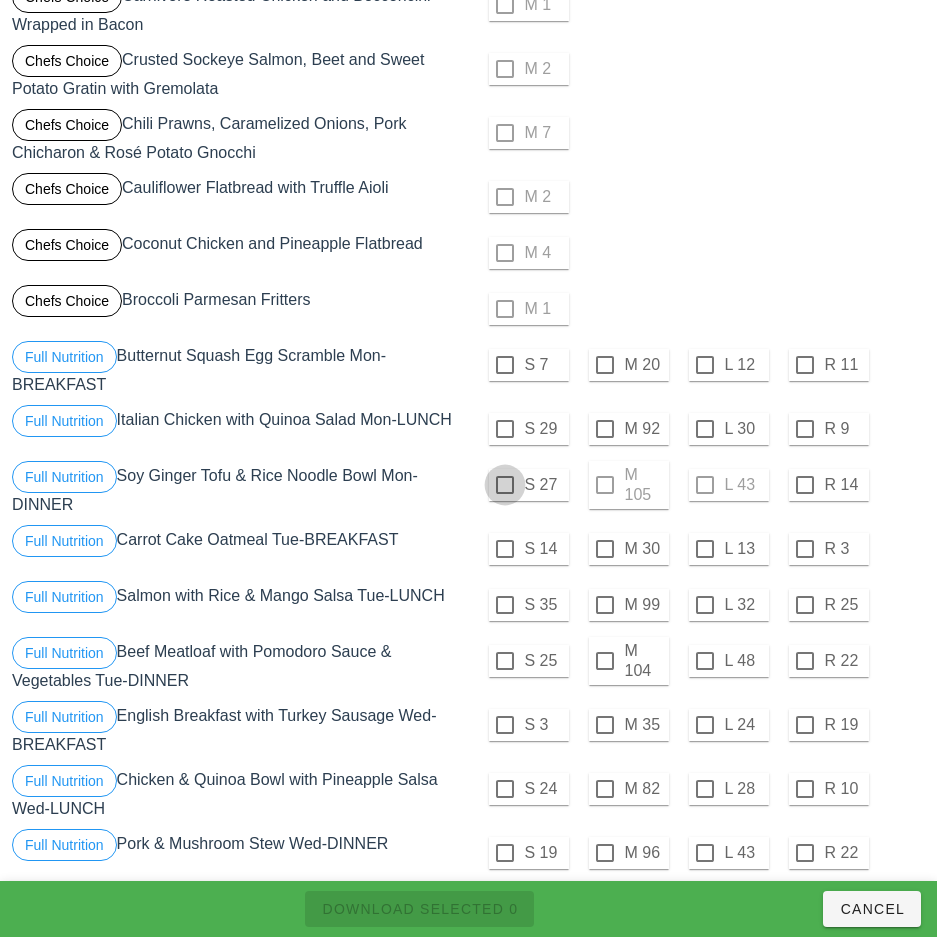 click at bounding box center [505, 485] 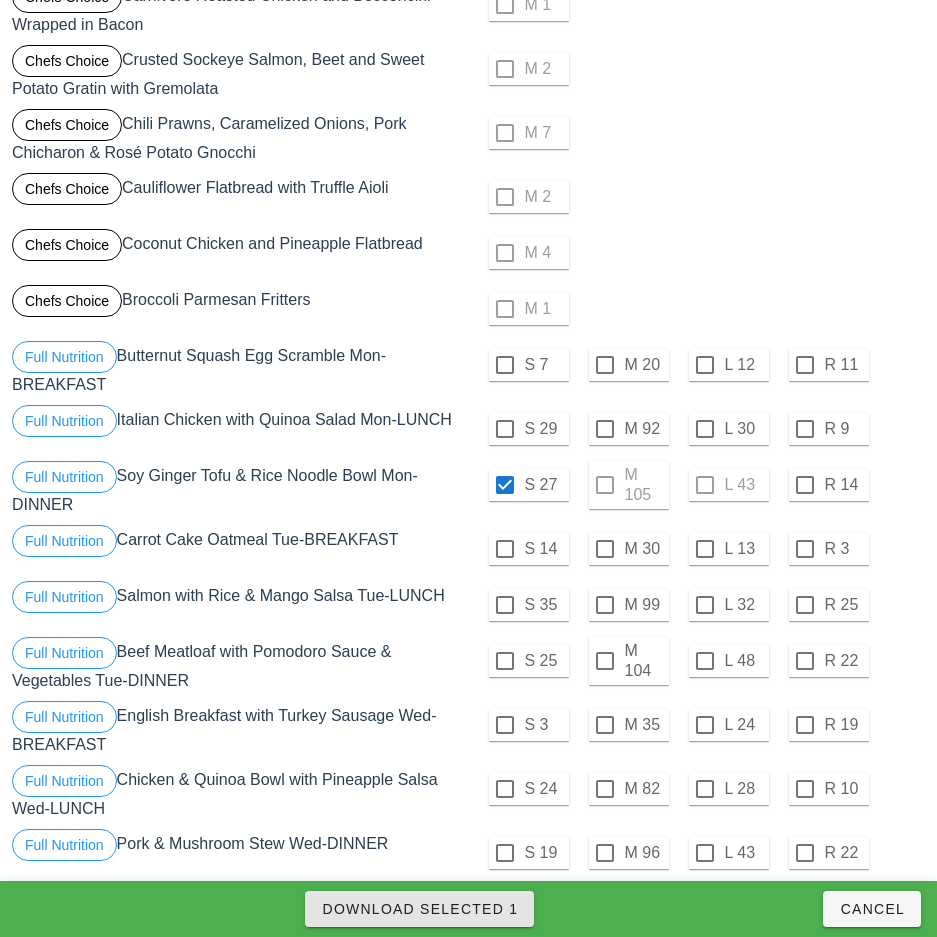 click on "Download Selected 1" at bounding box center [419, 909] 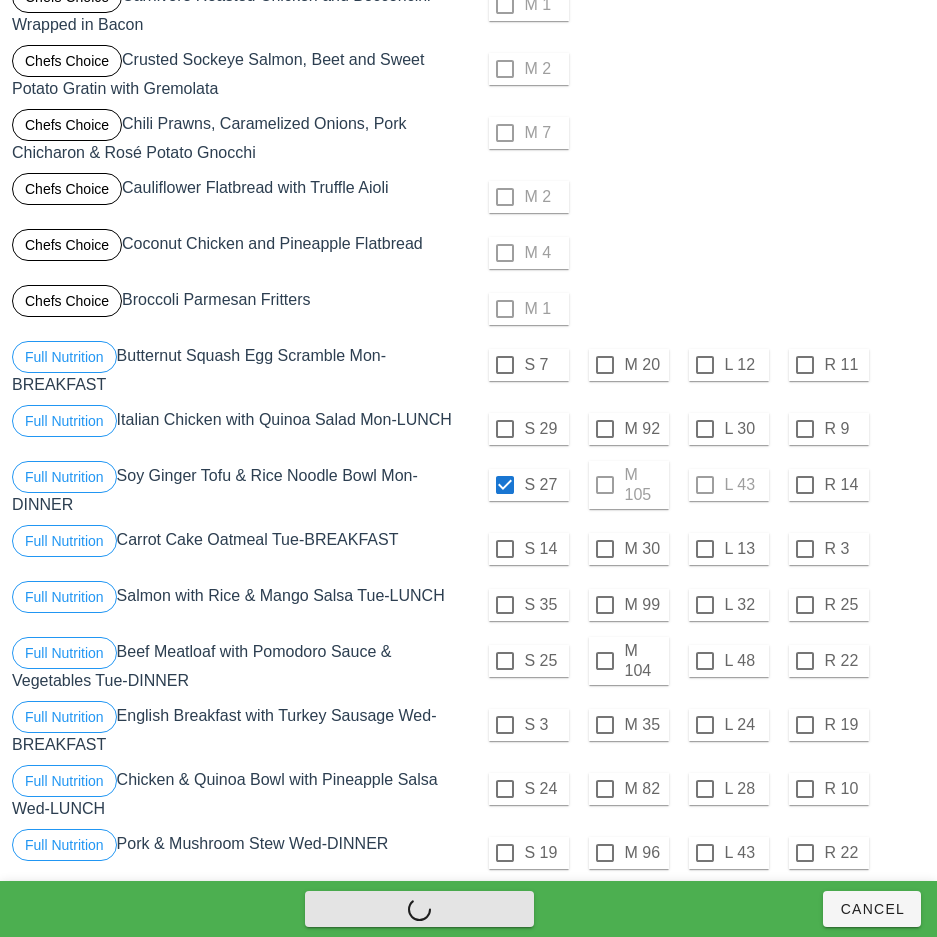 checkbox on "false" 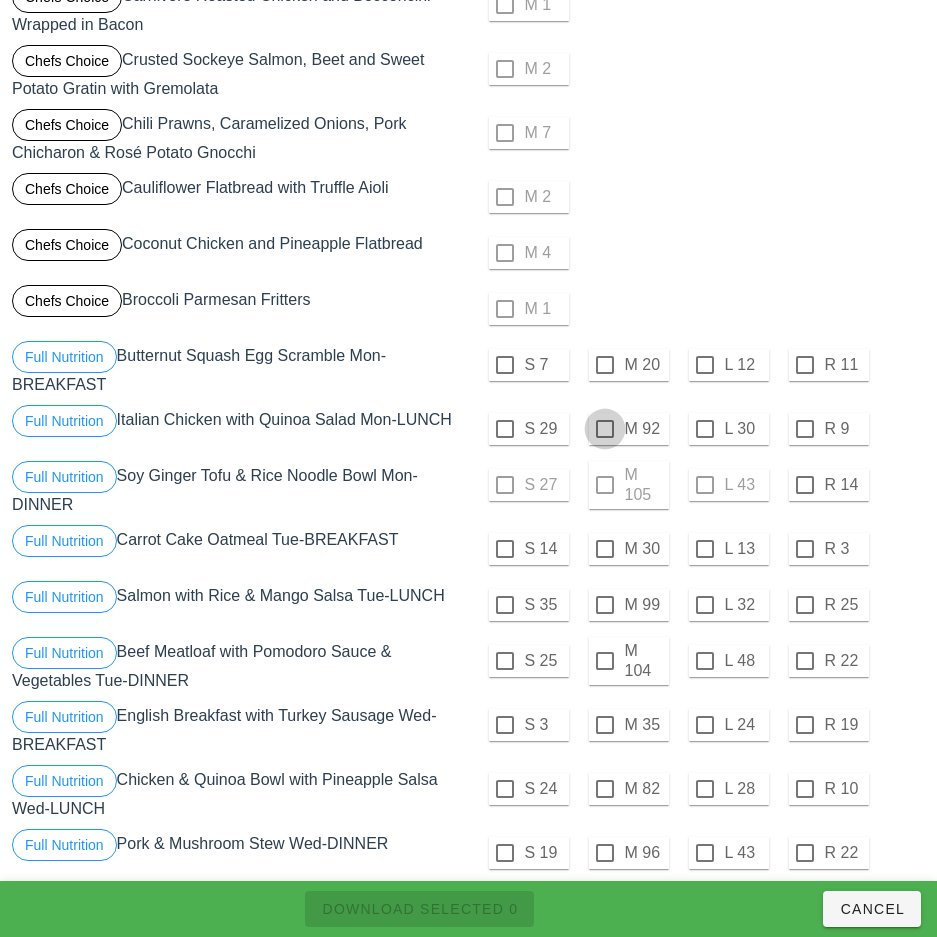 click at bounding box center (605, 429) 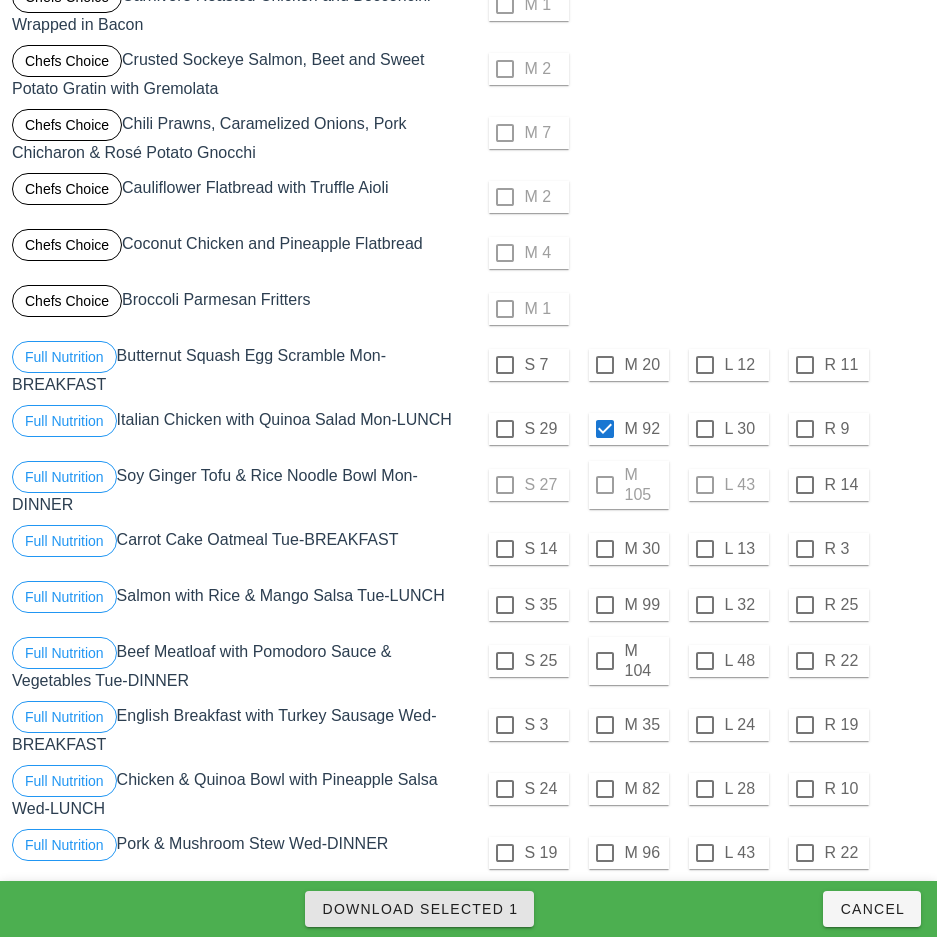 click on "Download Selected 1" at bounding box center [419, 909] 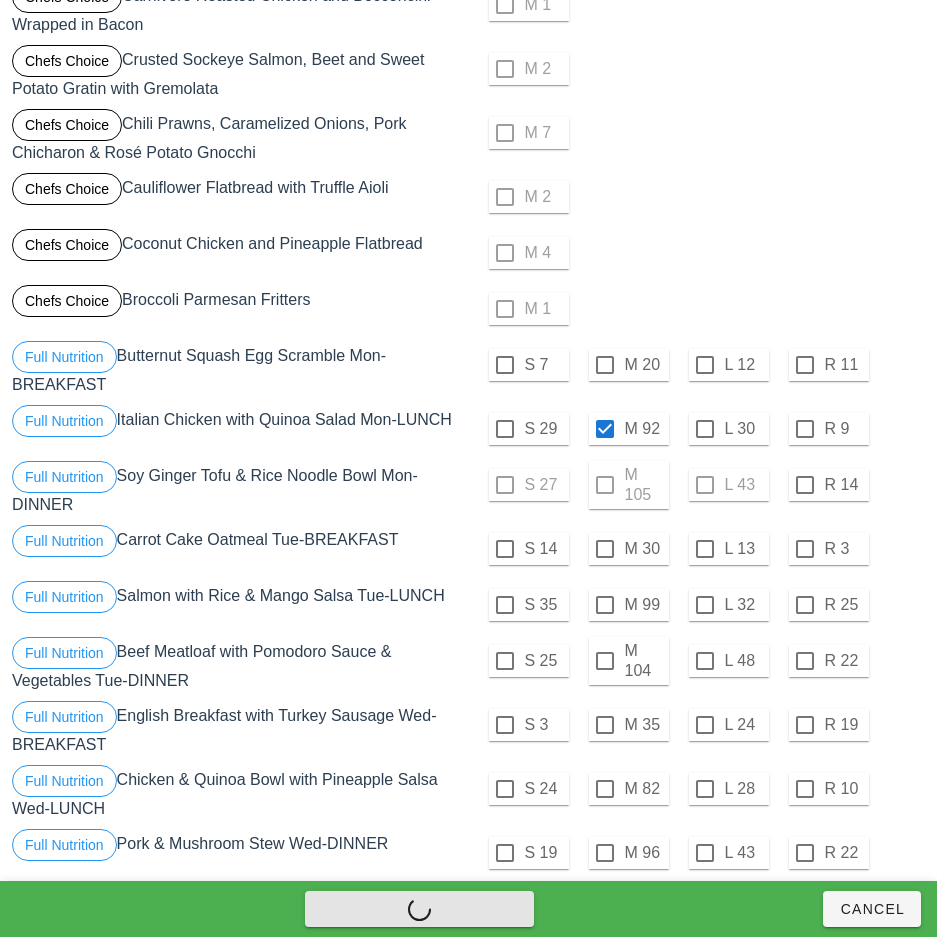 checkbox on "false" 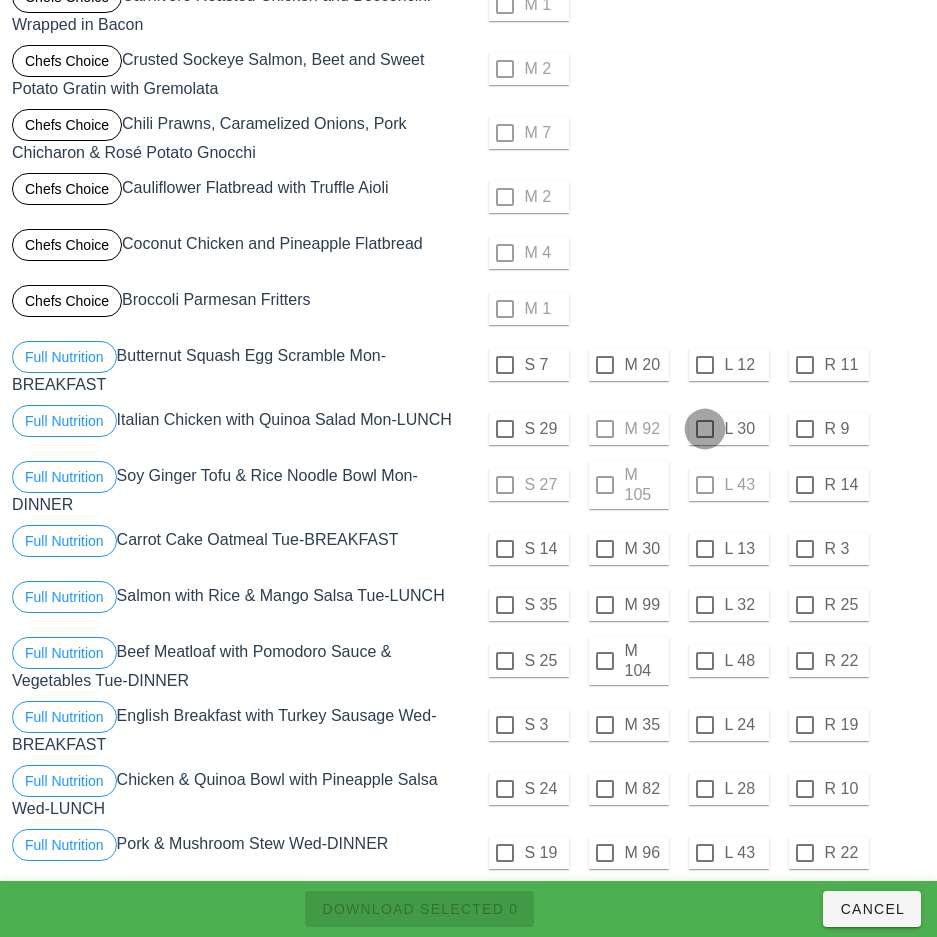 click at bounding box center [705, 429] 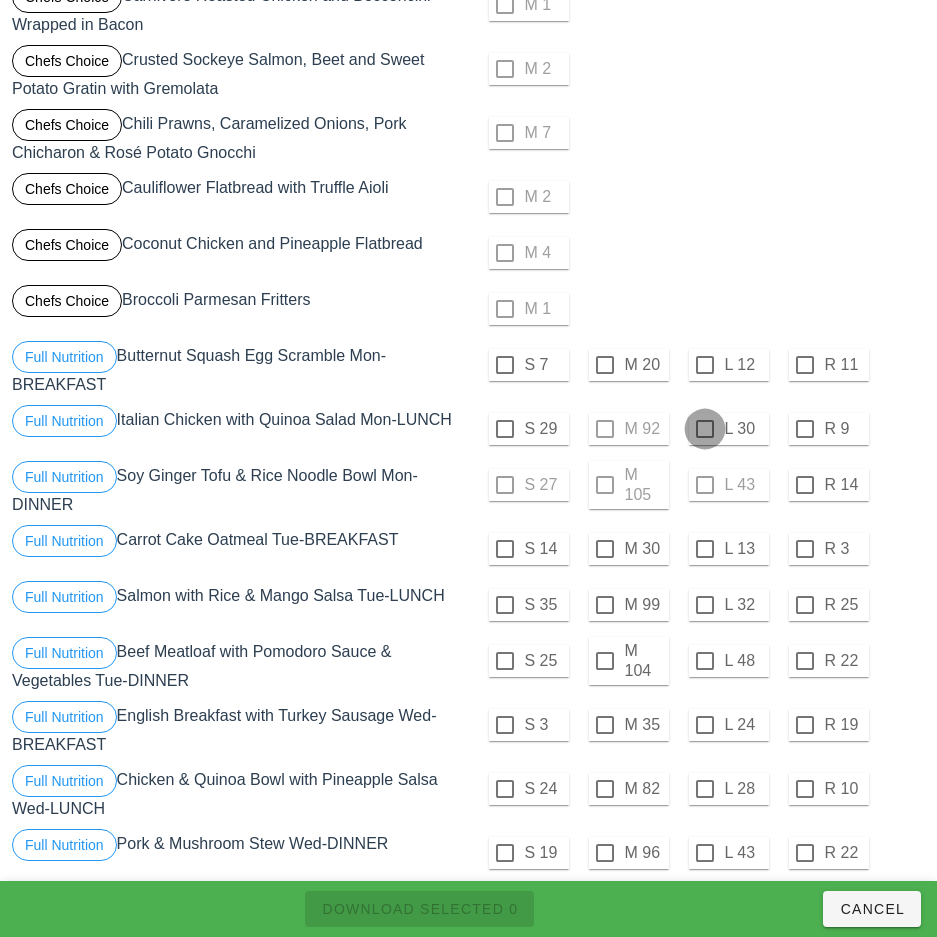 checkbox on "true" 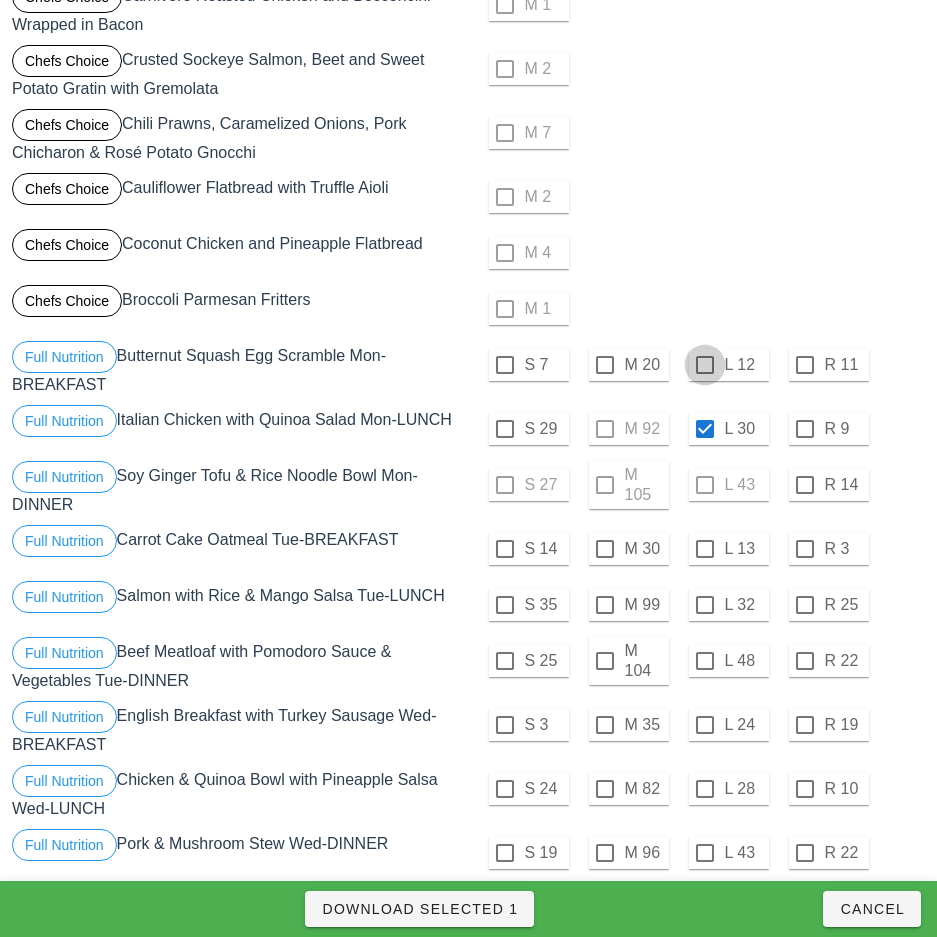 click at bounding box center (705, 365) 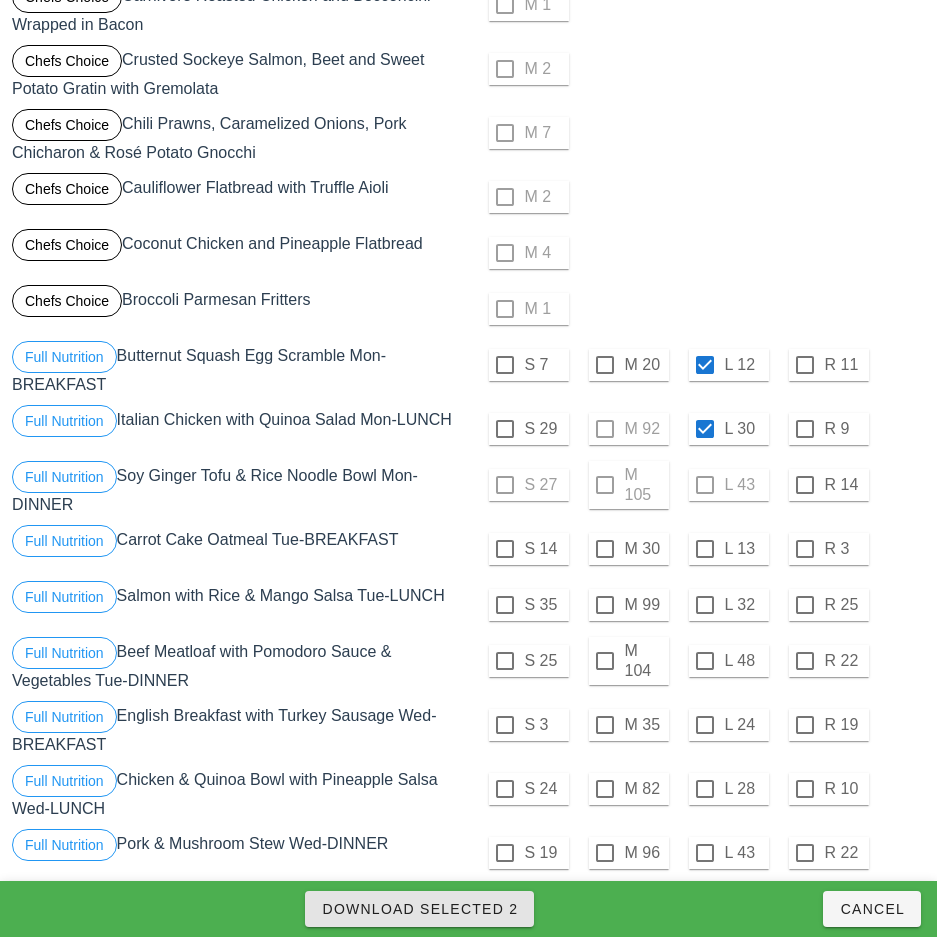 click on "Download Selected 2" at bounding box center [419, 909] 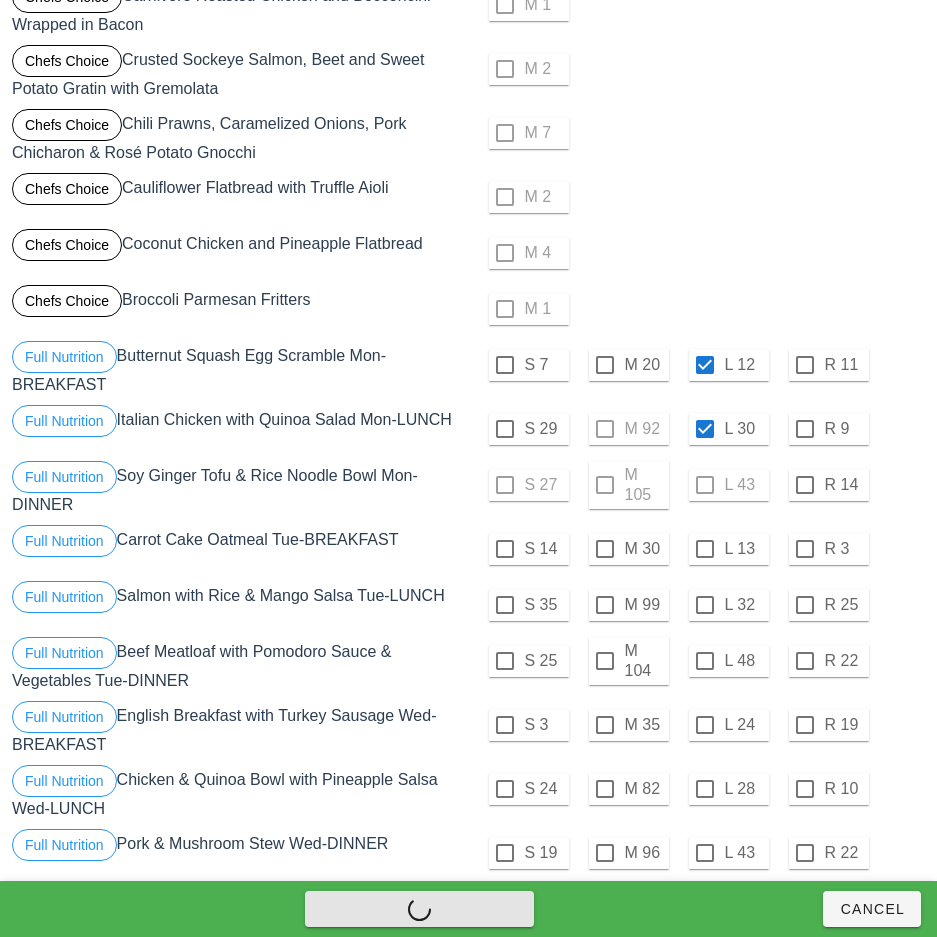 checkbox on "false" 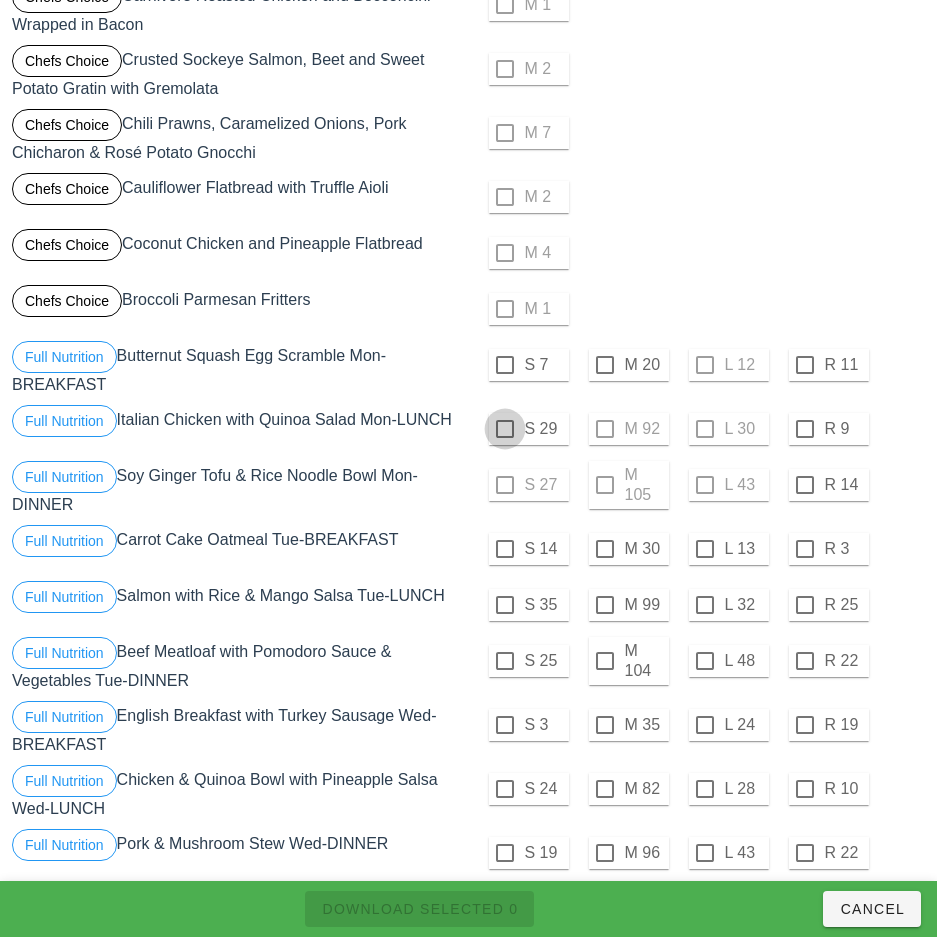 click at bounding box center [605, 365] 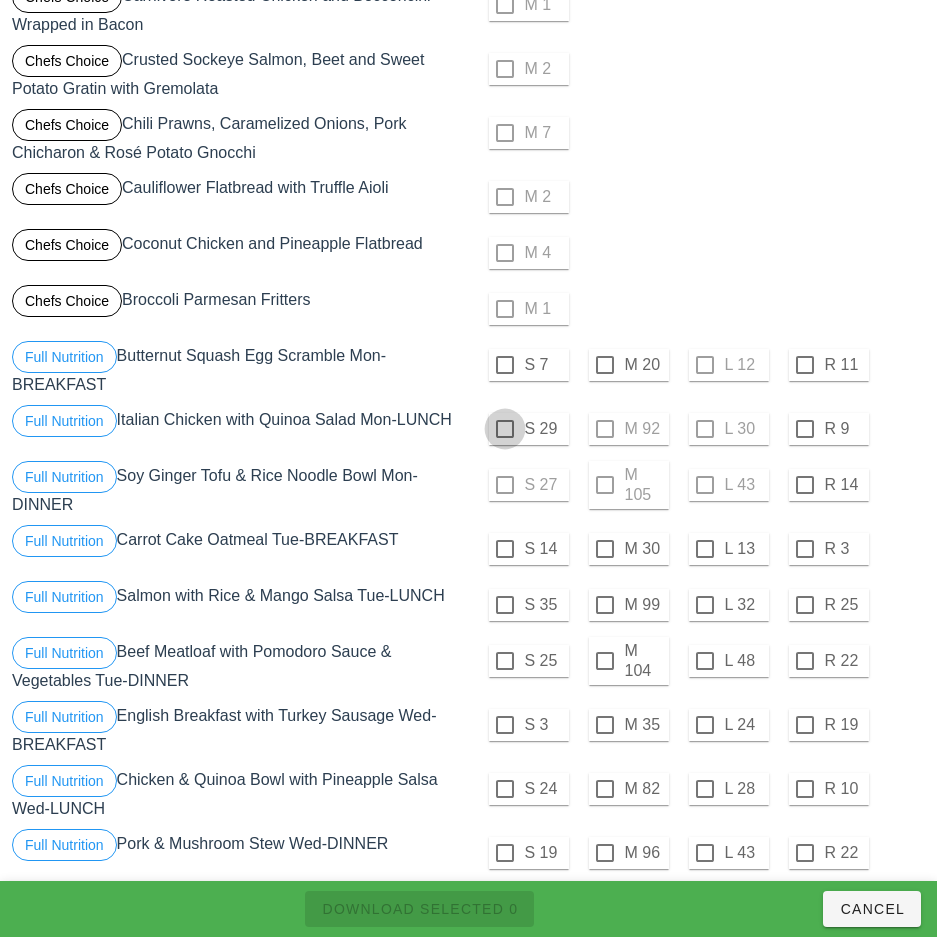 click at bounding box center [505, 429] 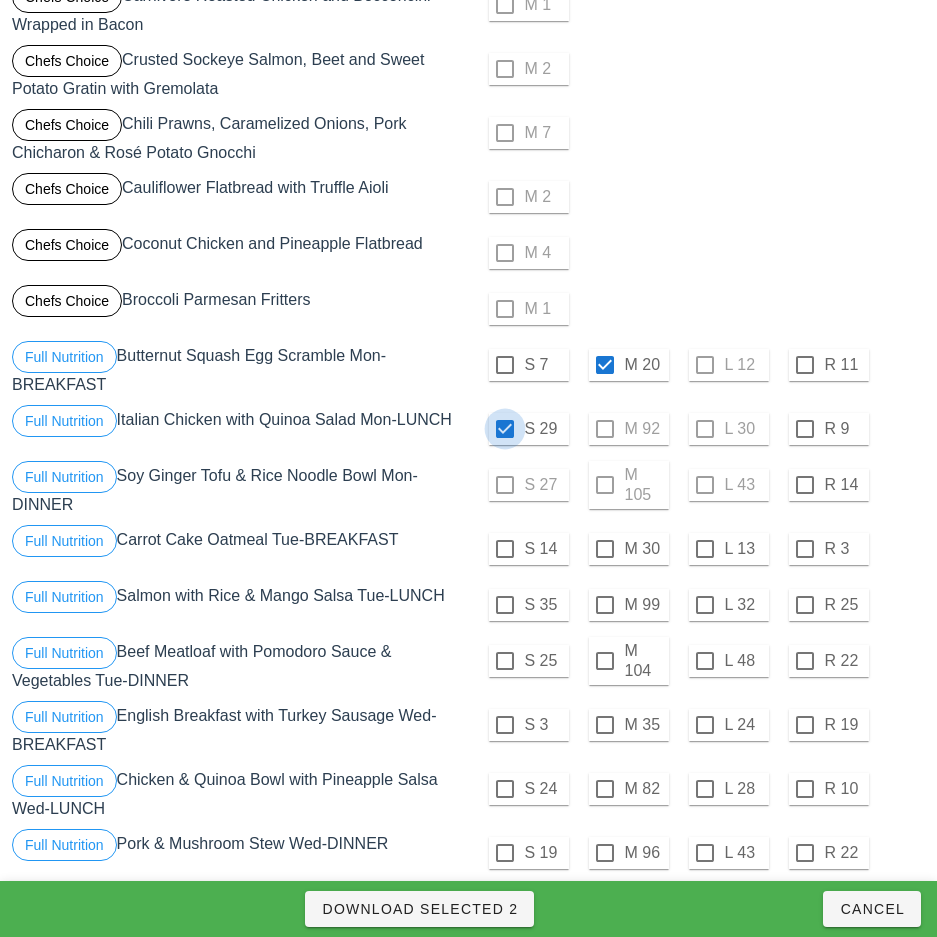 click on "Download Selected 2" at bounding box center (419, 909) 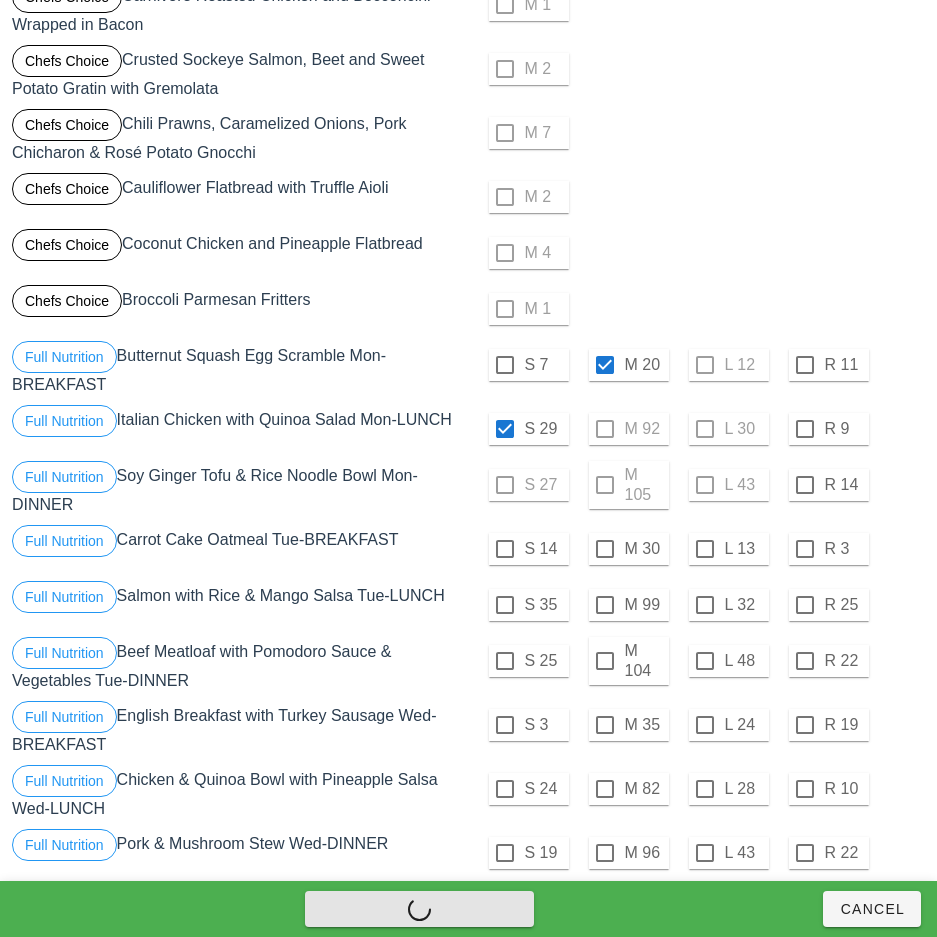 checkbox on "false" 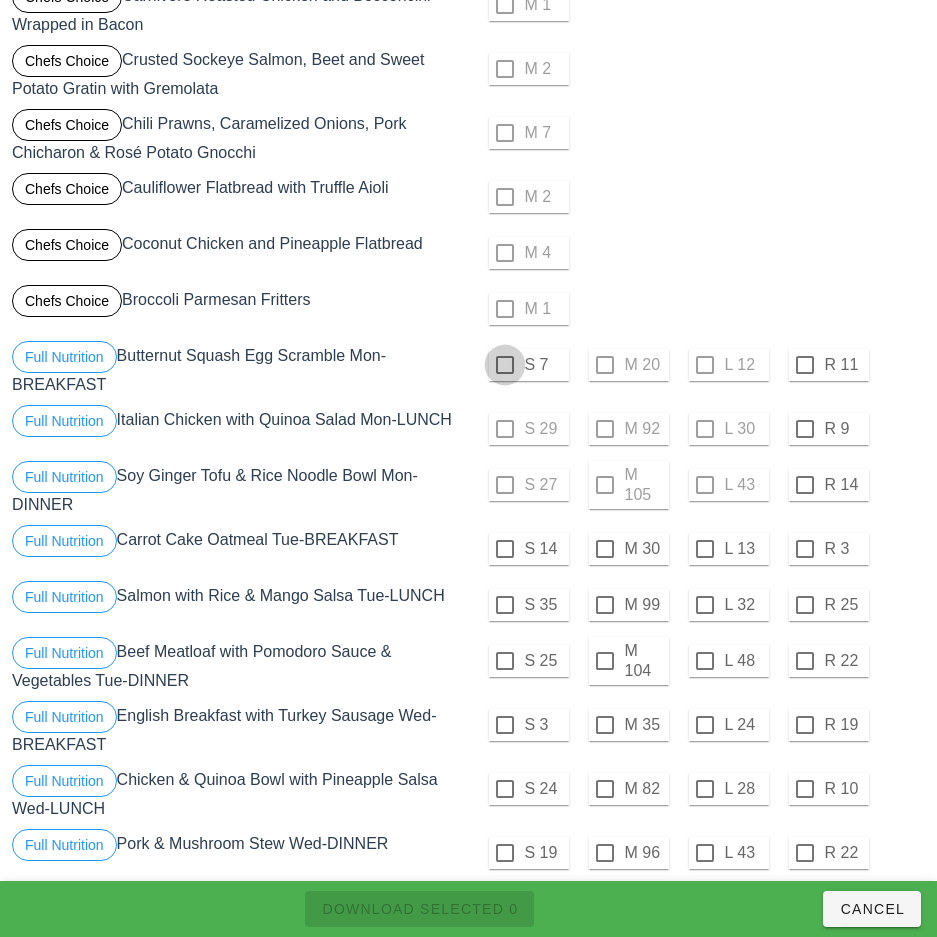 click at bounding box center (505, 365) 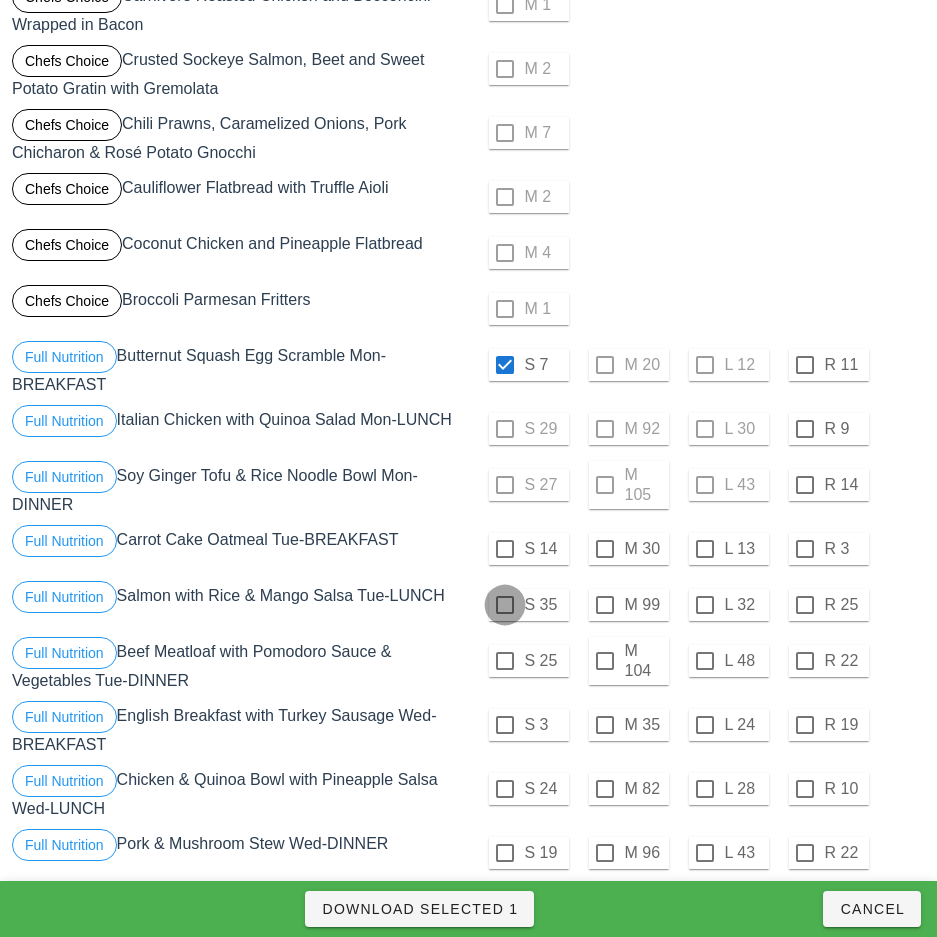 click at bounding box center (505, 605) 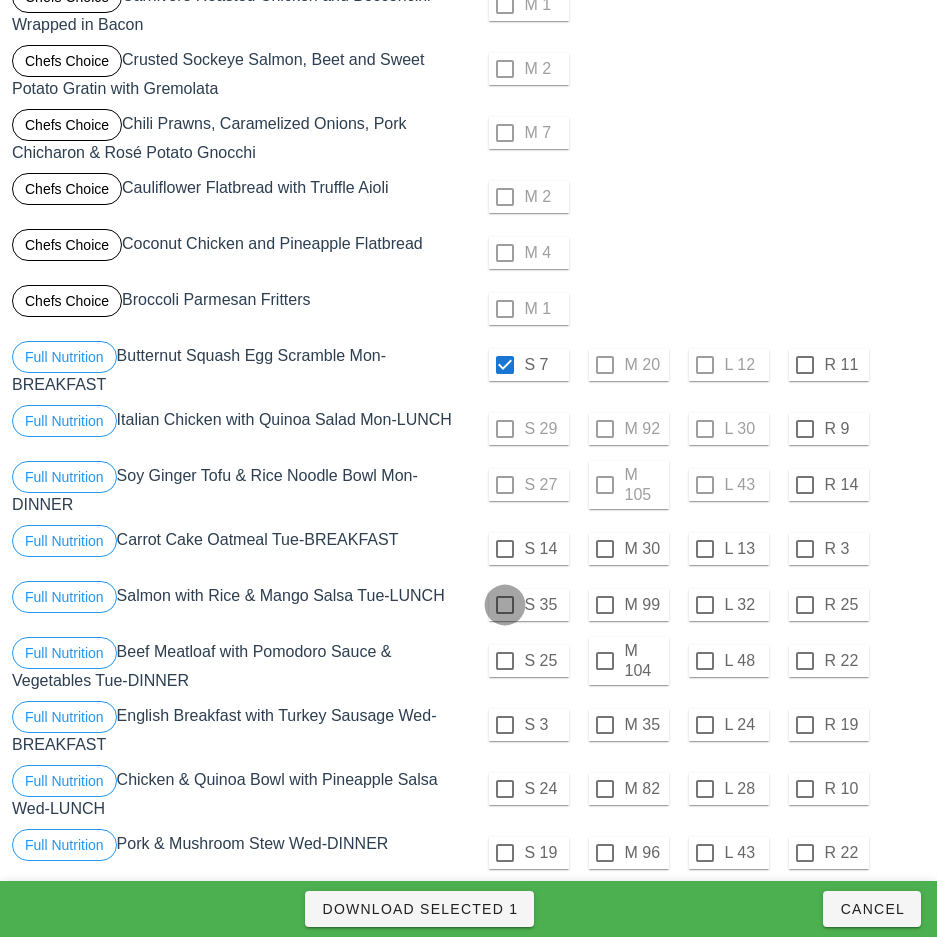 checkbox on "true" 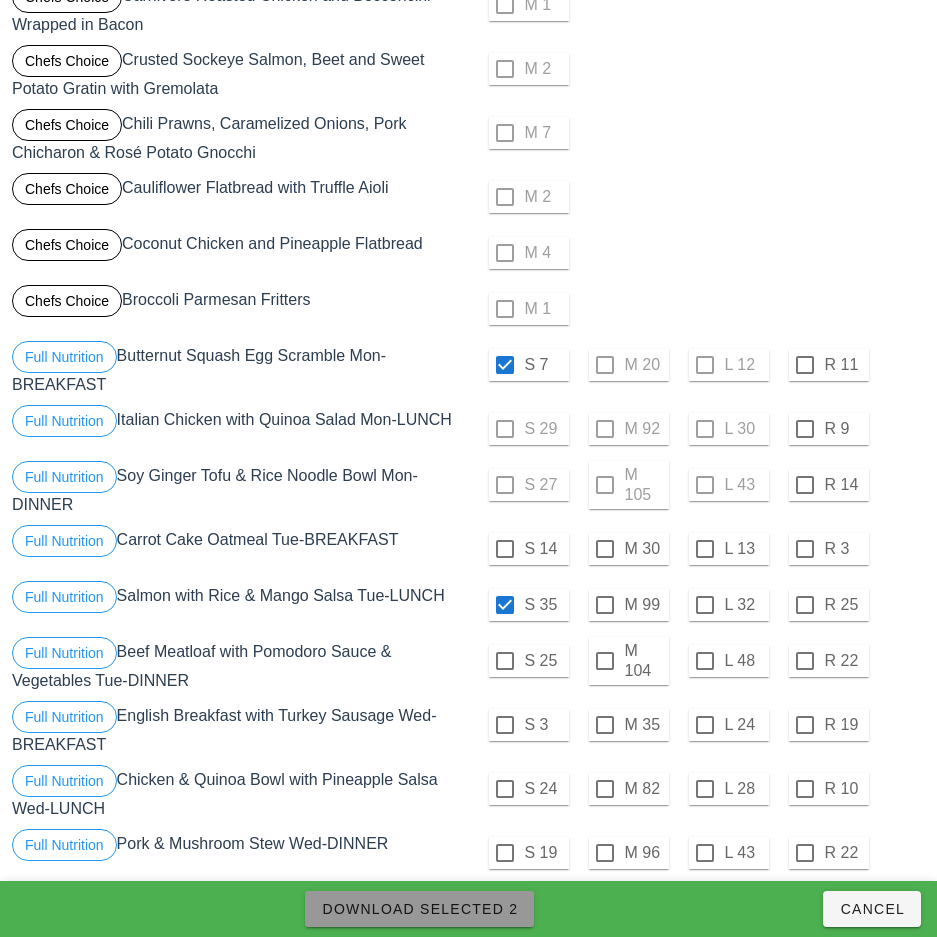click on "Download Selected 2" at bounding box center (419, 909) 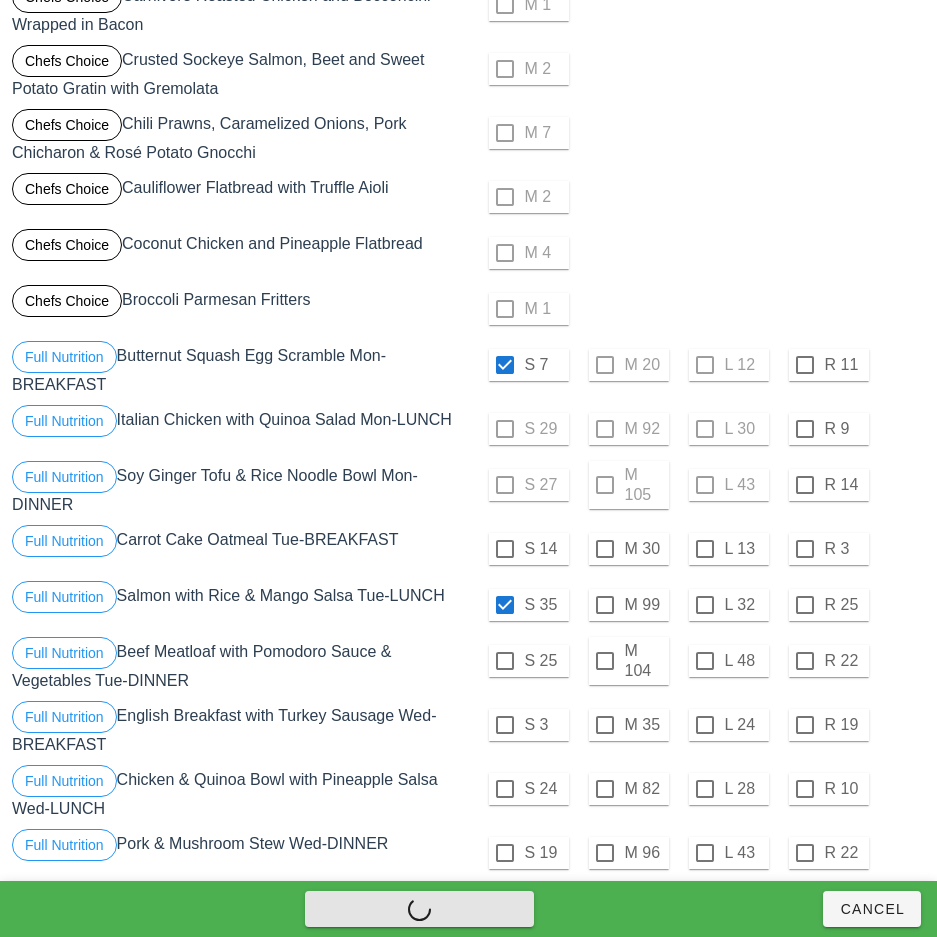 checkbox on "false" 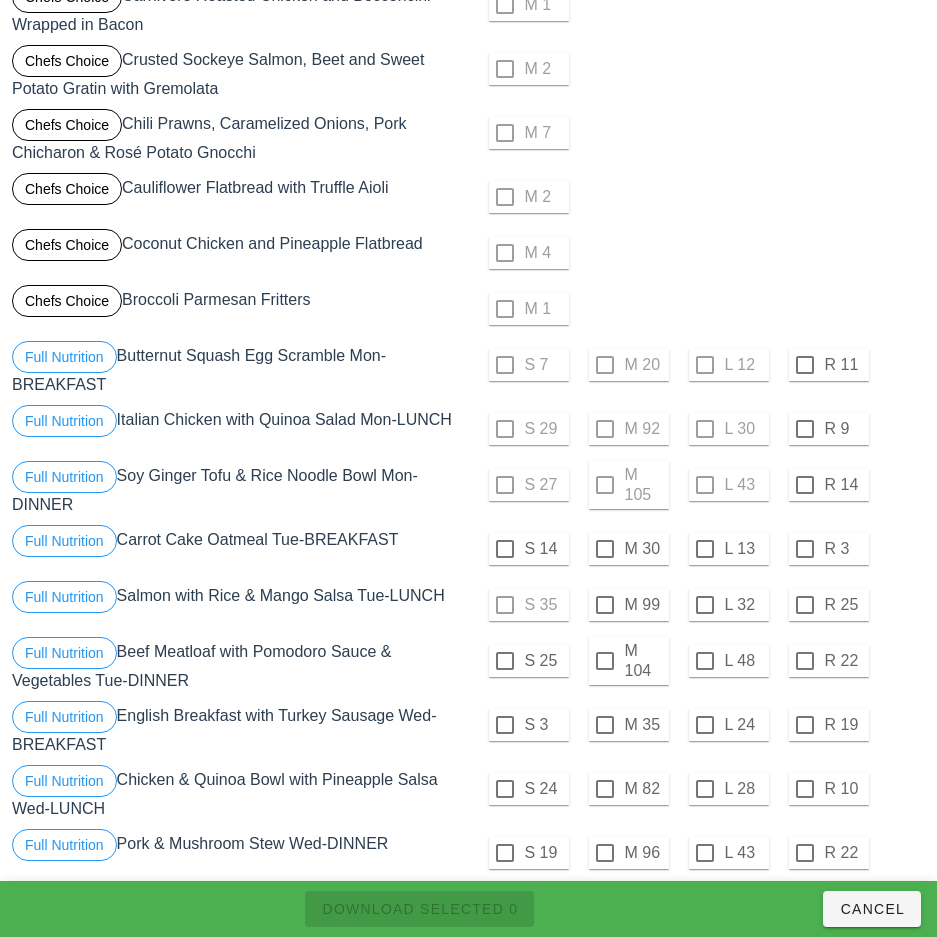 click on "S 35 M 99 L 32 R 25" at bounding box center [699, 605] 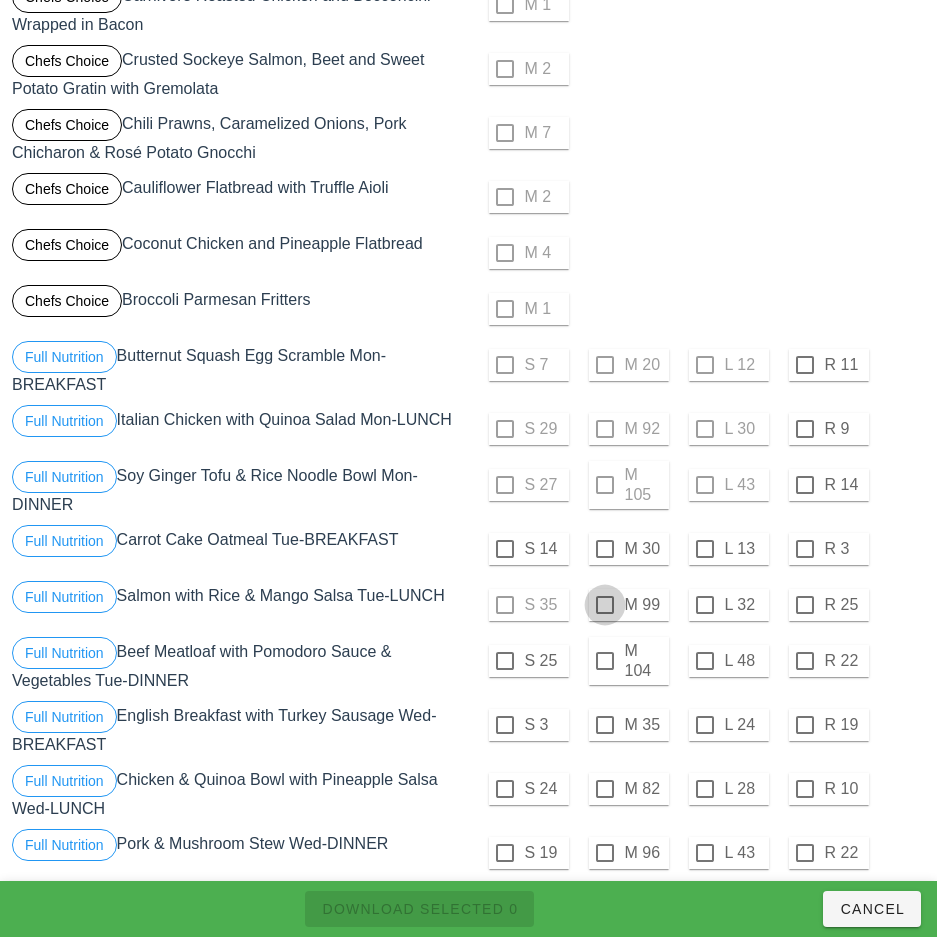 click at bounding box center [605, 605] 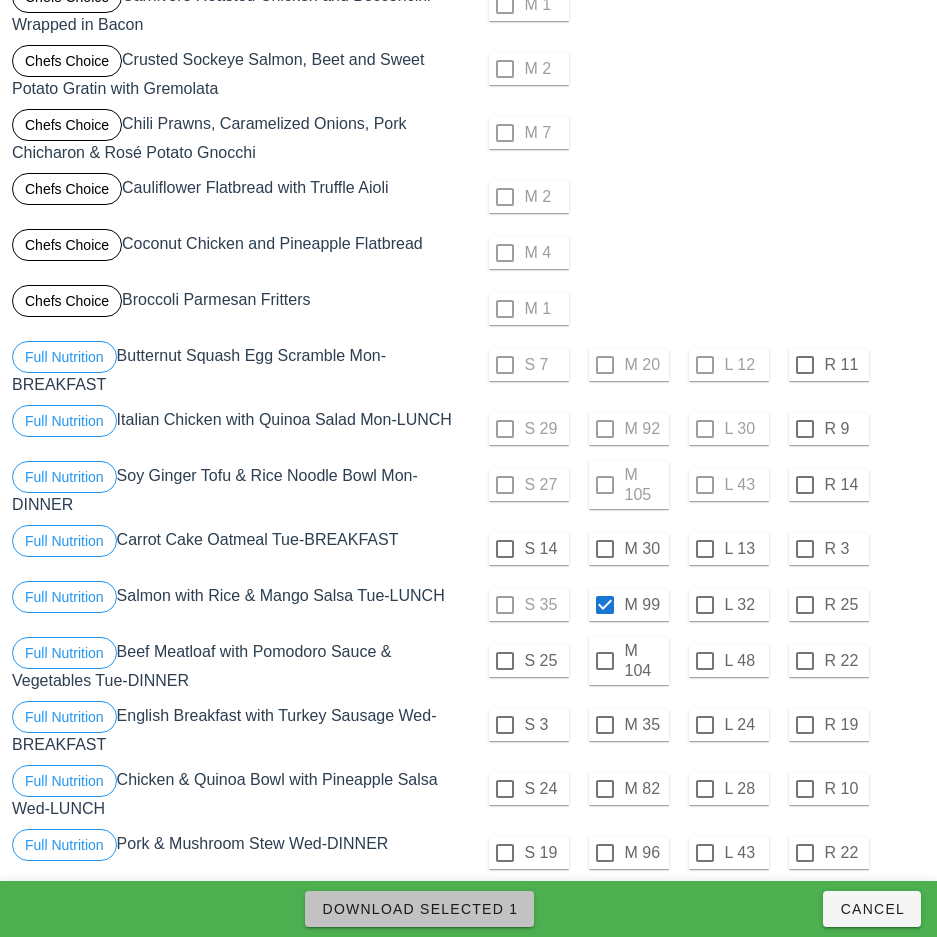 click on "Download Selected 1" at bounding box center (419, 909) 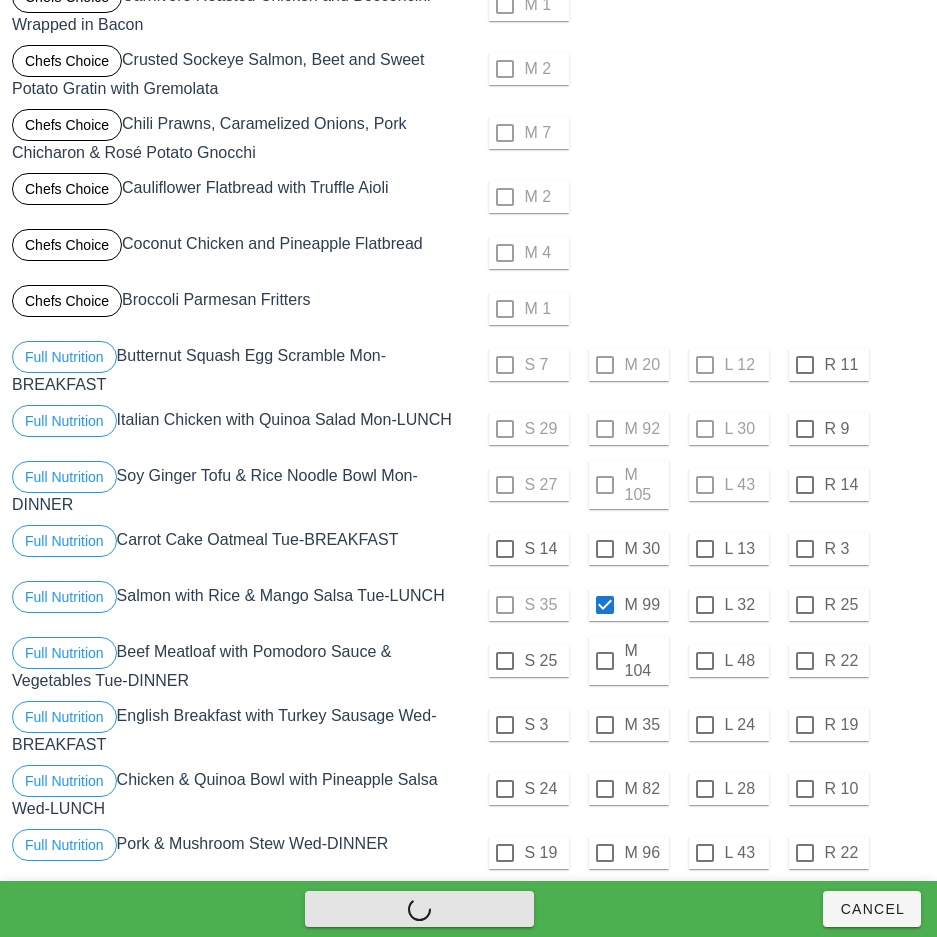checkbox on "false" 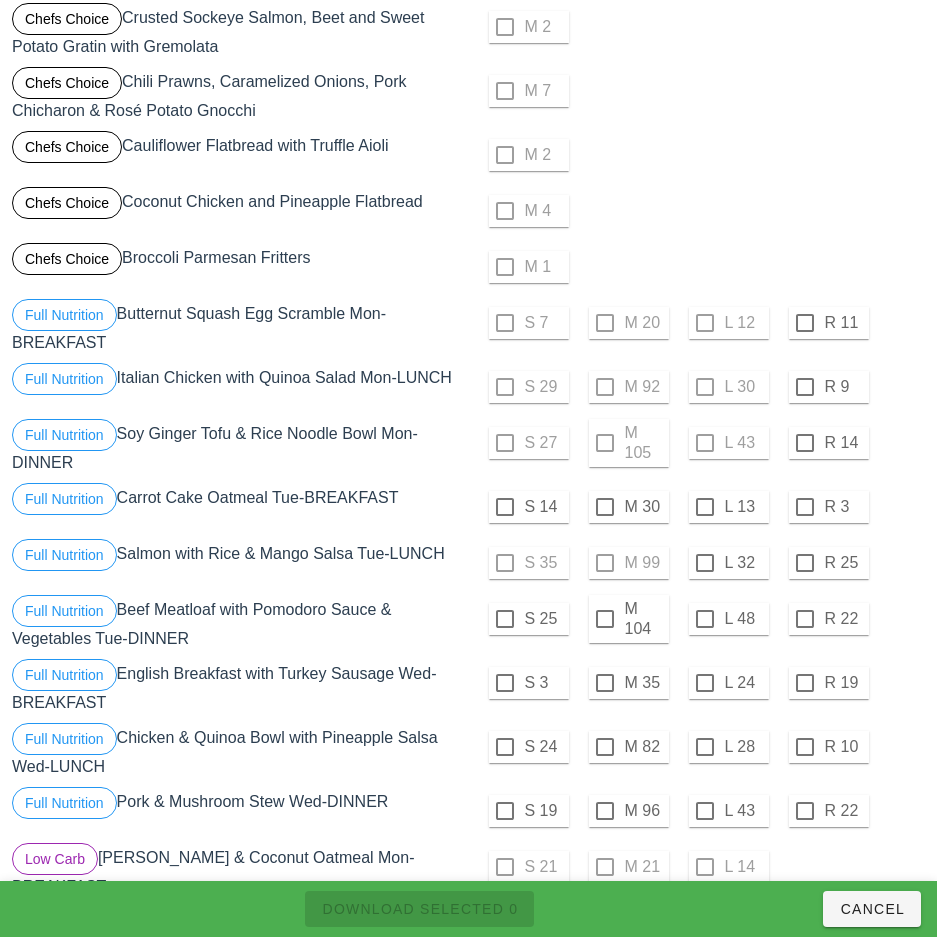 scroll, scrollTop: 1578, scrollLeft: 0, axis: vertical 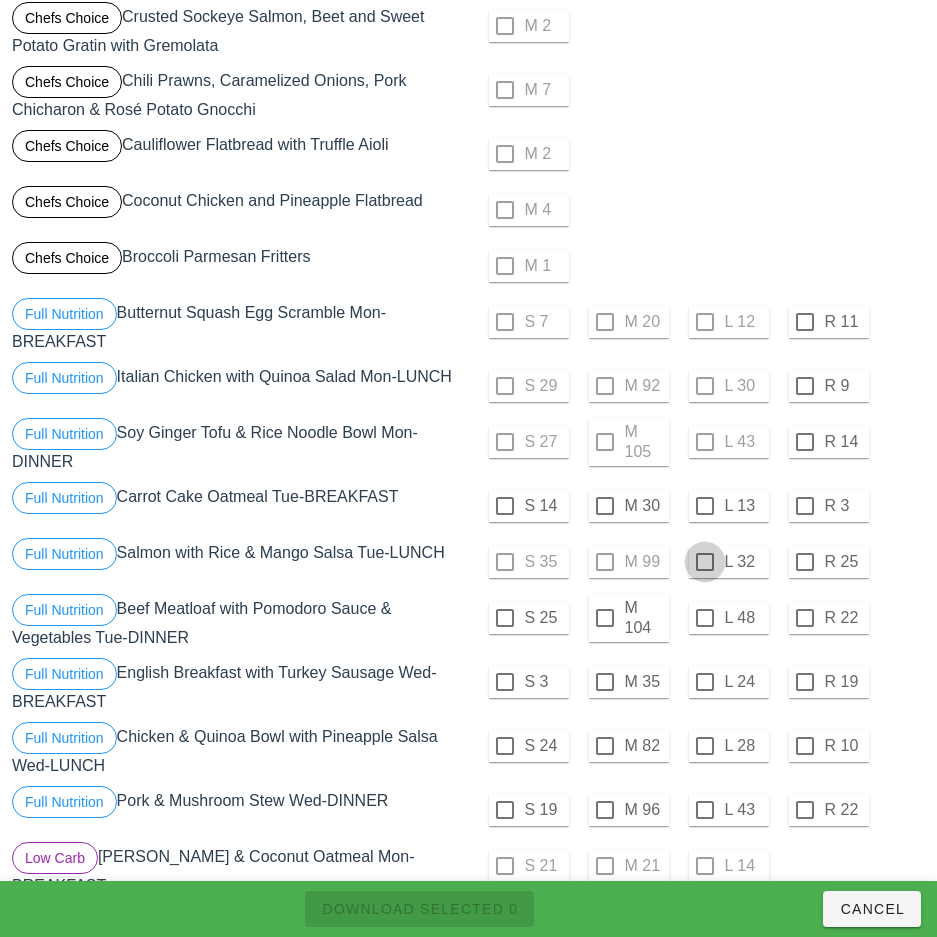 click at bounding box center (705, 562) 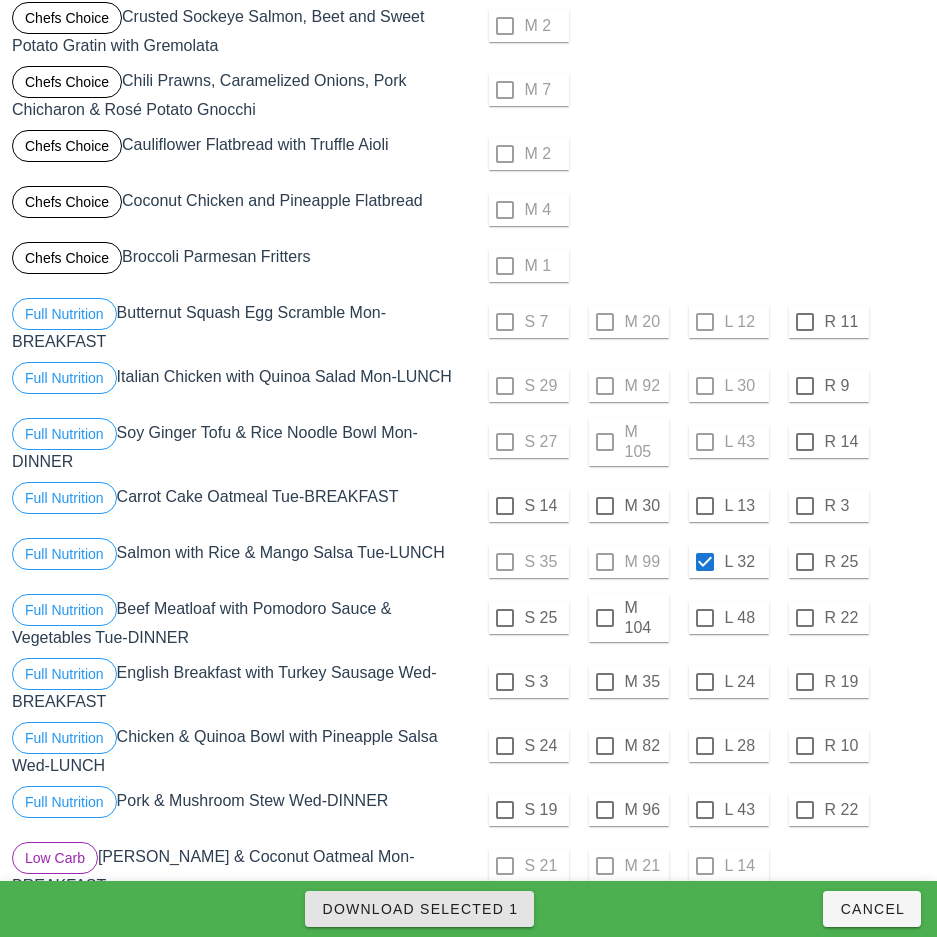 click on "Download Selected 1" at bounding box center [419, 909] 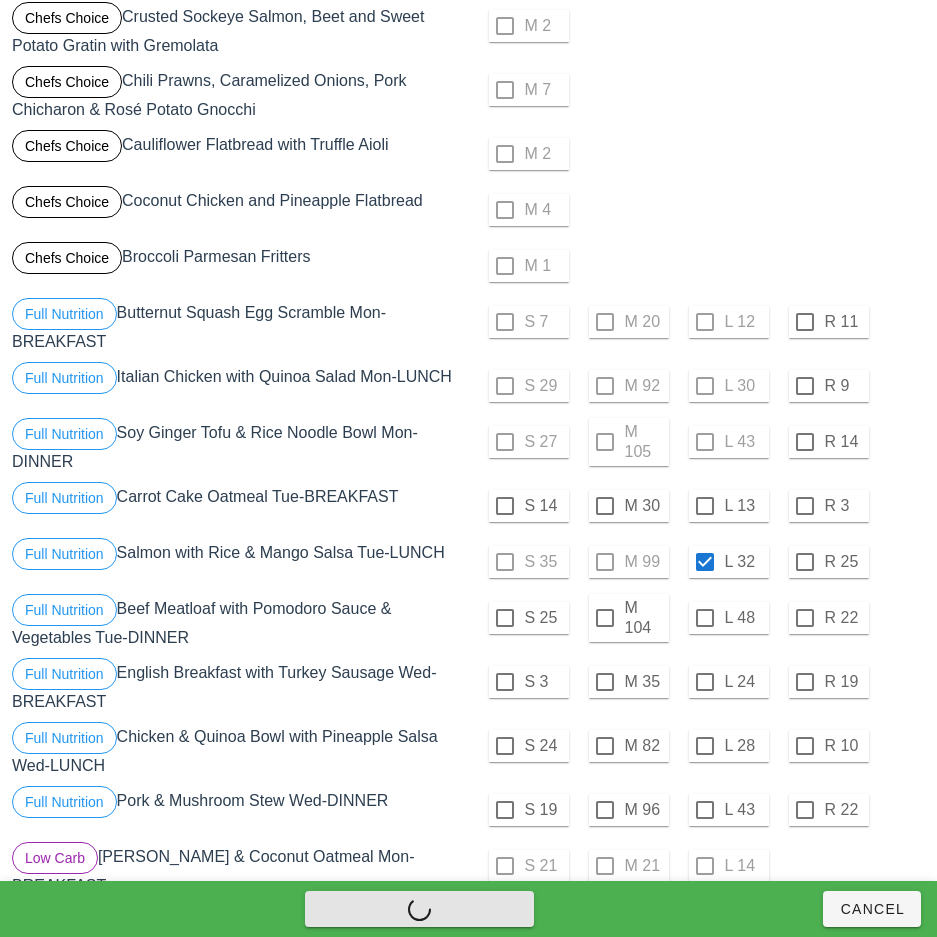 checkbox on "false" 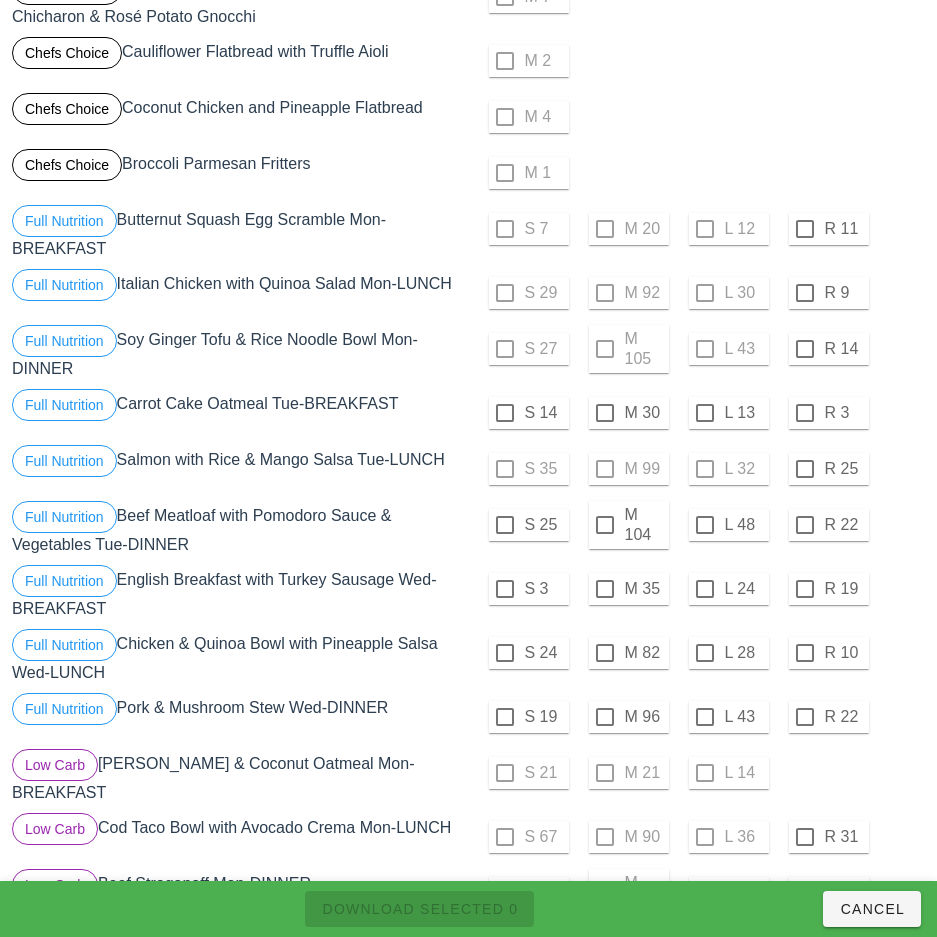 scroll, scrollTop: 1673, scrollLeft: 0, axis: vertical 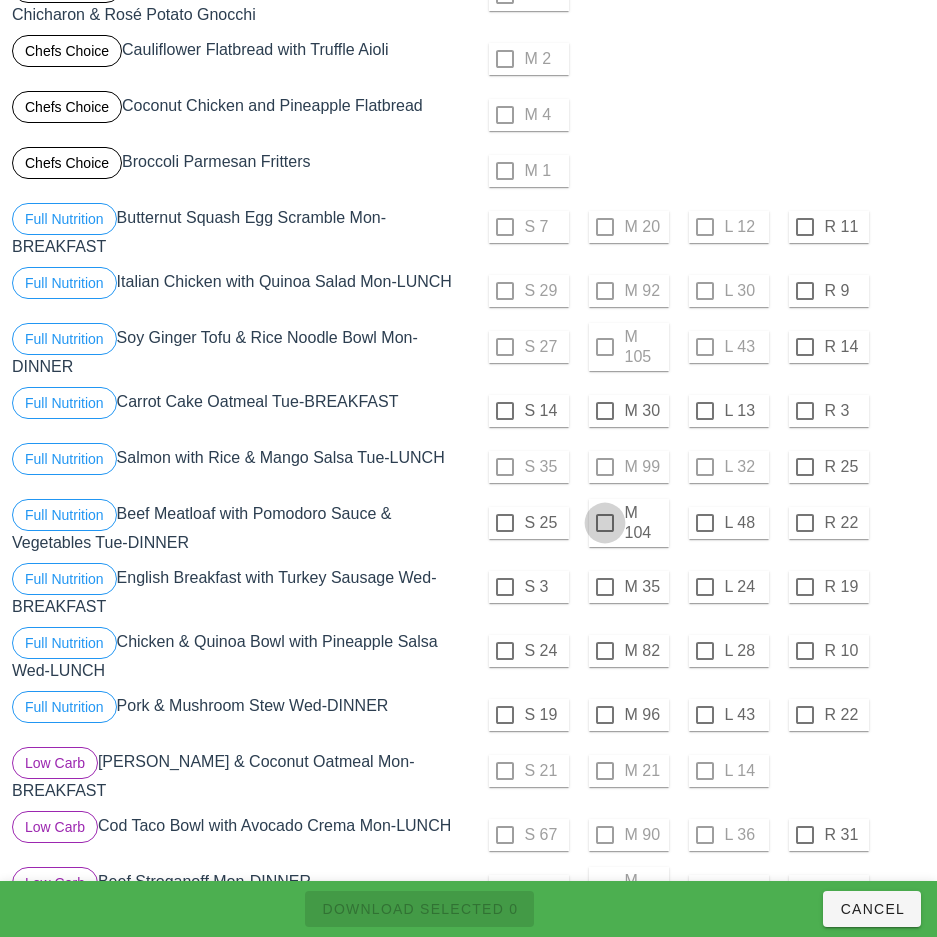 click at bounding box center [605, 523] 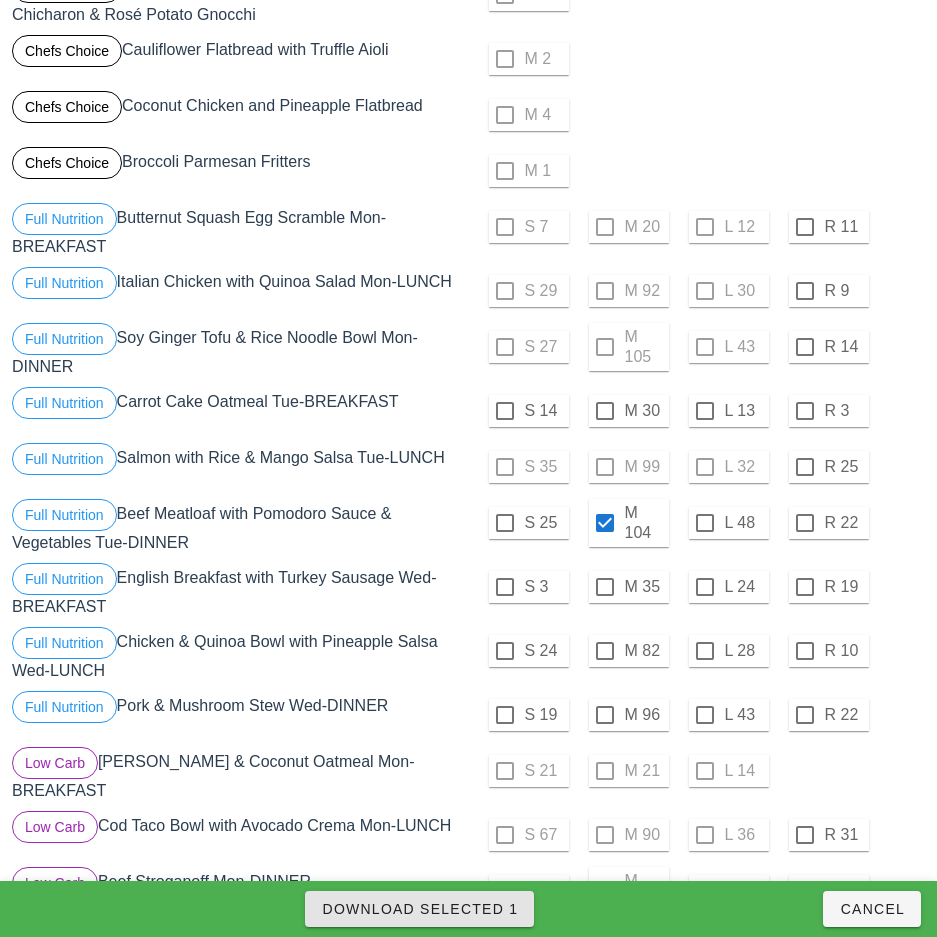 click on "Download Selected 1" at bounding box center (419, 909) 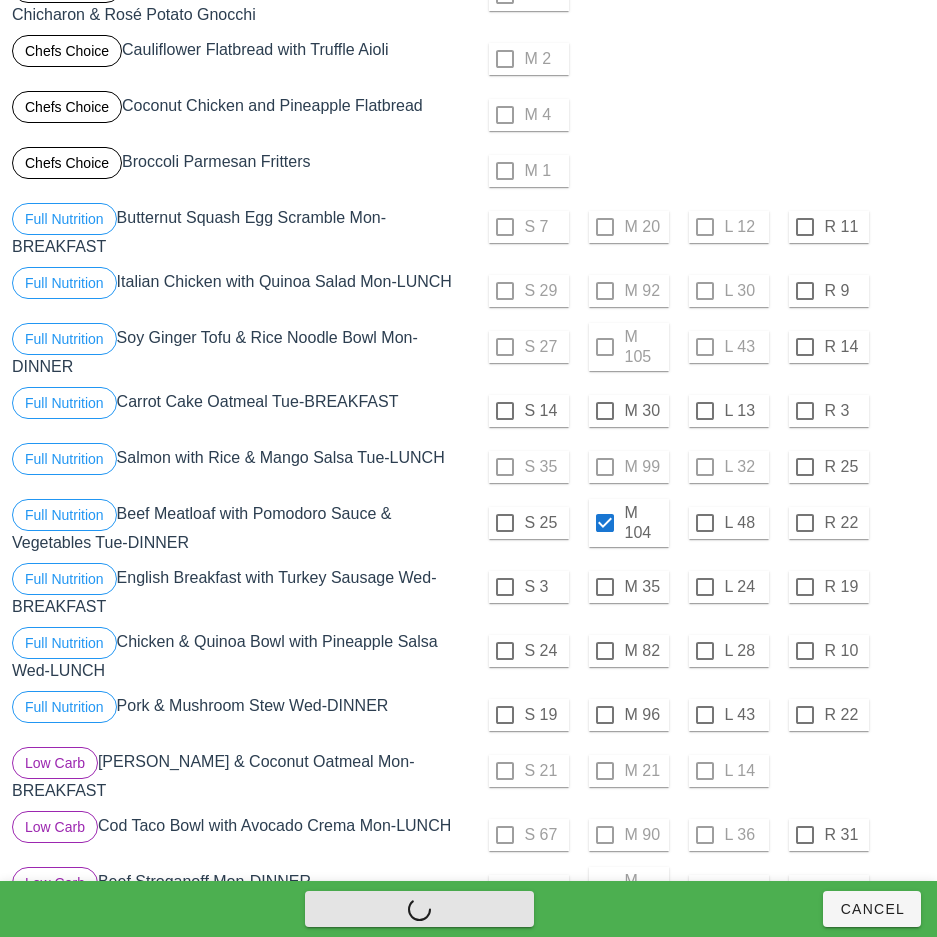 checkbox on "false" 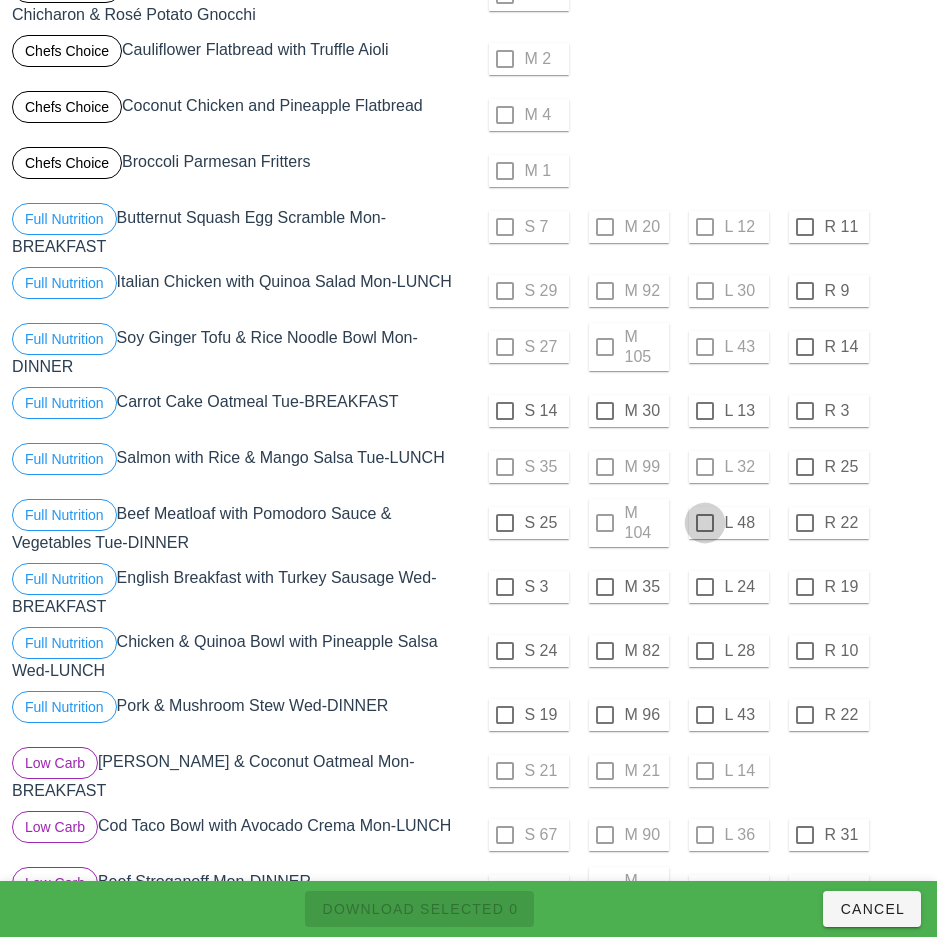 click at bounding box center [705, 523] 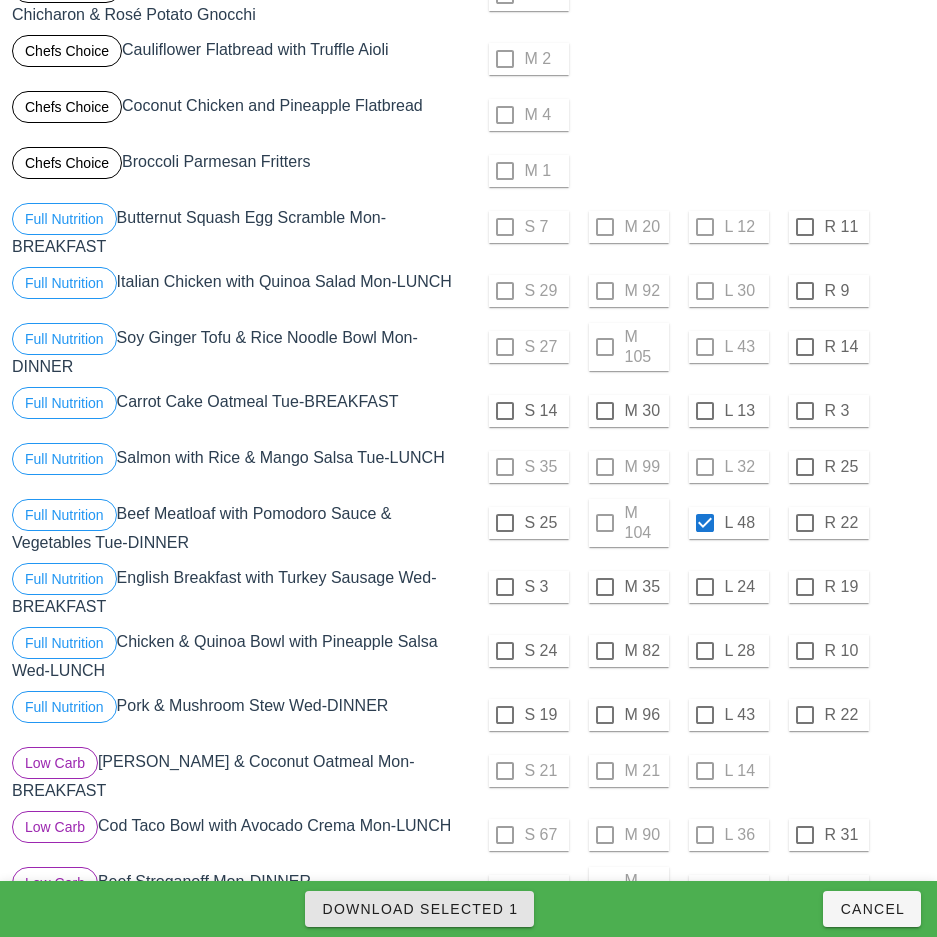 click on "Download Selected 1" at bounding box center [419, 909] 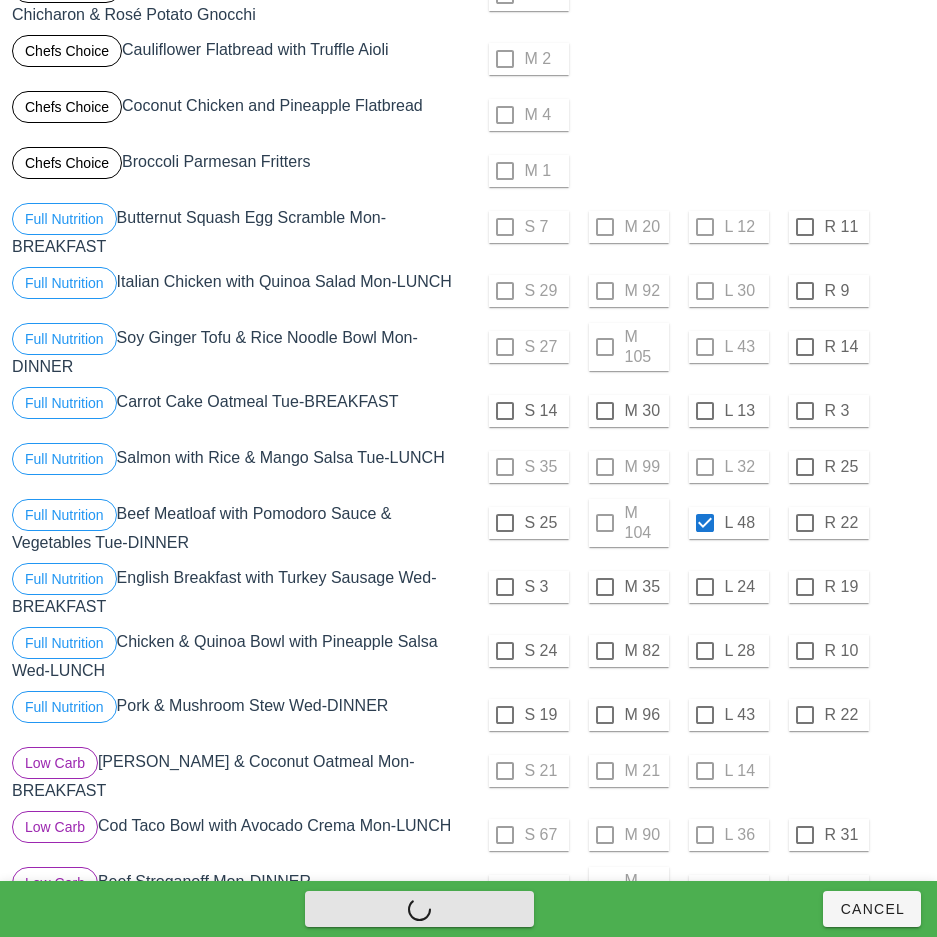 checkbox on "false" 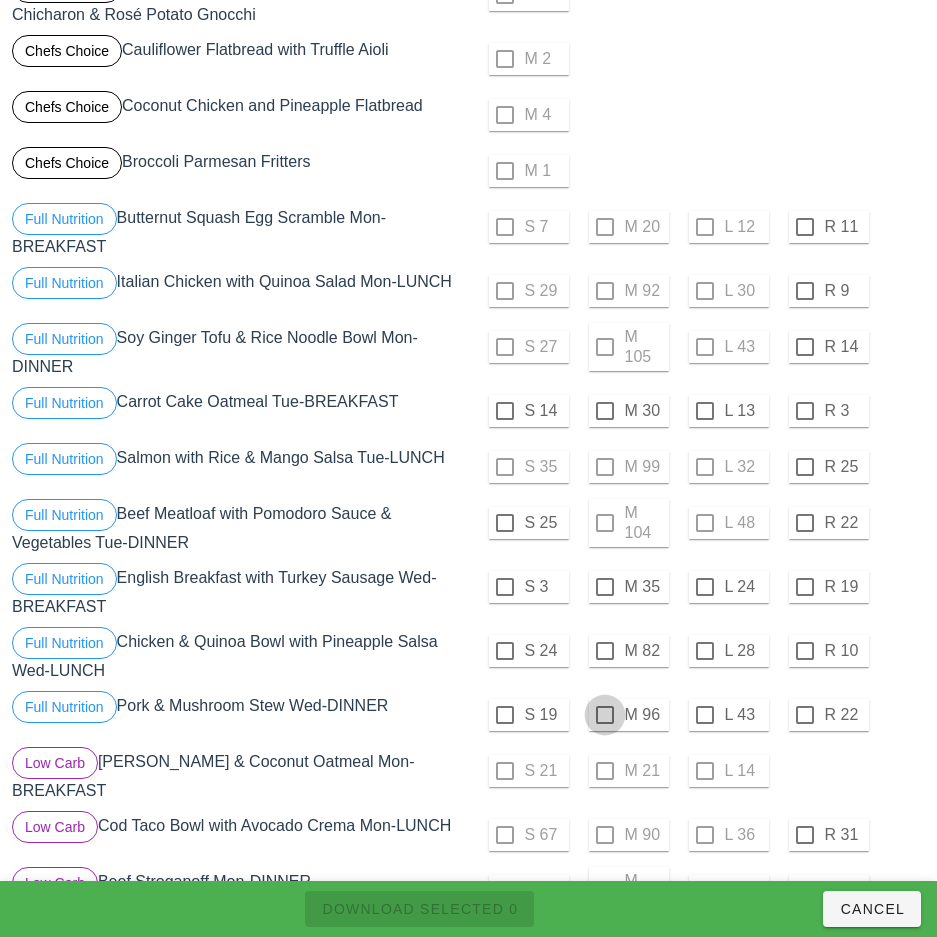 click at bounding box center (605, 715) 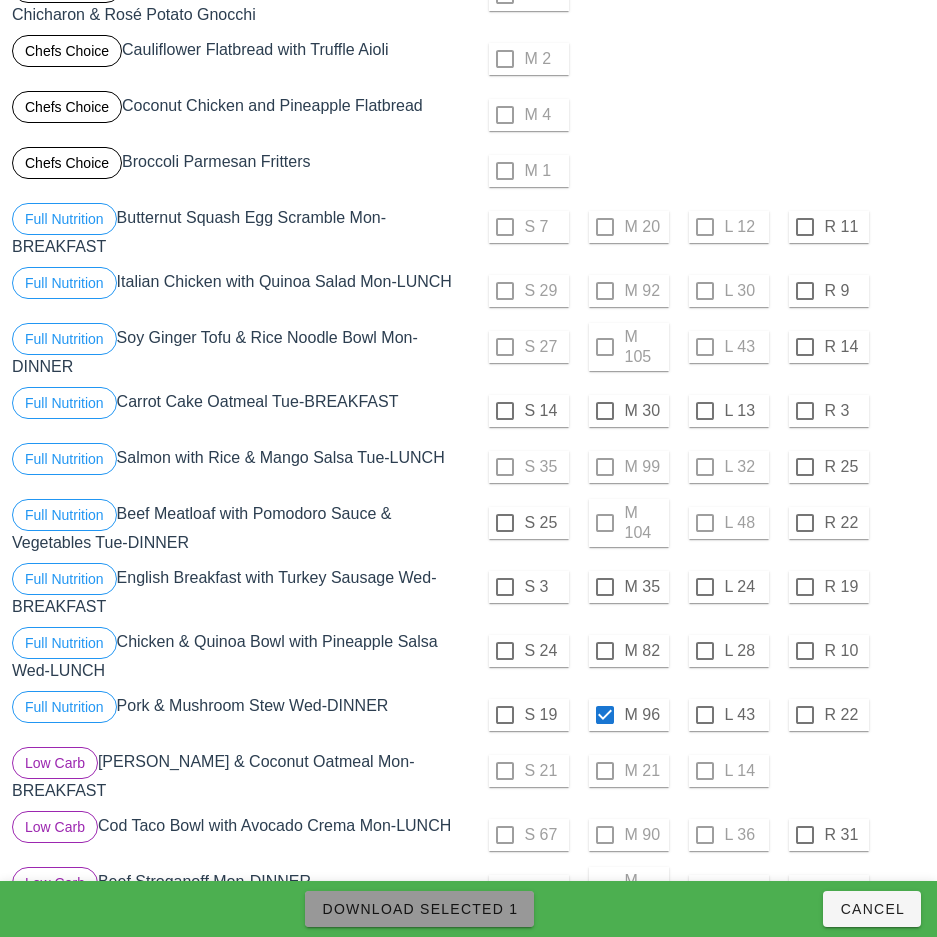 click on "Download Selected 1" at bounding box center [419, 909] 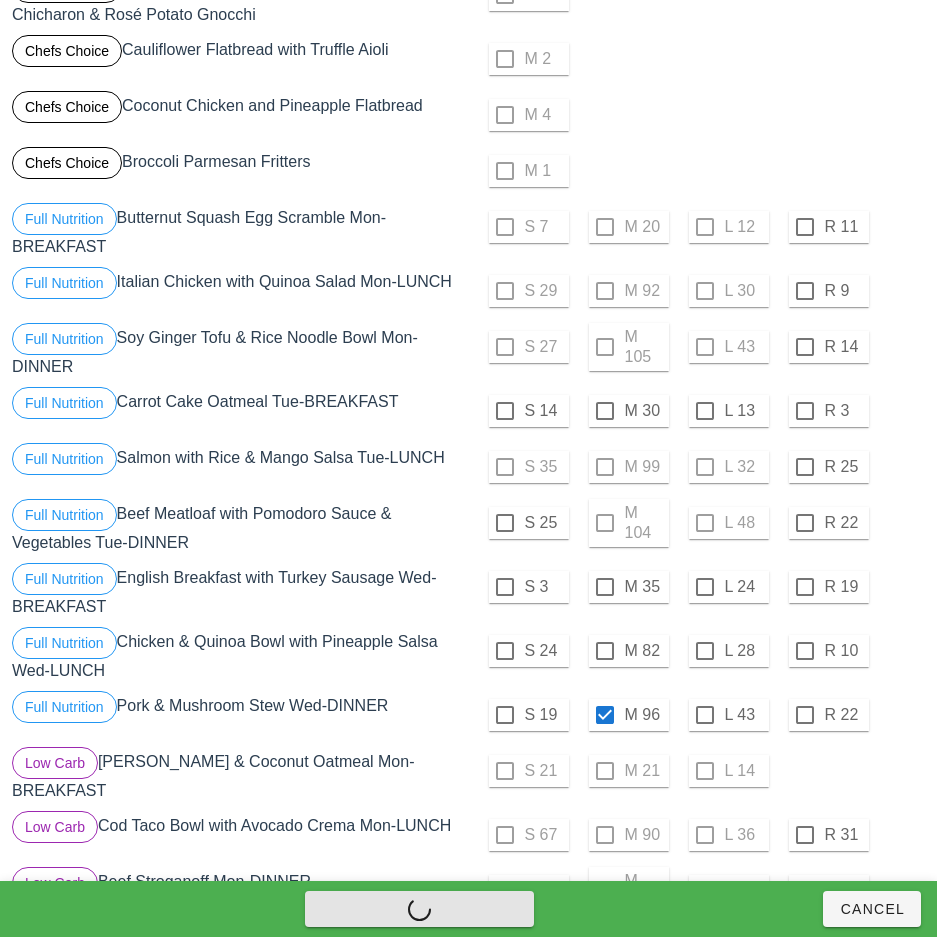 checkbox on "false" 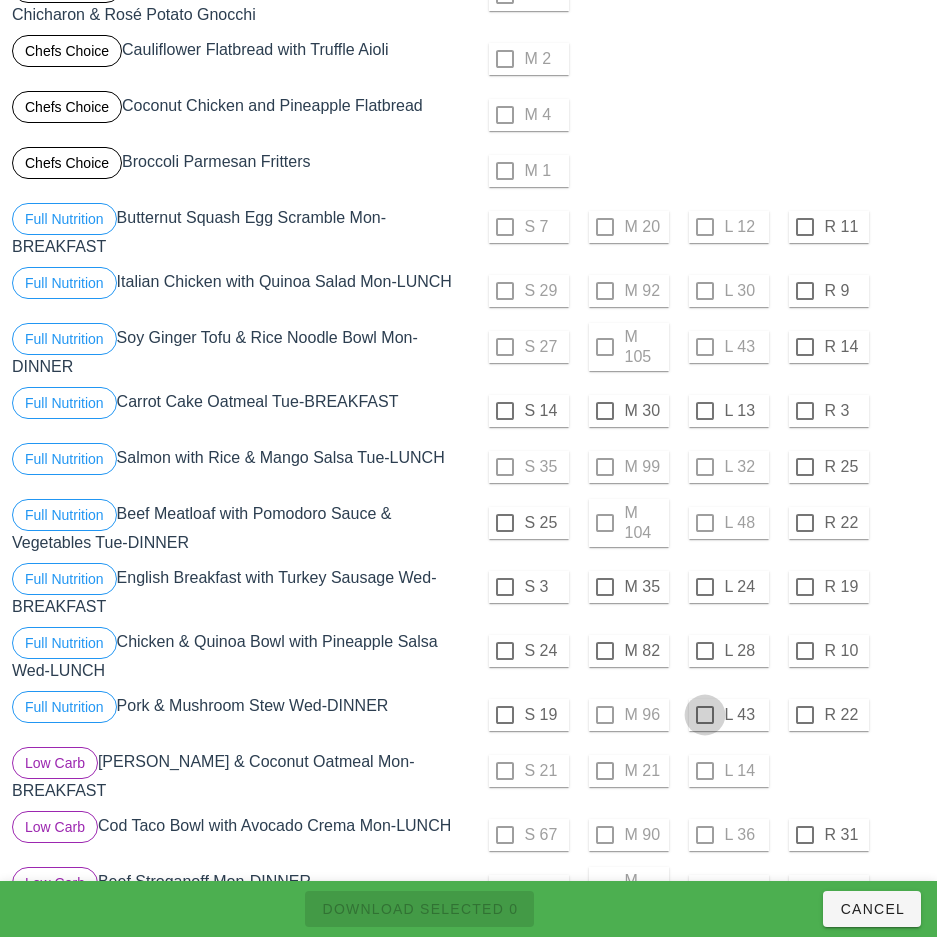 click at bounding box center [705, 715] 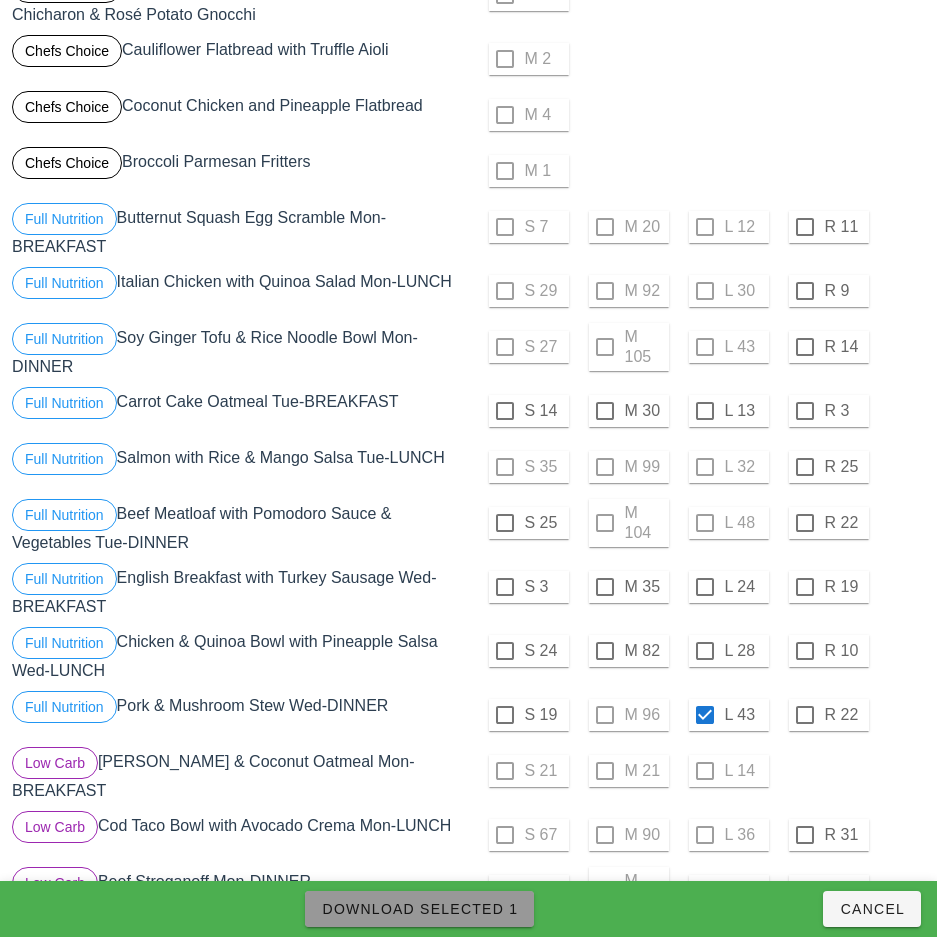 click on "Download Selected 1" at bounding box center (419, 909) 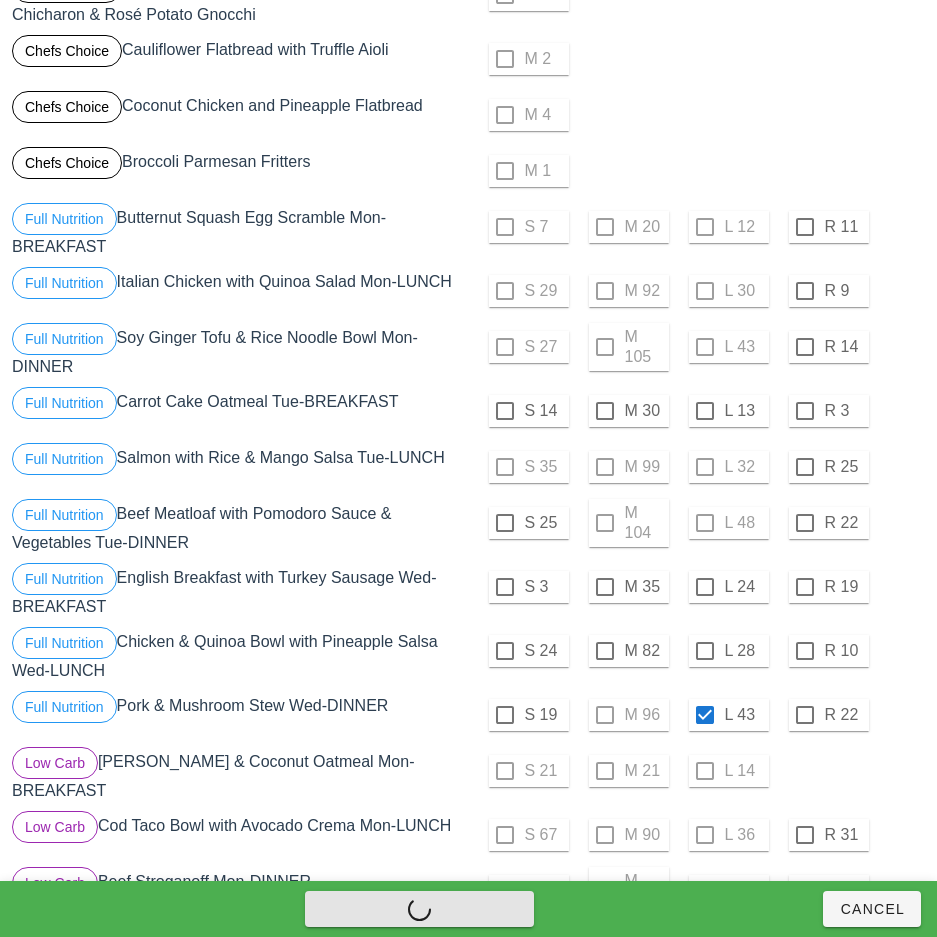 checkbox on "false" 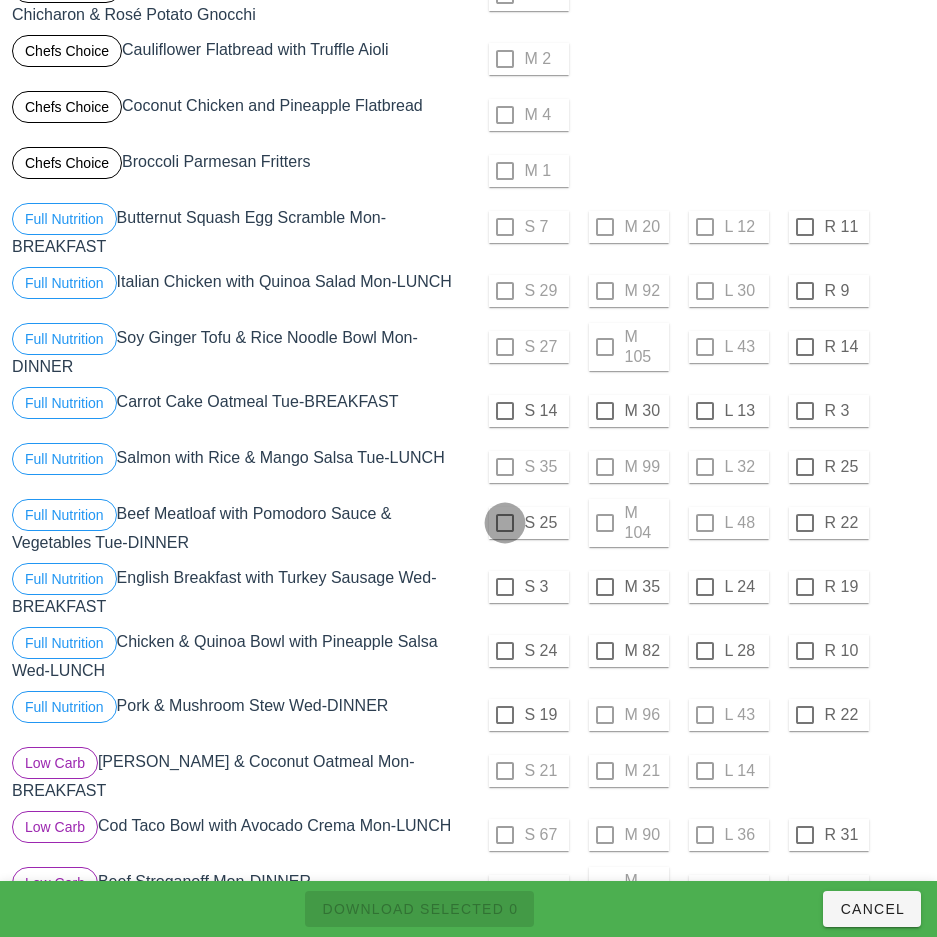 click at bounding box center [505, 523] 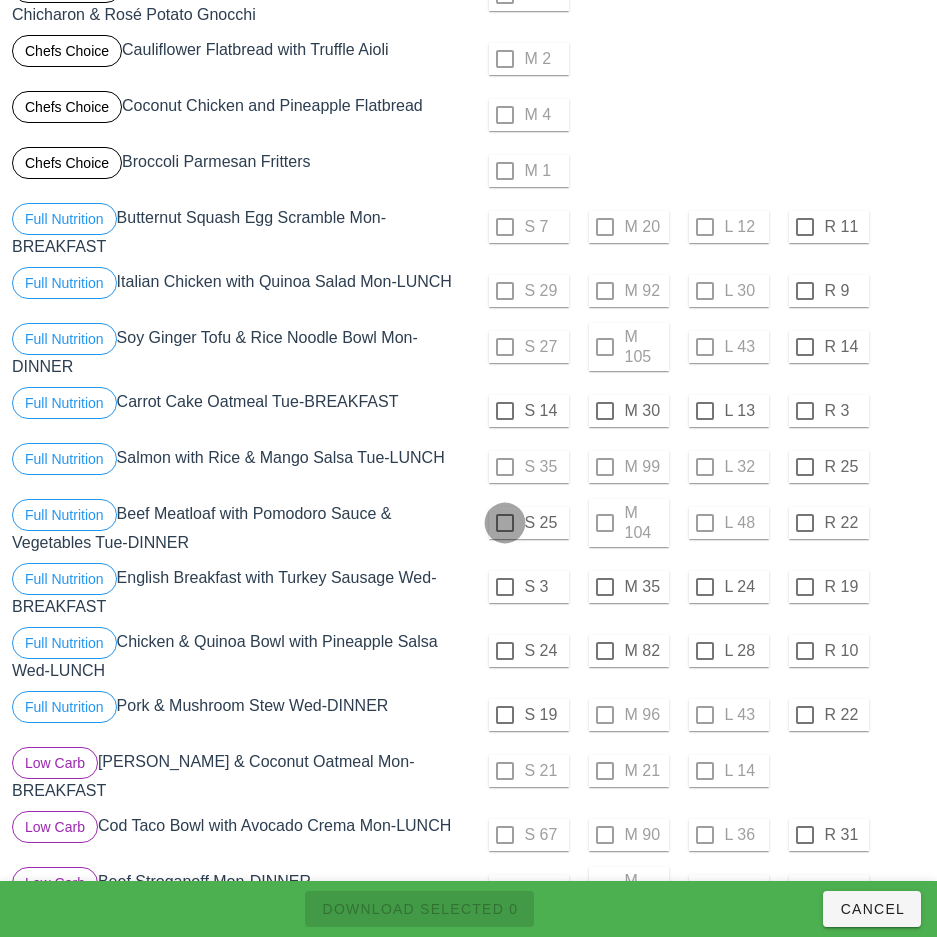 checkbox on "true" 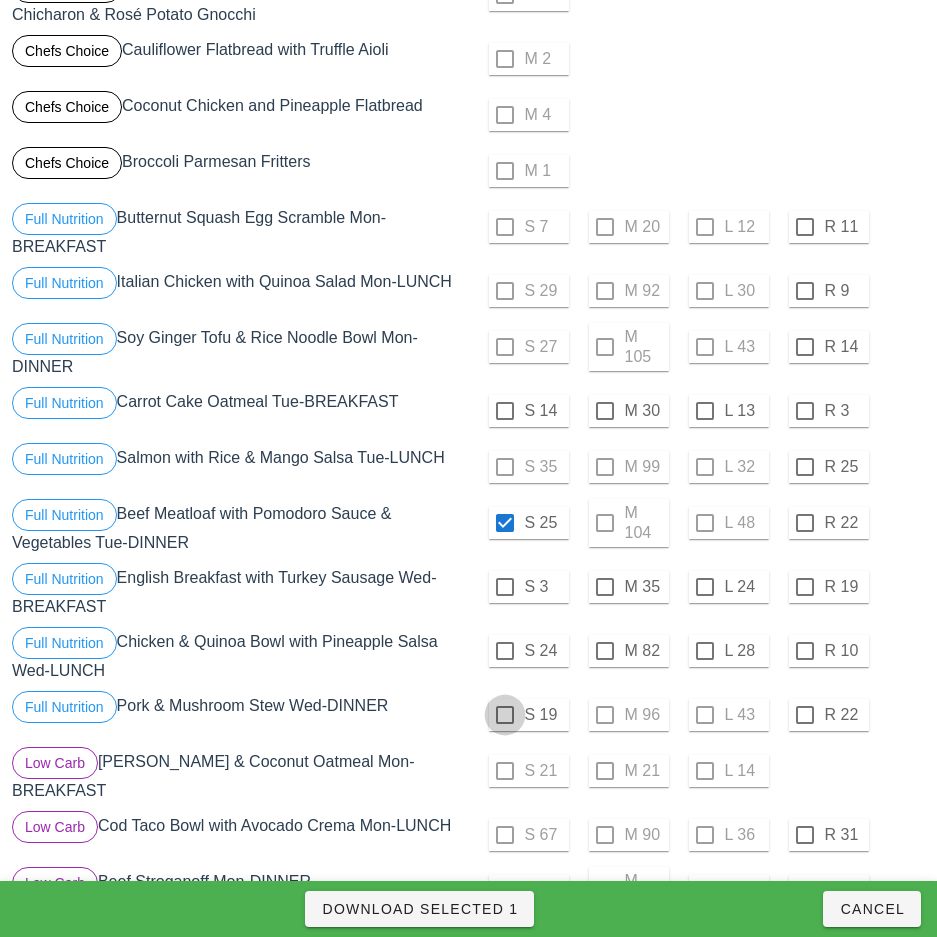 click at bounding box center (505, 715) 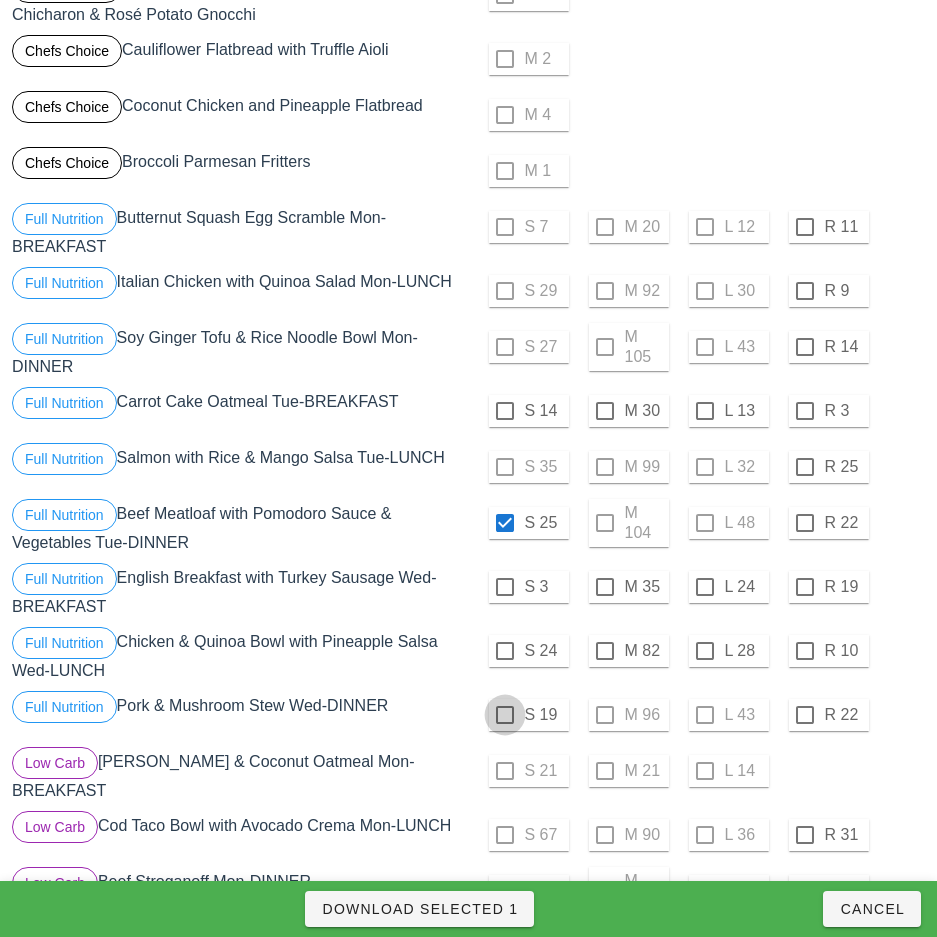checkbox on "true" 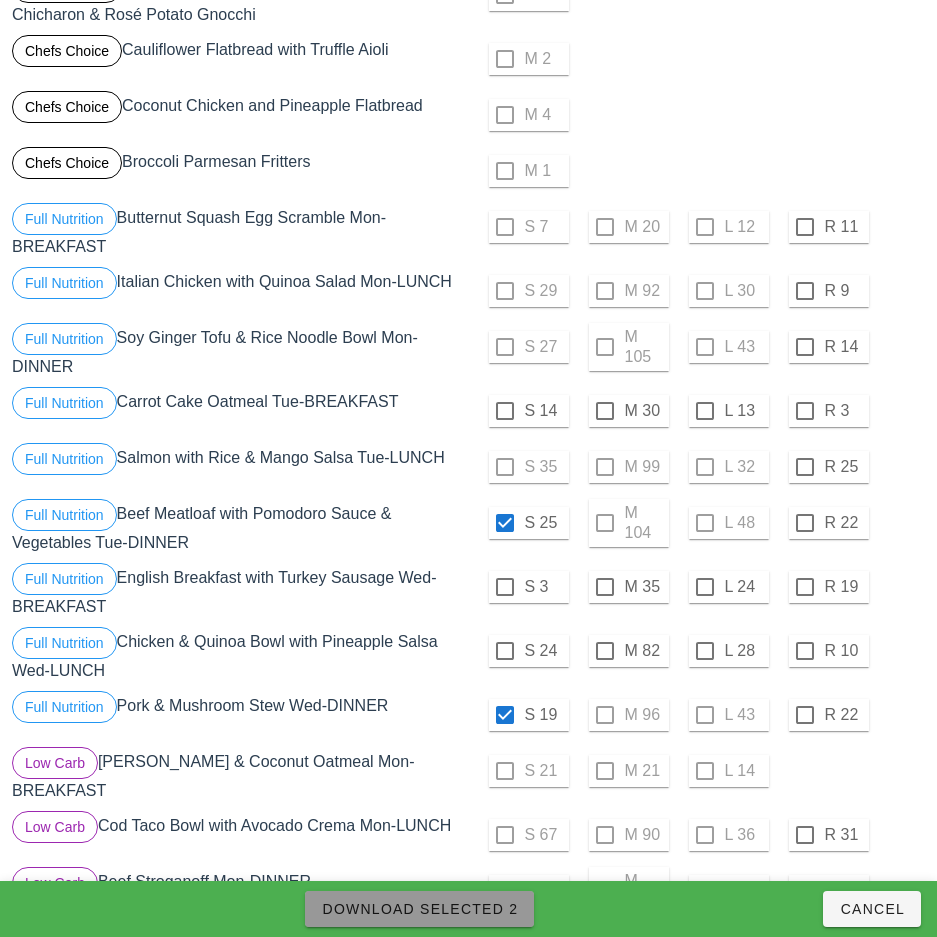 click on "Download Selected 2" at bounding box center [419, 909] 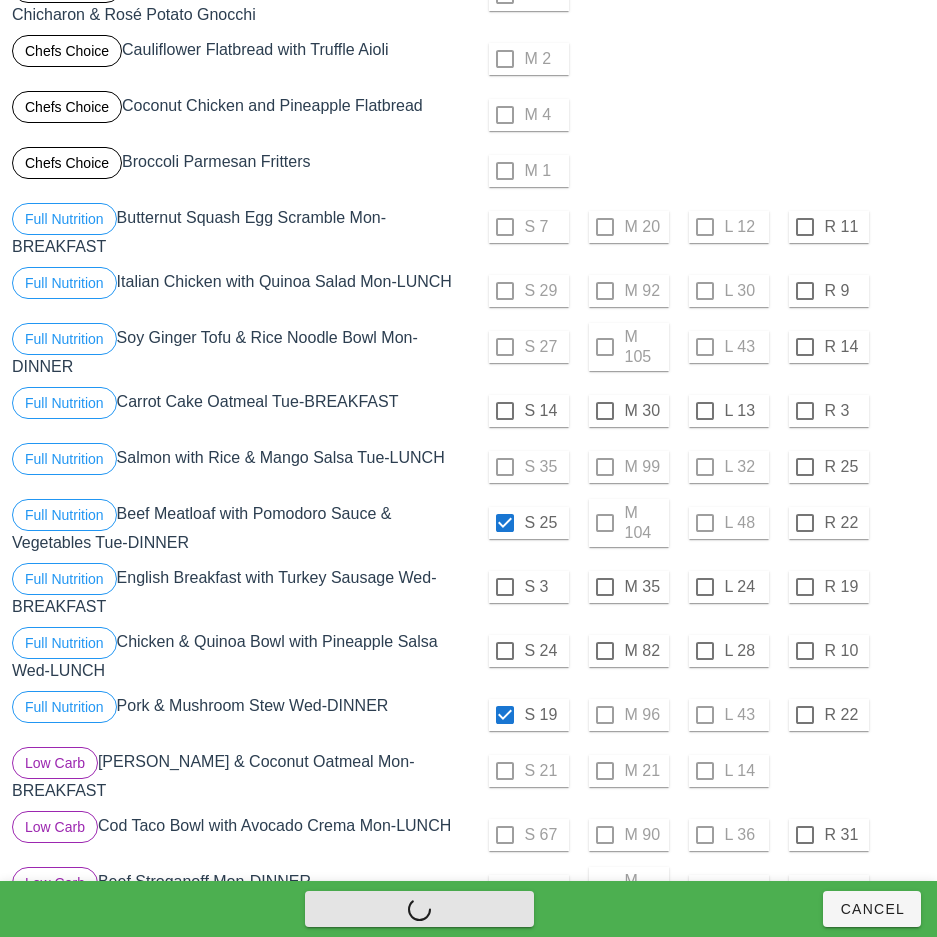 checkbox on "false" 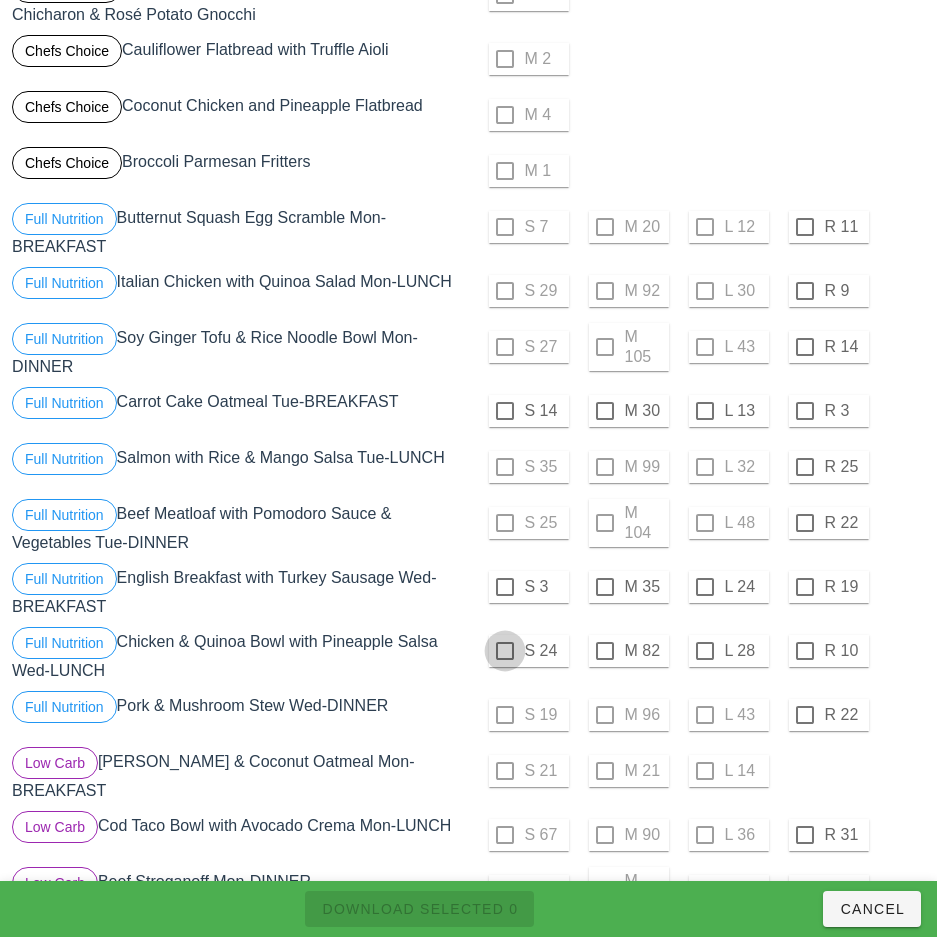 click at bounding box center (505, 651) 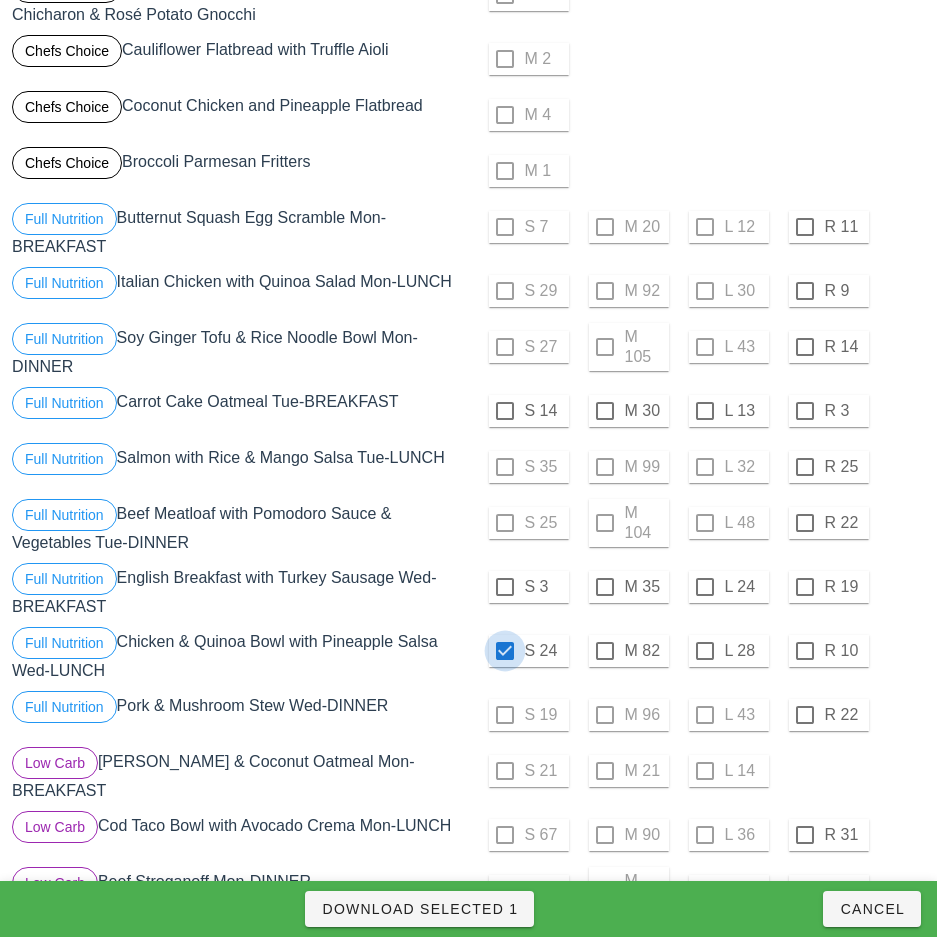 click on "Download Selected 1" at bounding box center (419, 909) 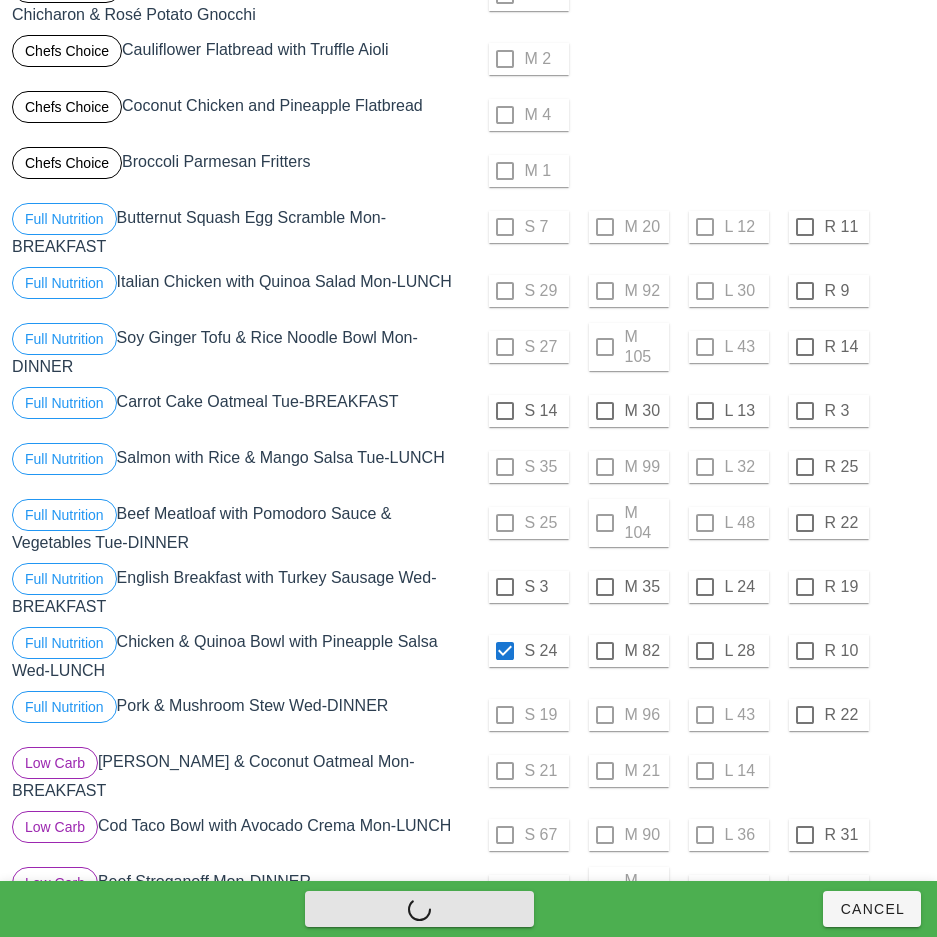 checkbox on "false" 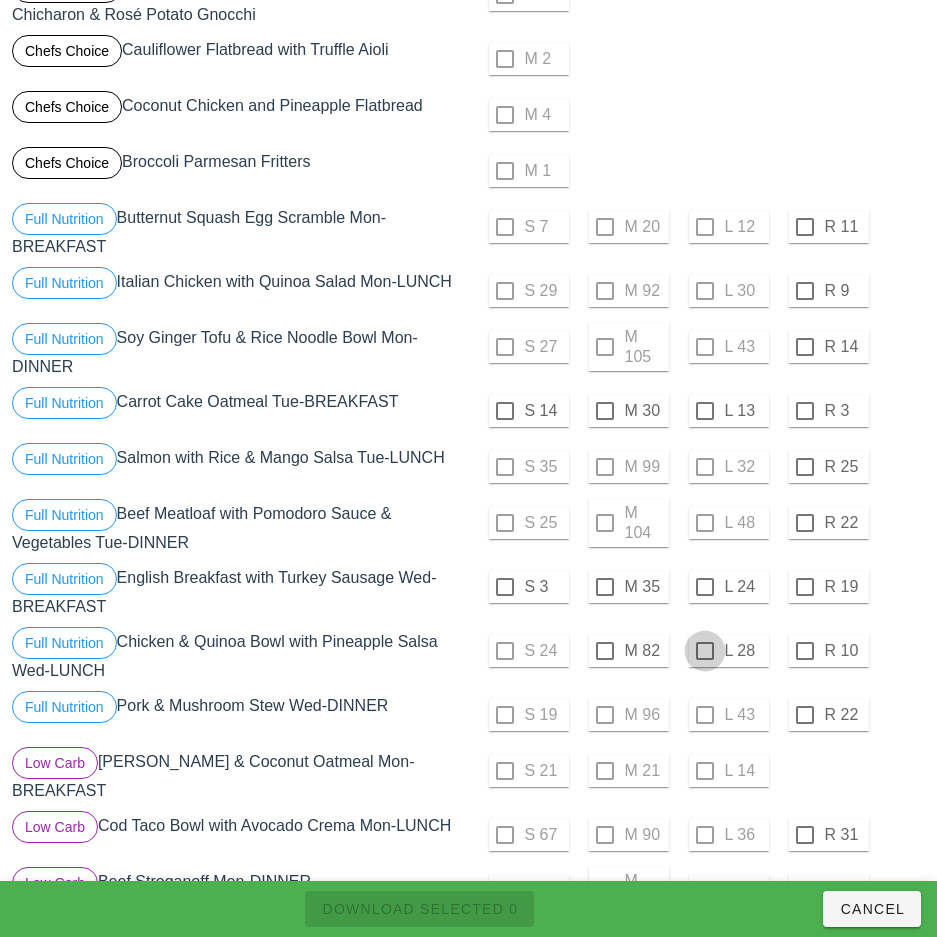 click at bounding box center [705, 651] 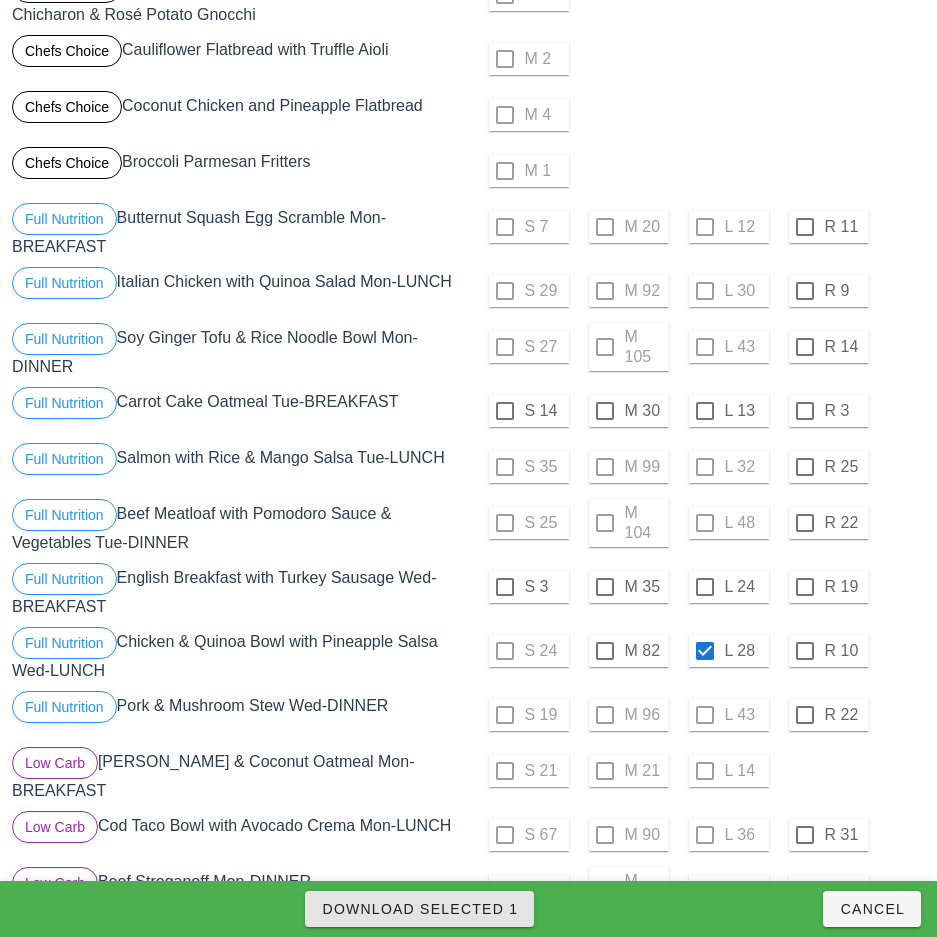 click on "Download Selected 1" at bounding box center (419, 909) 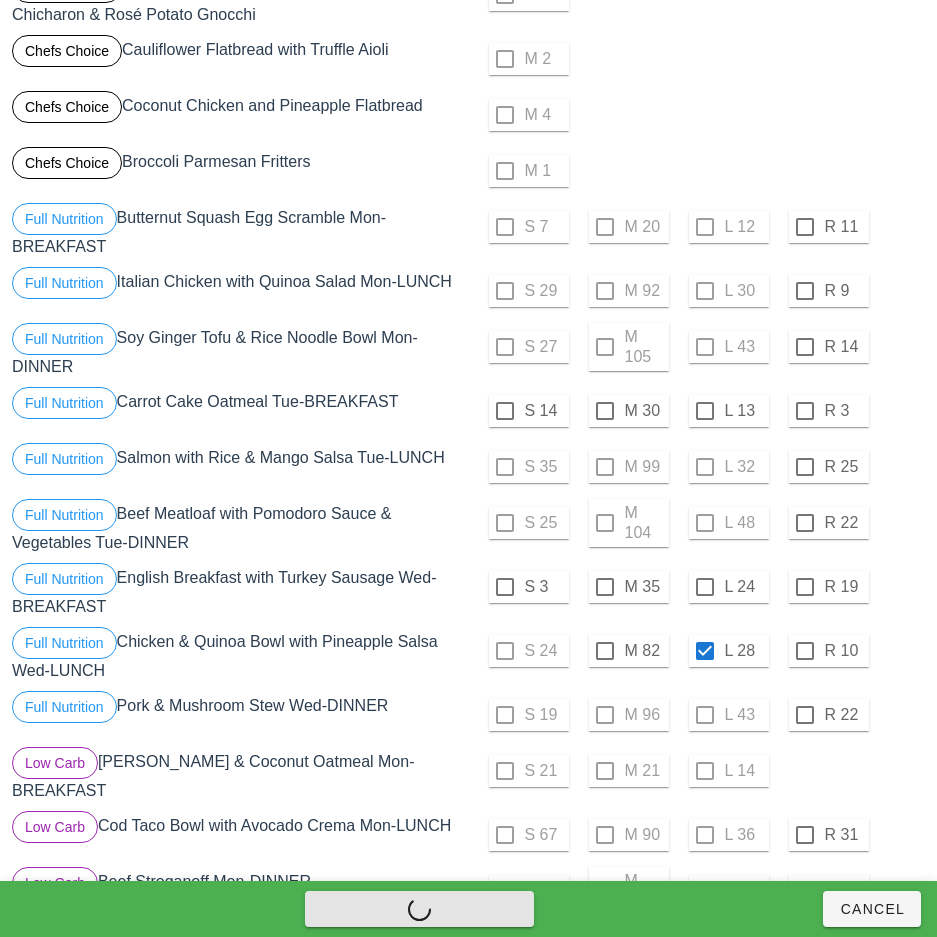 checkbox on "false" 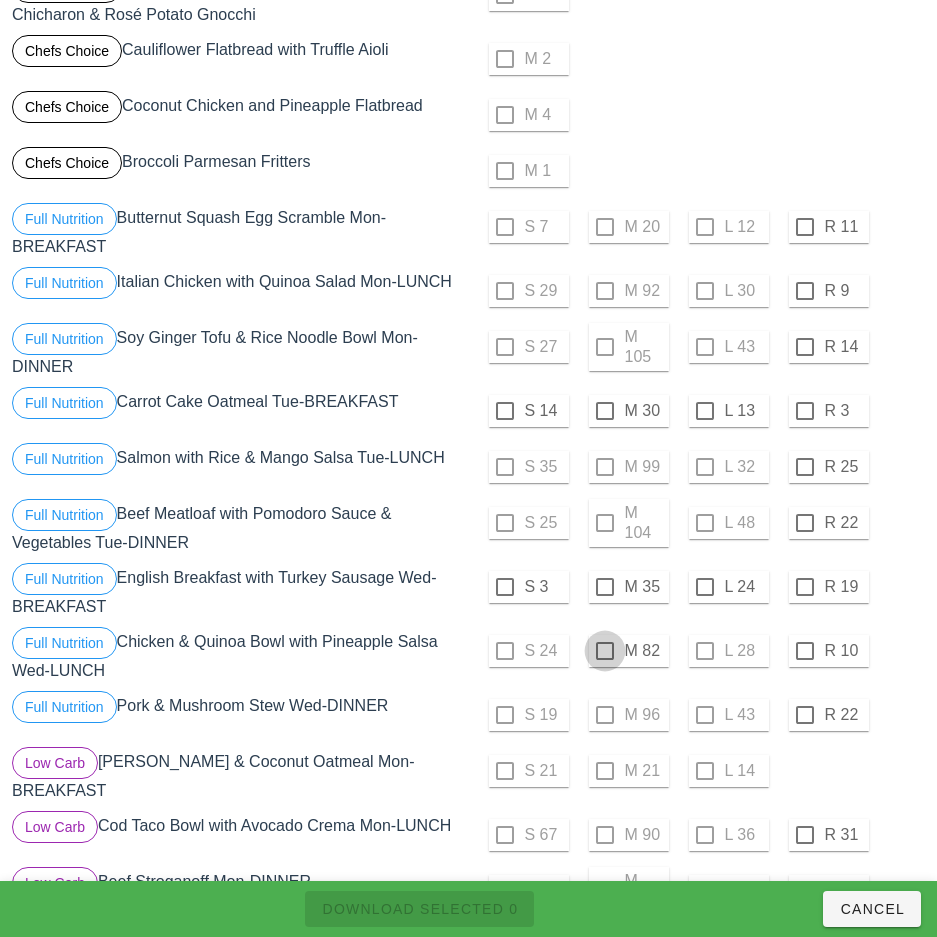 click at bounding box center [605, 651] 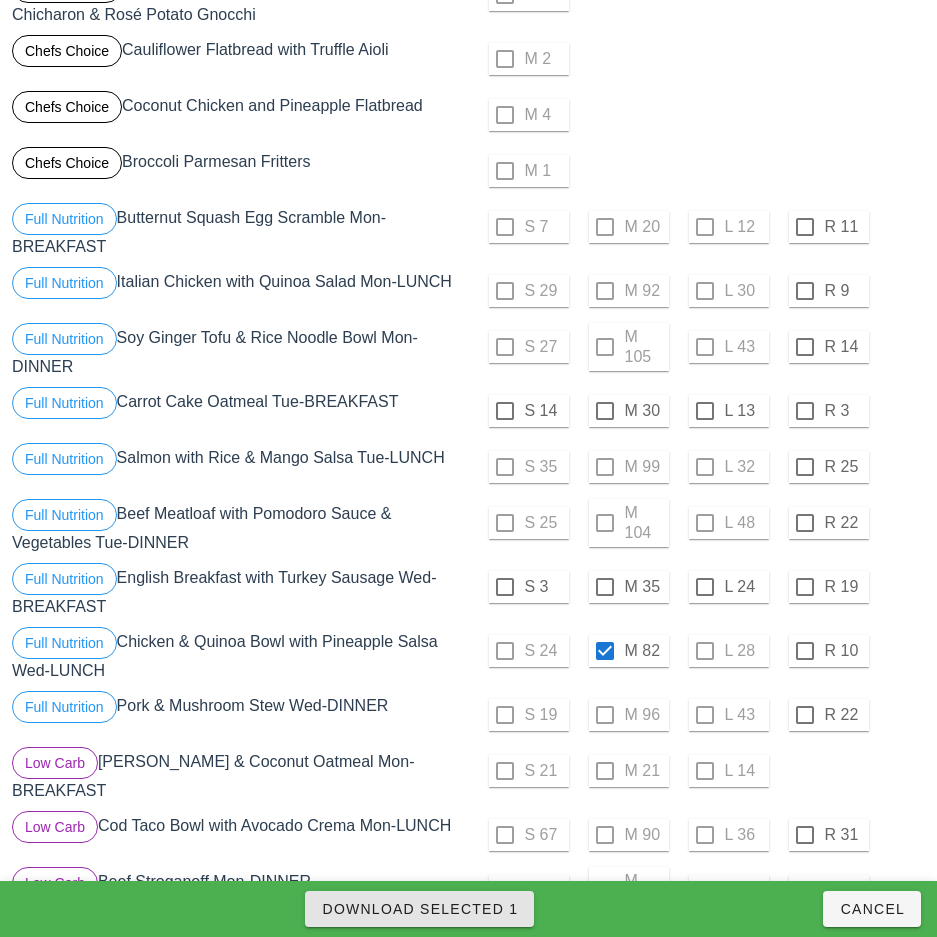 click on "Download Selected 1" at bounding box center [419, 909] 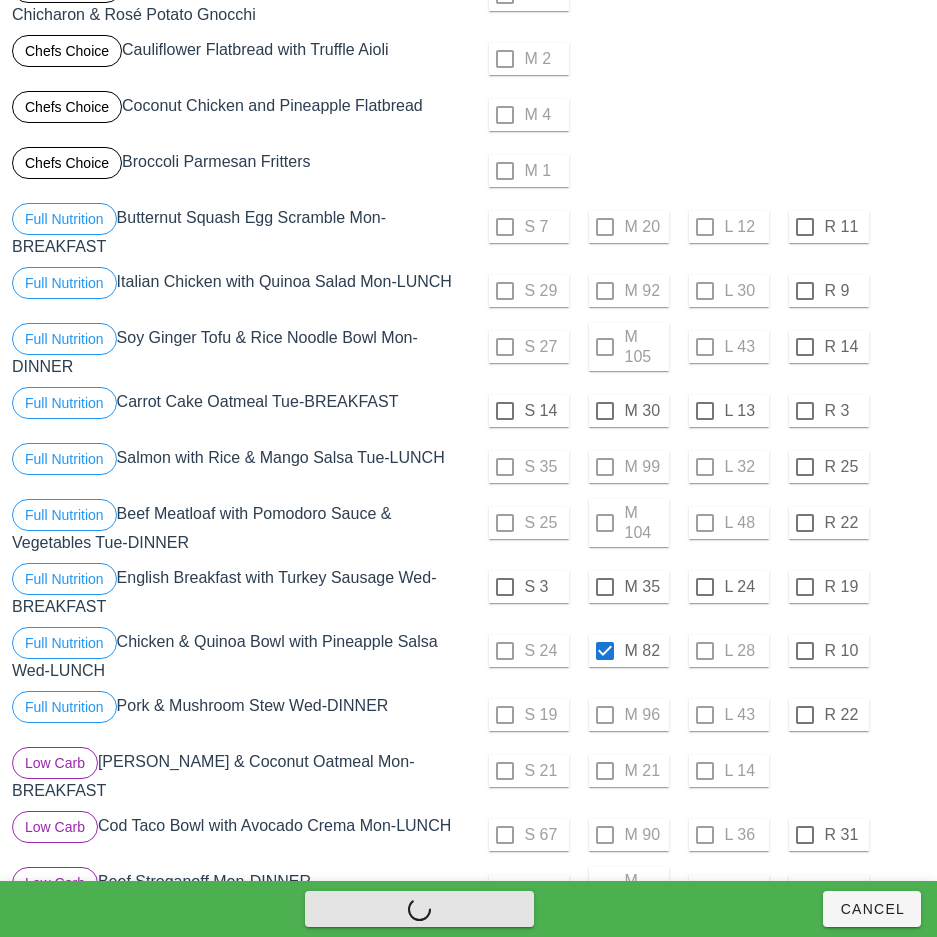 checkbox on "false" 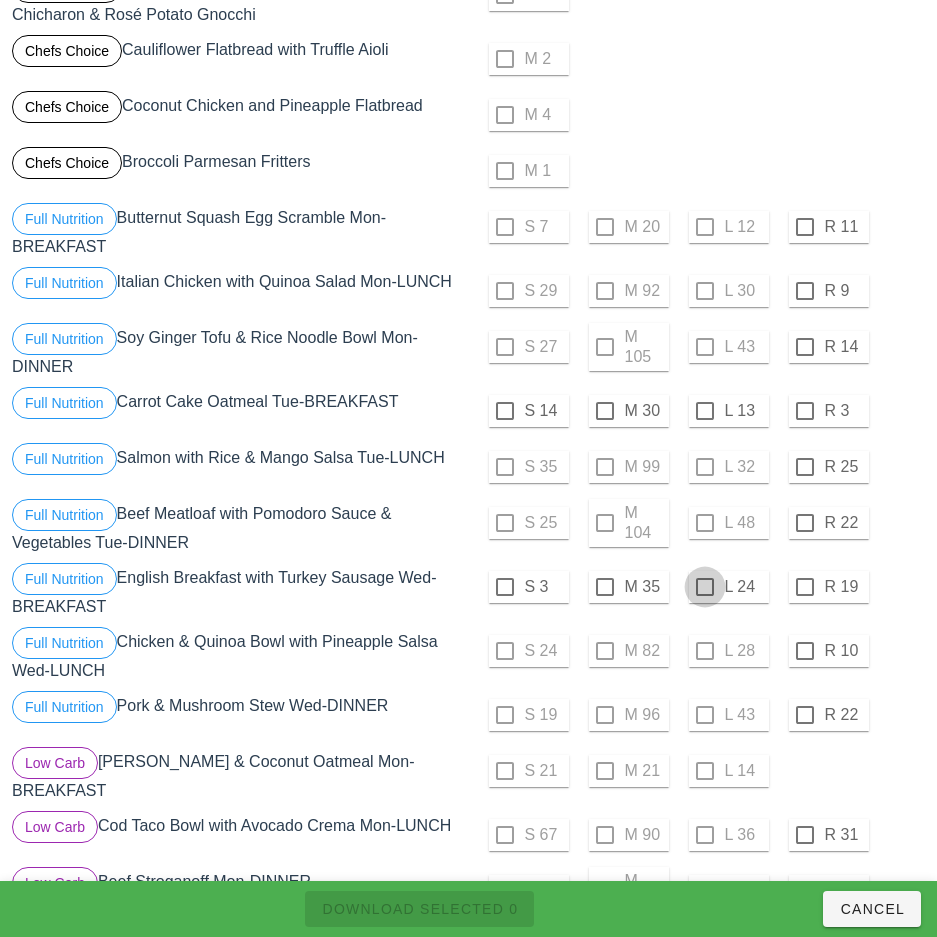click at bounding box center (605, 411) 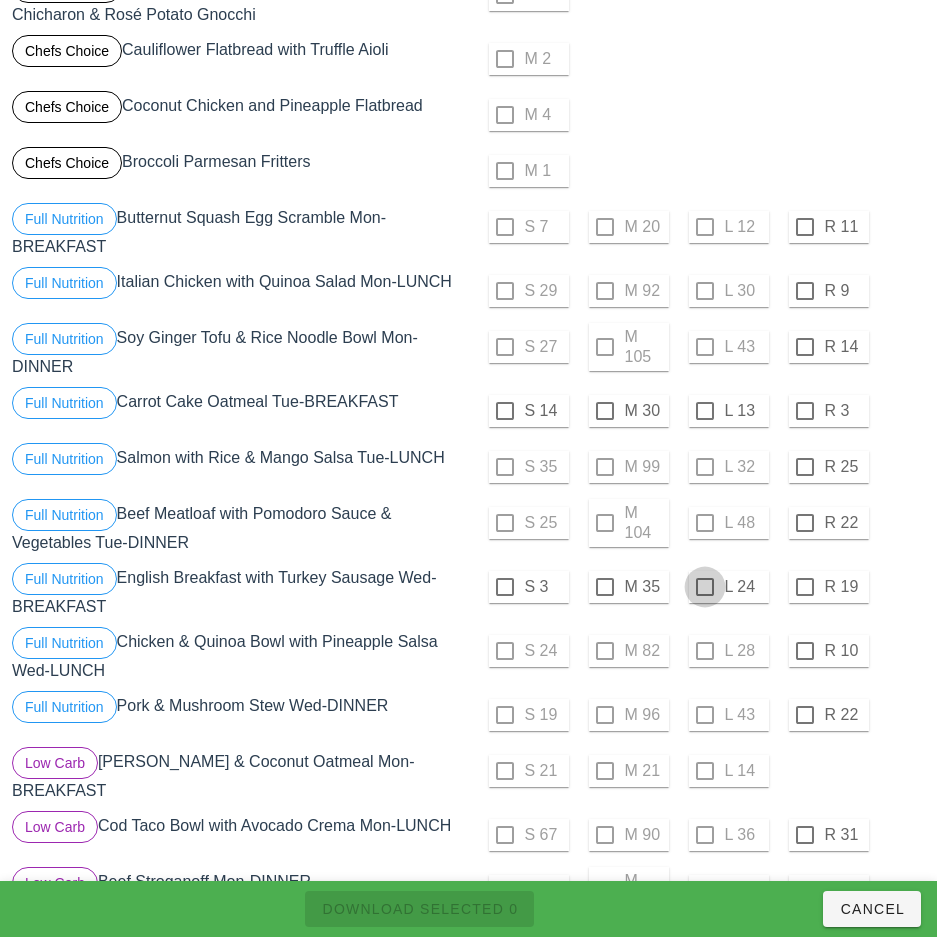 click at bounding box center (705, 587) 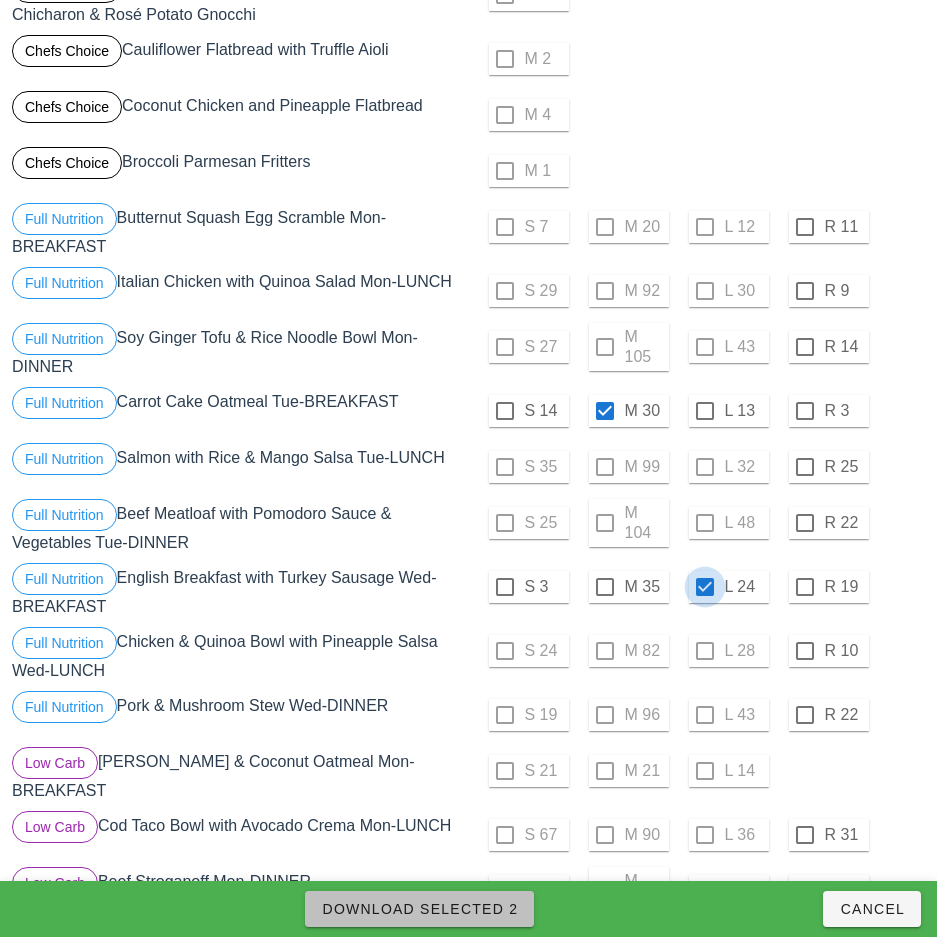 click on "Download Selected 2" at bounding box center [419, 909] 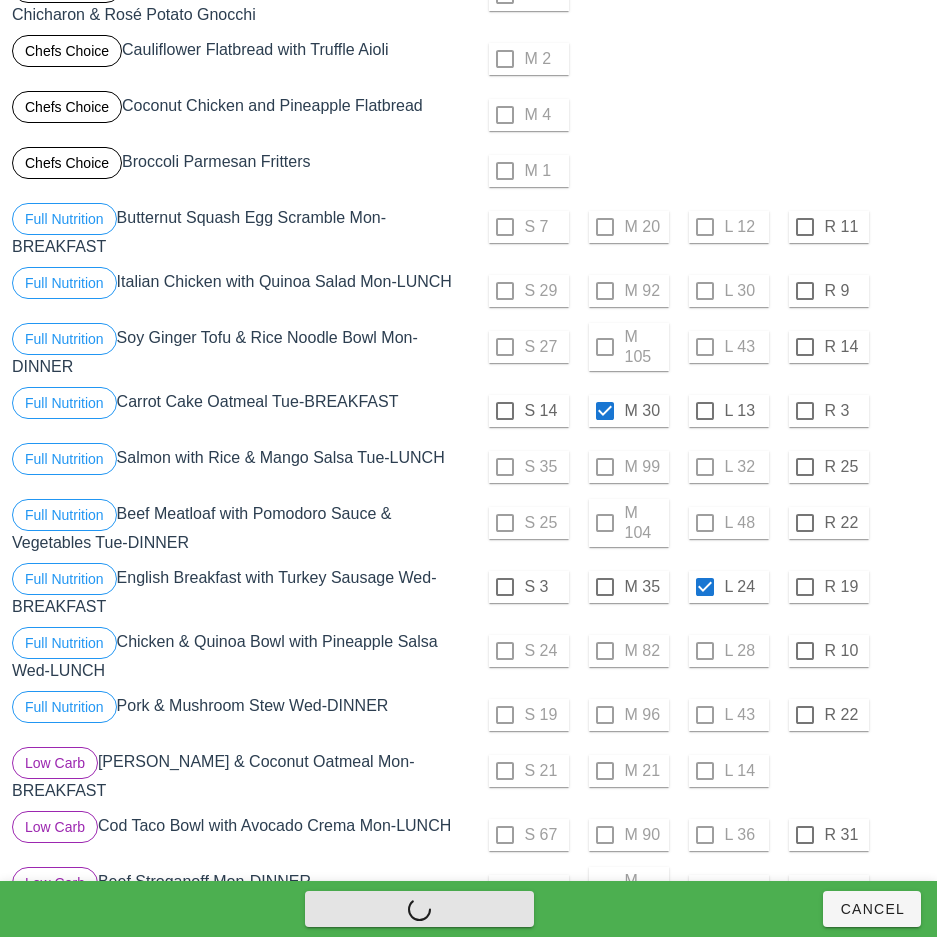 checkbox on "false" 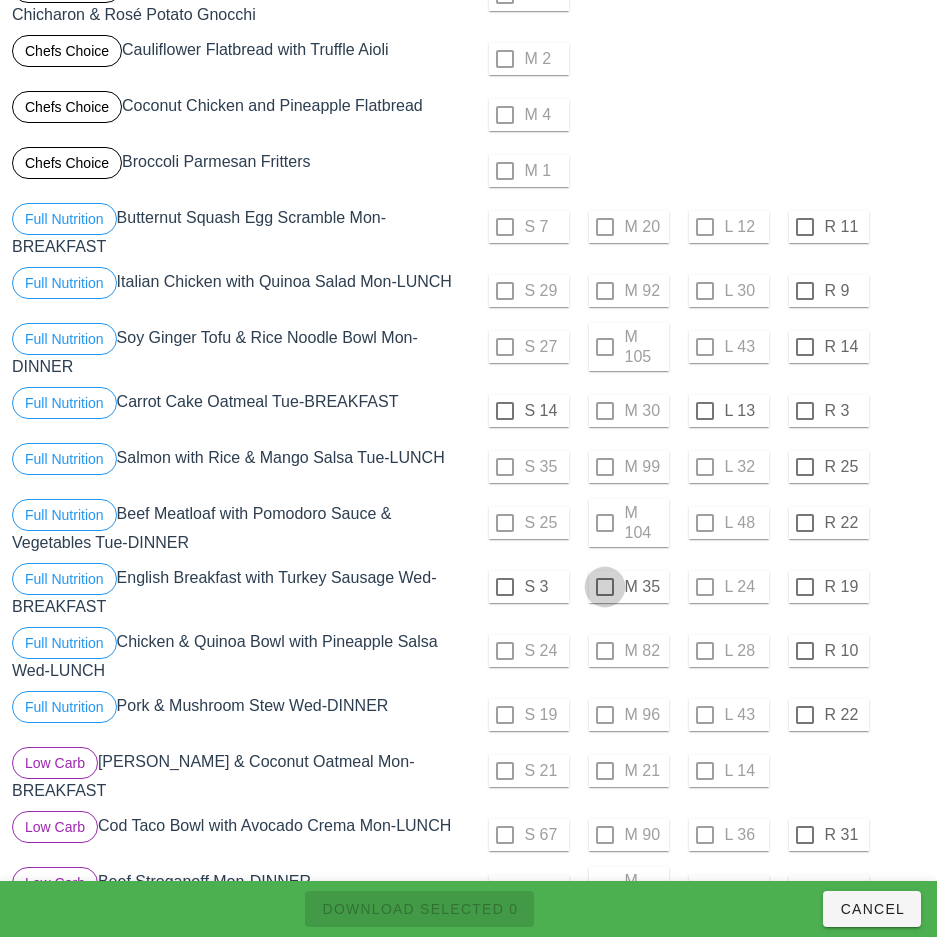 click at bounding box center (605, 587) 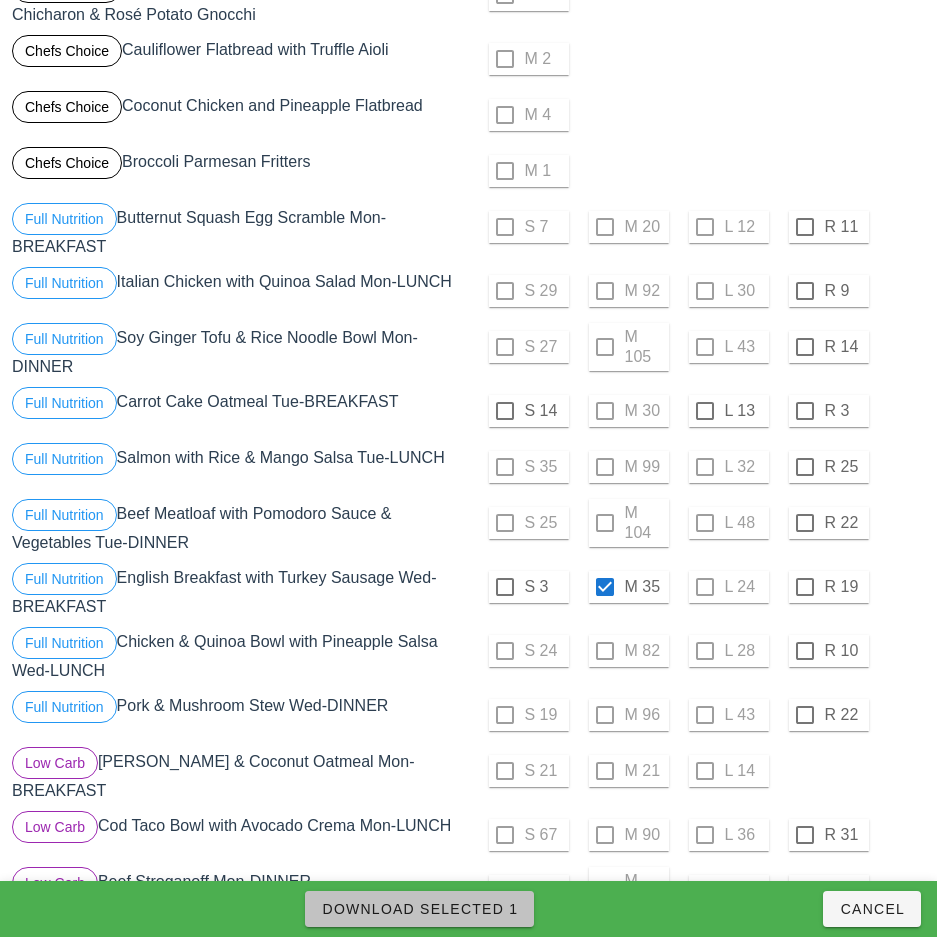 click on "Download Selected 1" at bounding box center [419, 909] 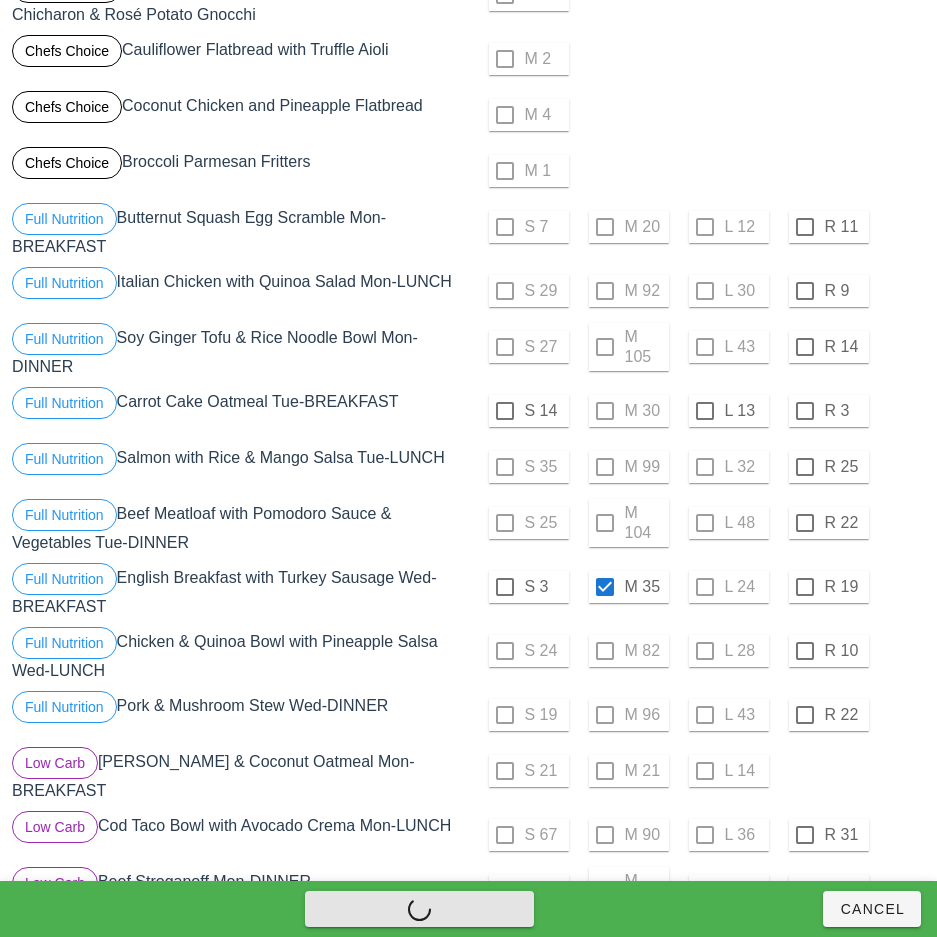 checkbox on "false" 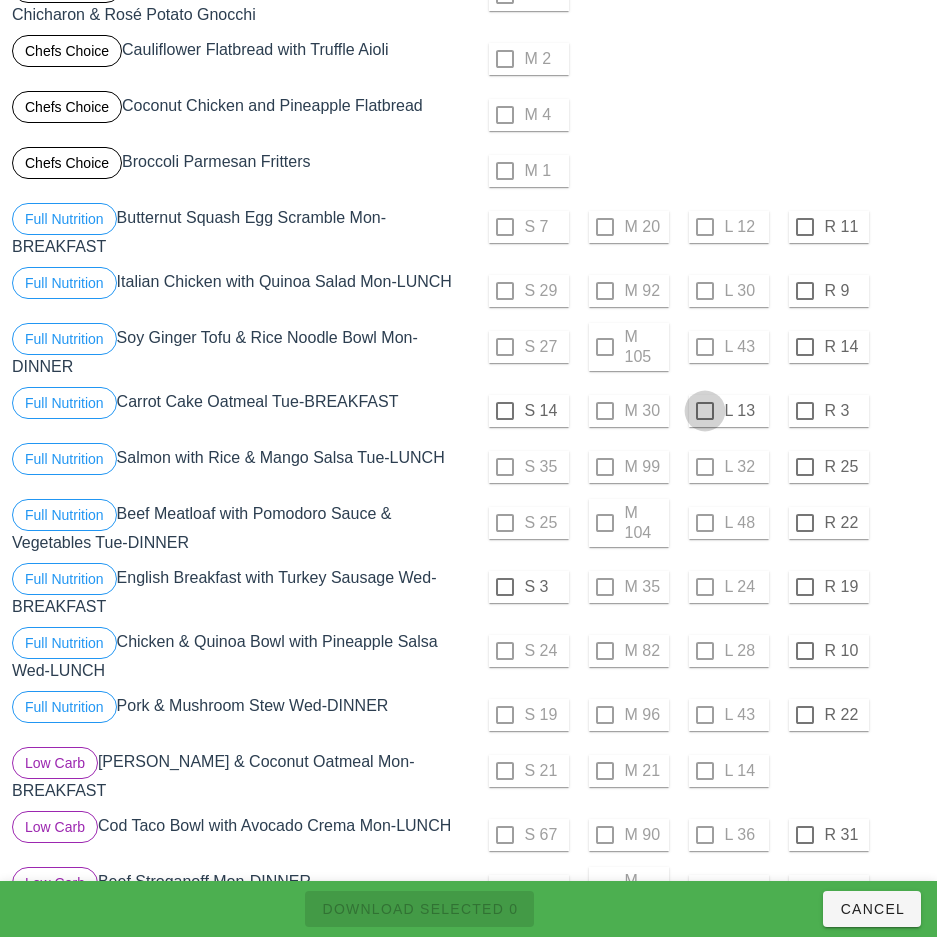click at bounding box center [705, 411] 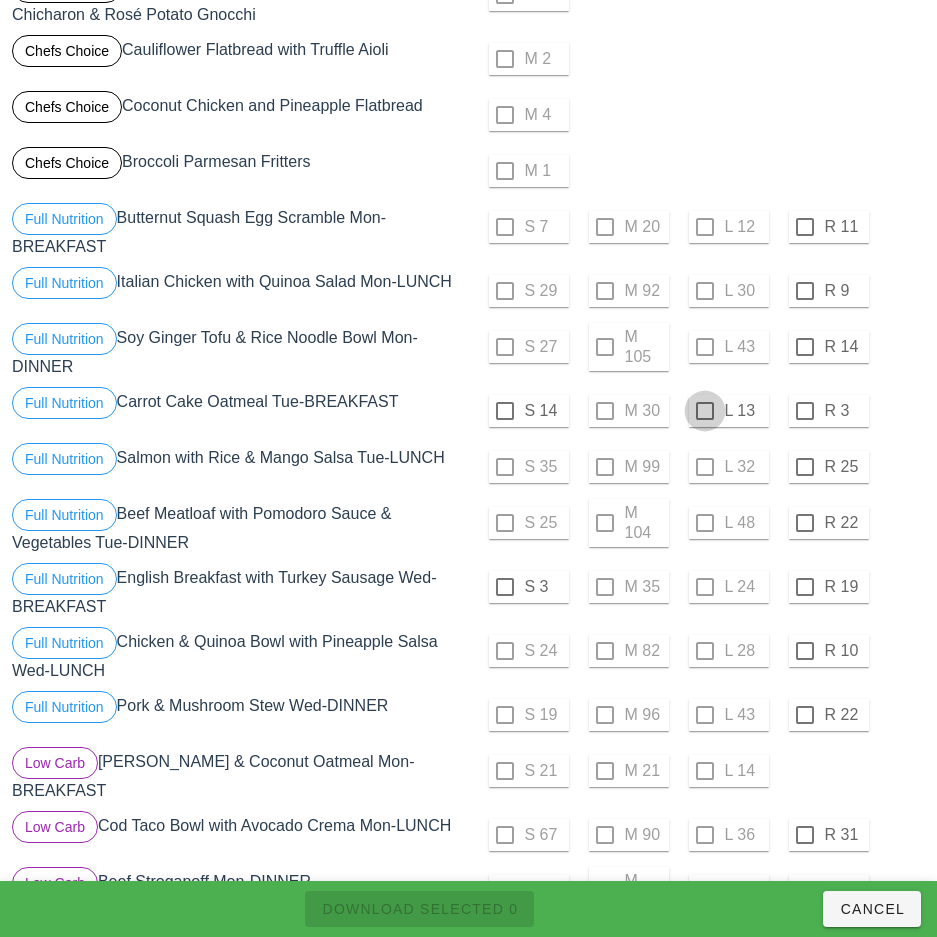 checkbox on "true" 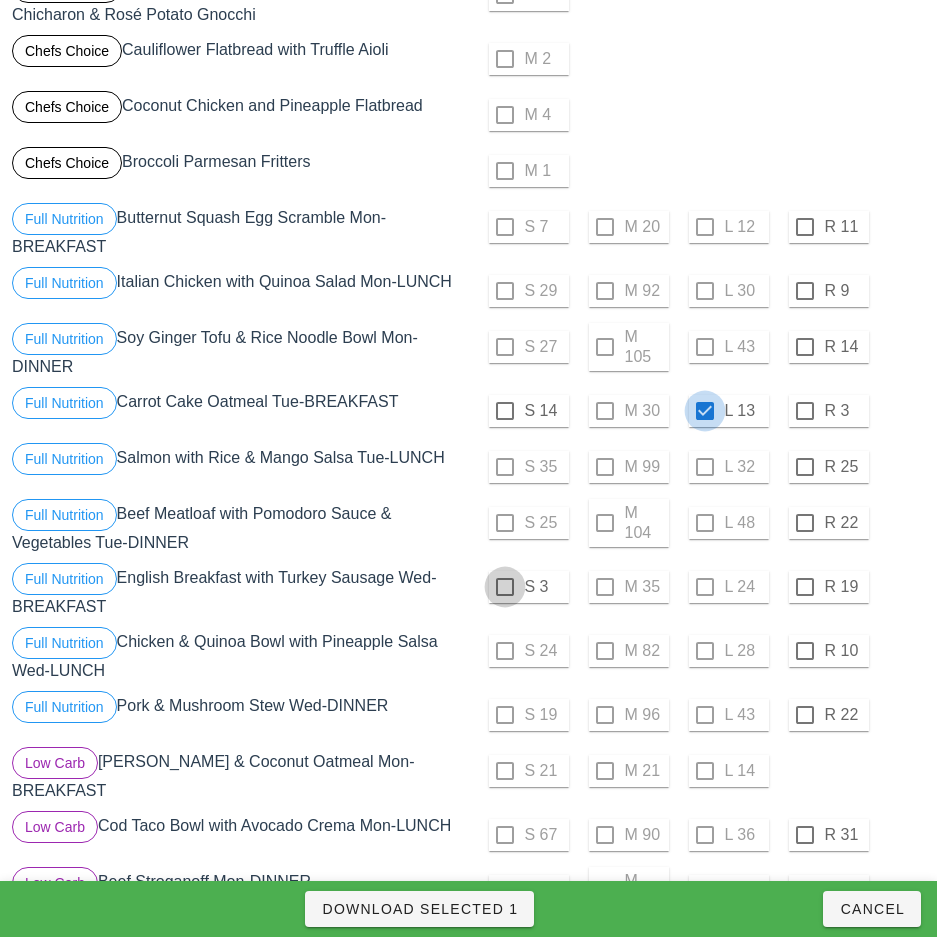 click at bounding box center [505, 587] 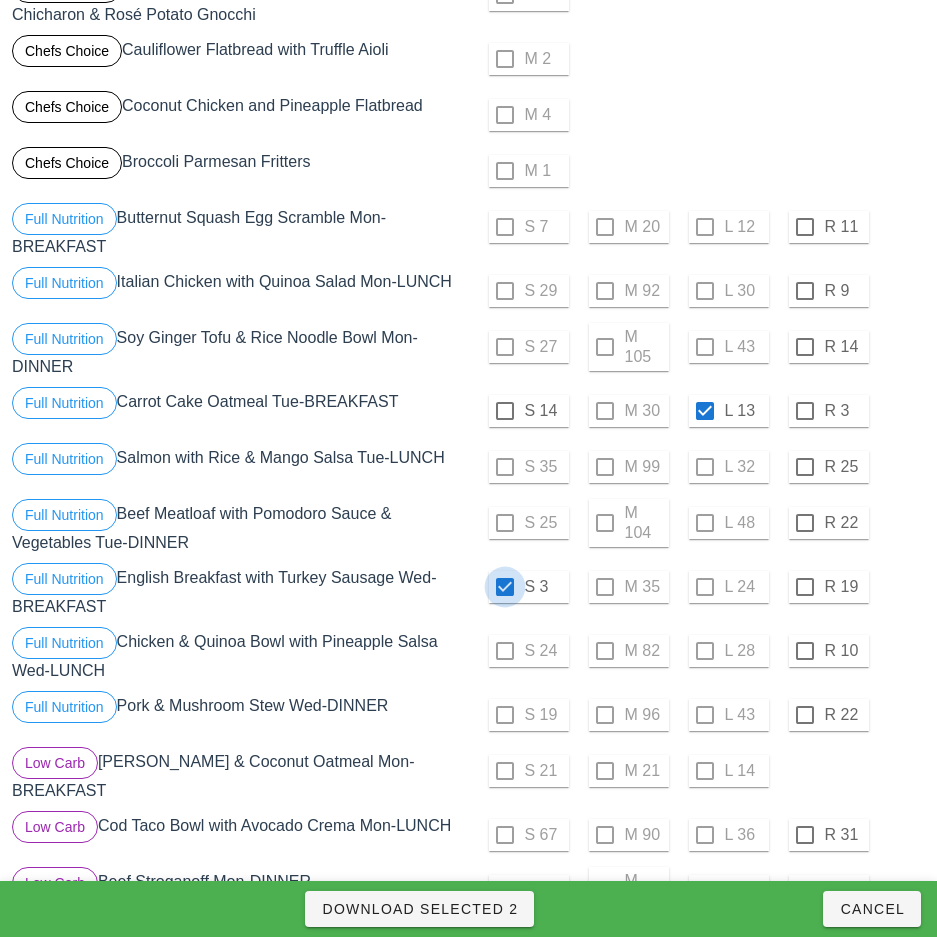 click at bounding box center [505, 587] 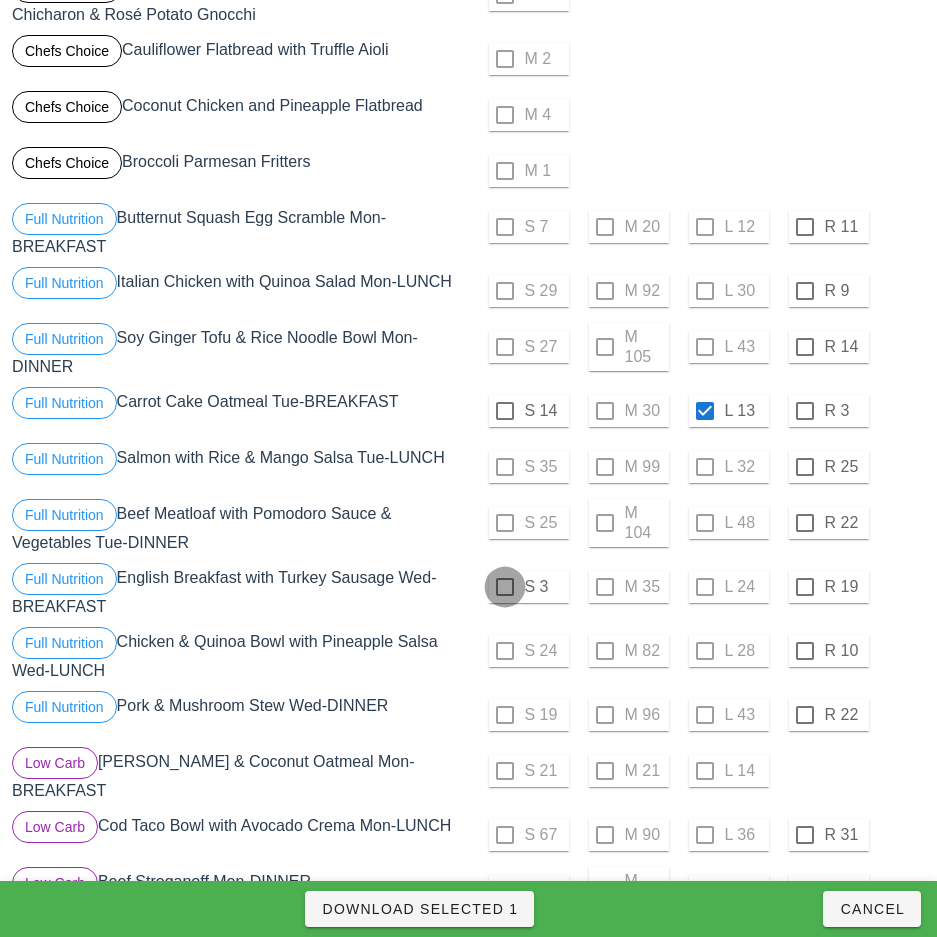 click at bounding box center [505, 587] 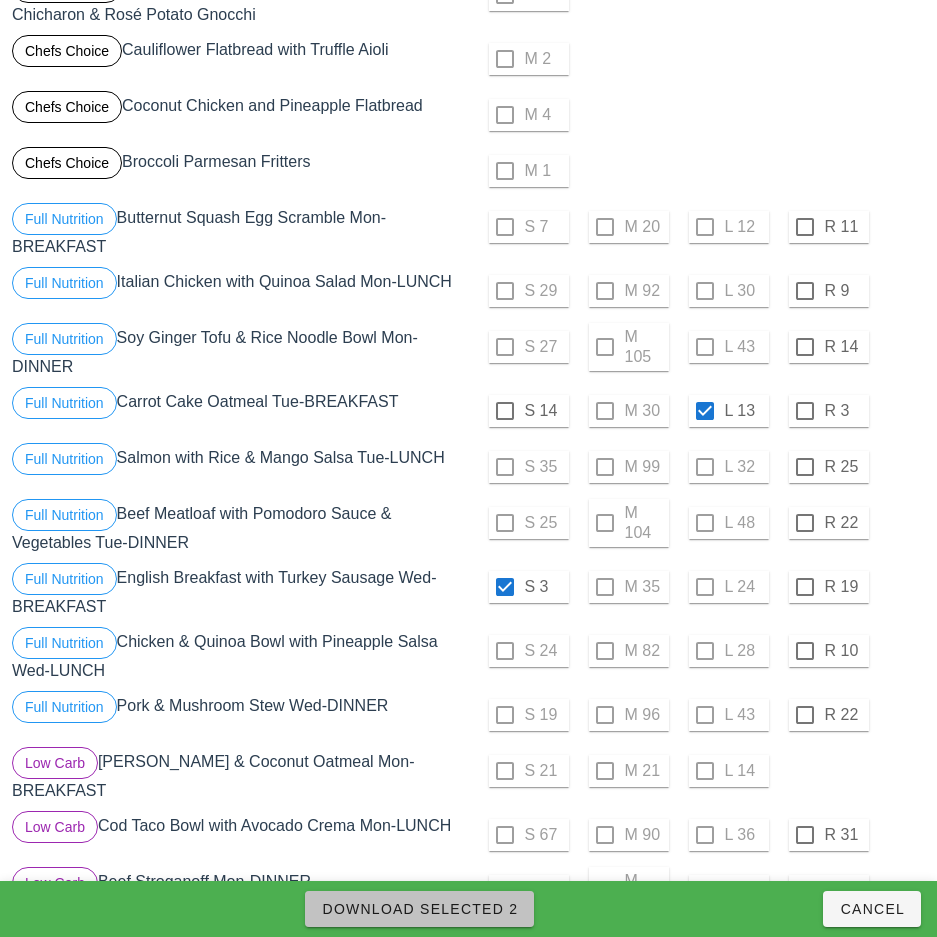 click on "Download Selected 2" at bounding box center [419, 909] 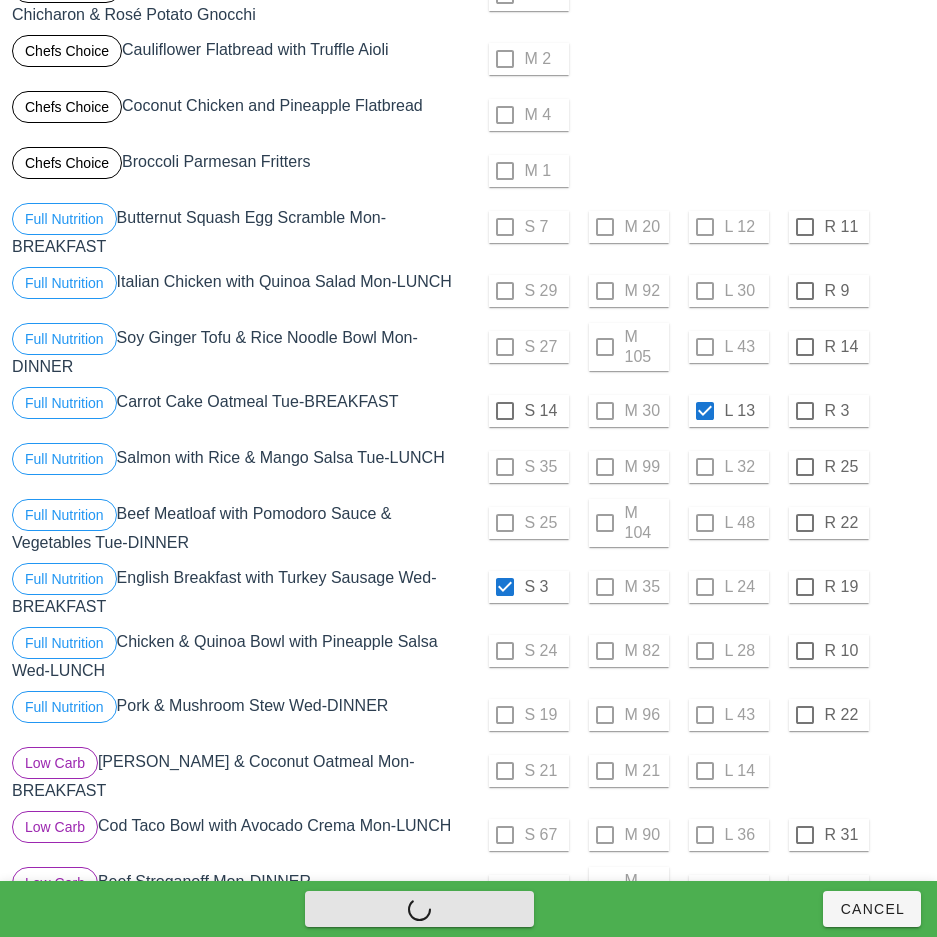 checkbox on "false" 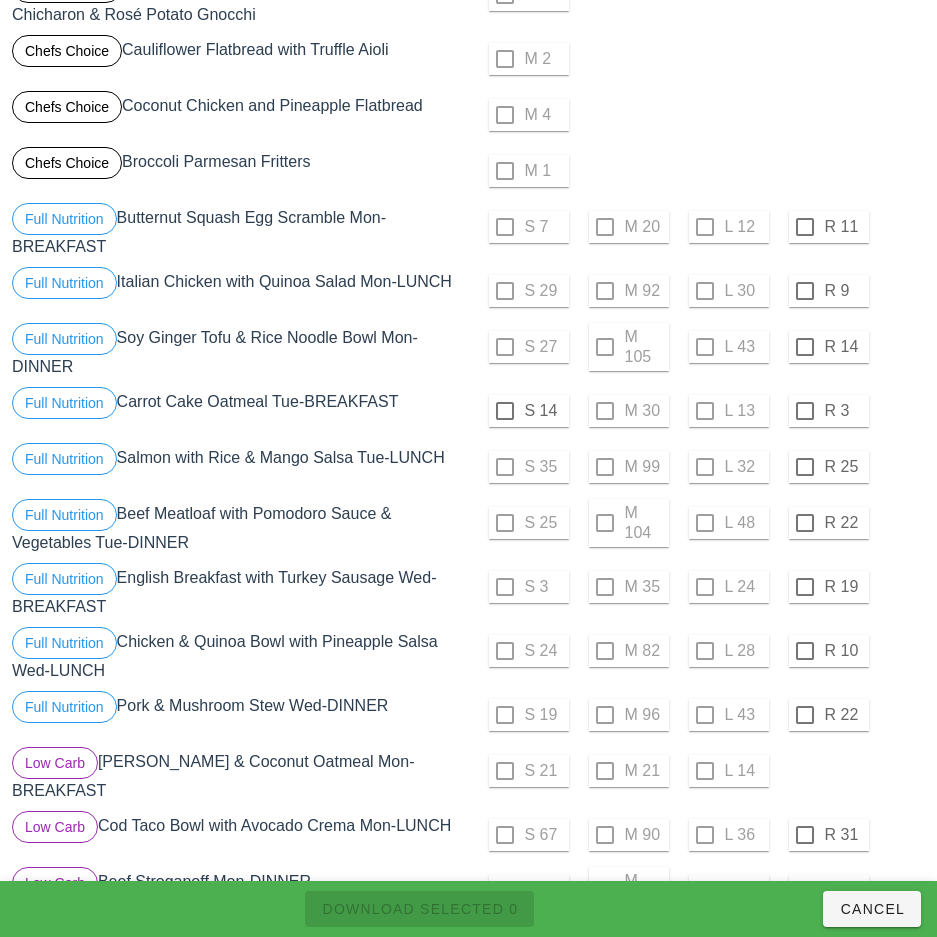click on "S 3 M 35 L 24 R 19" at bounding box center [699, 587] 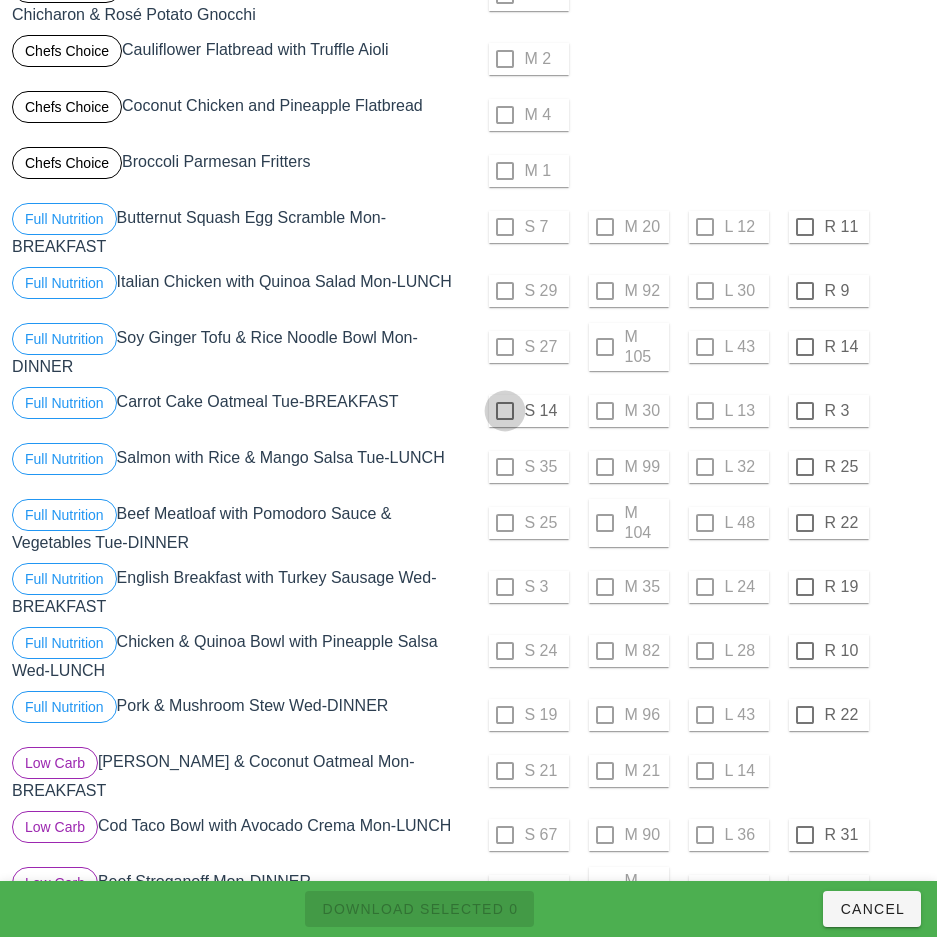 click at bounding box center (505, 411) 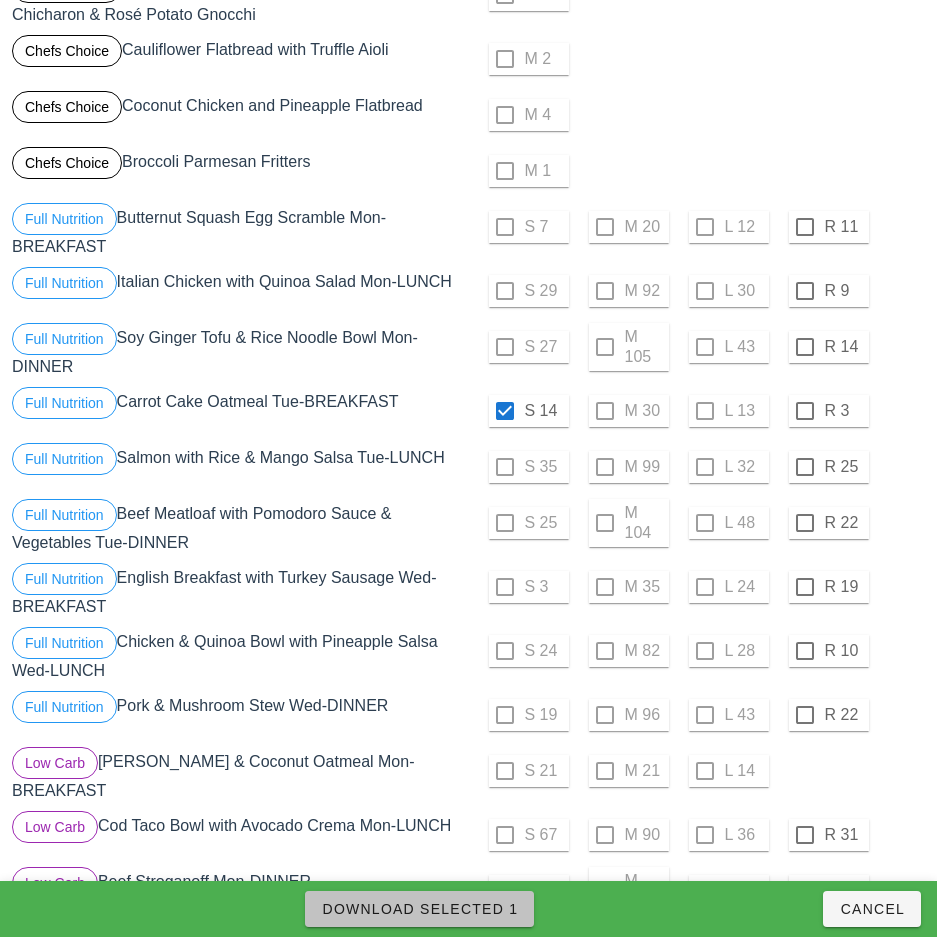 click on "Download Selected 1" at bounding box center (419, 909) 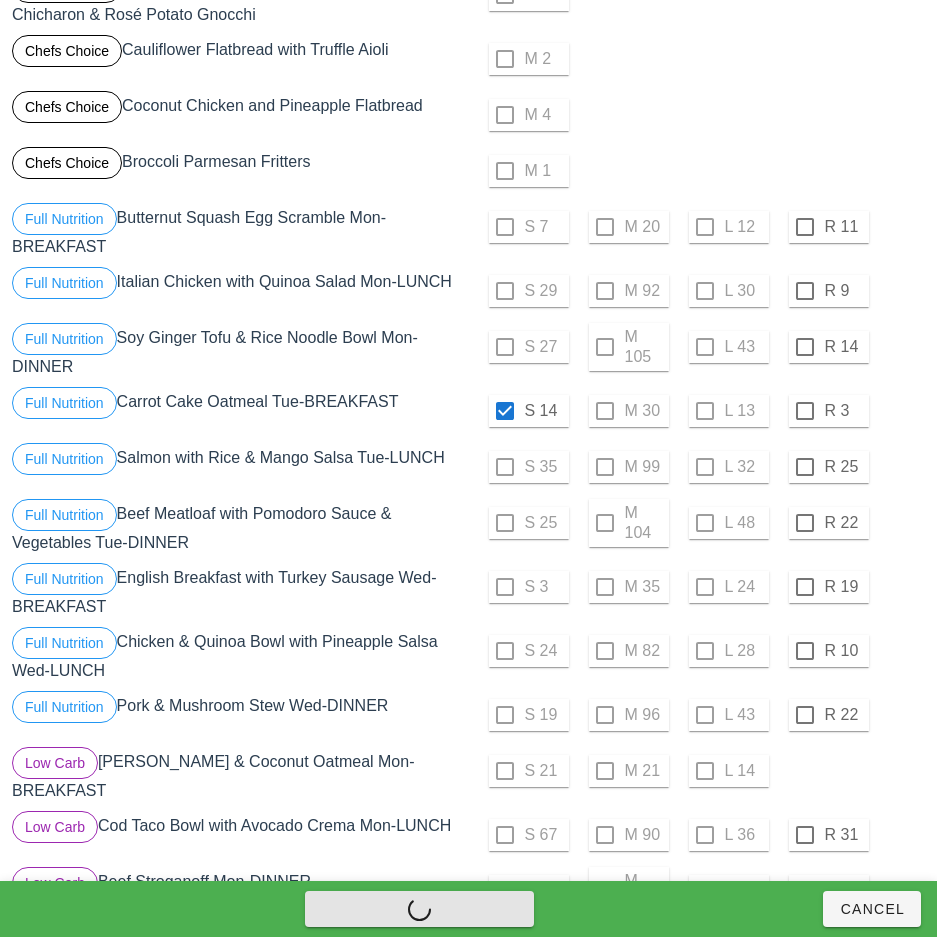 checkbox on "false" 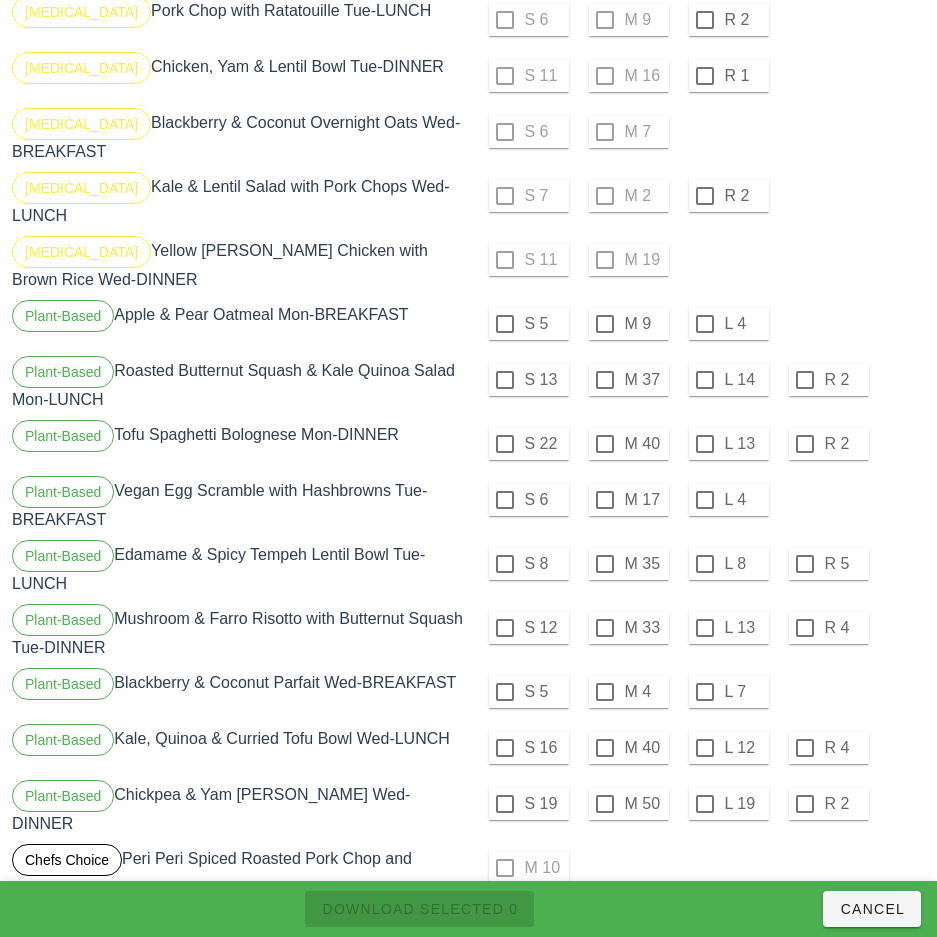 scroll, scrollTop: 3879, scrollLeft: 0, axis: vertical 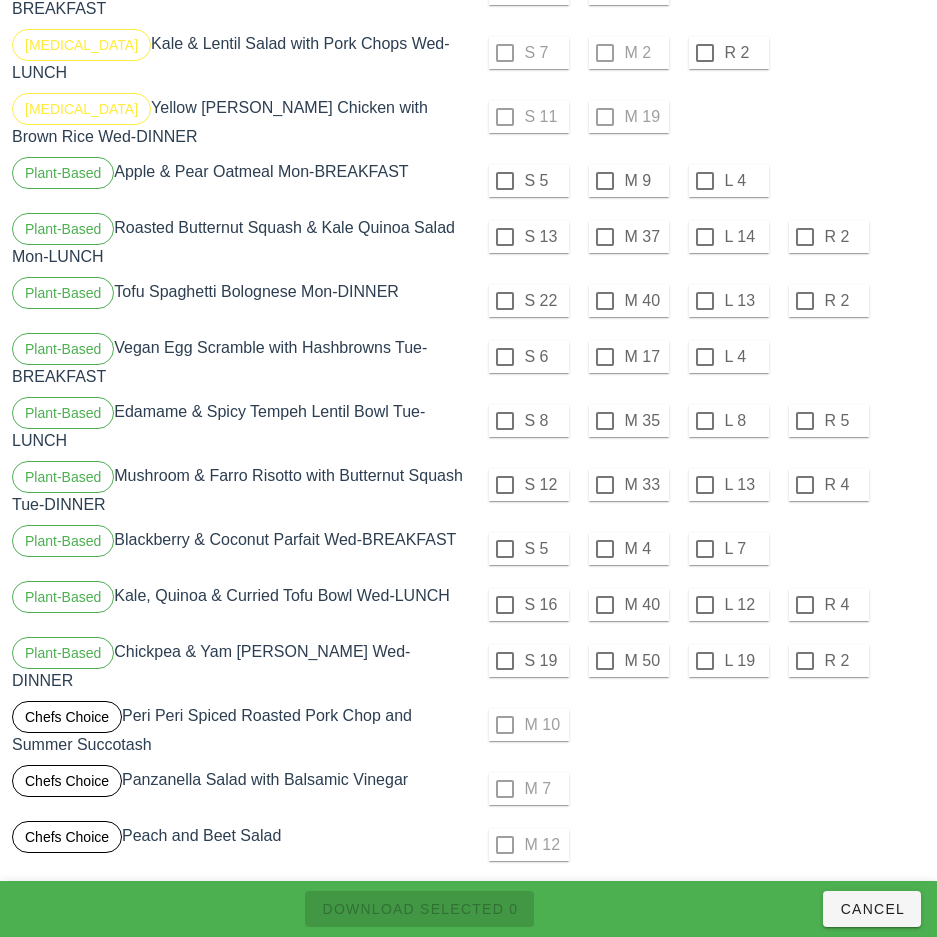 click at bounding box center [605, 301] 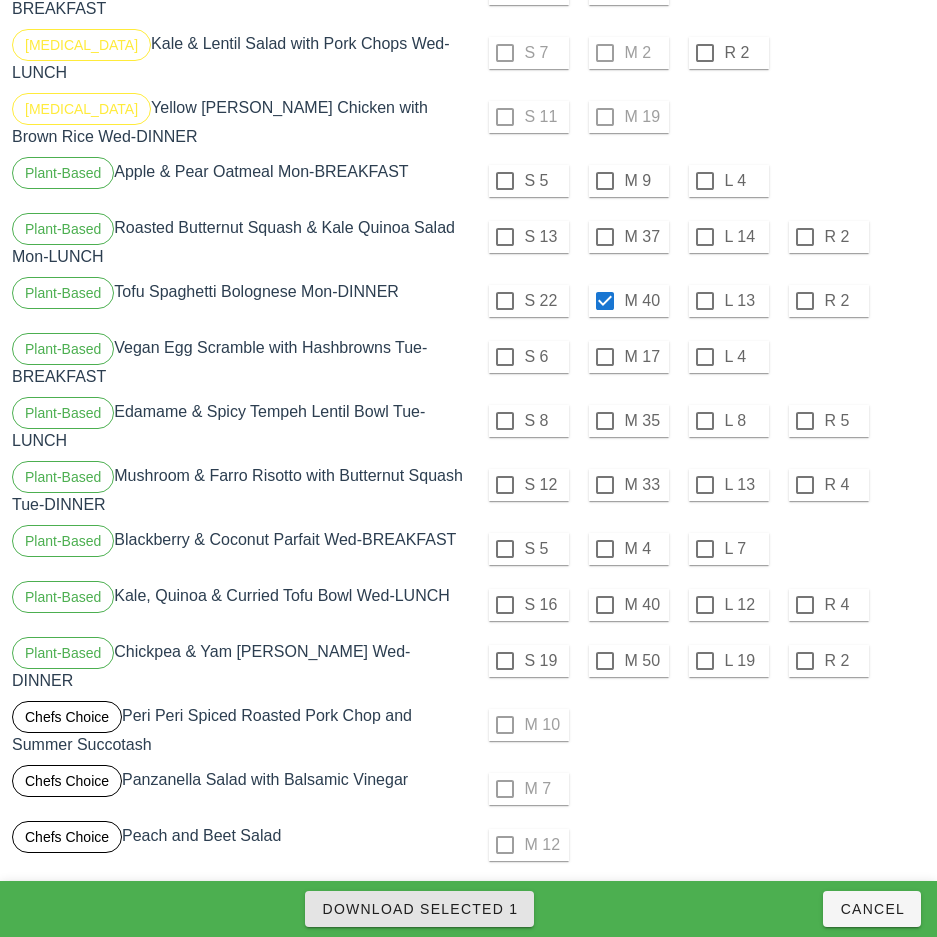 click on "Download Selected 1" at bounding box center (419, 909) 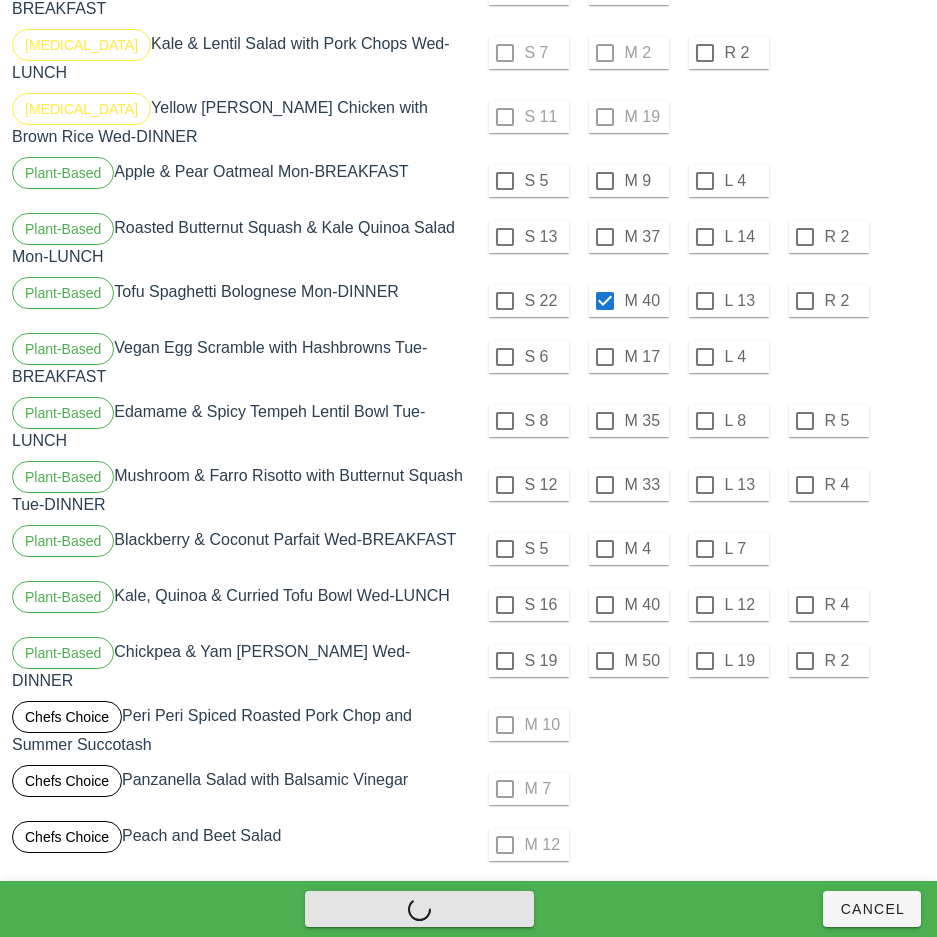 checkbox on "false" 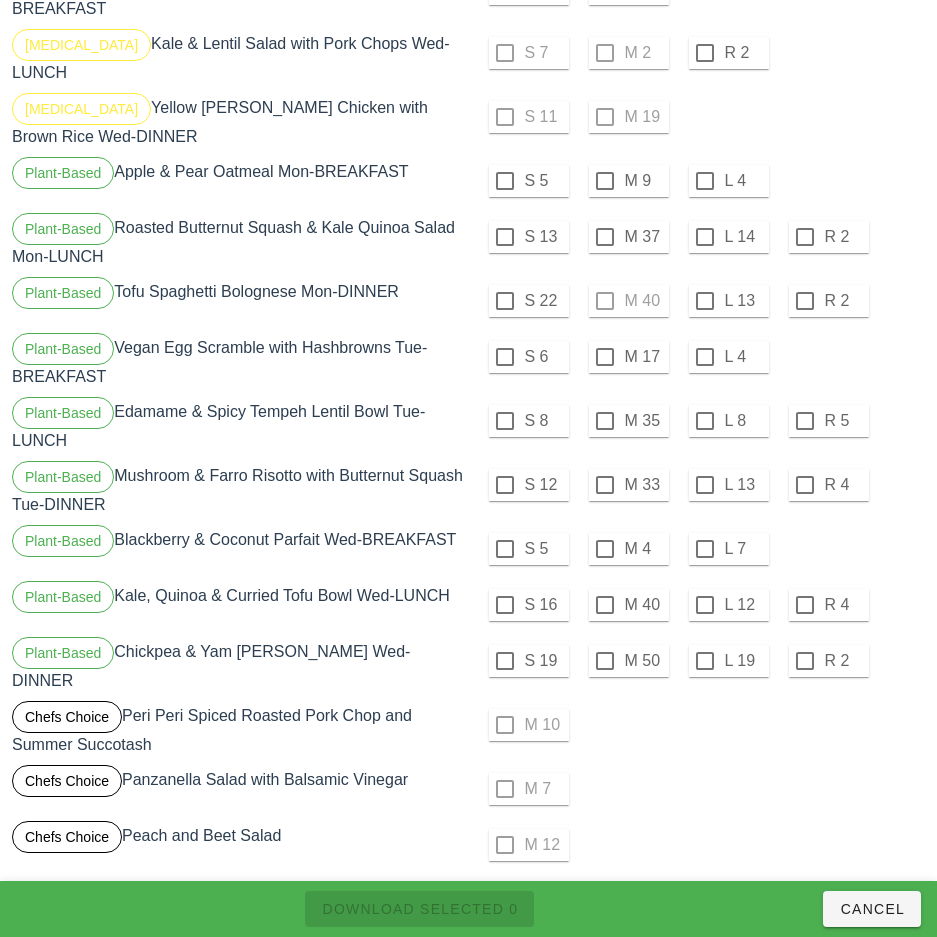 click on "M 7" at bounding box center [699, 789] 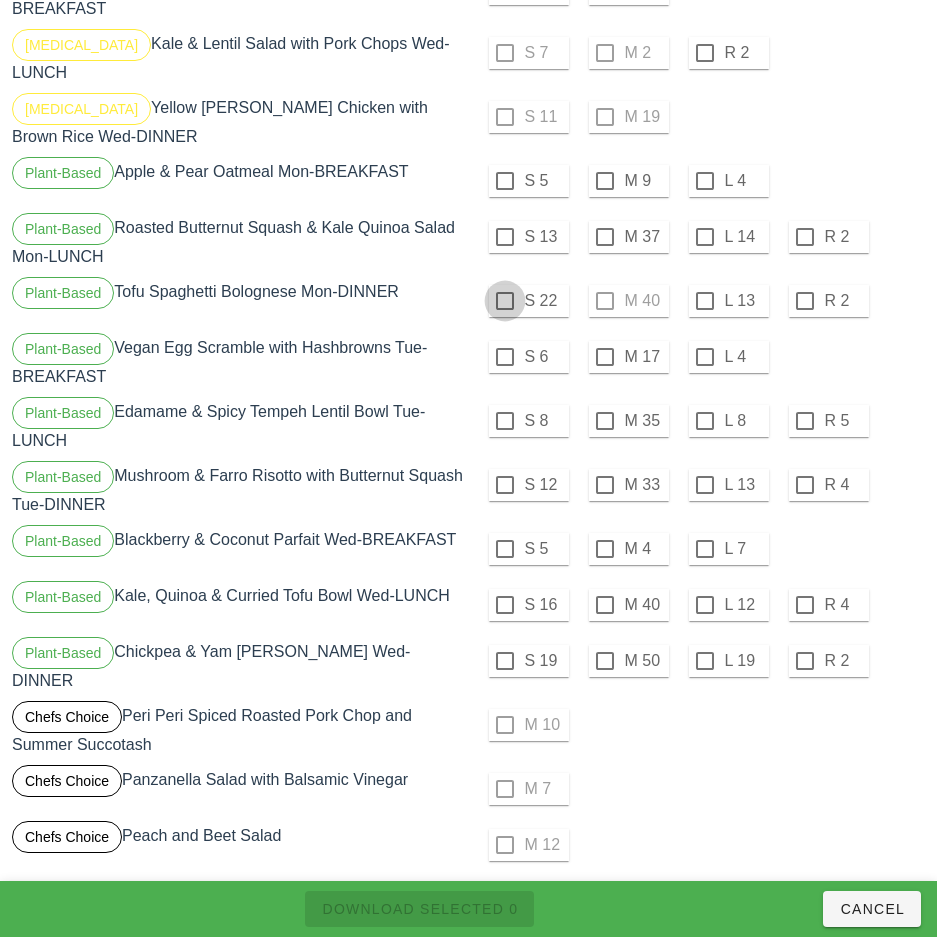 checkbox on "true" 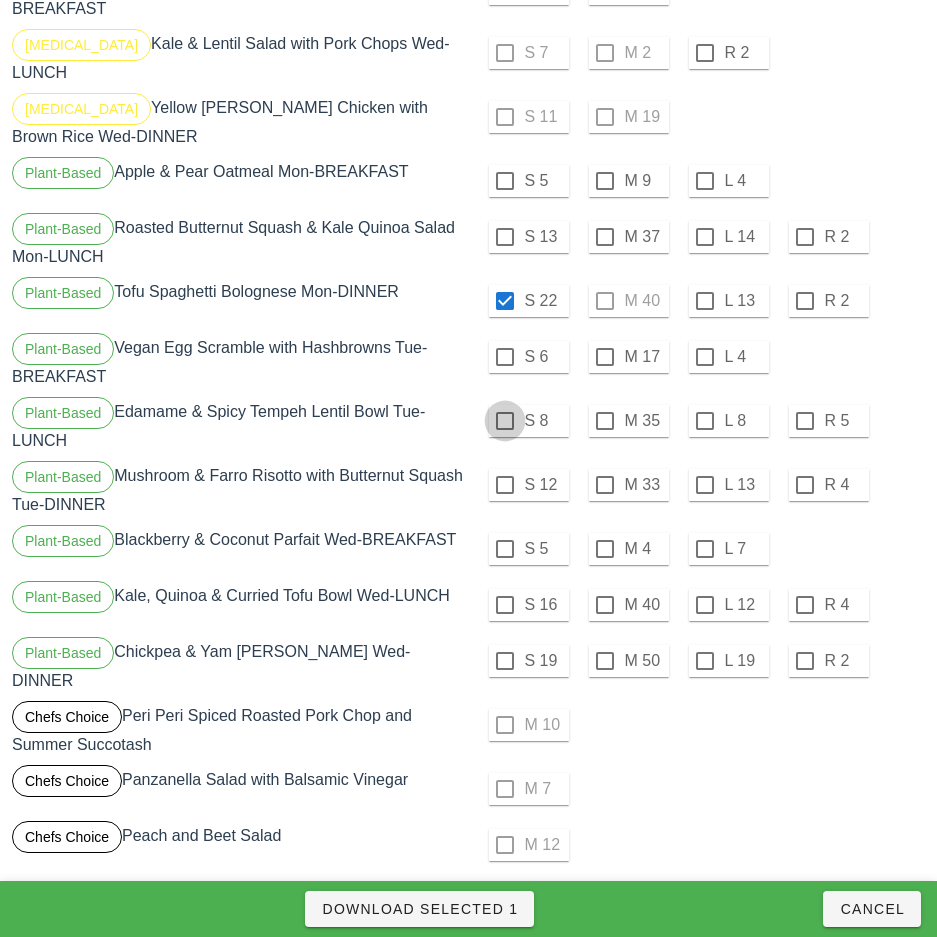 click at bounding box center (505, 421) 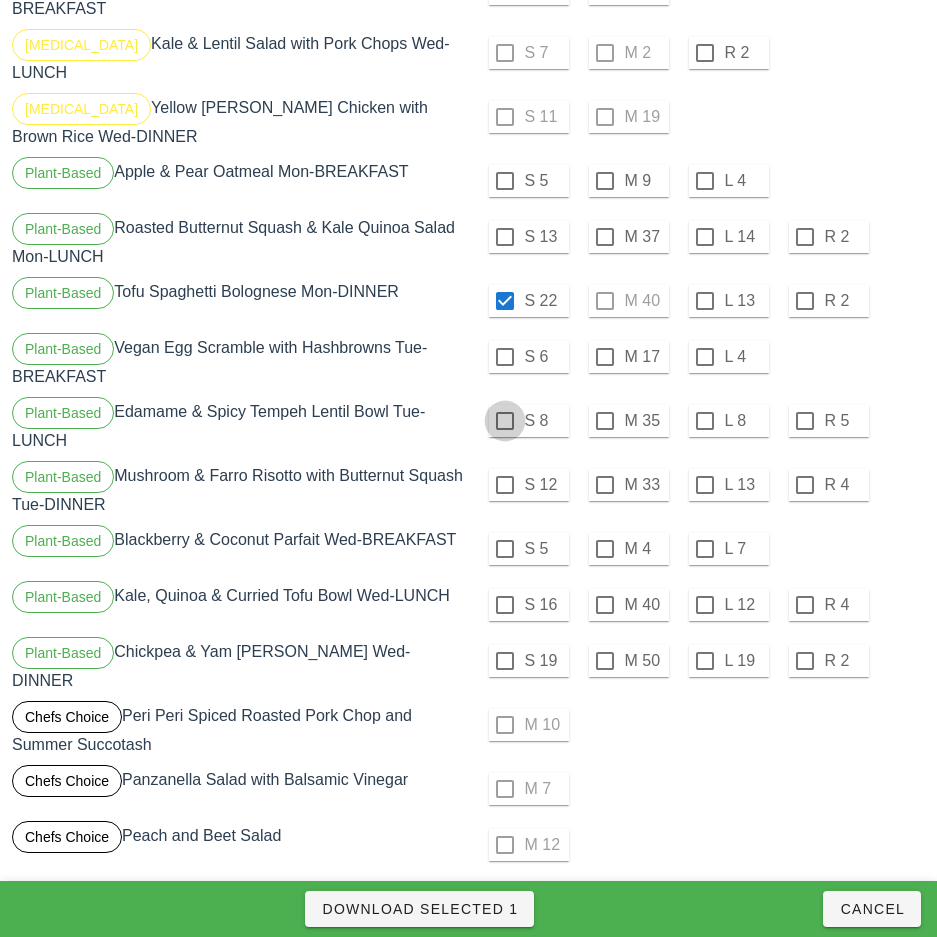 checkbox on "true" 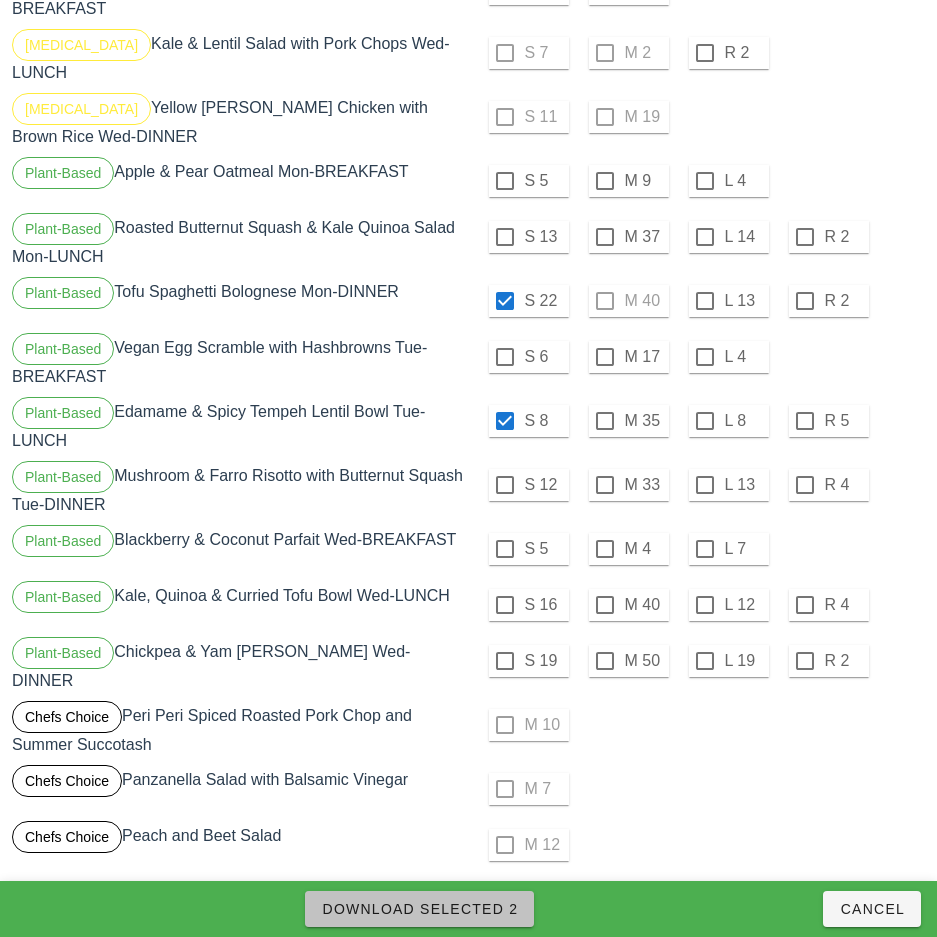 click on "Download Selected 2" at bounding box center (419, 909) 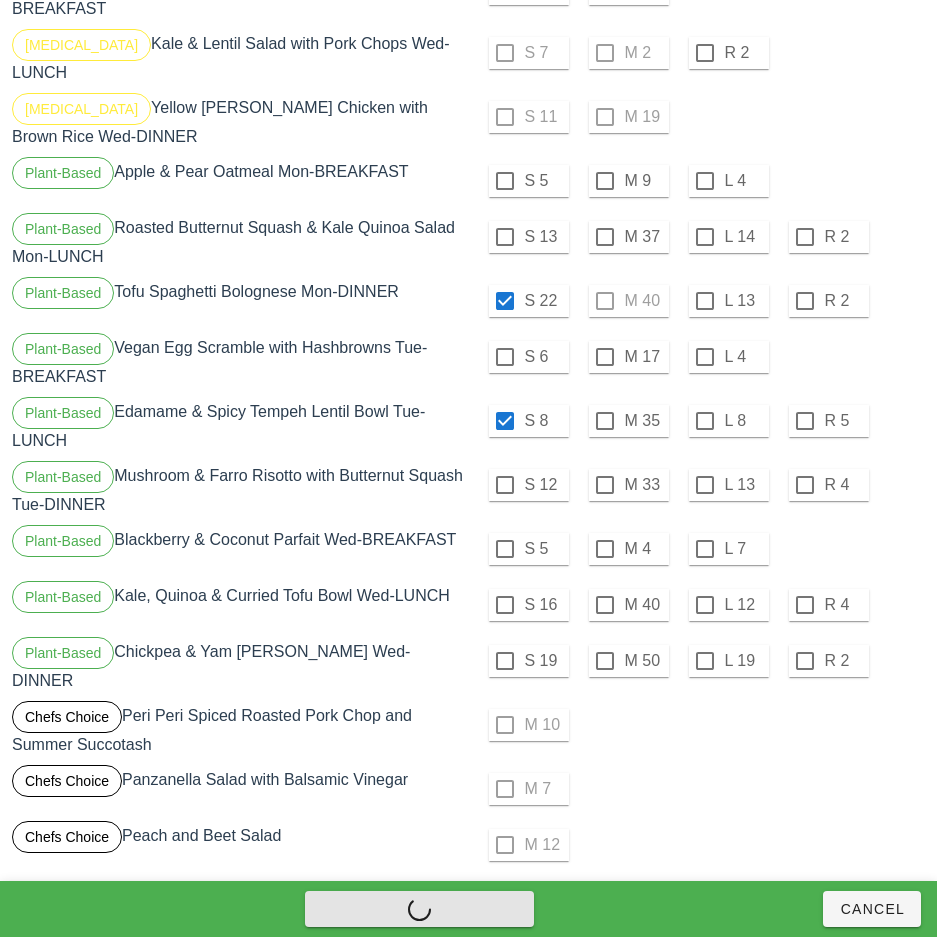 checkbox on "false" 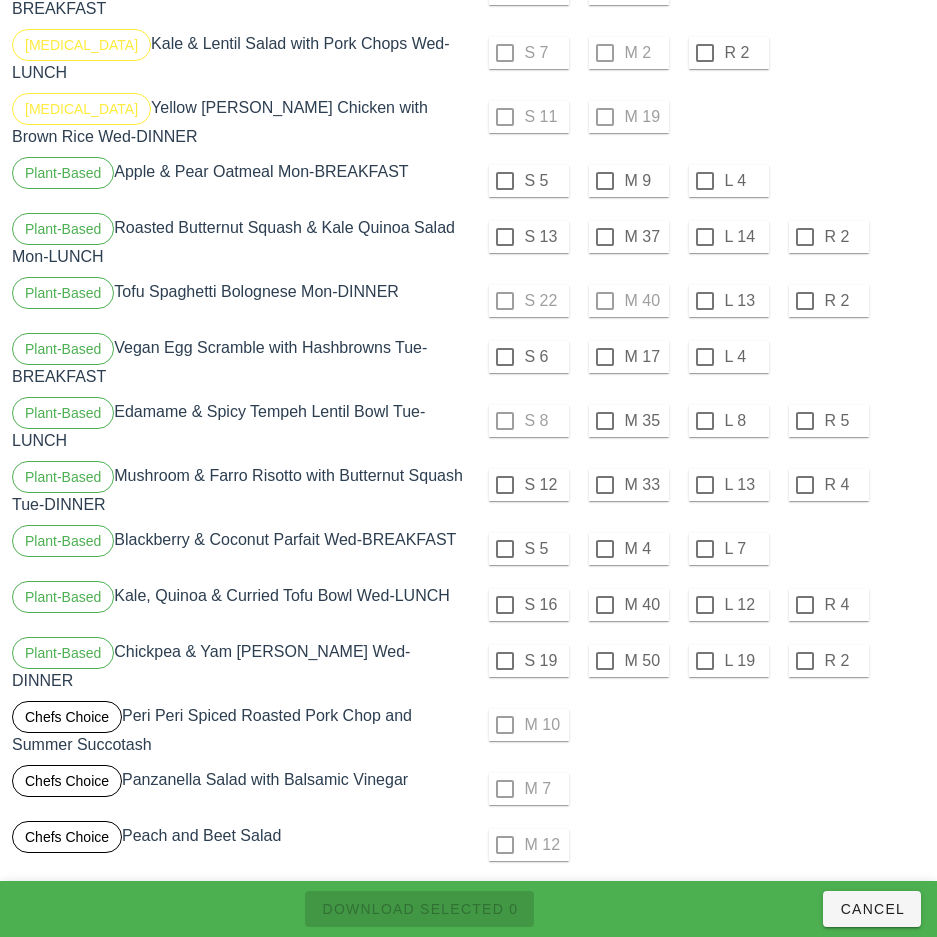 click at bounding box center (705, 301) 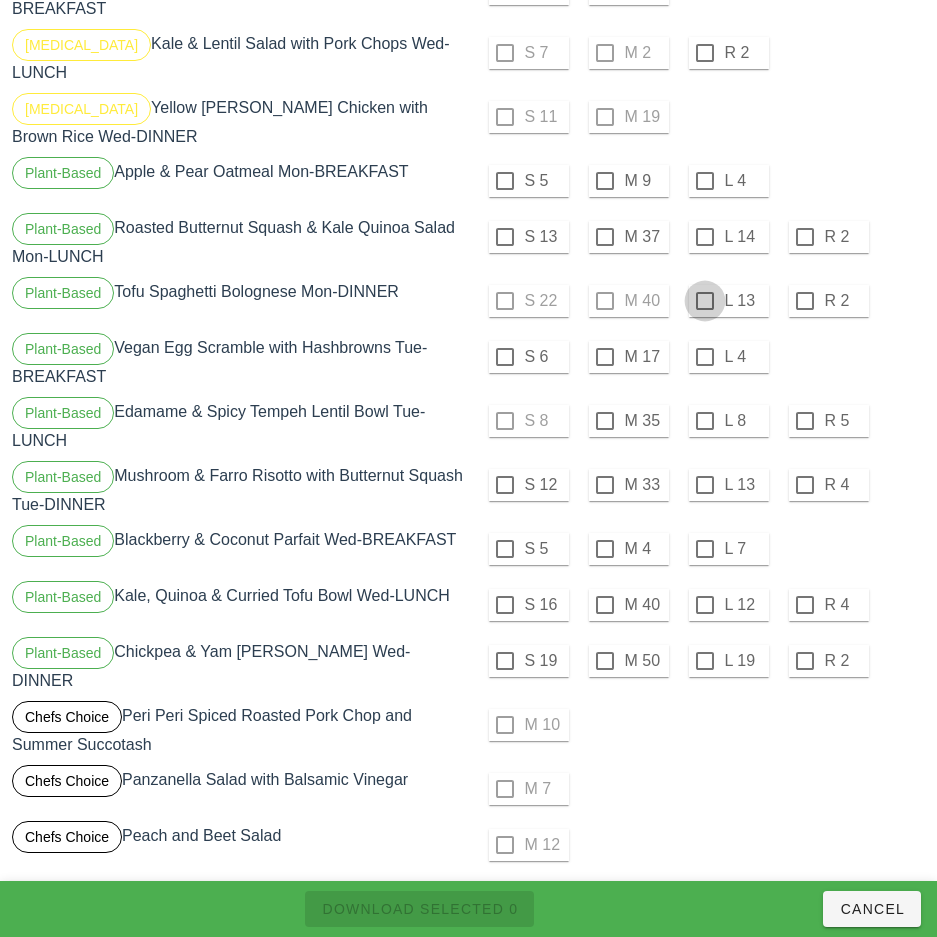 checkbox on "true" 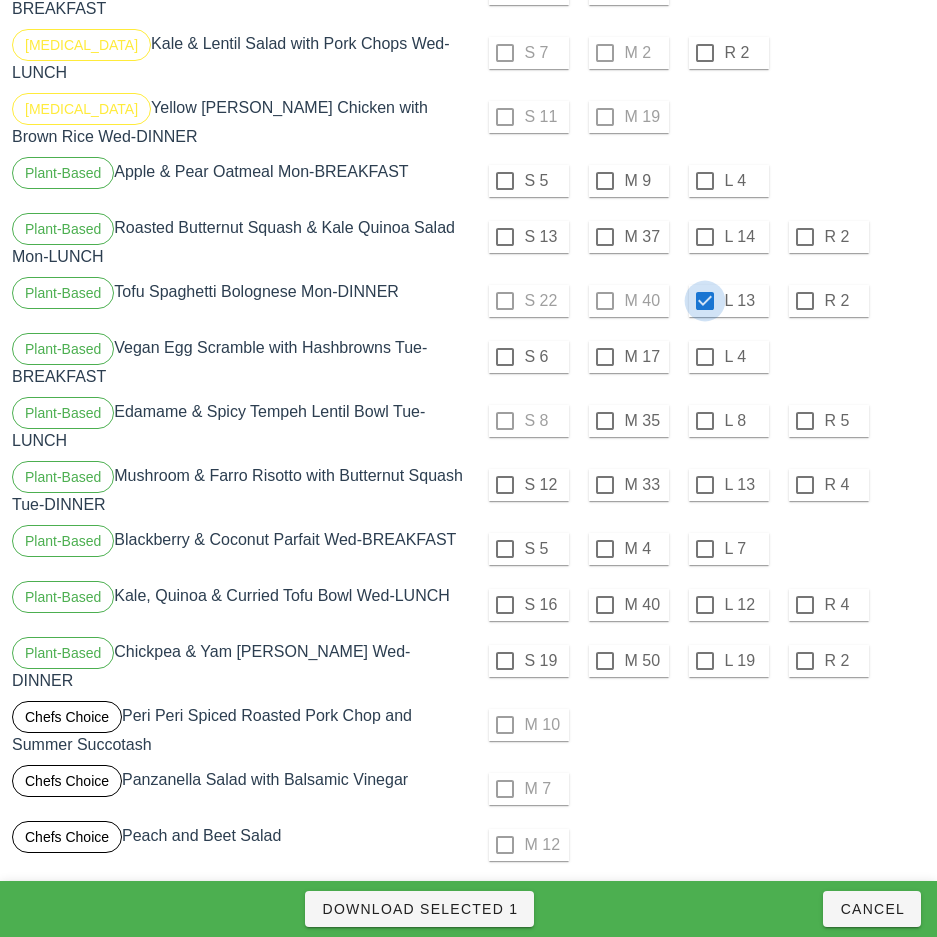 click at bounding box center [705, 421] 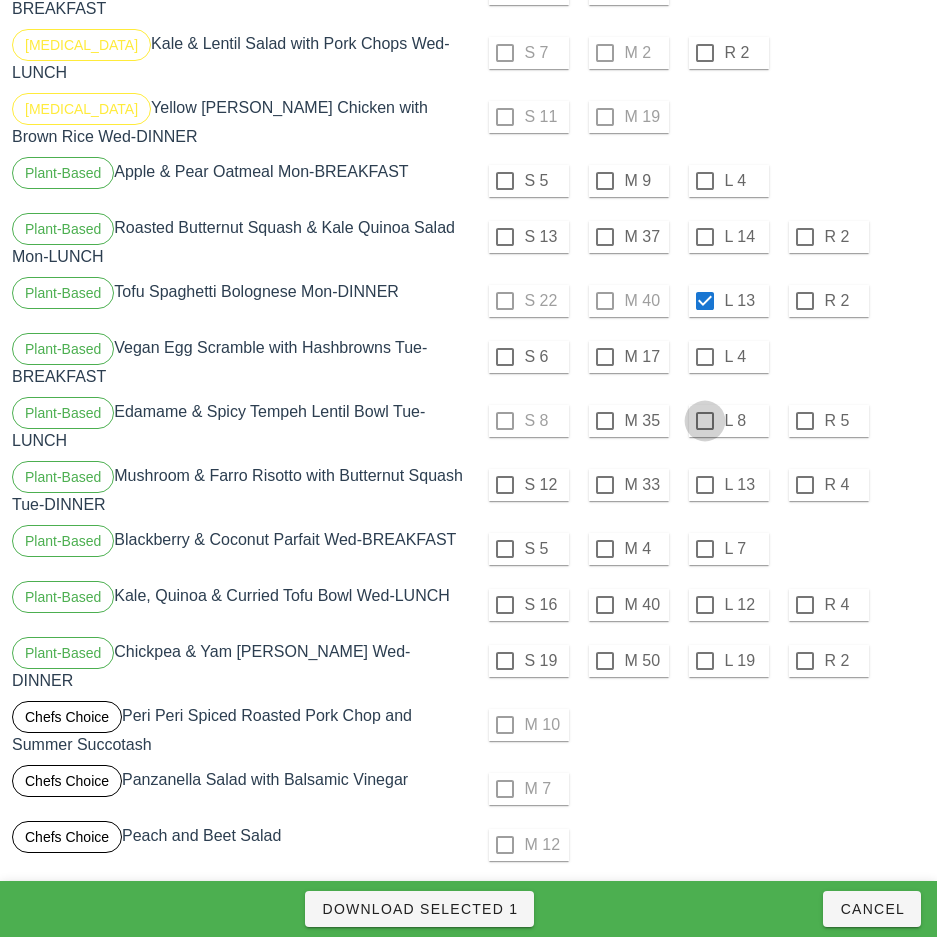checkbox on "true" 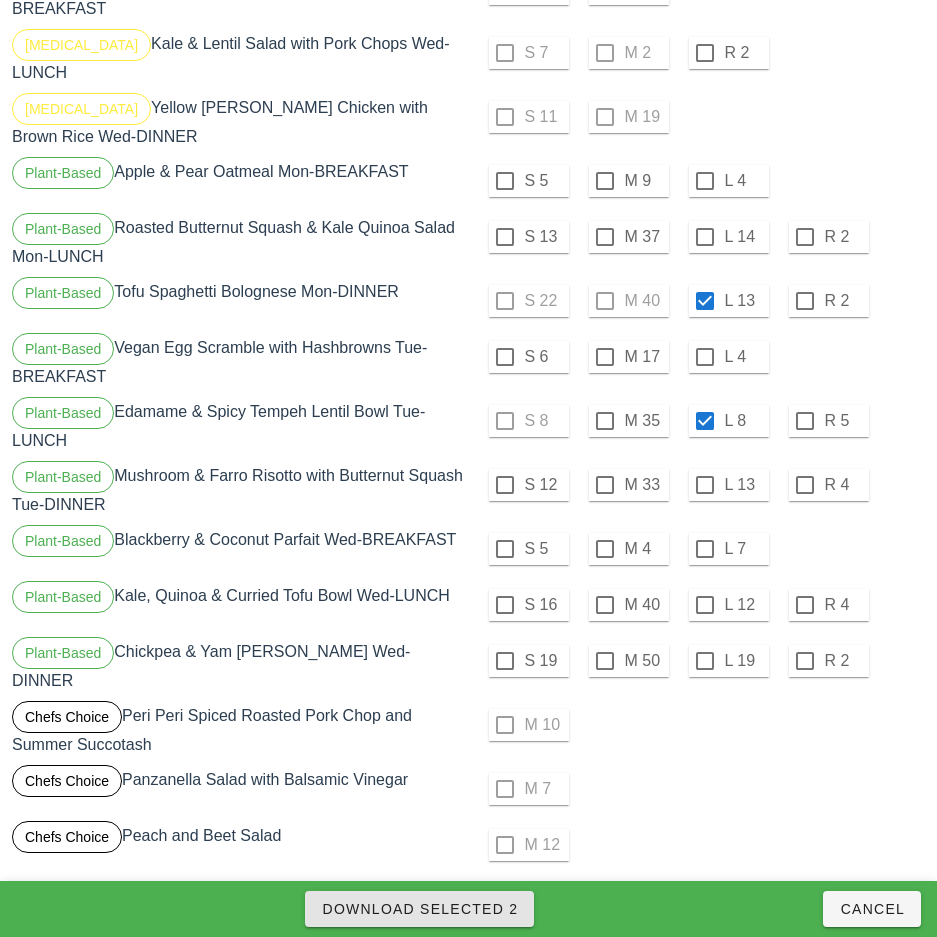 click on "Download Selected 2" at bounding box center (419, 909) 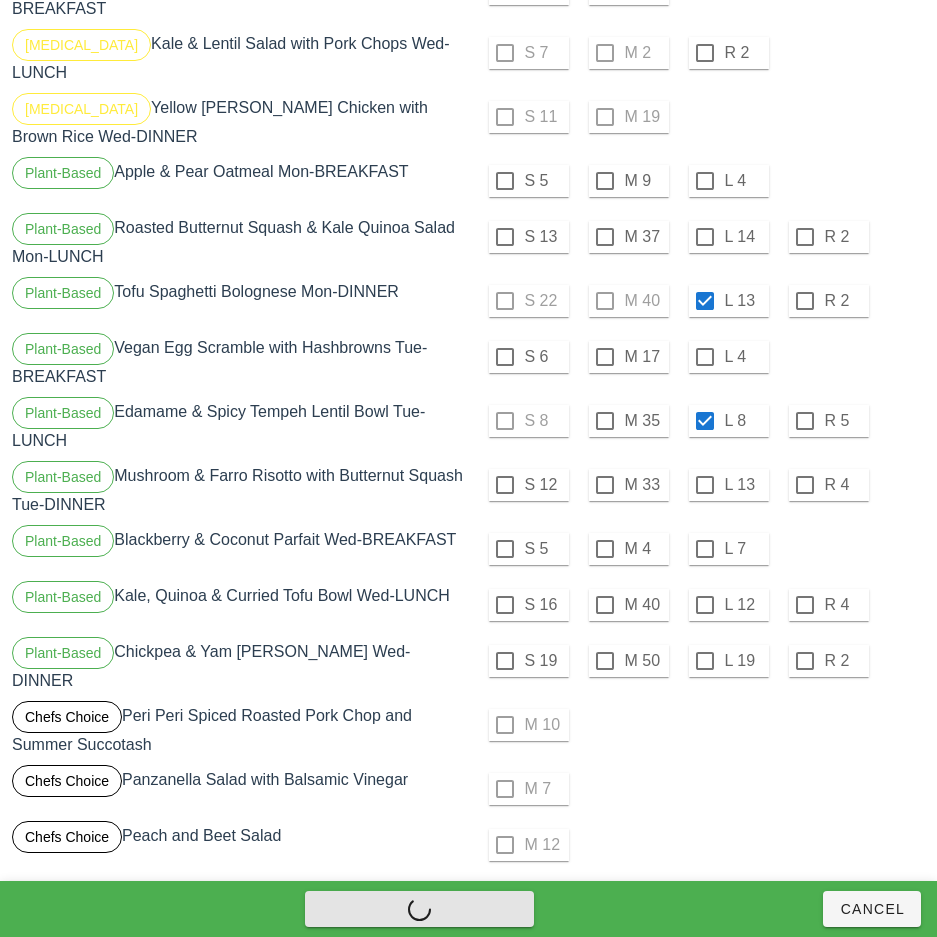 checkbox on "false" 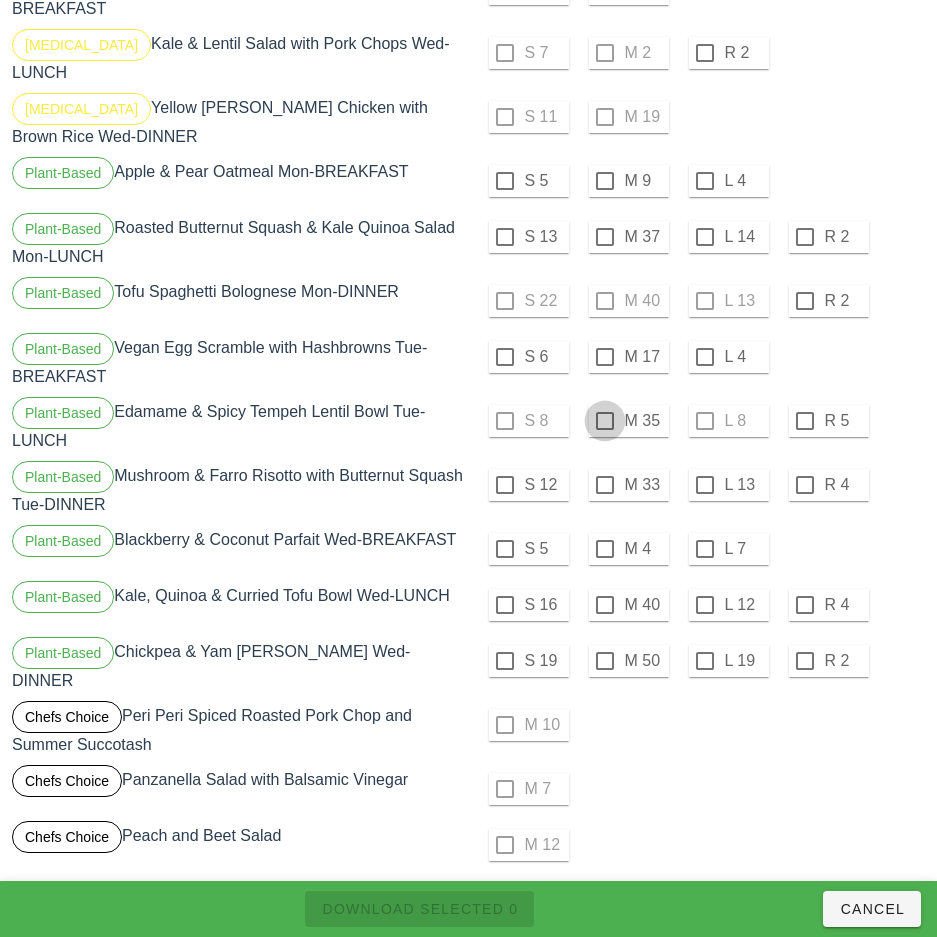 click at bounding box center [605, 421] 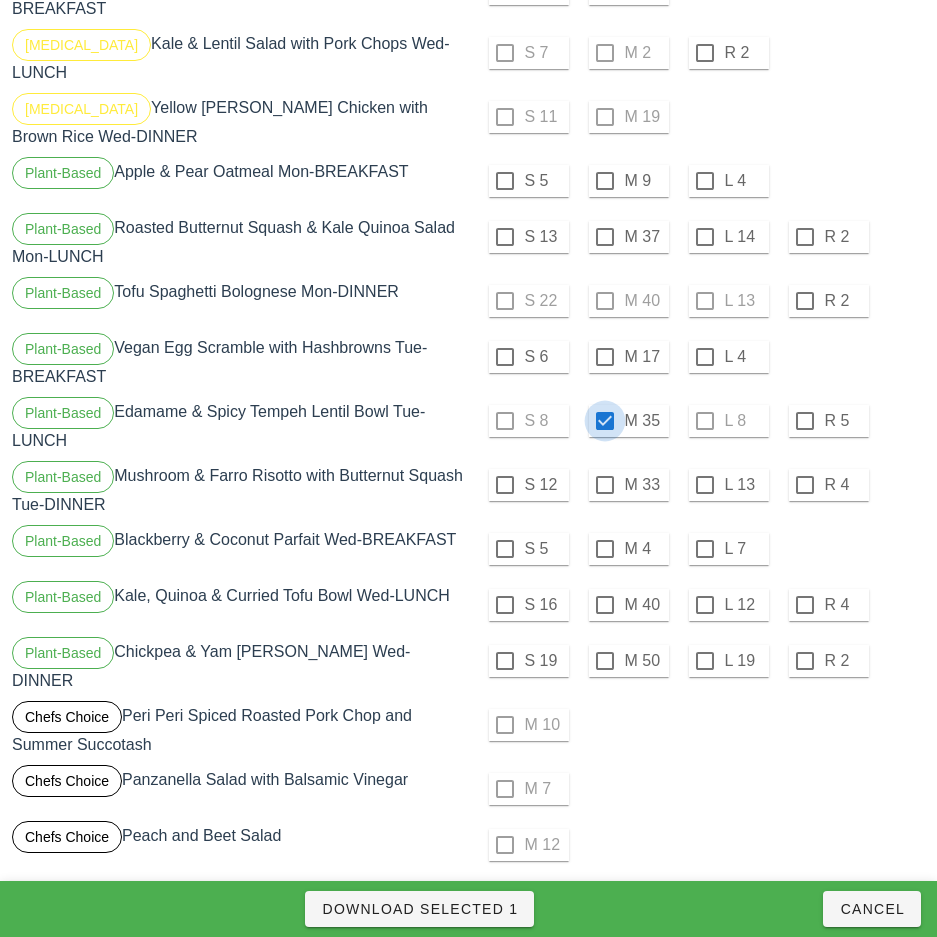 click on "Download Selected 1" at bounding box center [419, 909] 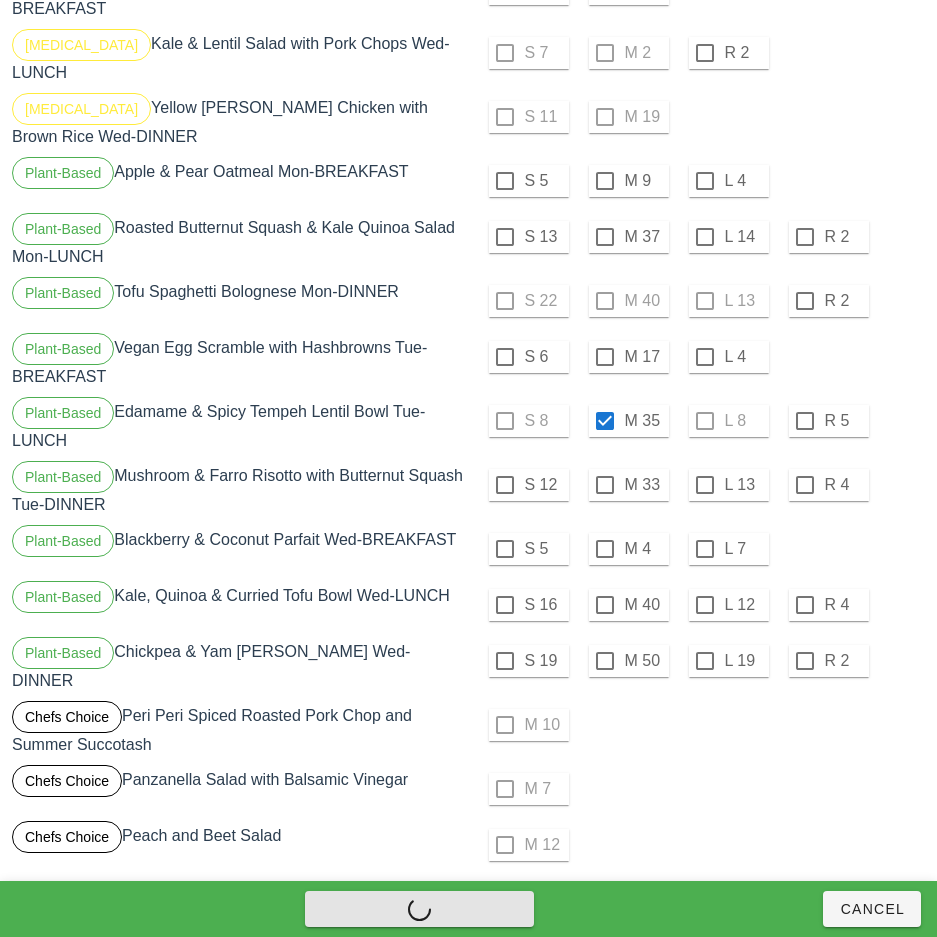 checkbox on "false" 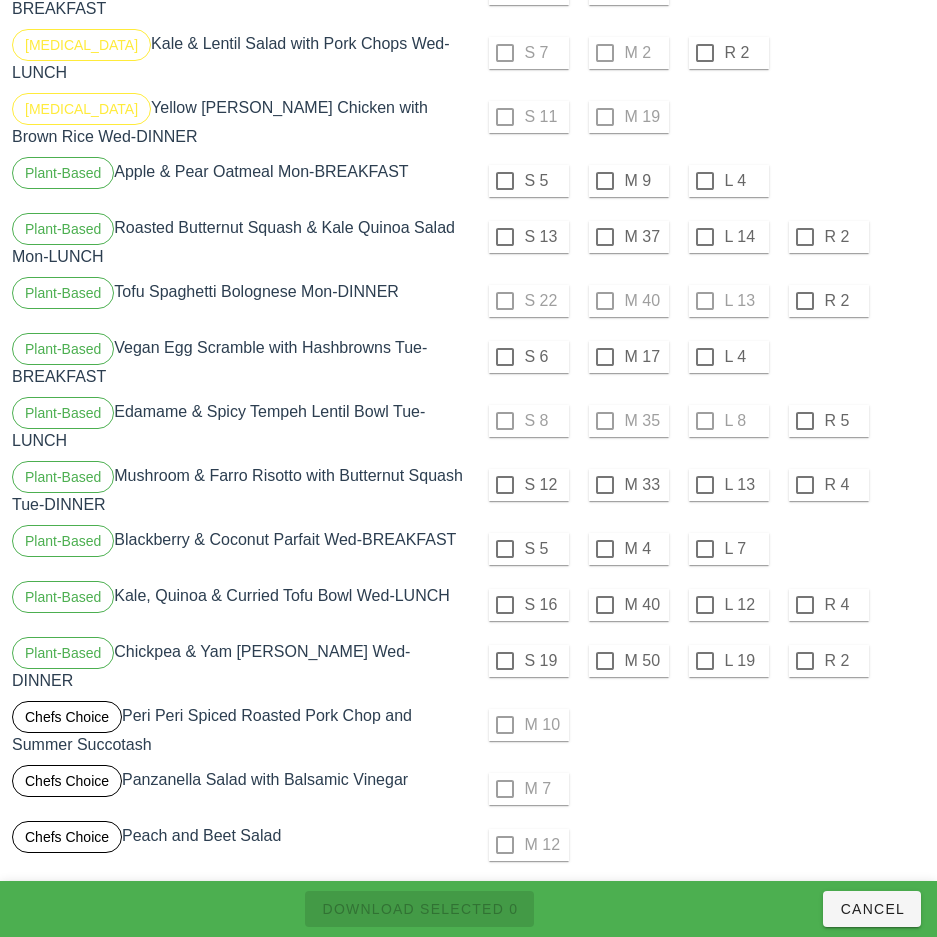 click on "M 7" at bounding box center [699, 789] 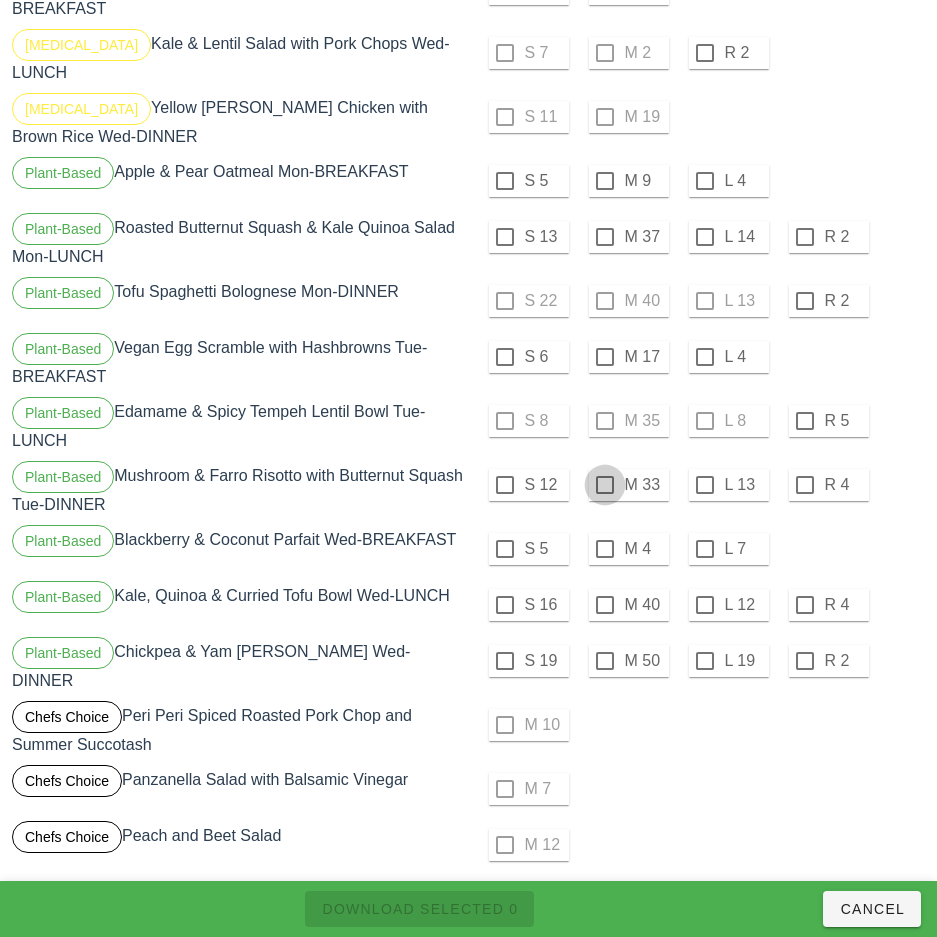 click at bounding box center (605, 485) 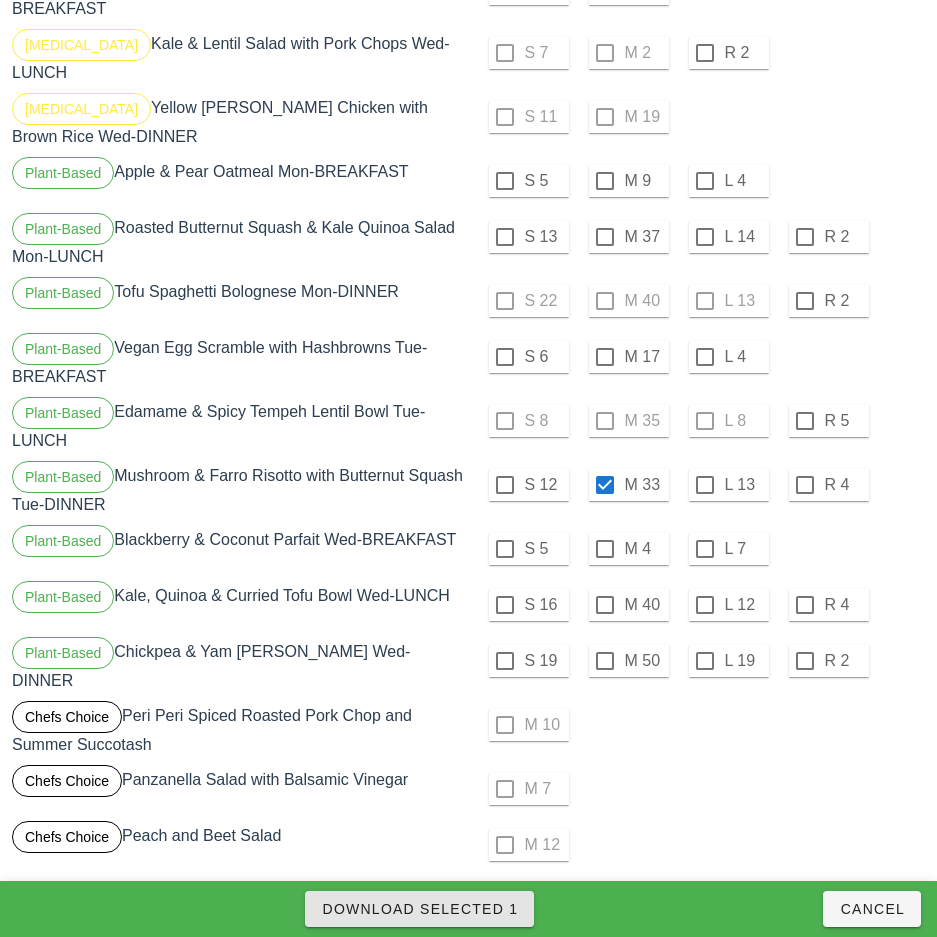 click on "Download Selected 1" at bounding box center (419, 909) 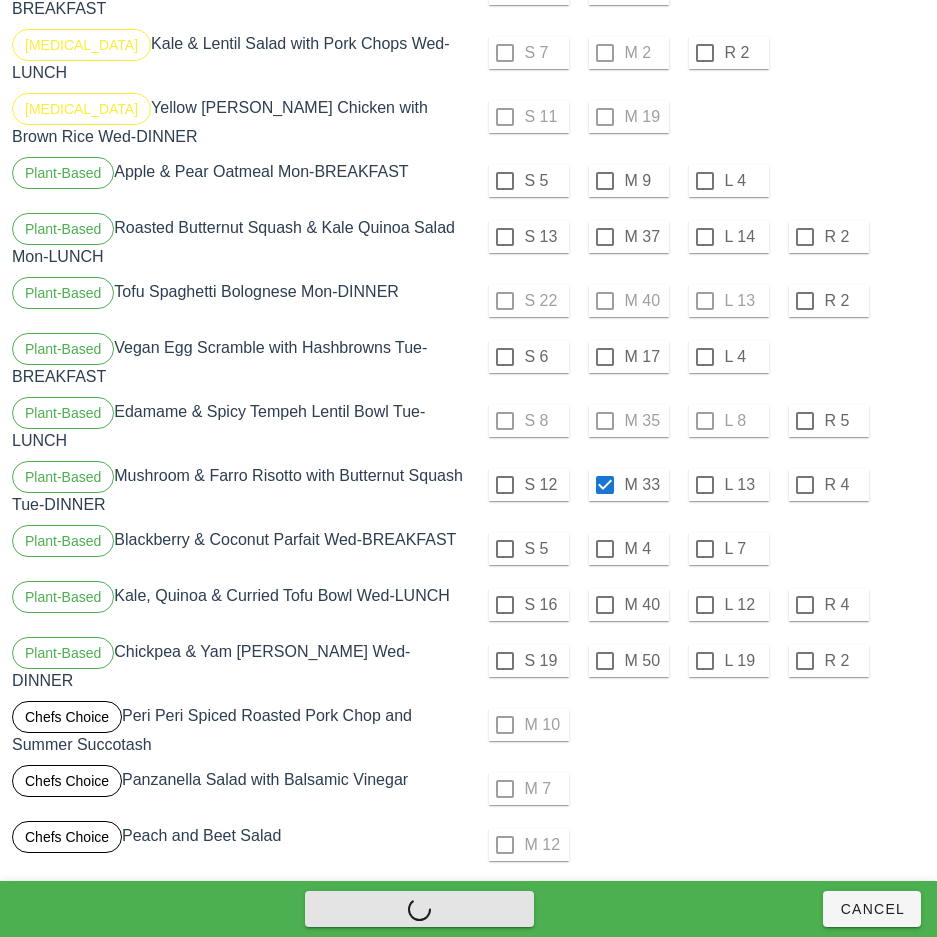 checkbox on "false" 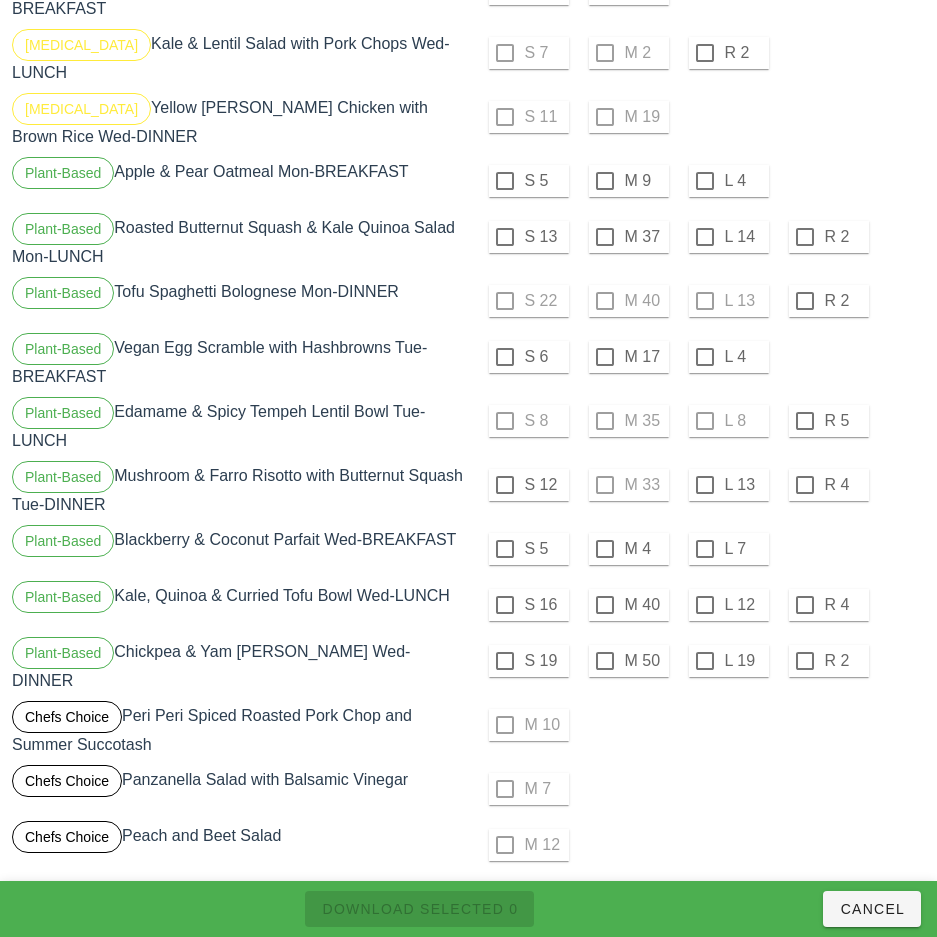 click at bounding box center [605, 605] 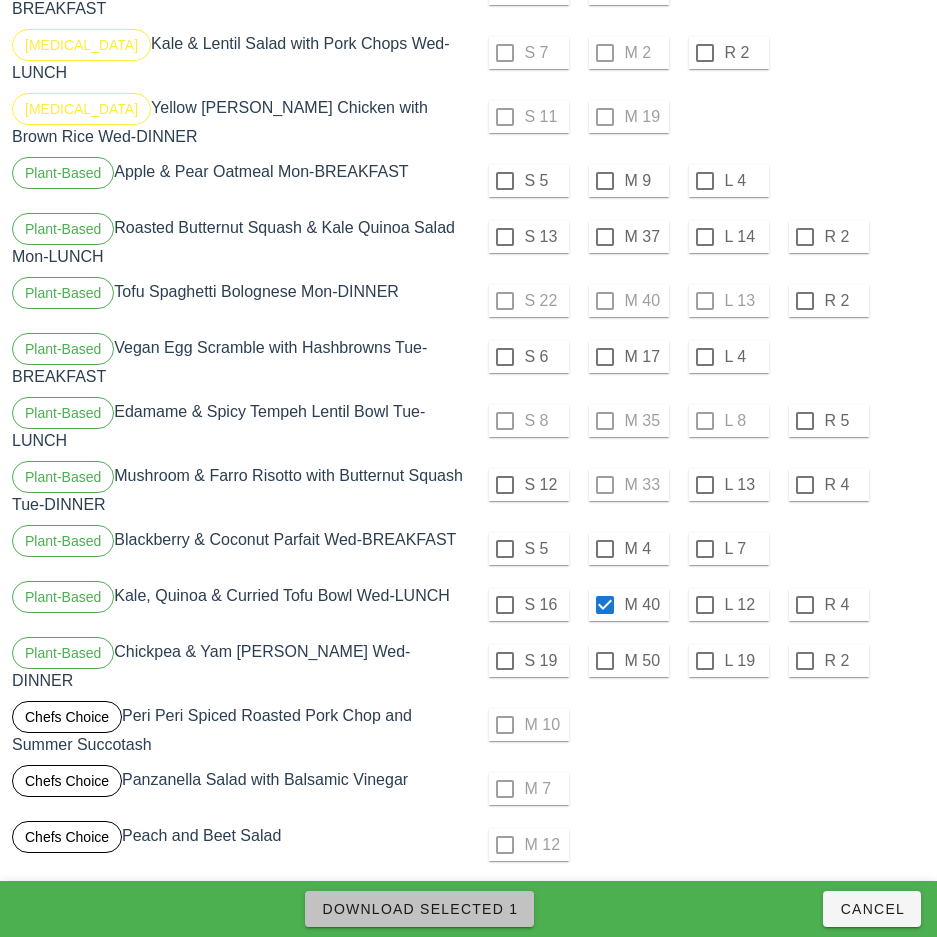 click on "Download Selected 1" at bounding box center [419, 909] 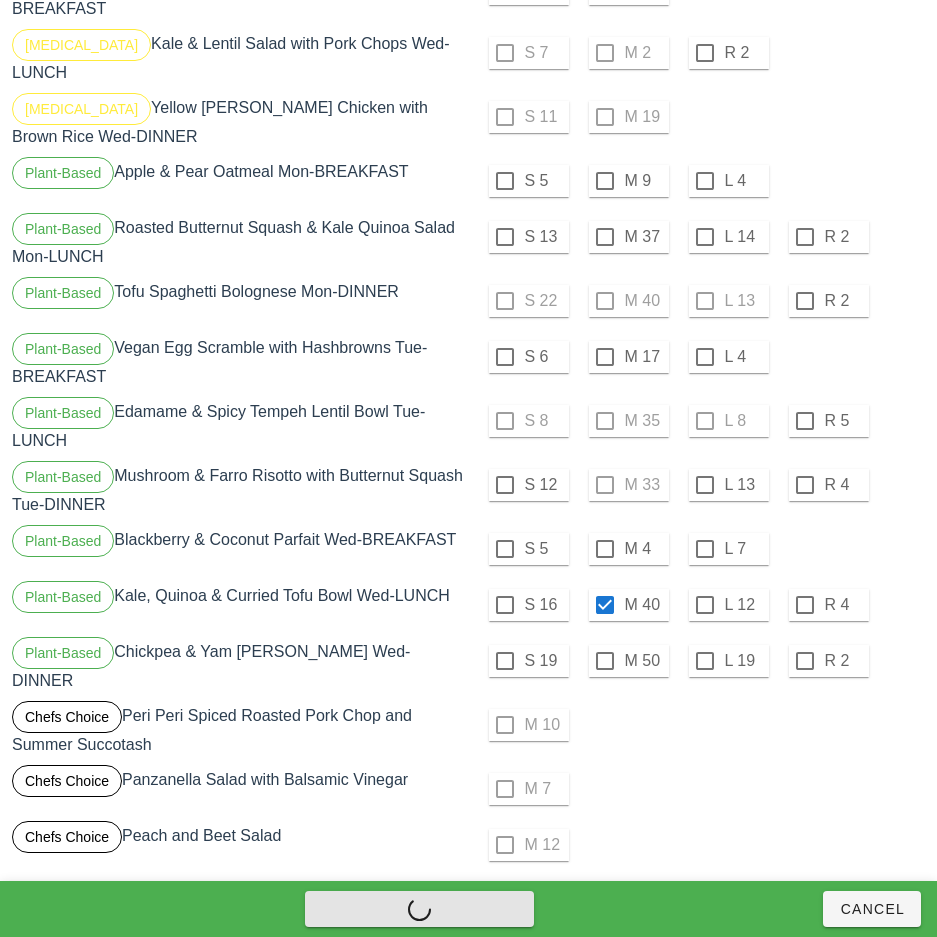 checkbox on "false" 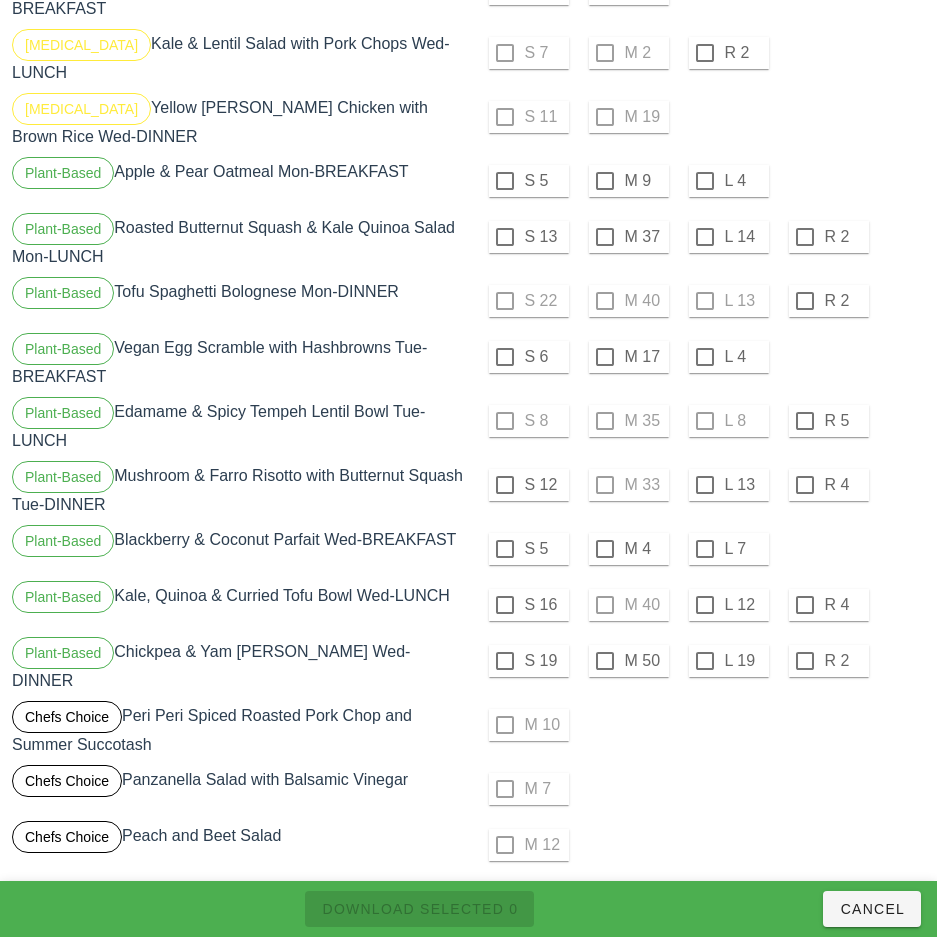 click at bounding box center [705, 485] 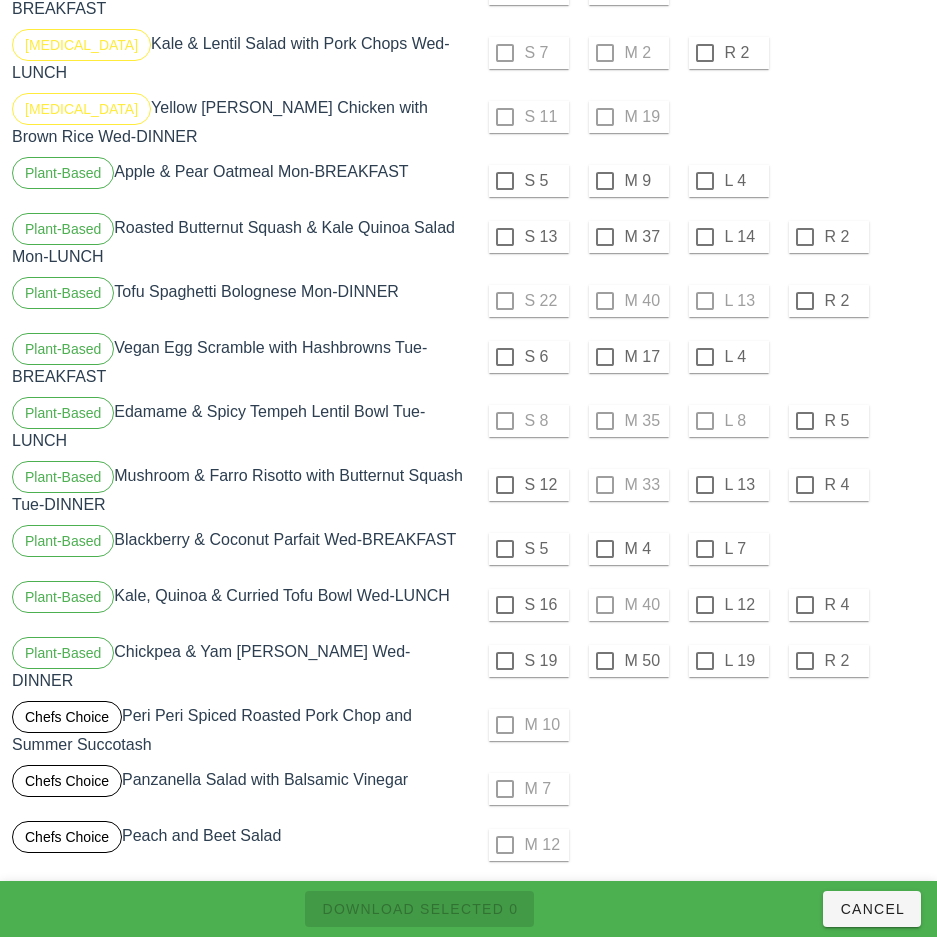 click on "S 22 M 40 L 13 R 2" at bounding box center (699, 301) 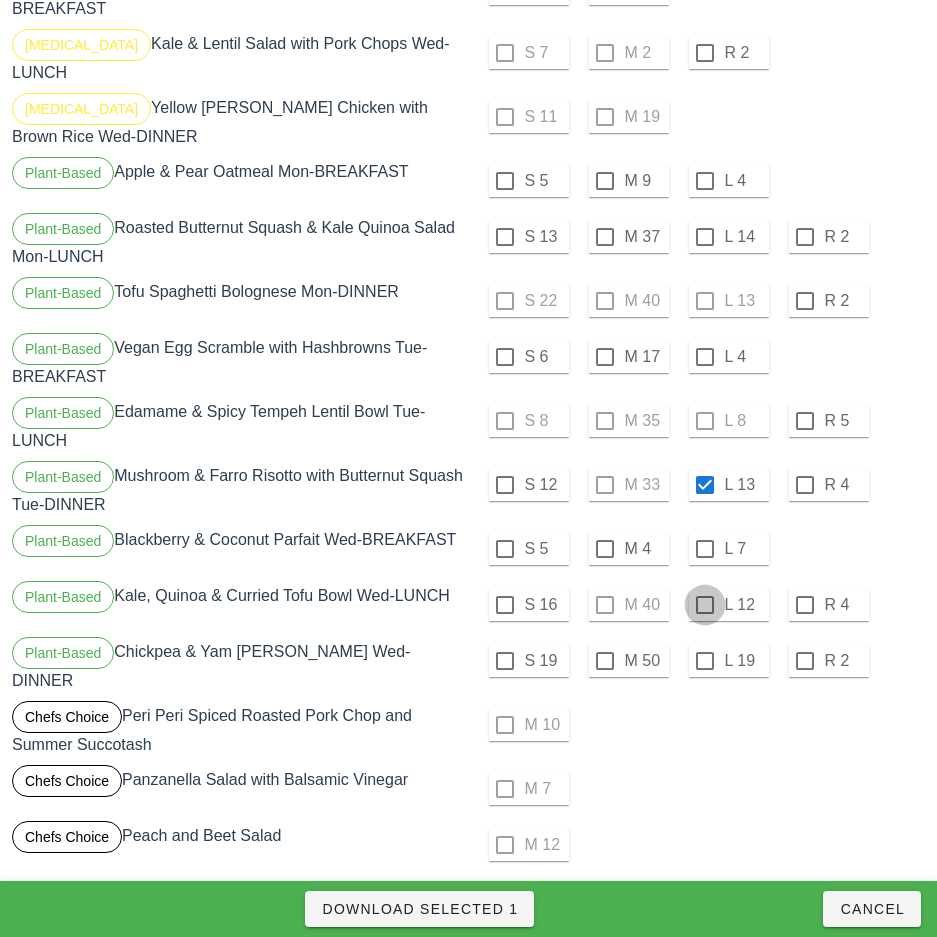 click at bounding box center (705, 605) 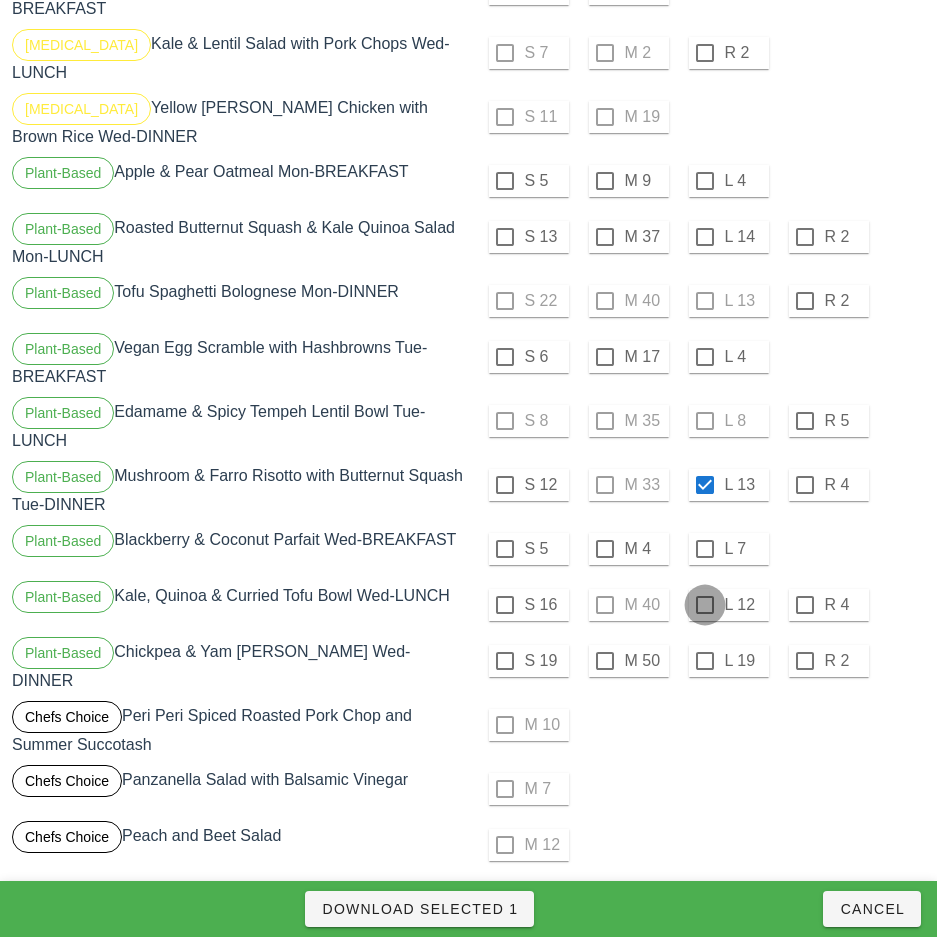 checkbox on "true" 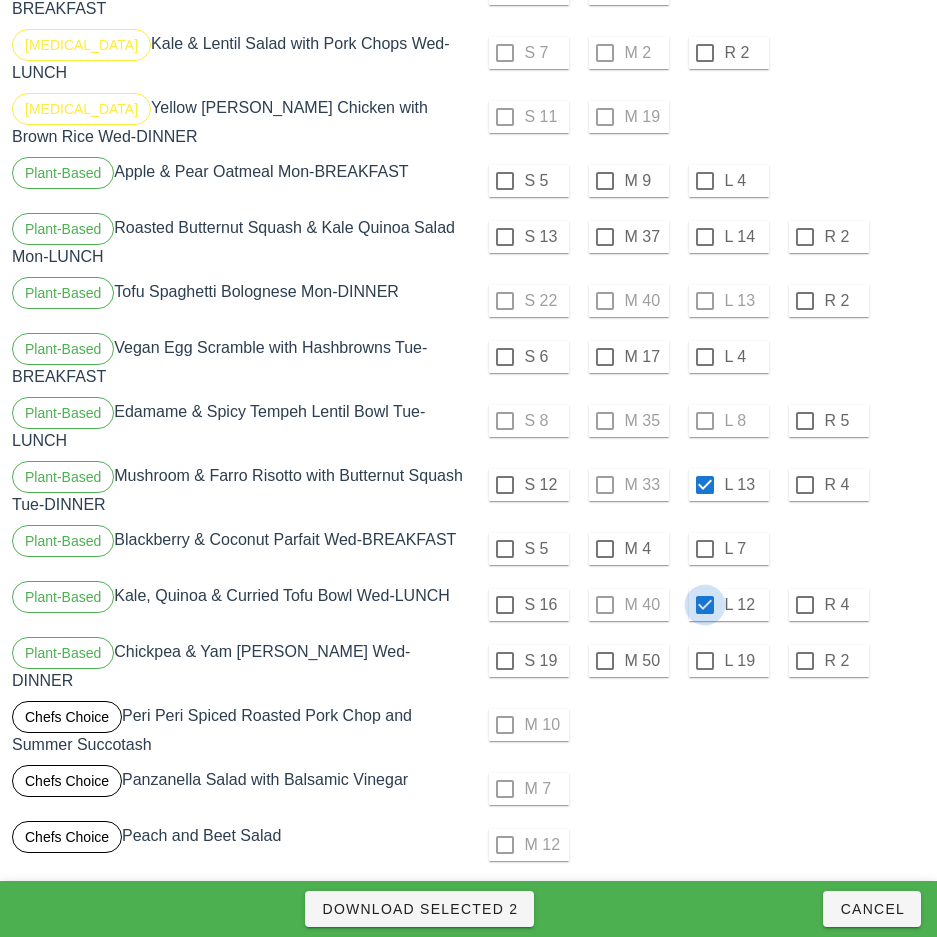 click on "Download Selected 2" at bounding box center [419, 909] 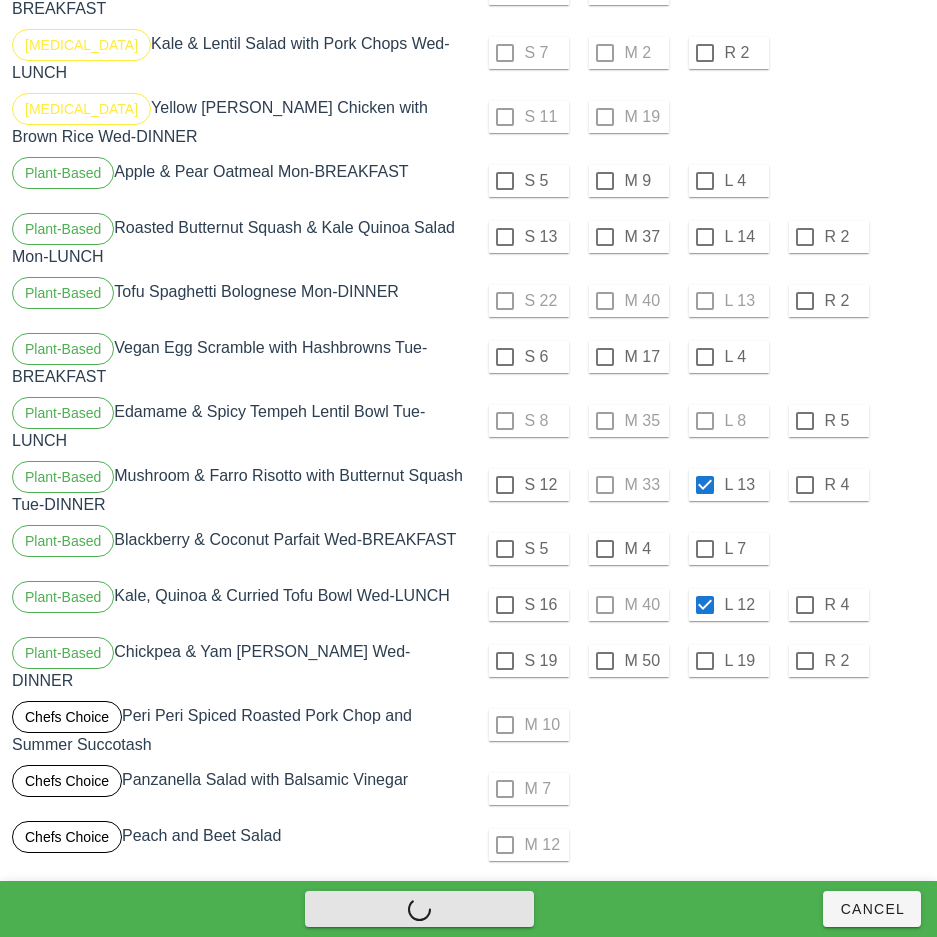 checkbox on "false" 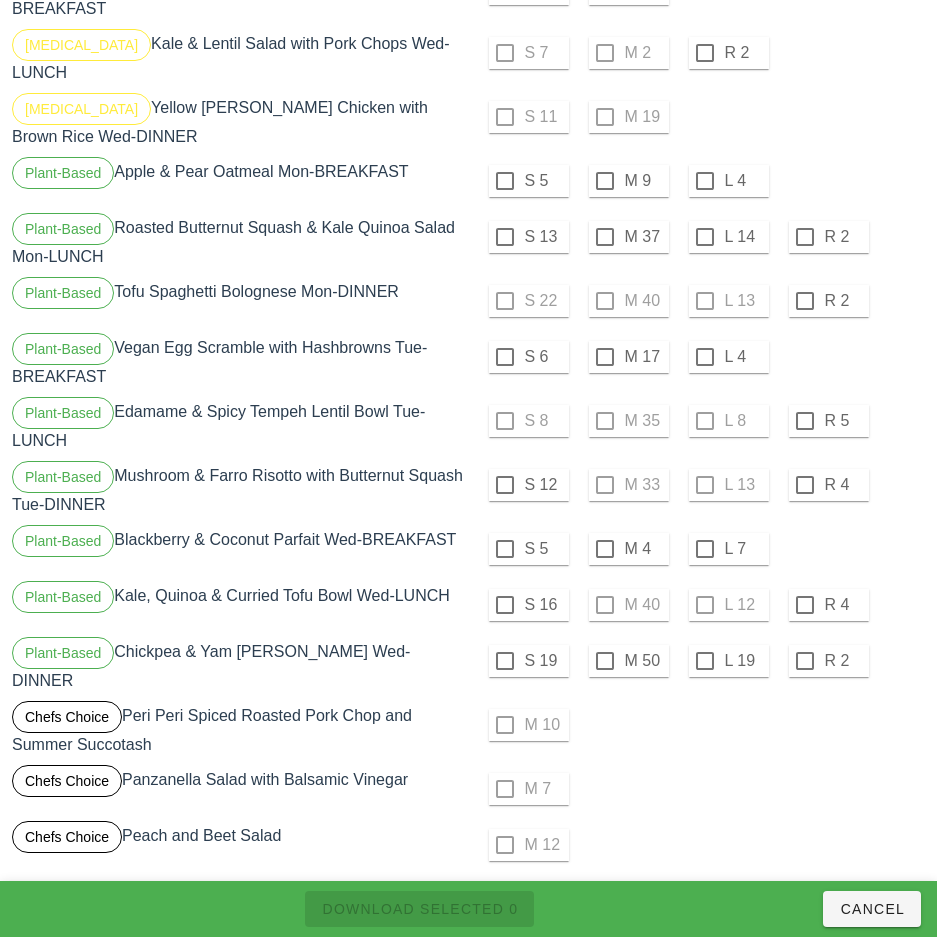 click on "M 7" at bounding box center [699, 789] 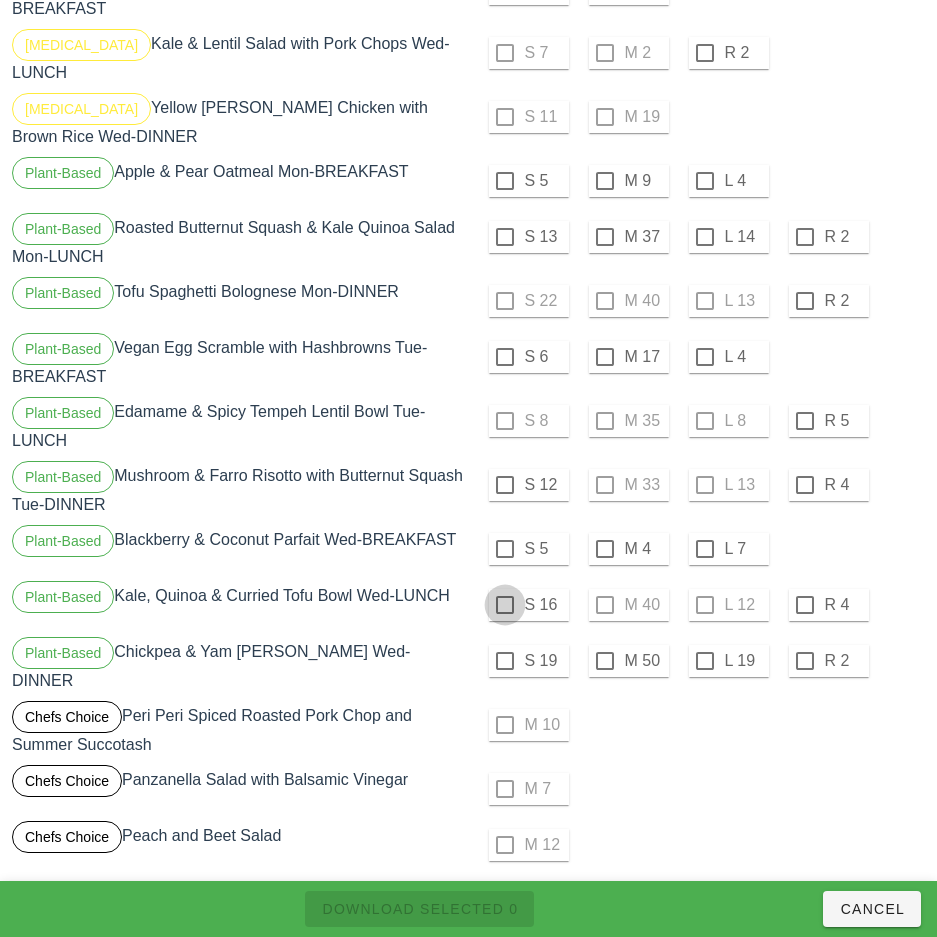 click at bounding box center (505, 485) 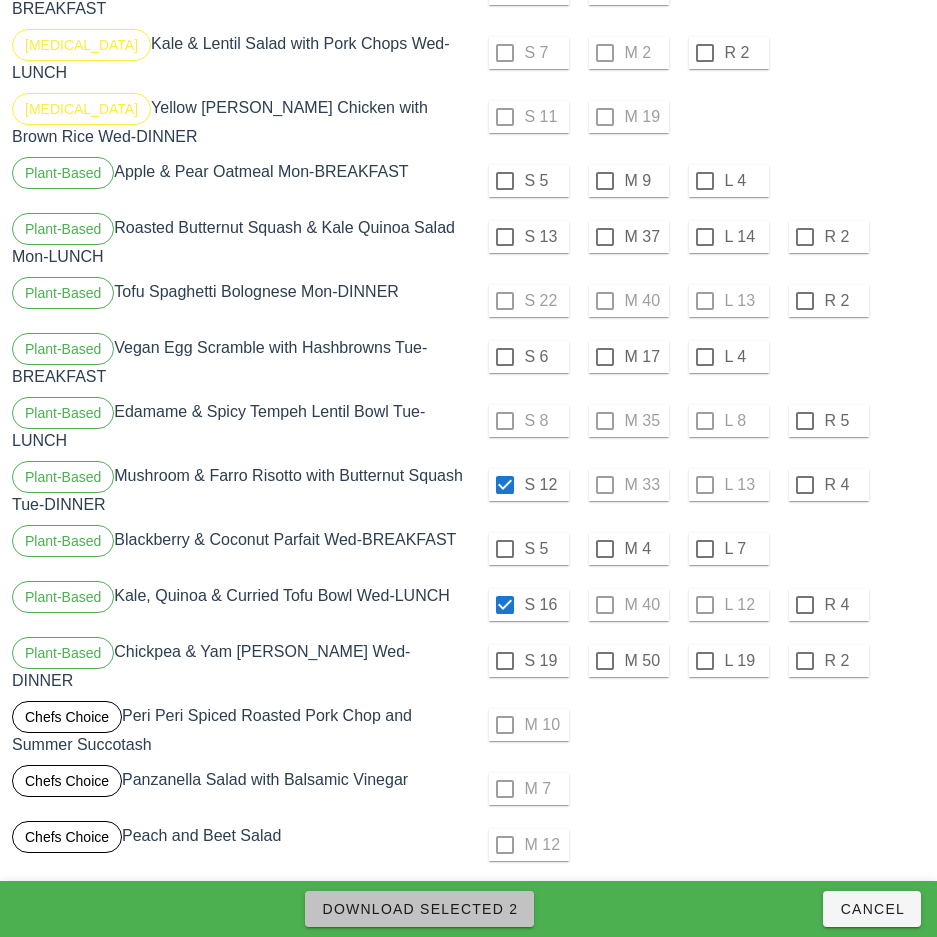 click on "Download Selected 2" at bounding box center (419, 909) 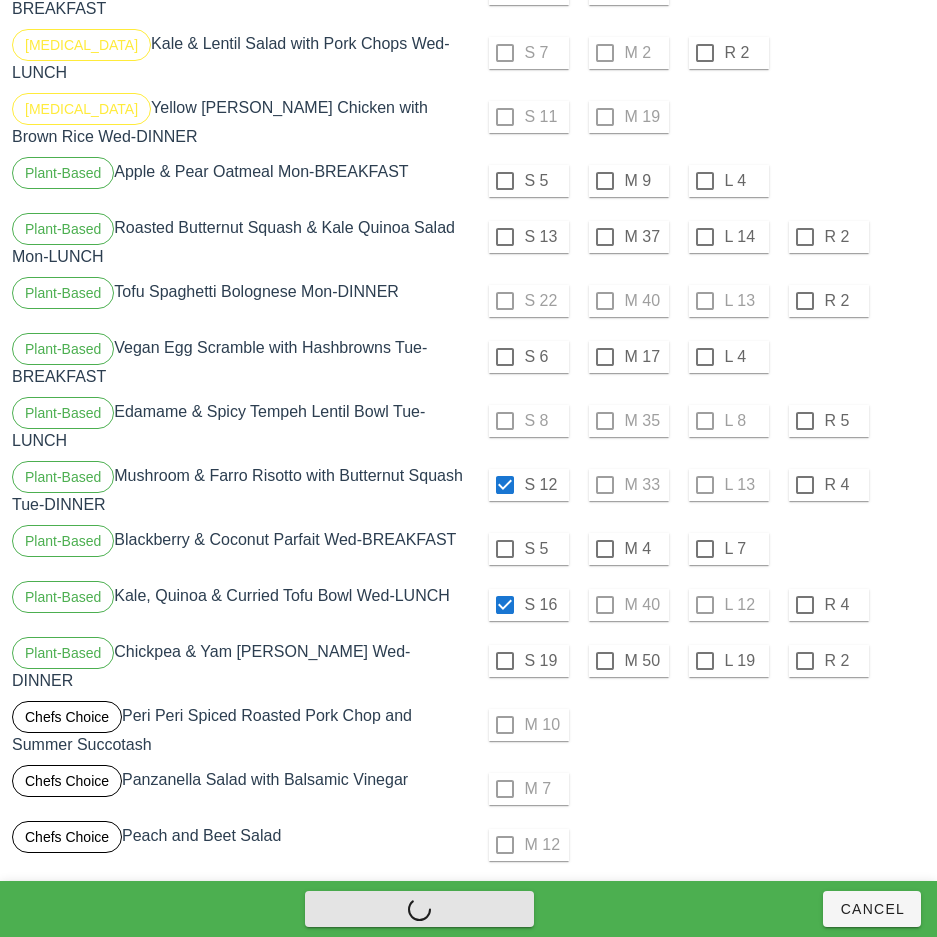 checkbox on "false" 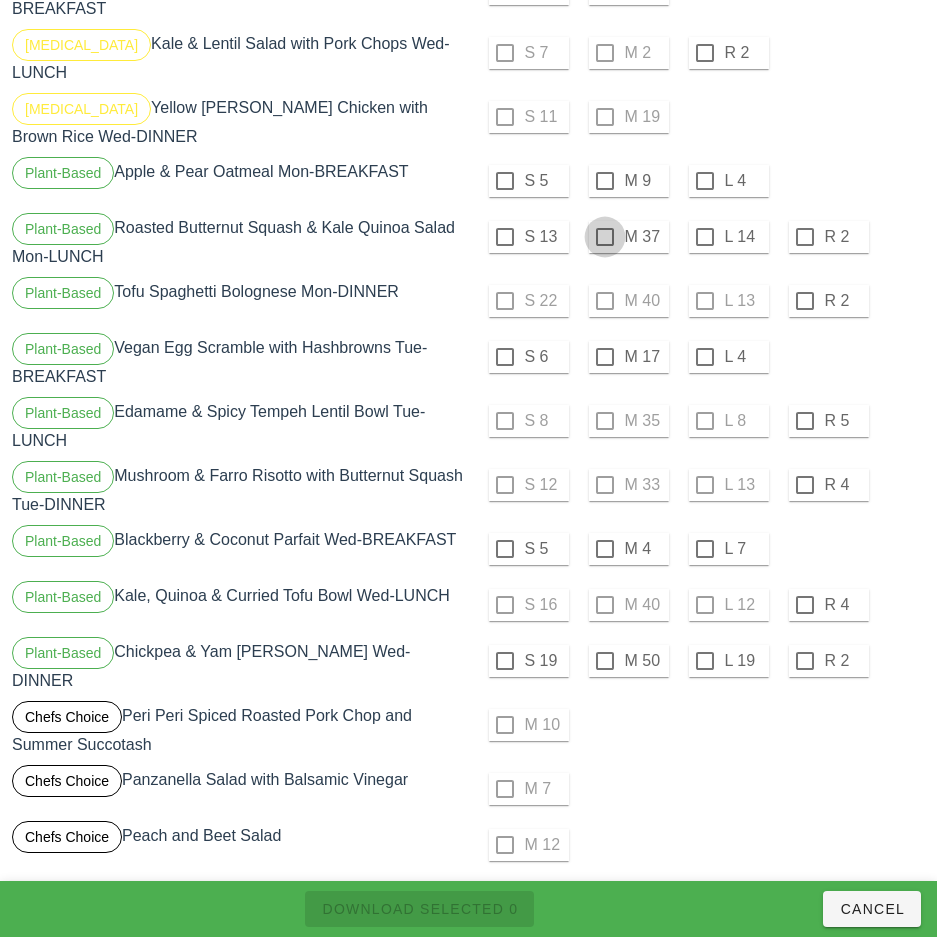 click at bounding box center (605, 237) 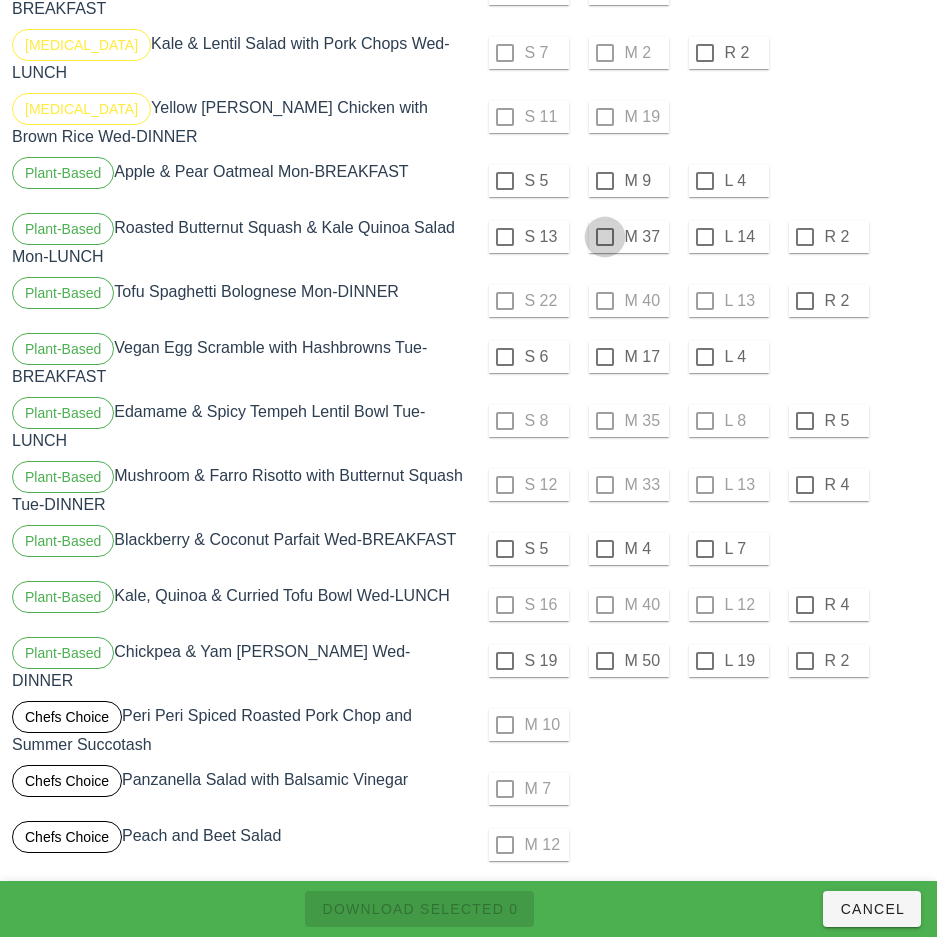checkbox on "true" 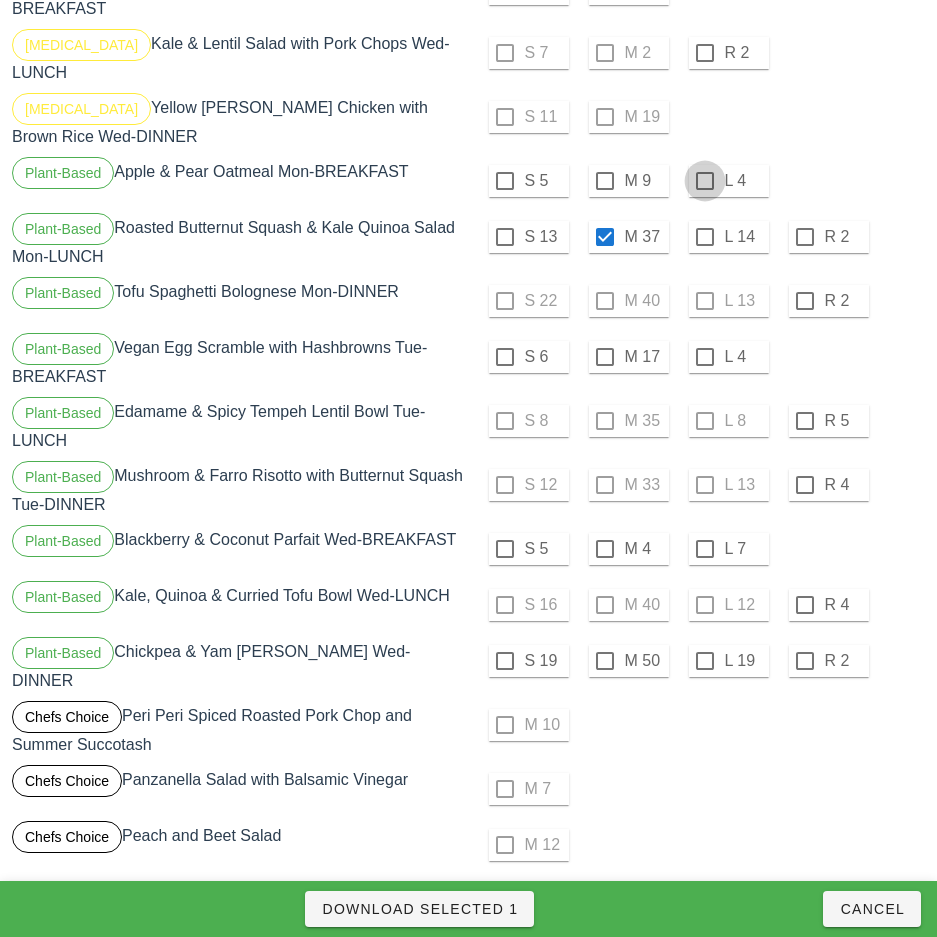 click at bounding box center (705, 181) 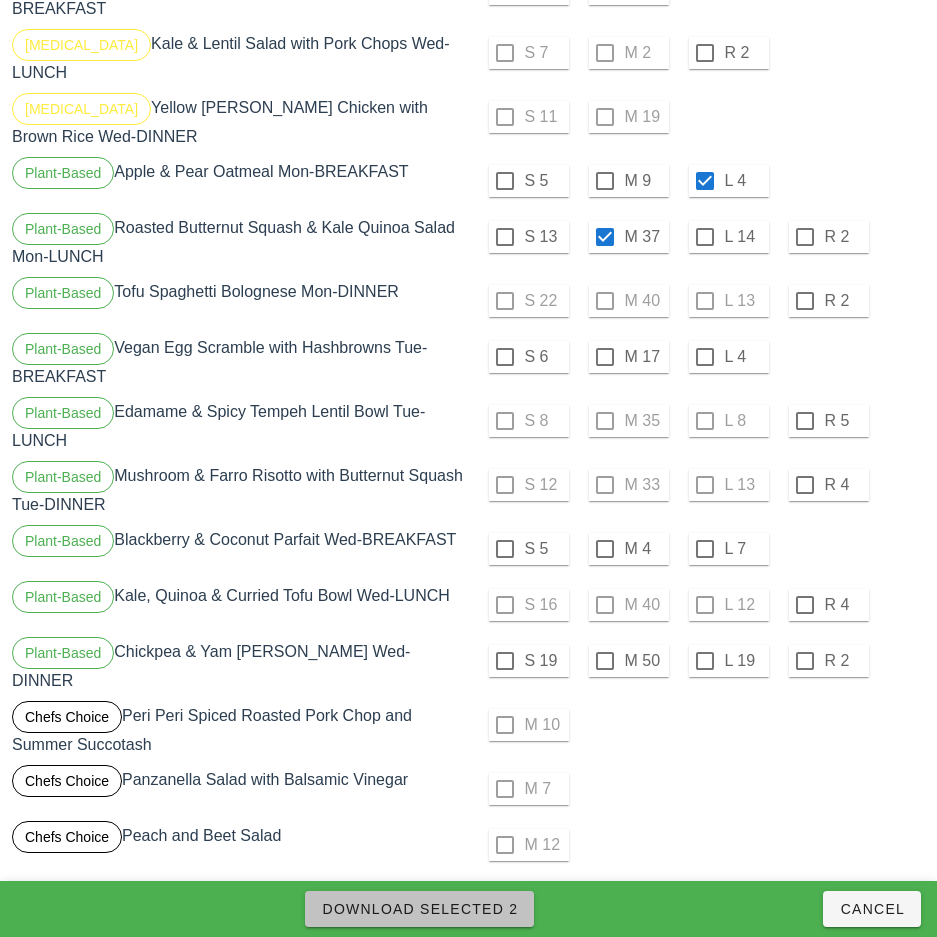 click on "Download Selected 2" at bounding box center [419, 909] 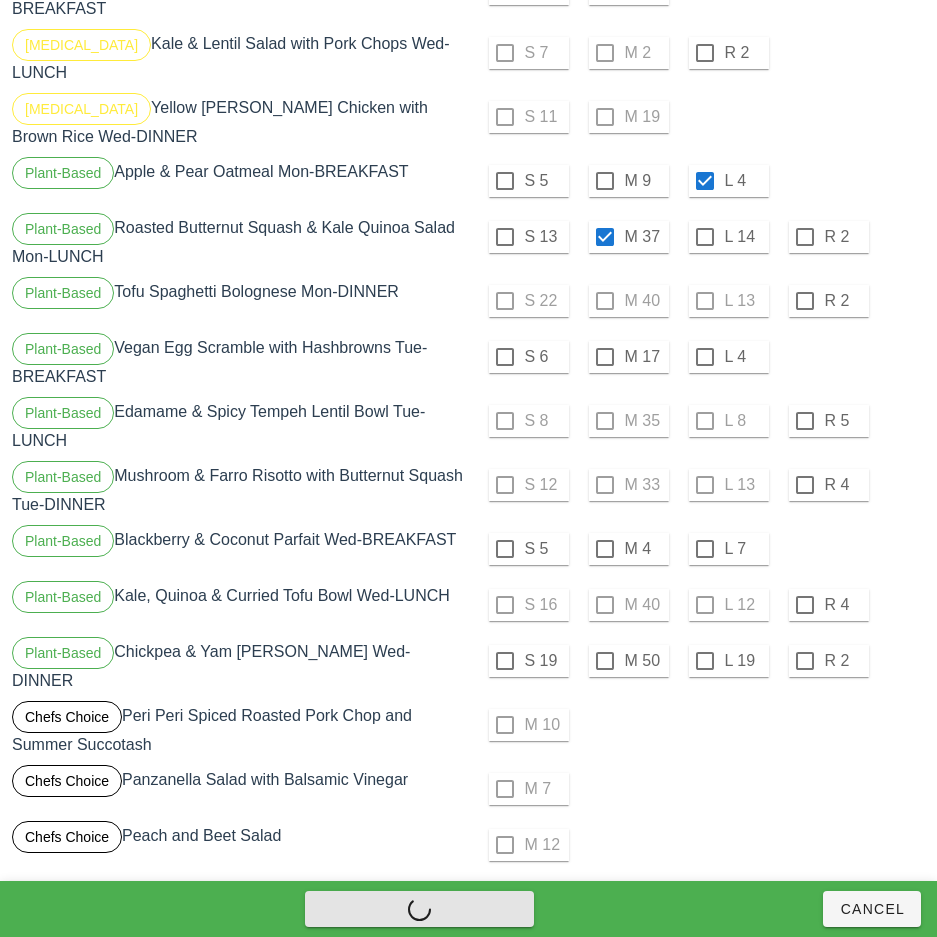 checkbox on "false" 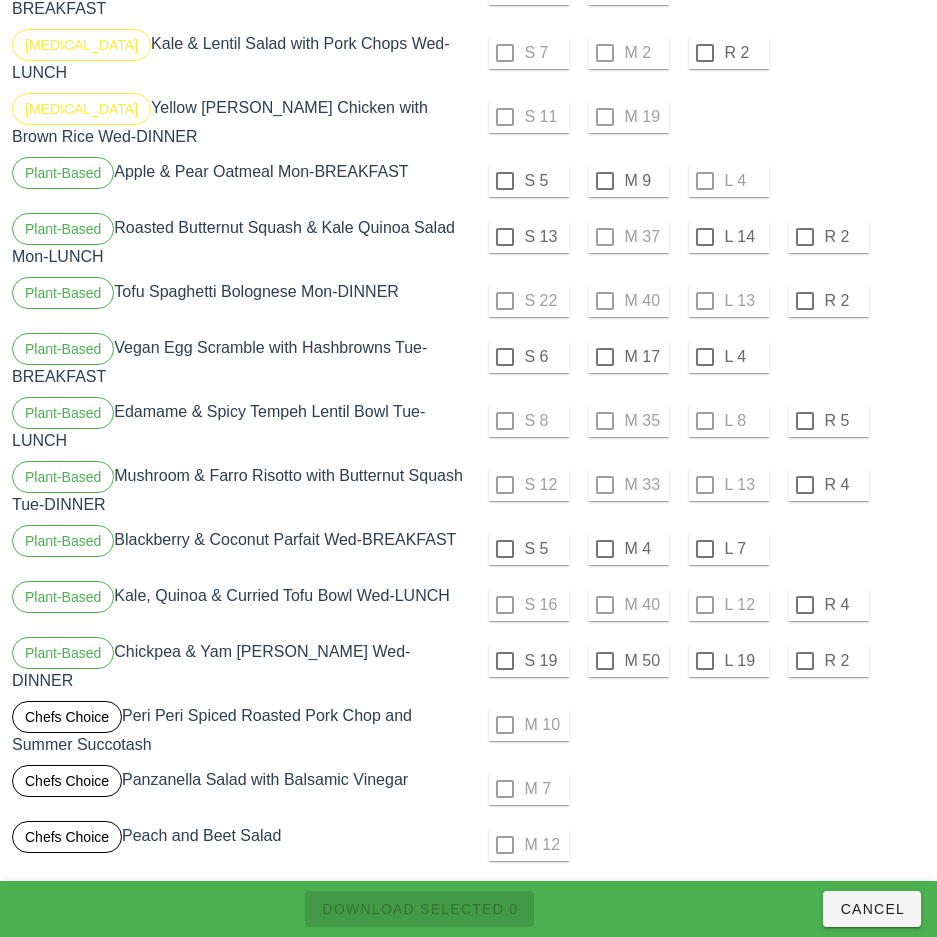 click on "M 7" at bounding box center [699, 789] 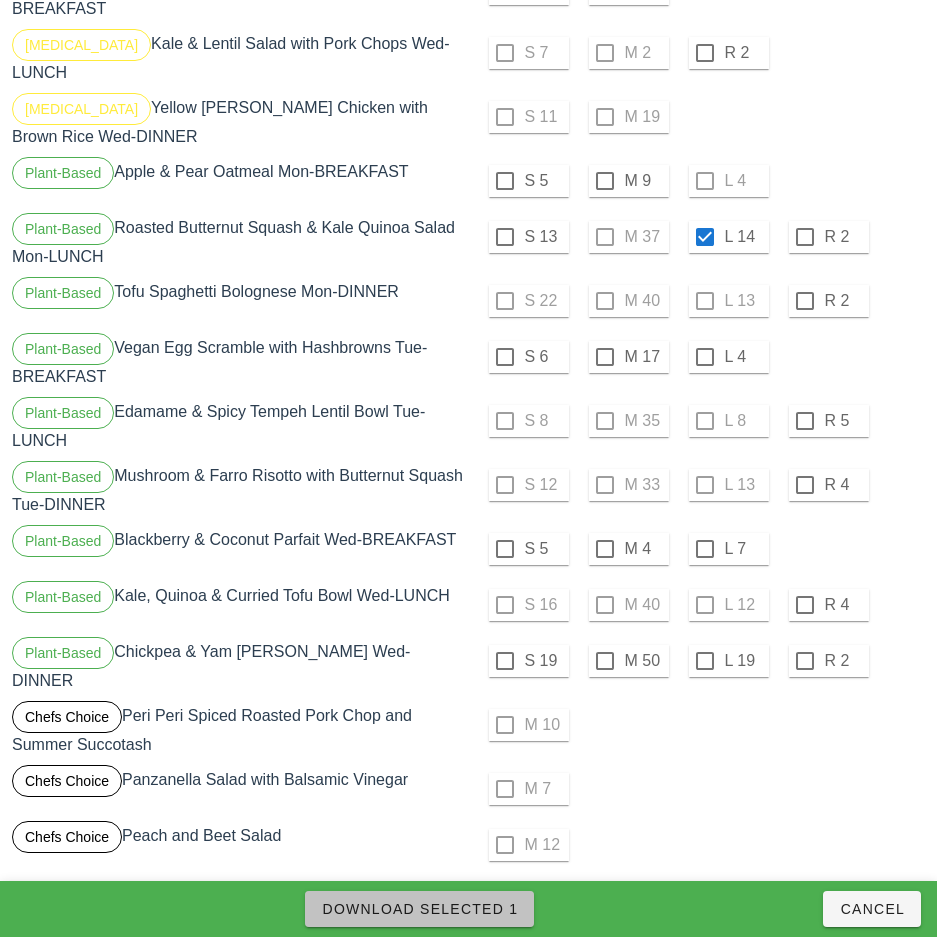 click on "Download Selected 1" at bounding box center [419, 909] 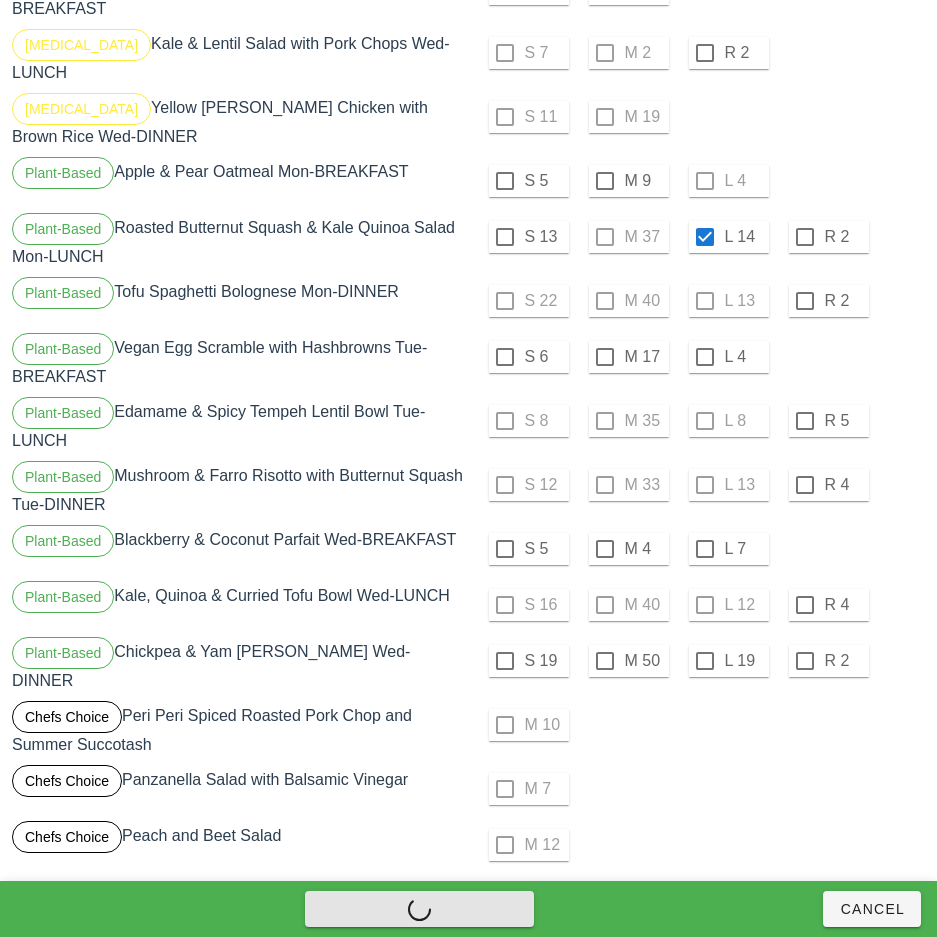 checkbox on "false" 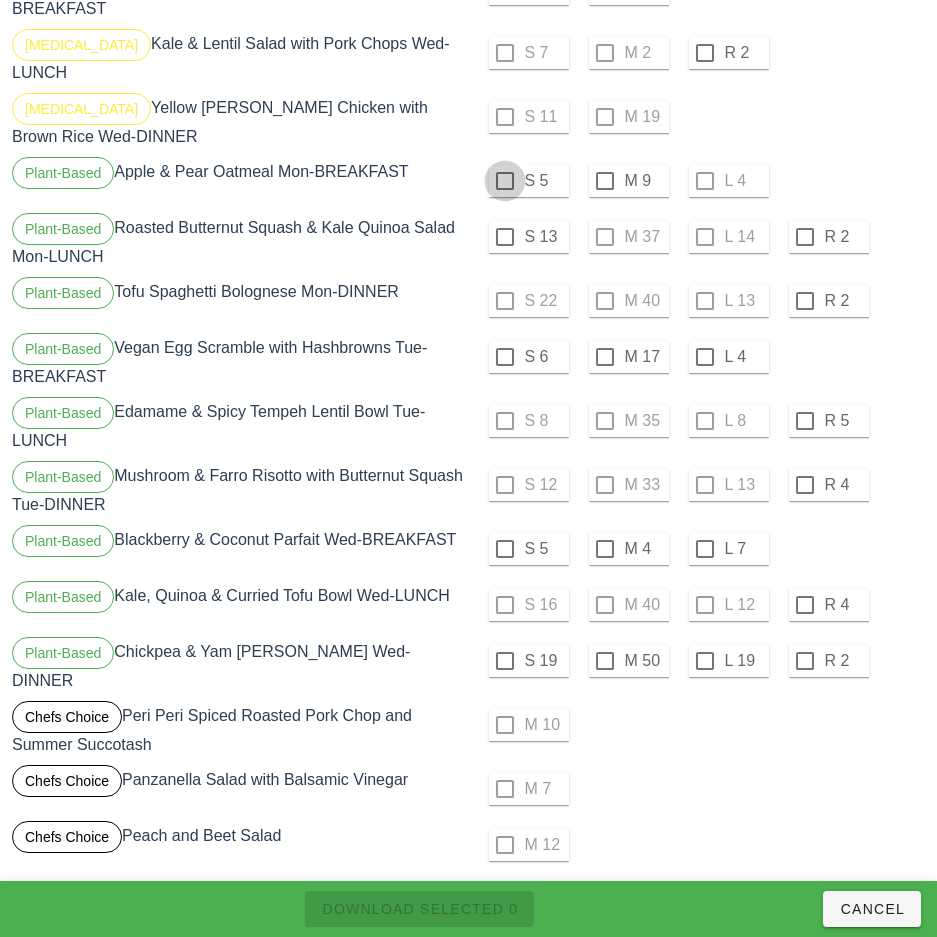 click at bounding box center [505, 237] 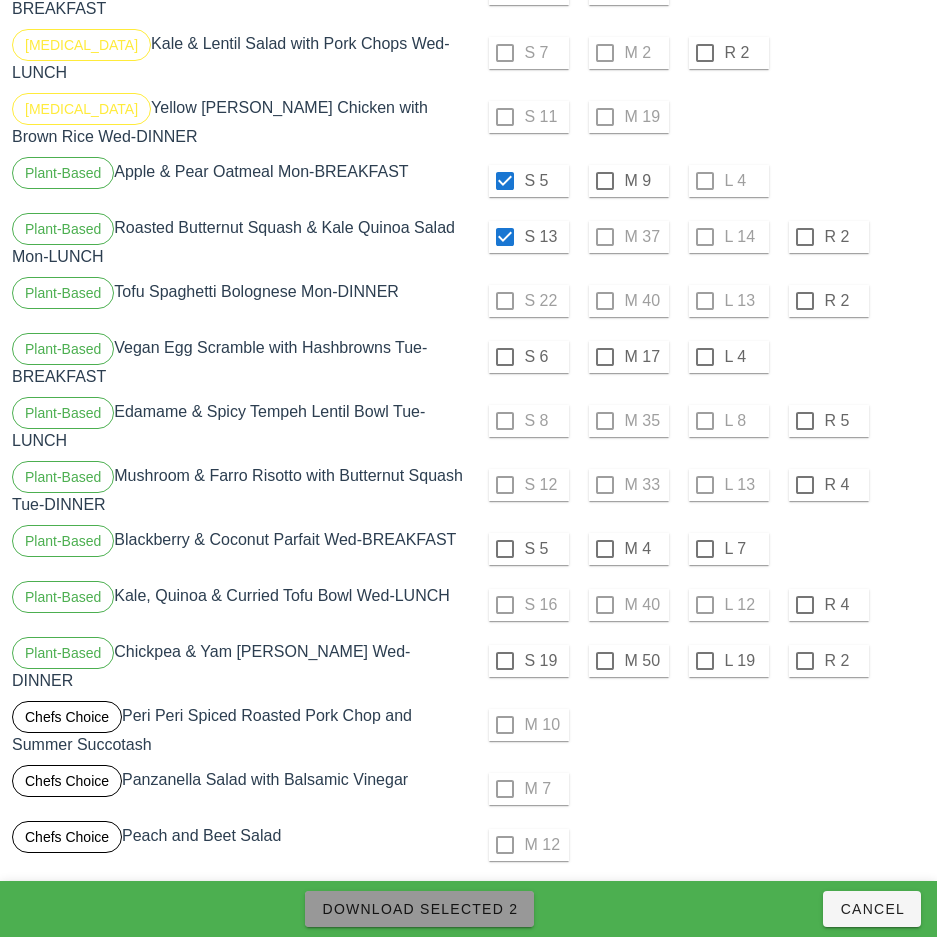 click on "Download Selected 2" at bounding box center (419, 909) 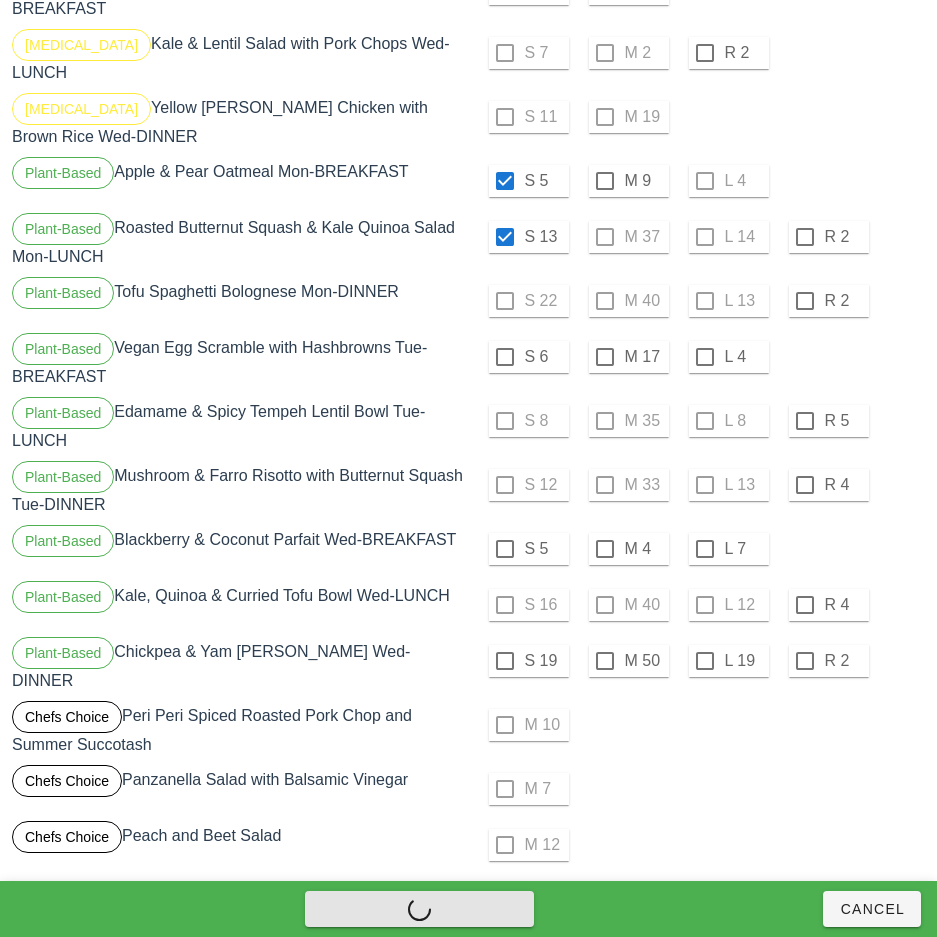 checkbox on "false" 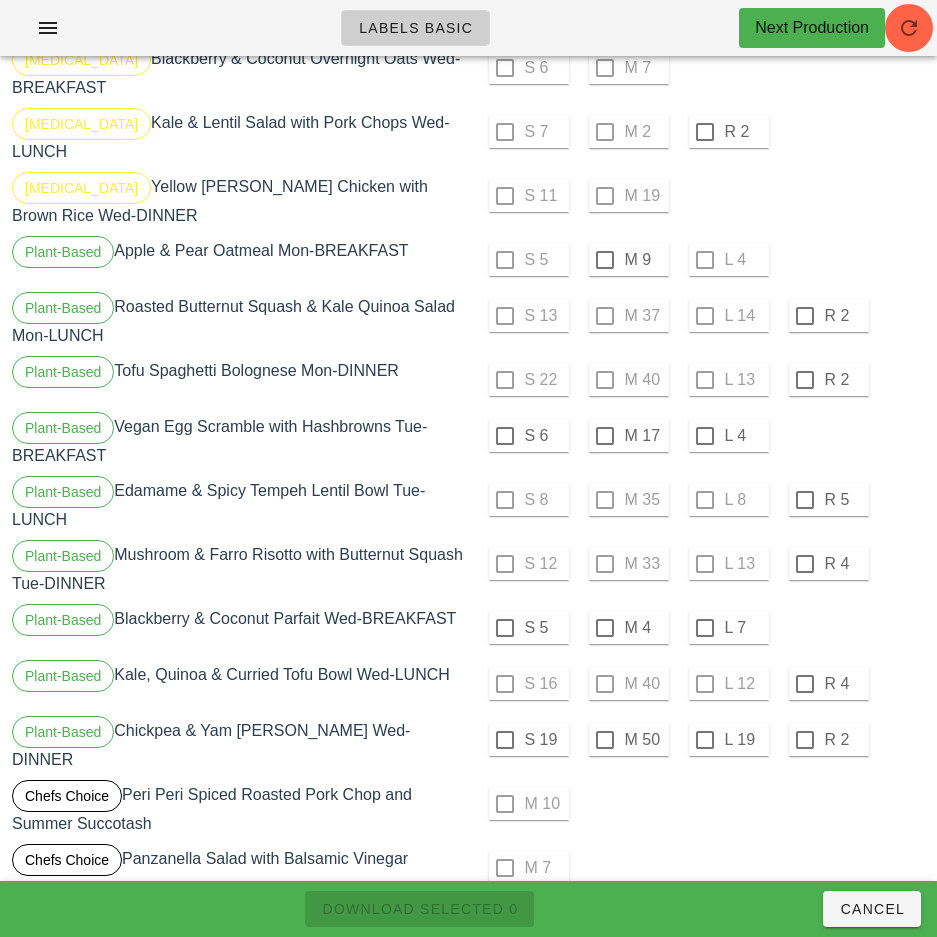 scroll, scrollTop: 3798, scrollLeft: 0, axis: vertical 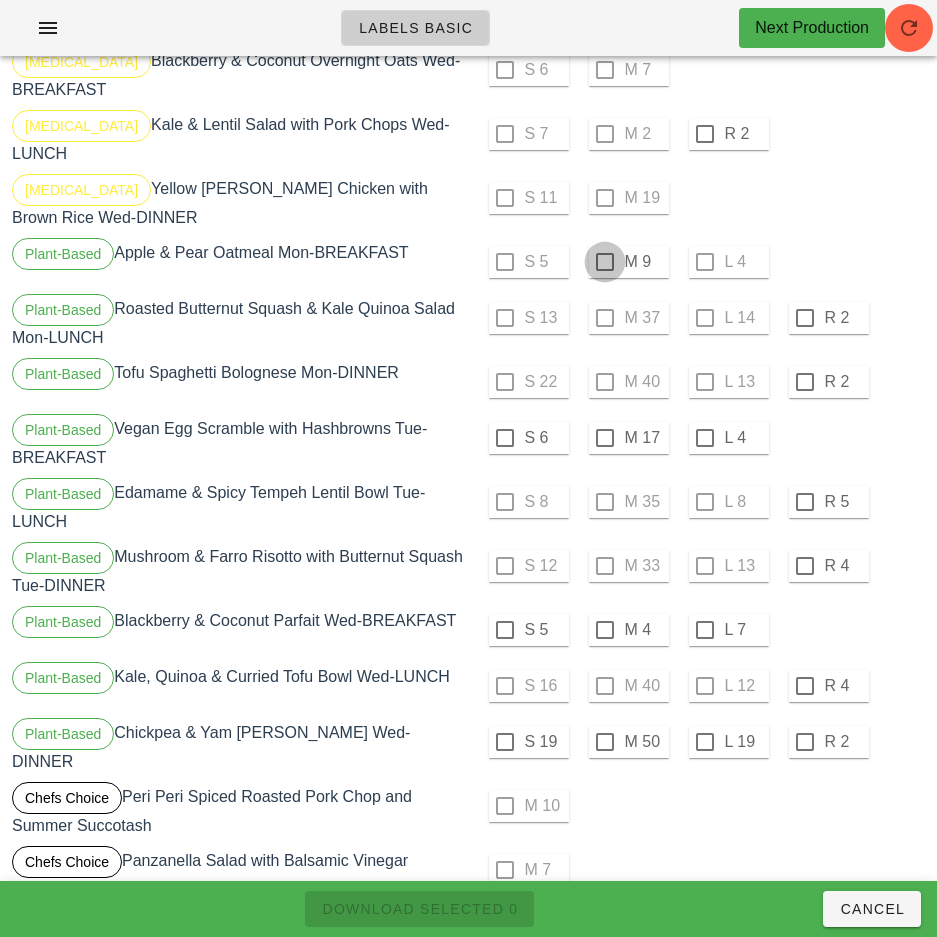 click at bounding box center [605, 262] 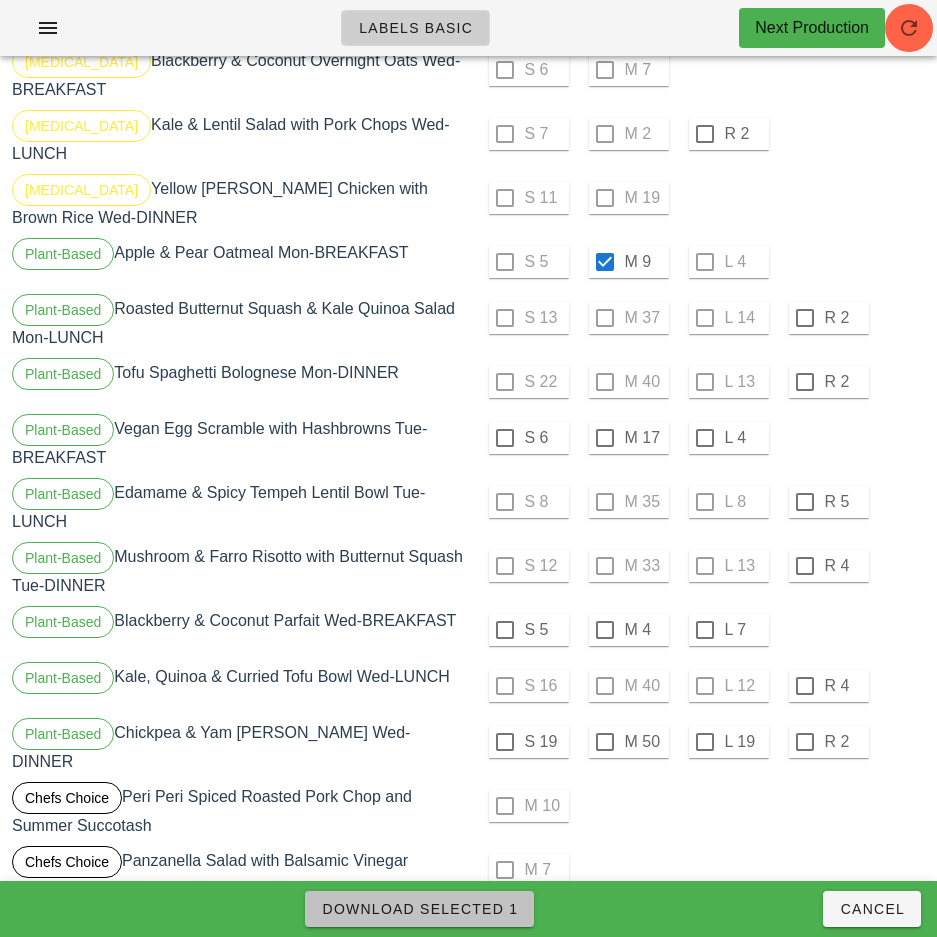 click on "Download Selected 1" at bounding box center [419, 909] 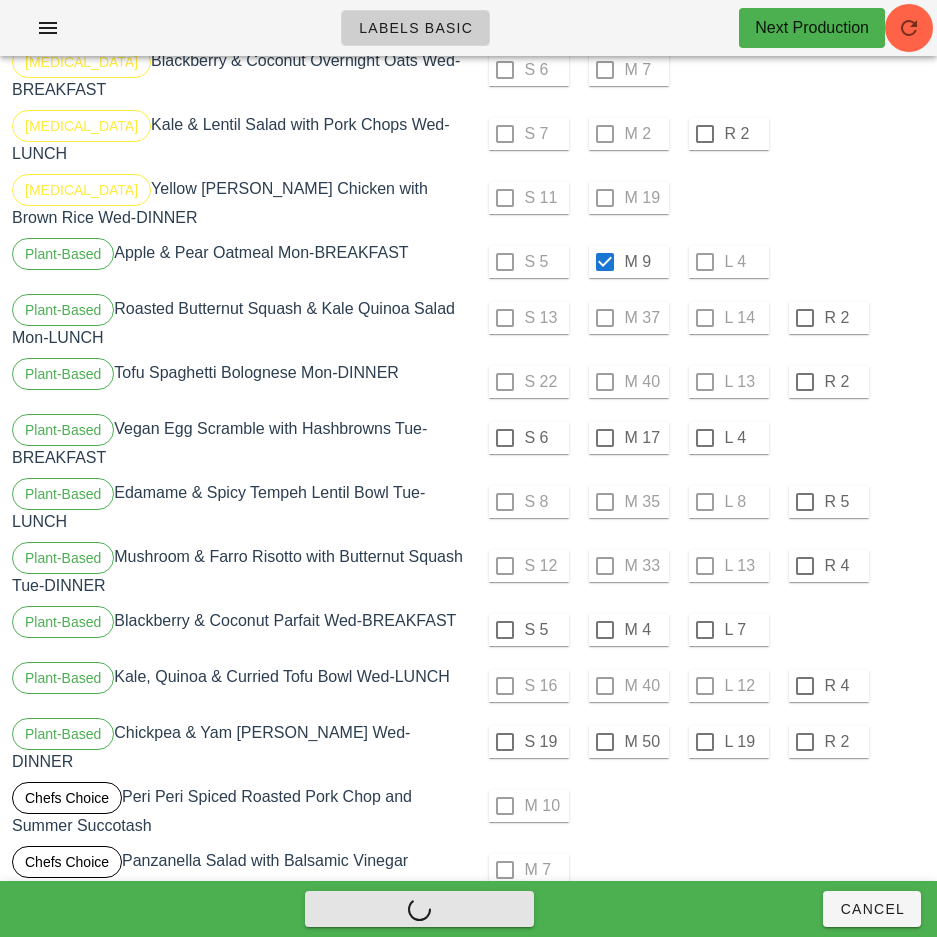 checkbox on "false" 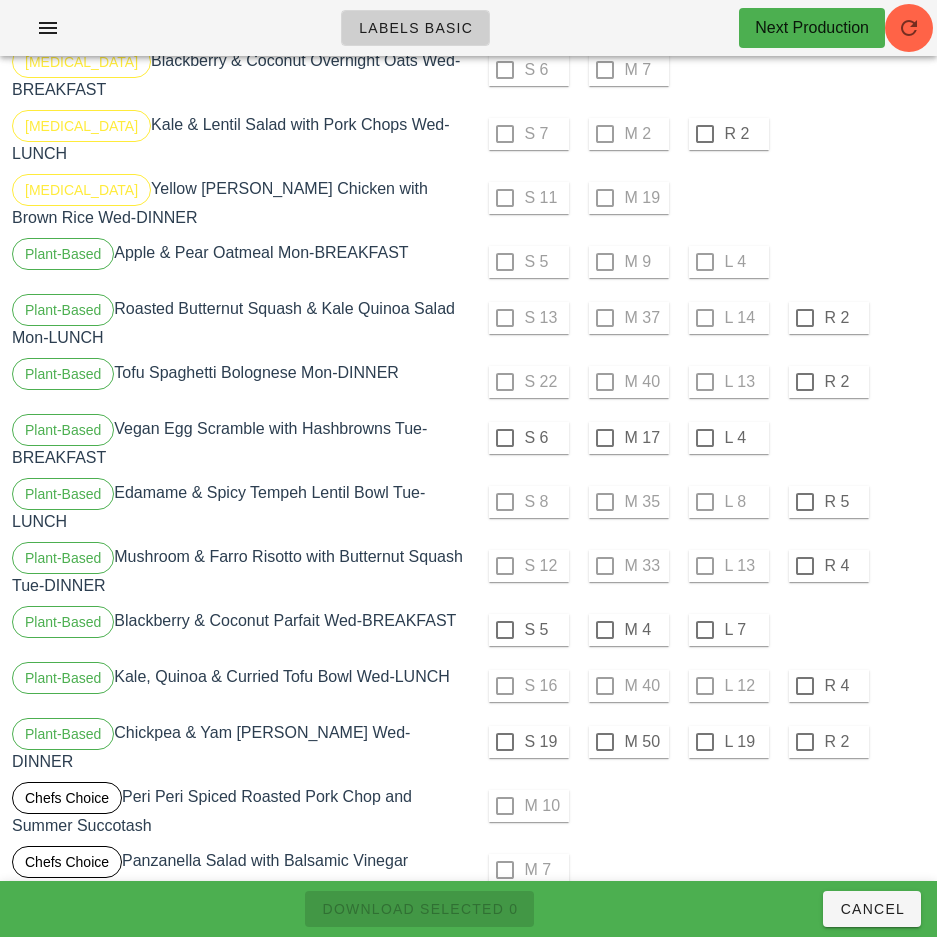 click at bounding box center (605, 742) 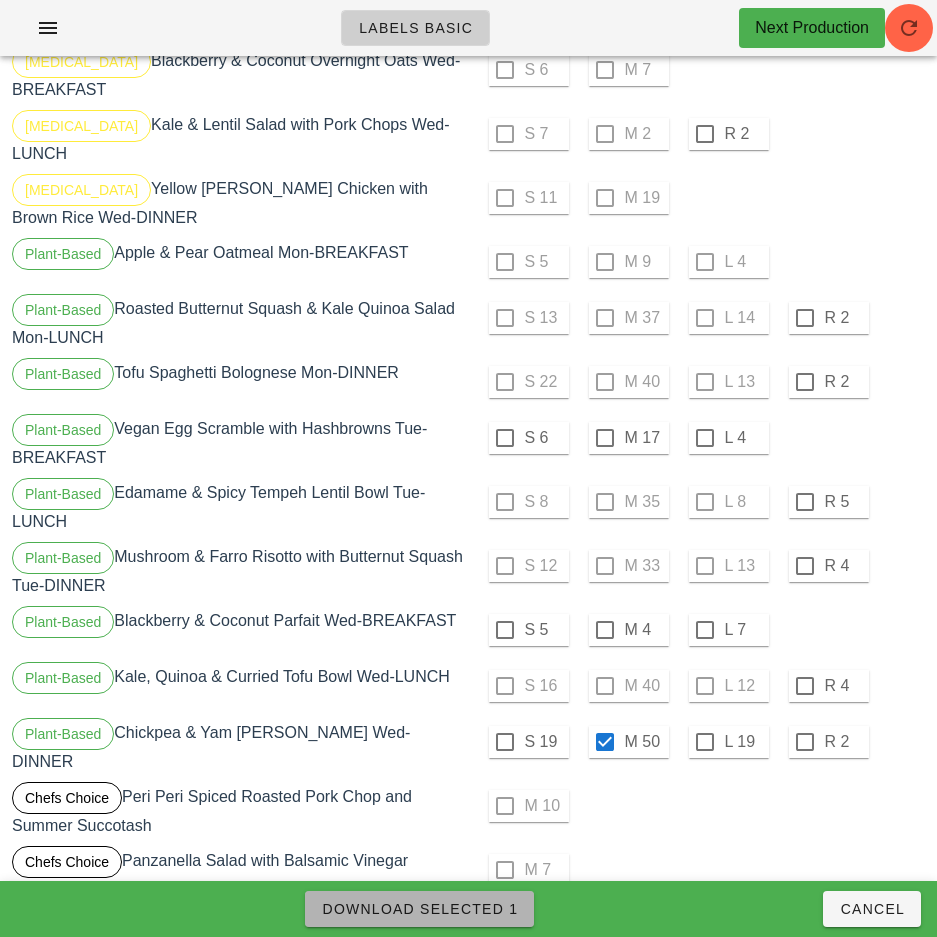 click on "Download Selected 1" at bounding box center [419, 909] 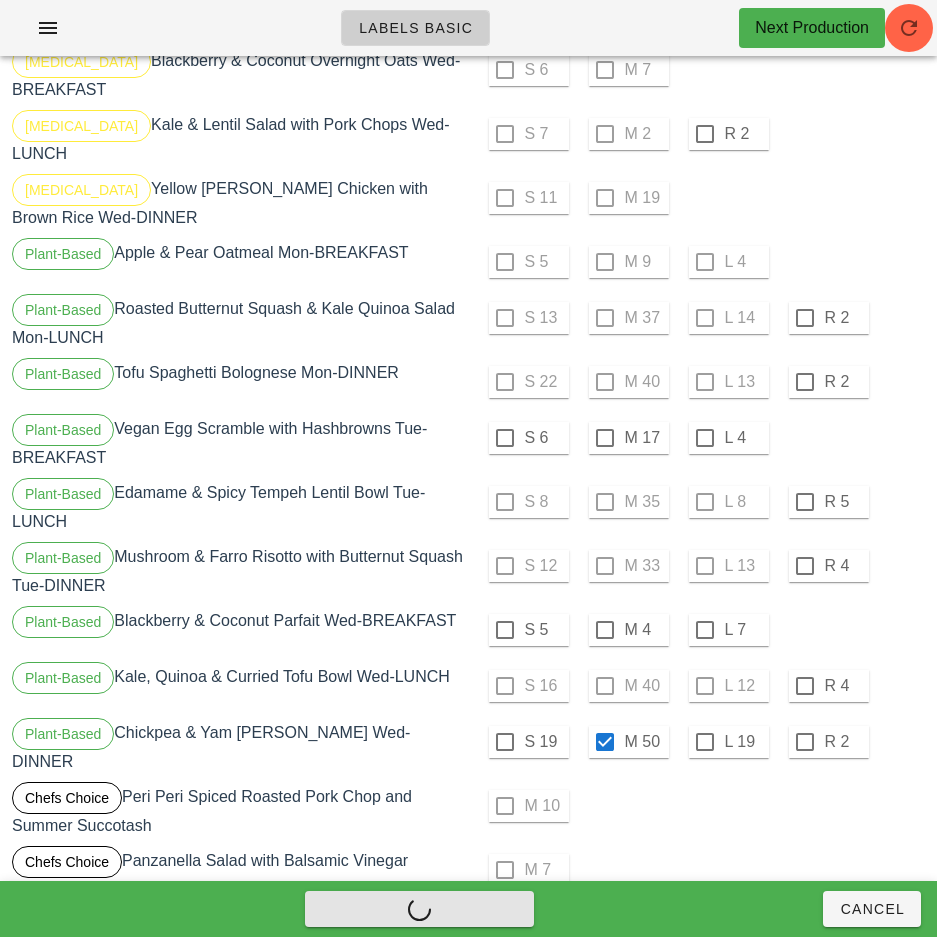 checkbox on "false" 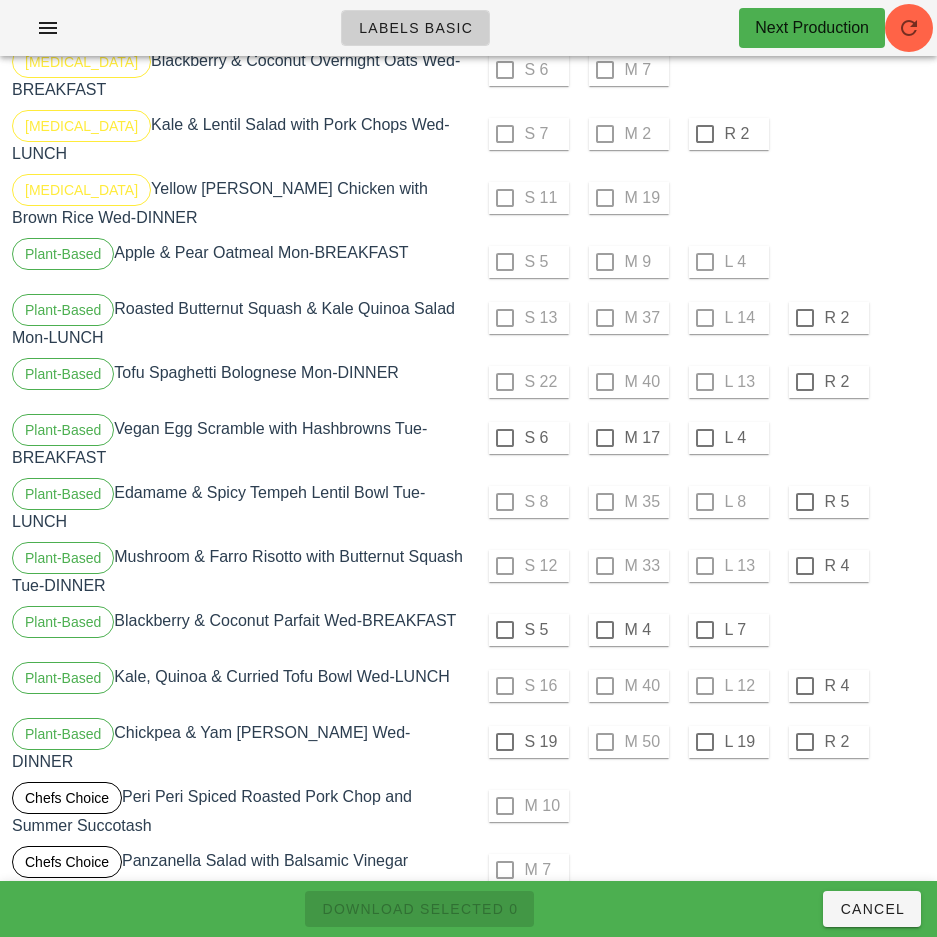 click at bounding box center (705, 742) 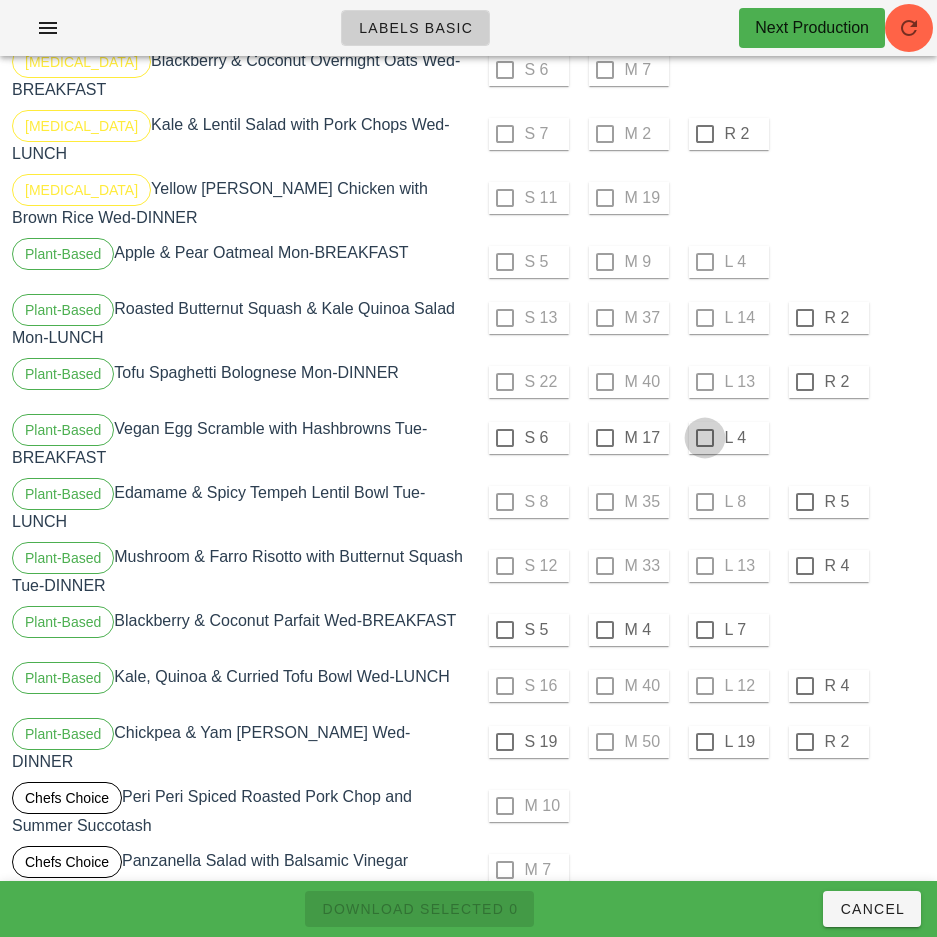 click at bounding box center [705, 630] 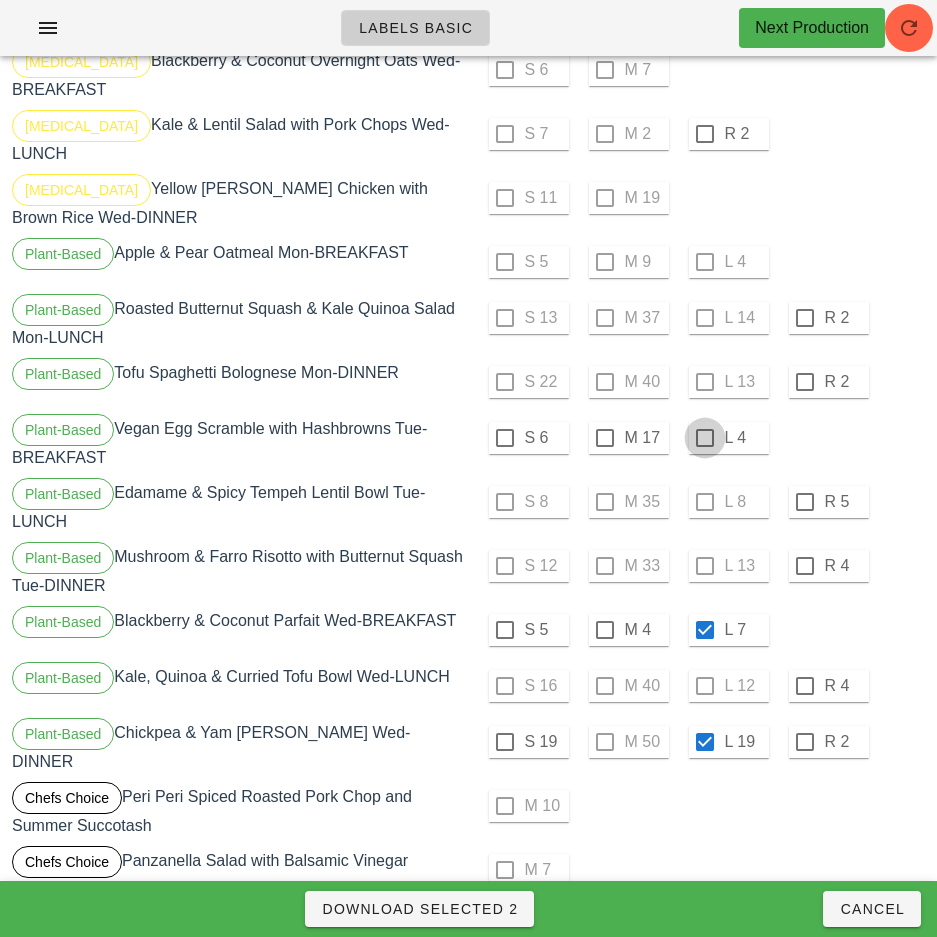 click at bounding box center (705, 438) 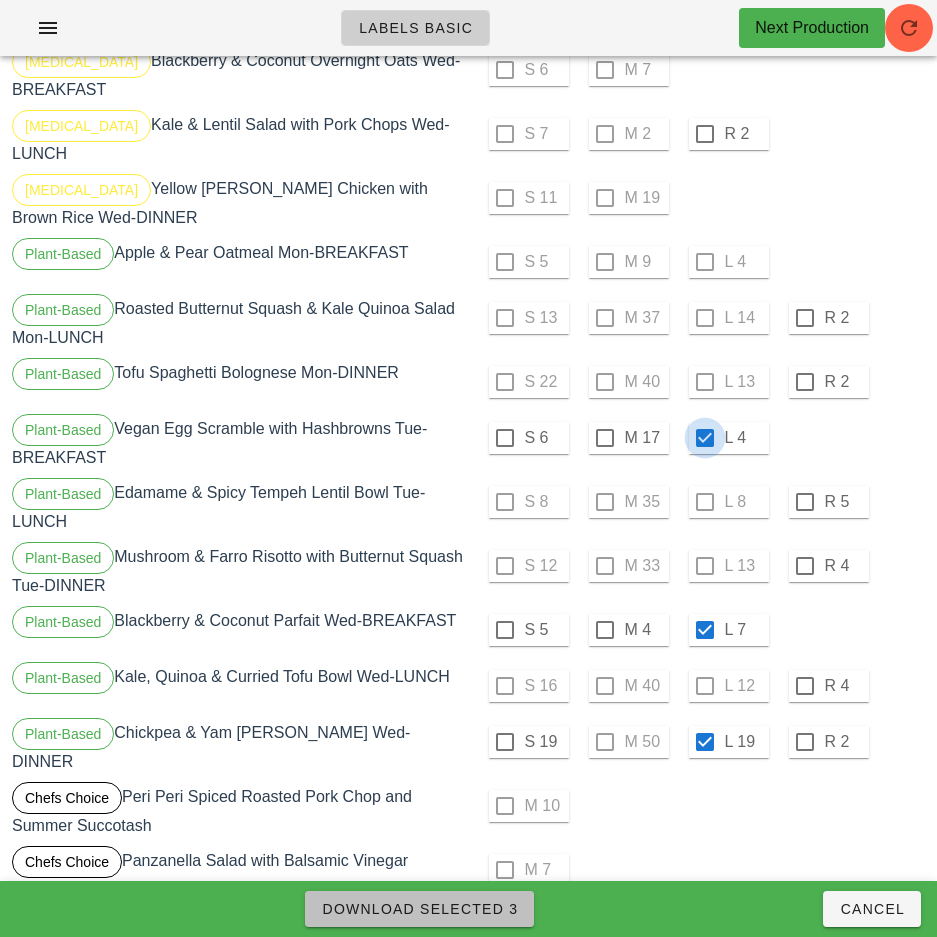 click on "Download Selected 3" at bounding box center (419, 909) 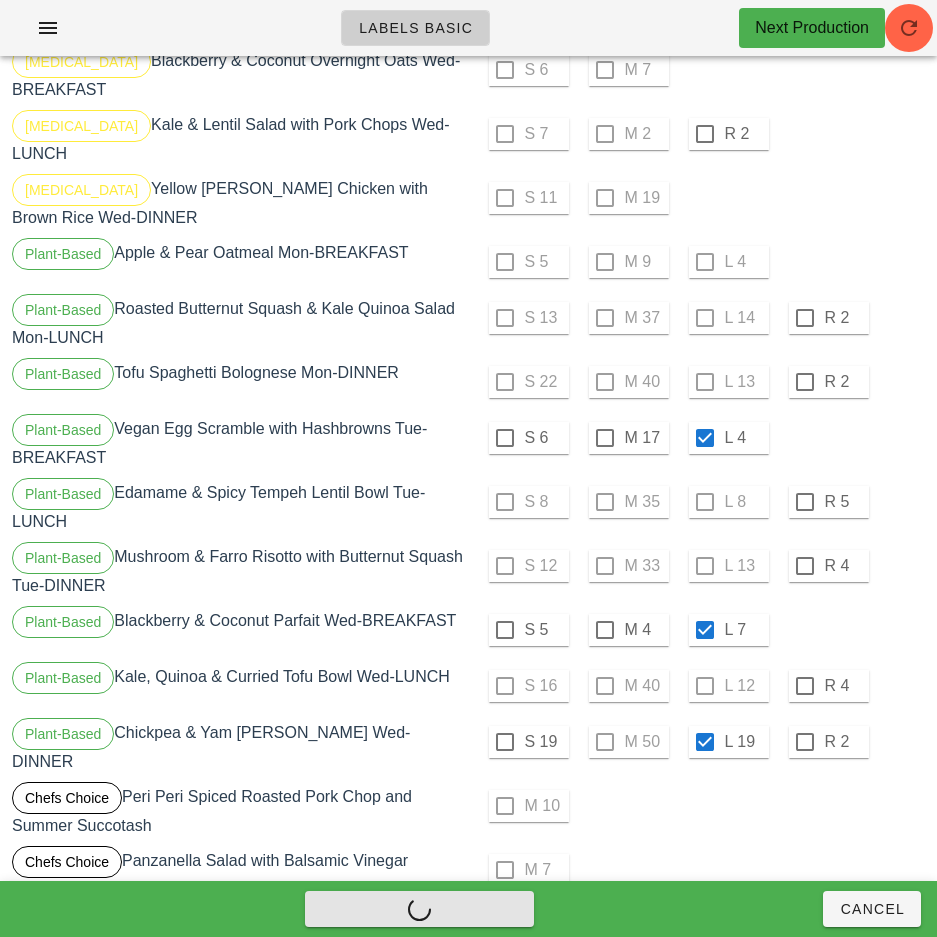 checkbox on "false" 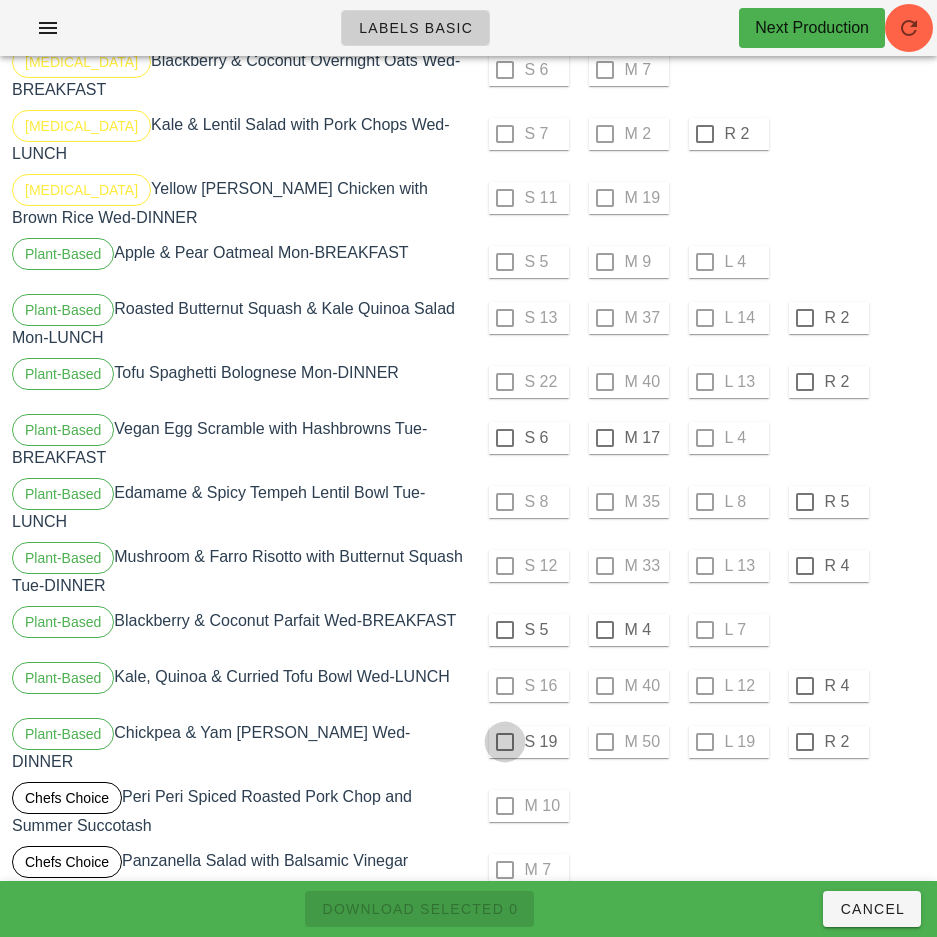 click at bounding box center (505, 742) 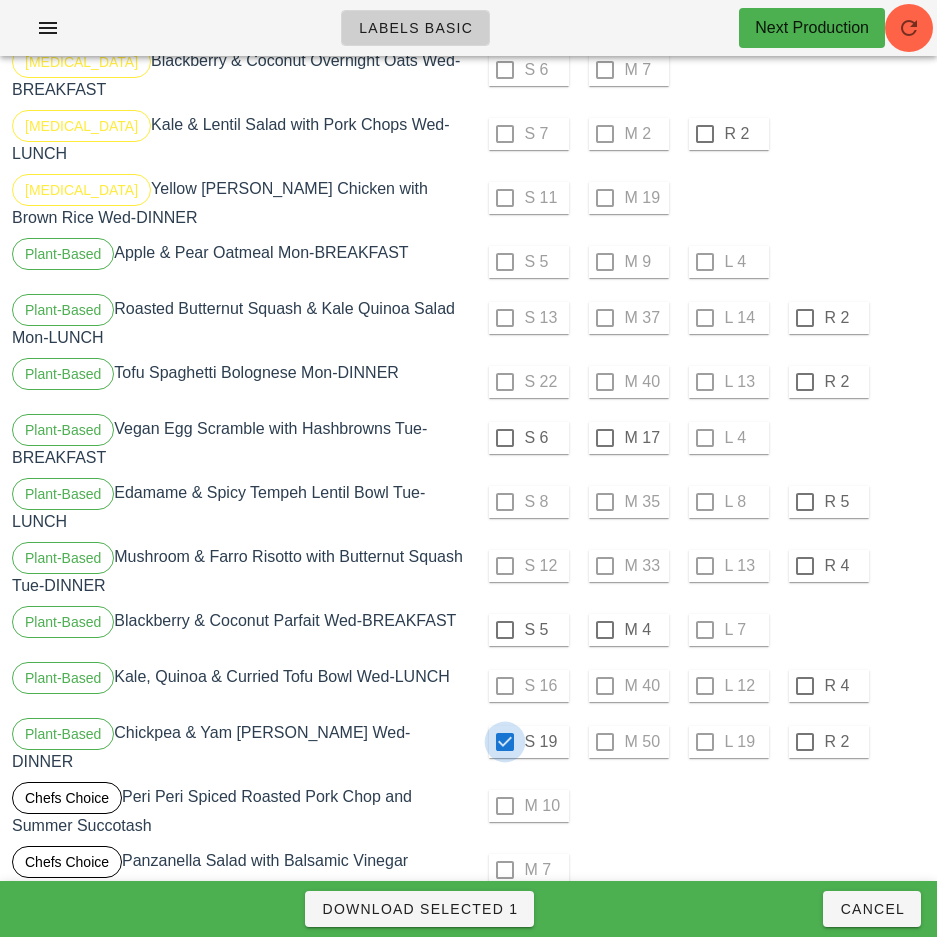 click on "Download Selected 1" at bounding box center (419, 909) 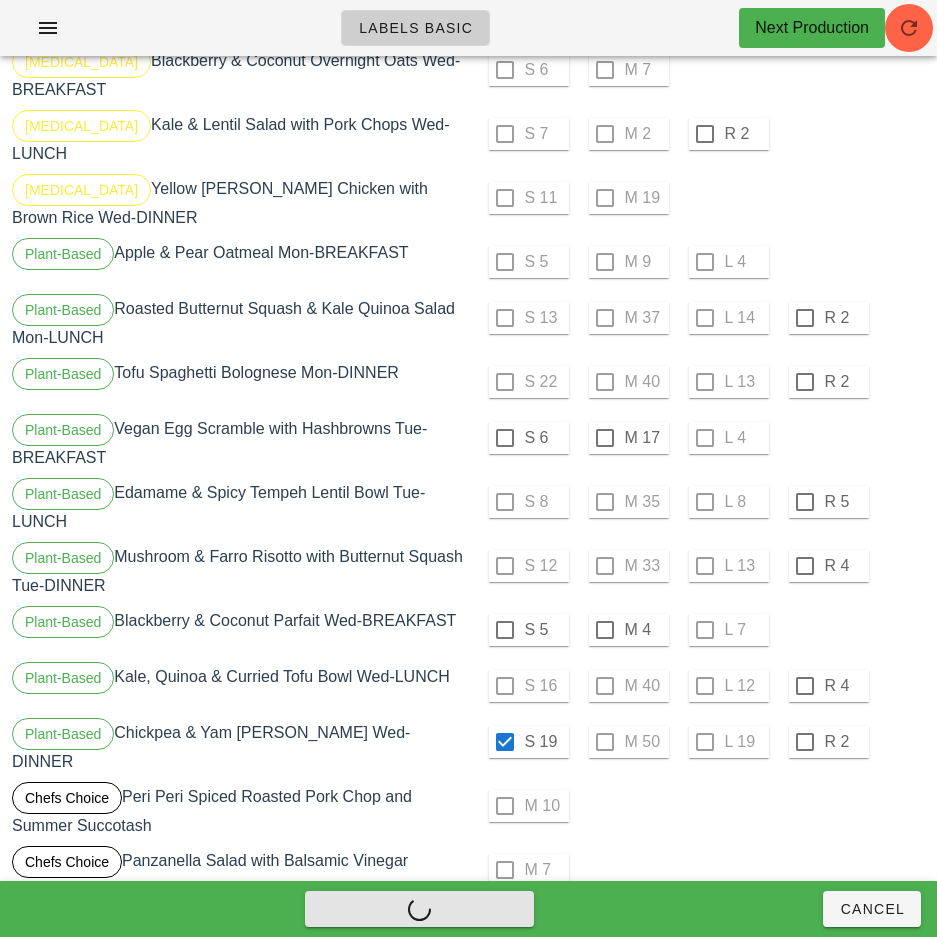 checkbox on "false" 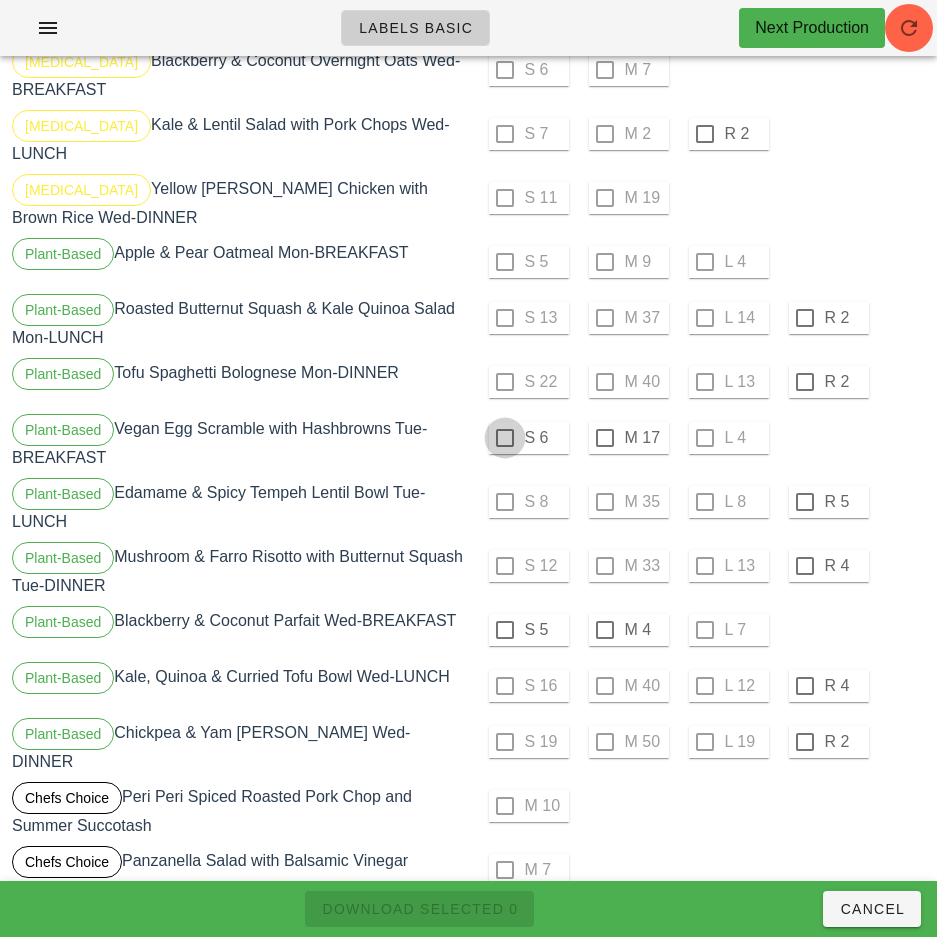 click at bounding box center [605, 630] 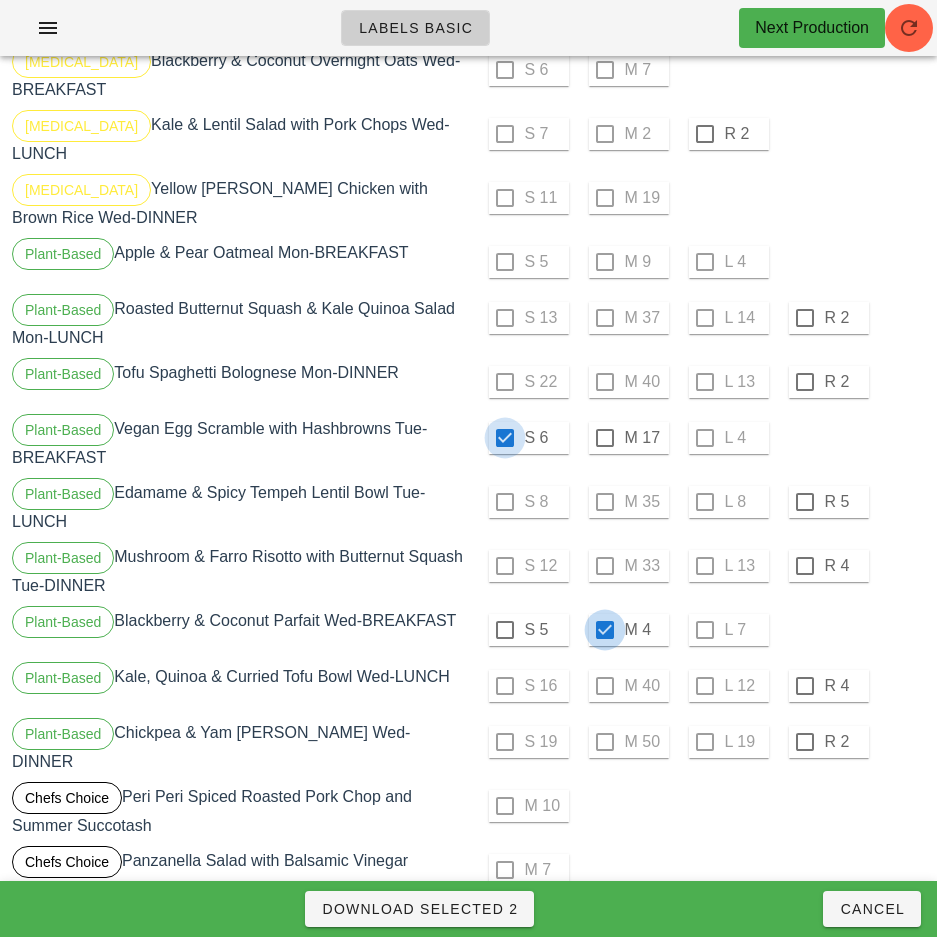 checkbox on "true" 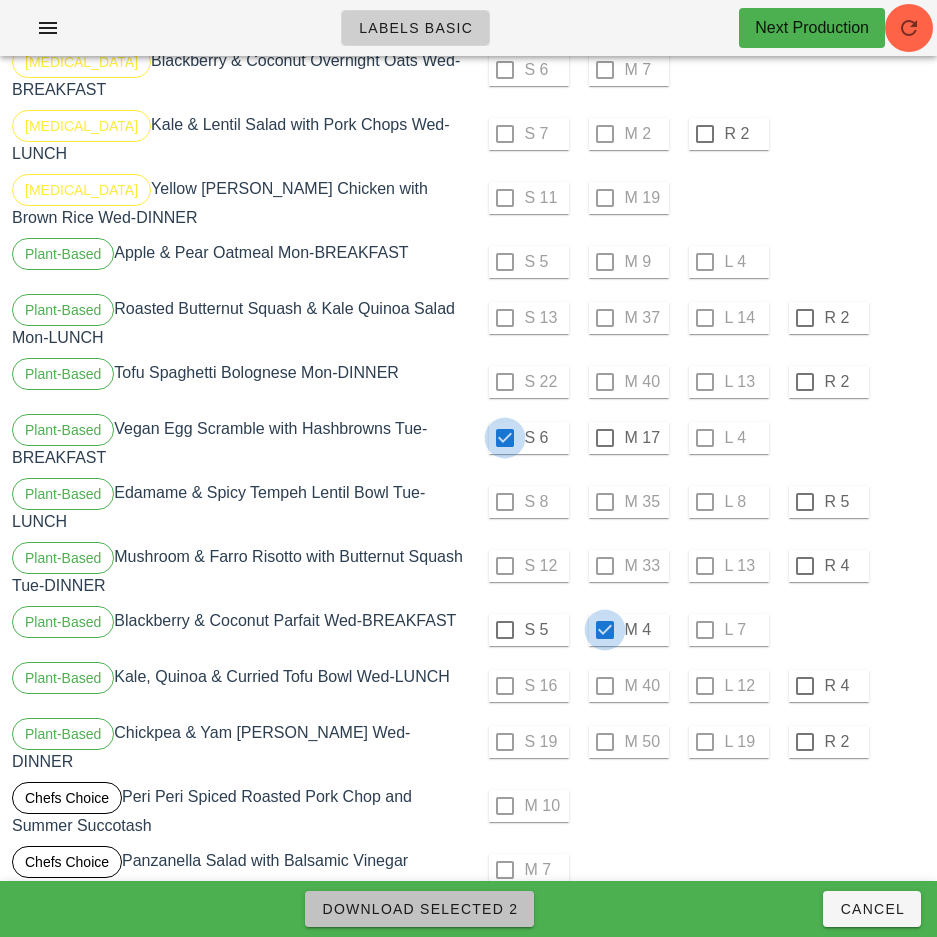 click on "Download Selected 2" at bounding box center [419, 909] 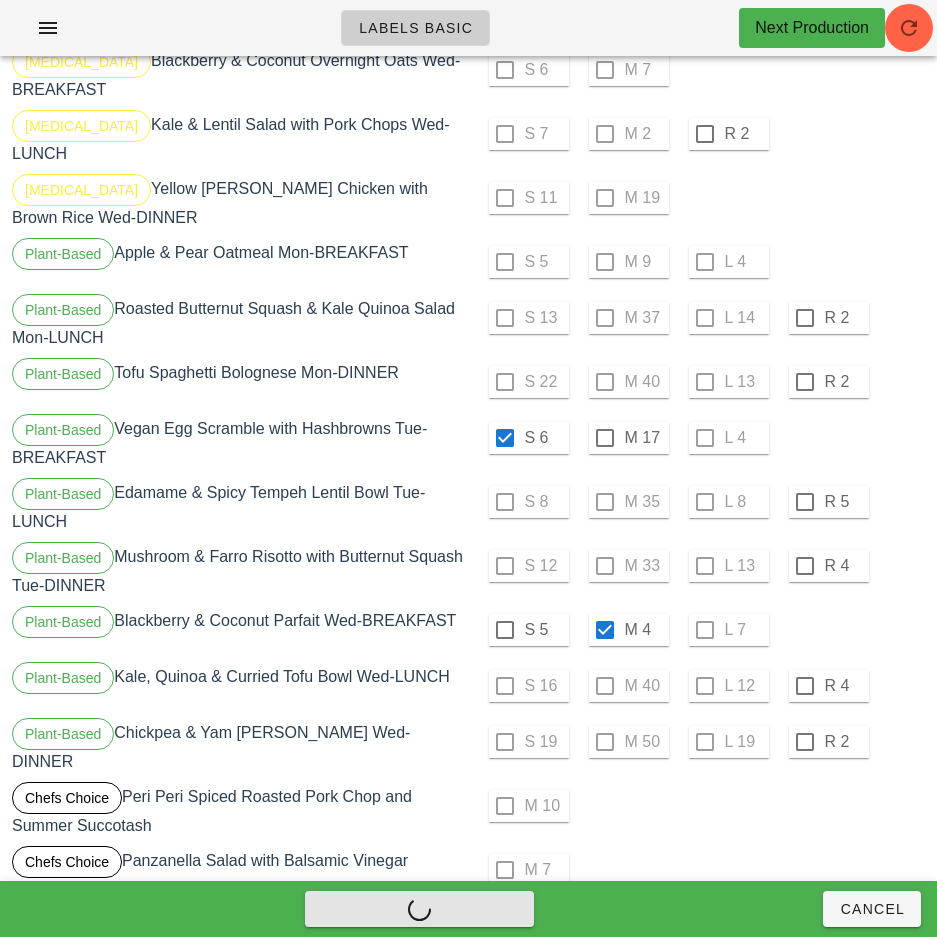 checkbox on "false" 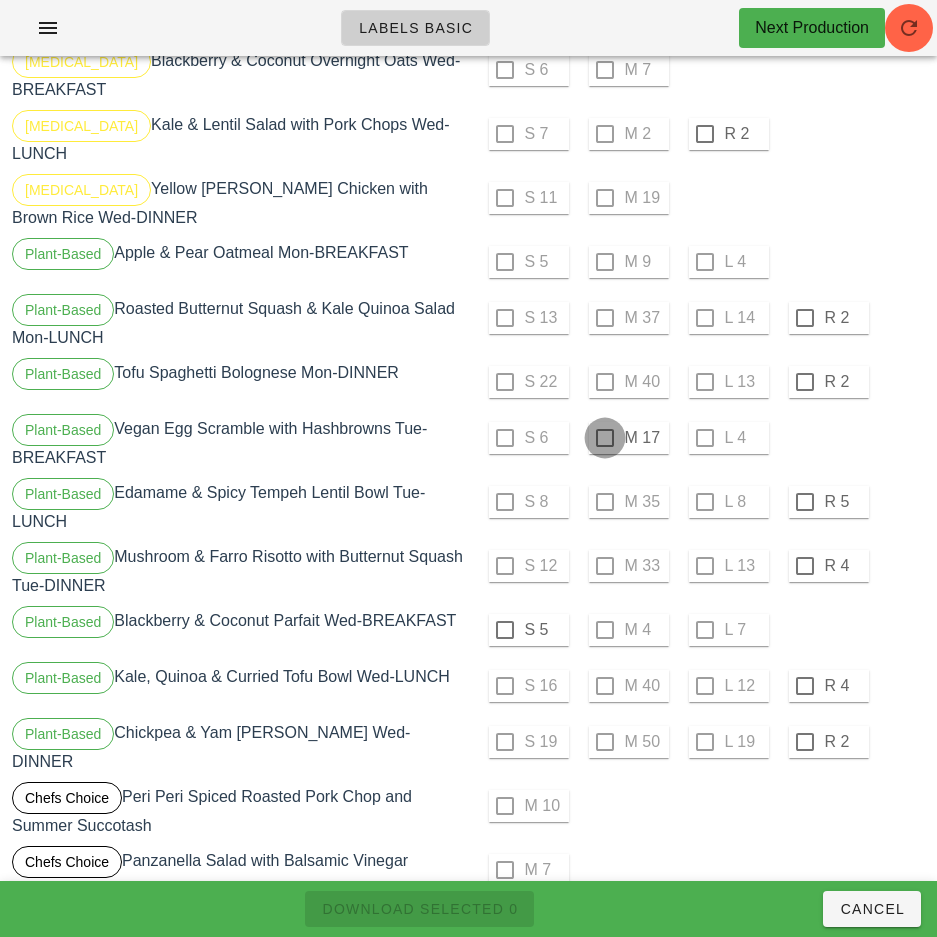 click at bounding box center [605, 438] 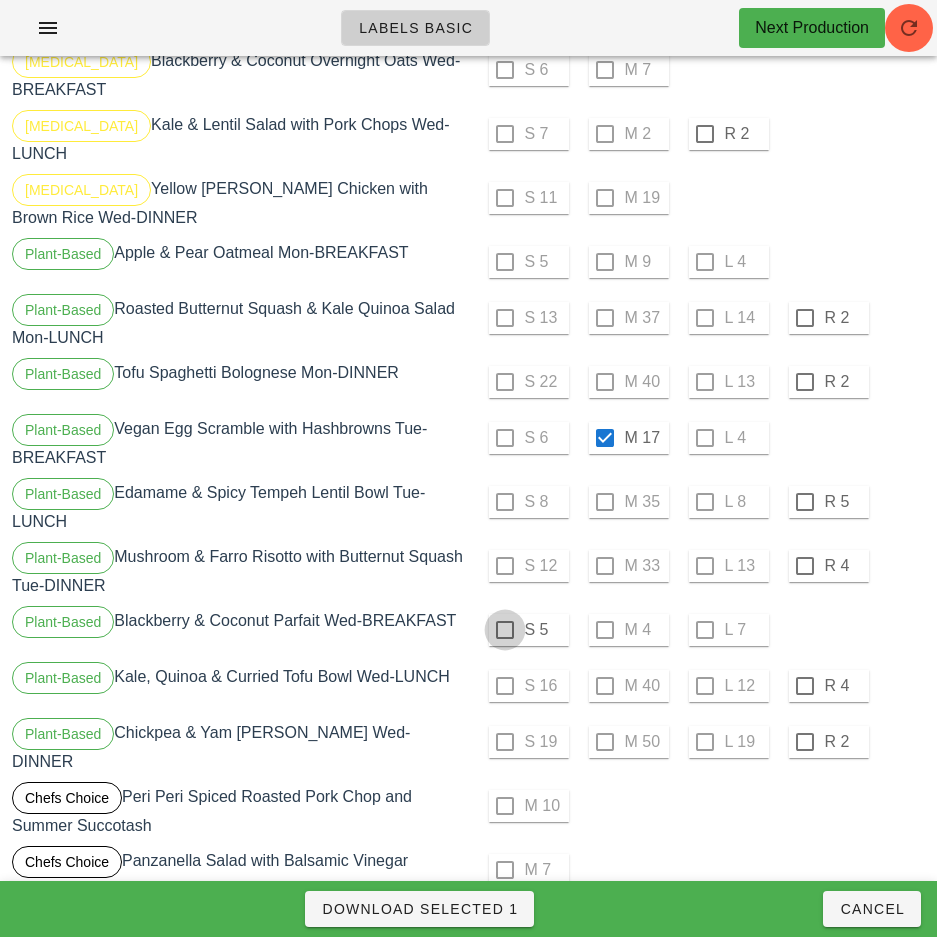 click at bounding box center (505, 630) 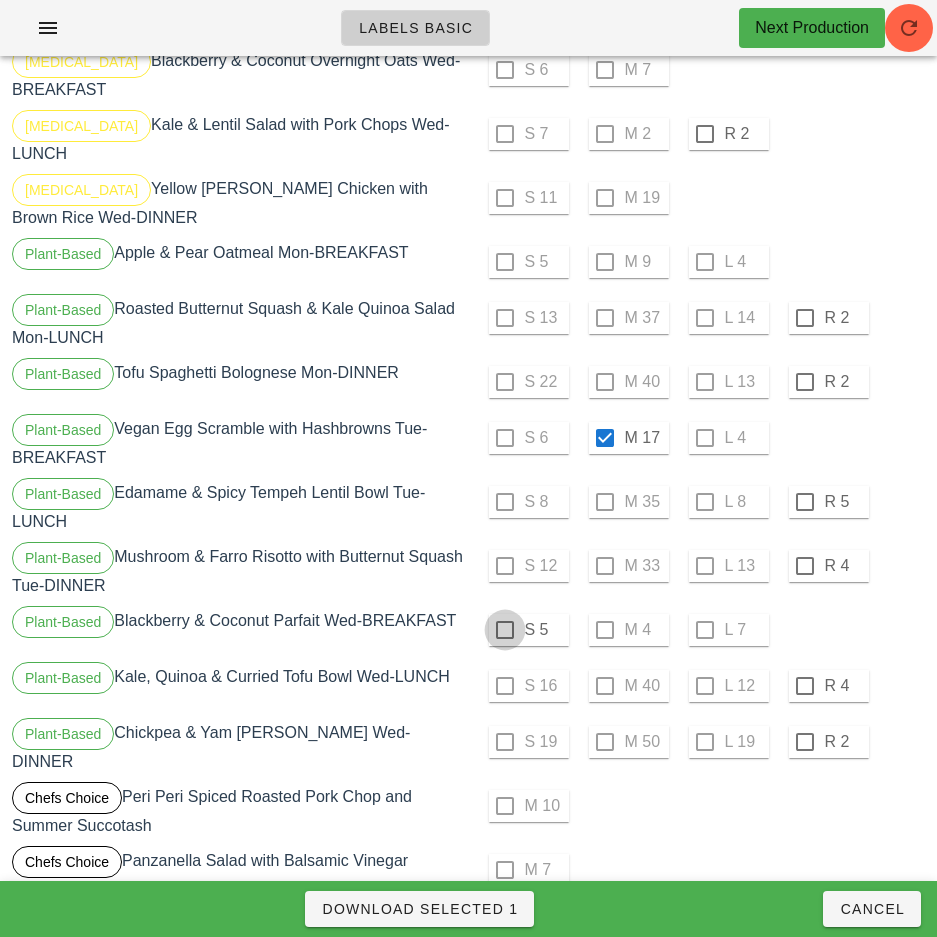 checkbox on "true" 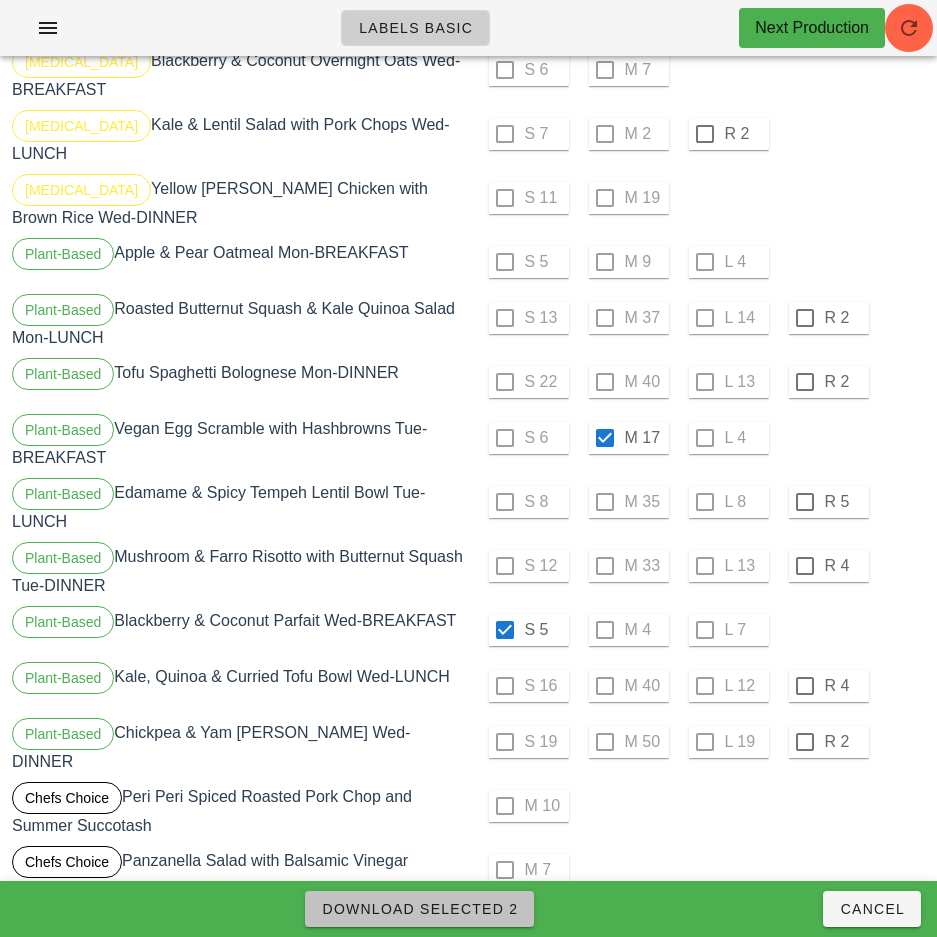 click on "Download Selected 2" at bounding box center [419, 909] 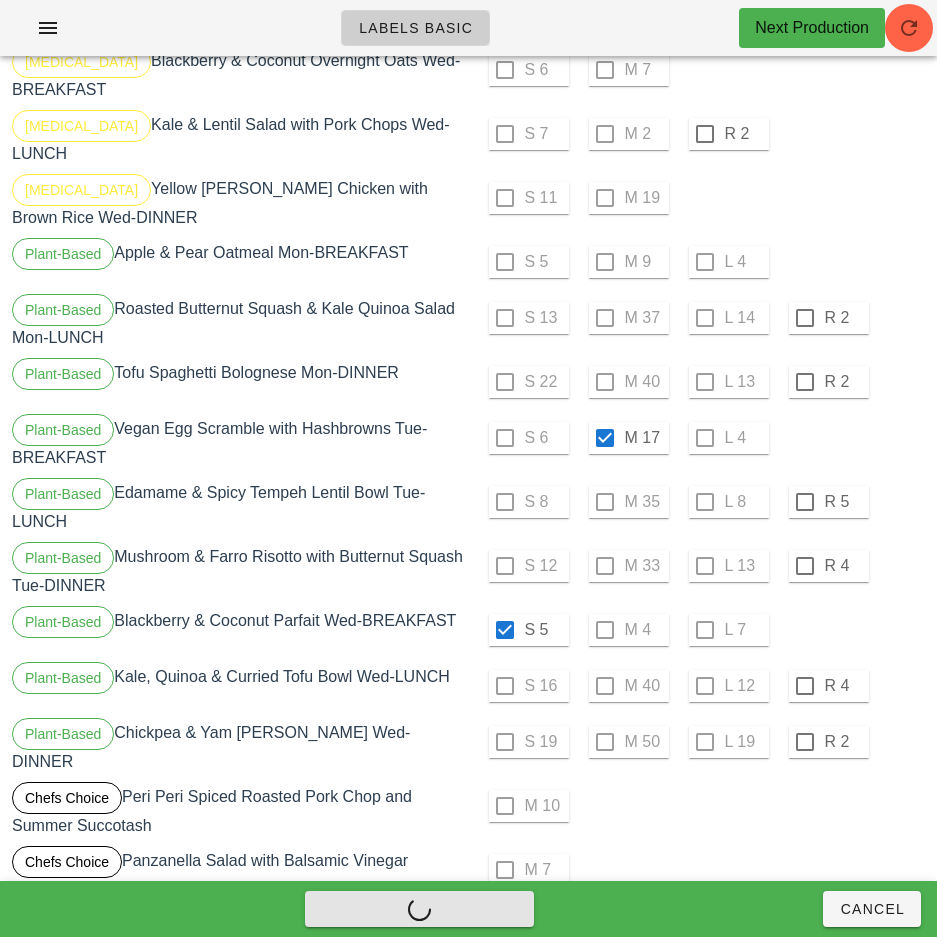 checkbox on "false" 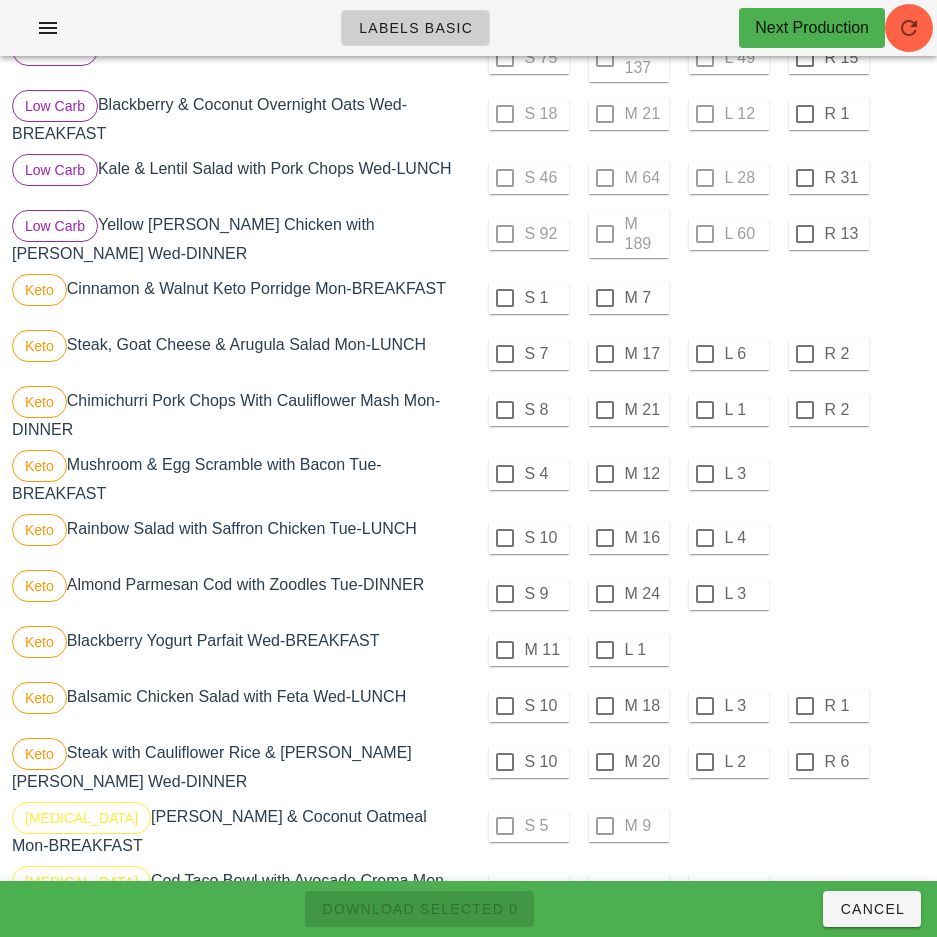 scroll, scrollTop: 2681, scrollLeft: 0, axis: vertical 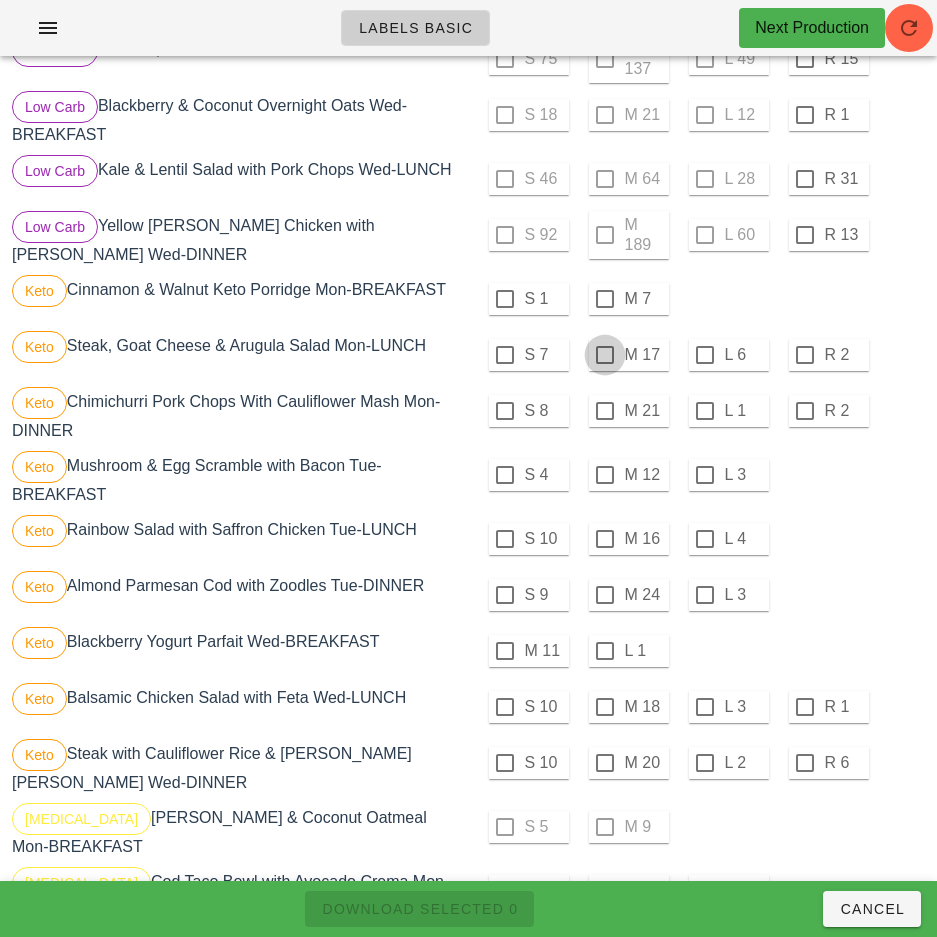 click at bounding box center [605, 299] 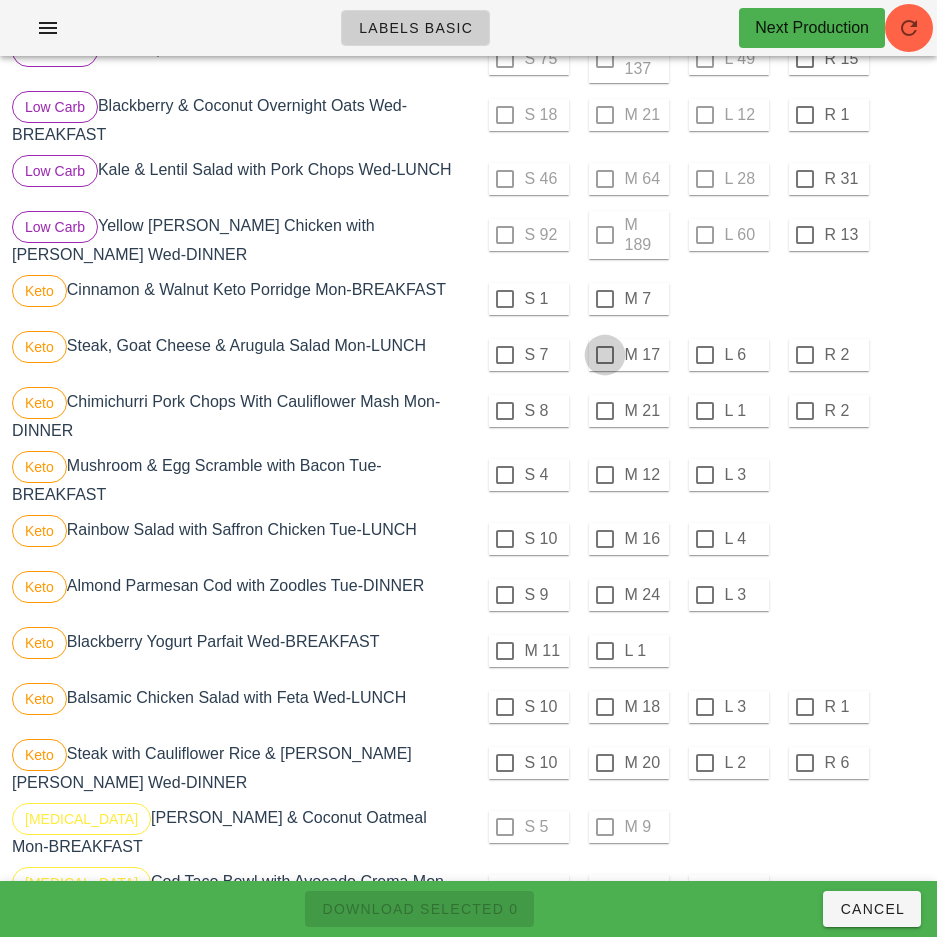 click at bounding box center [605, 355] 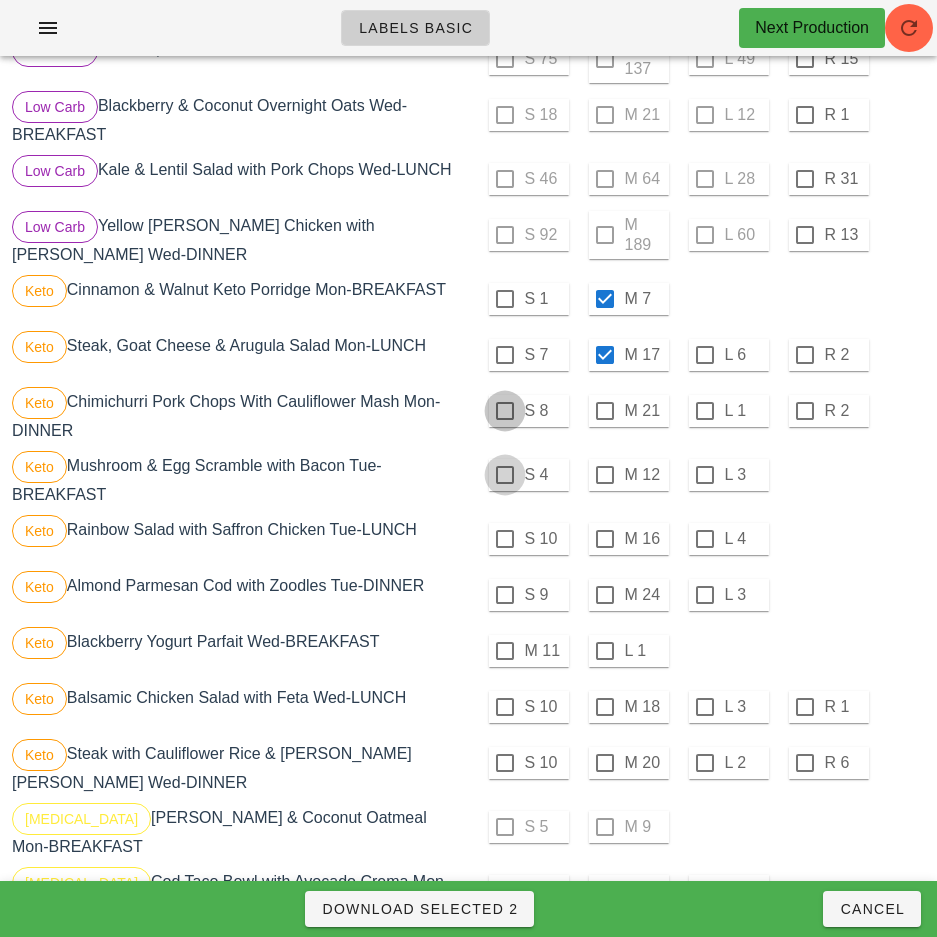 click at bounding box center (505, 411) 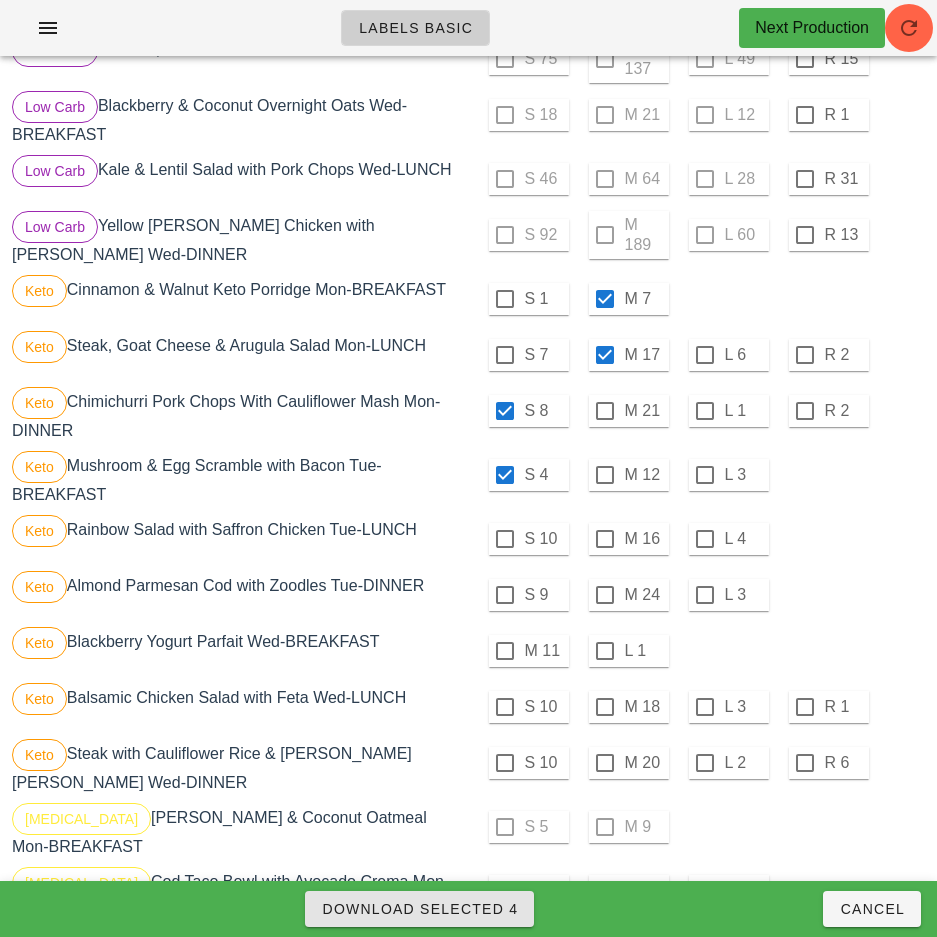 click on "Download Selected 4" at bounding box center (419, 909) 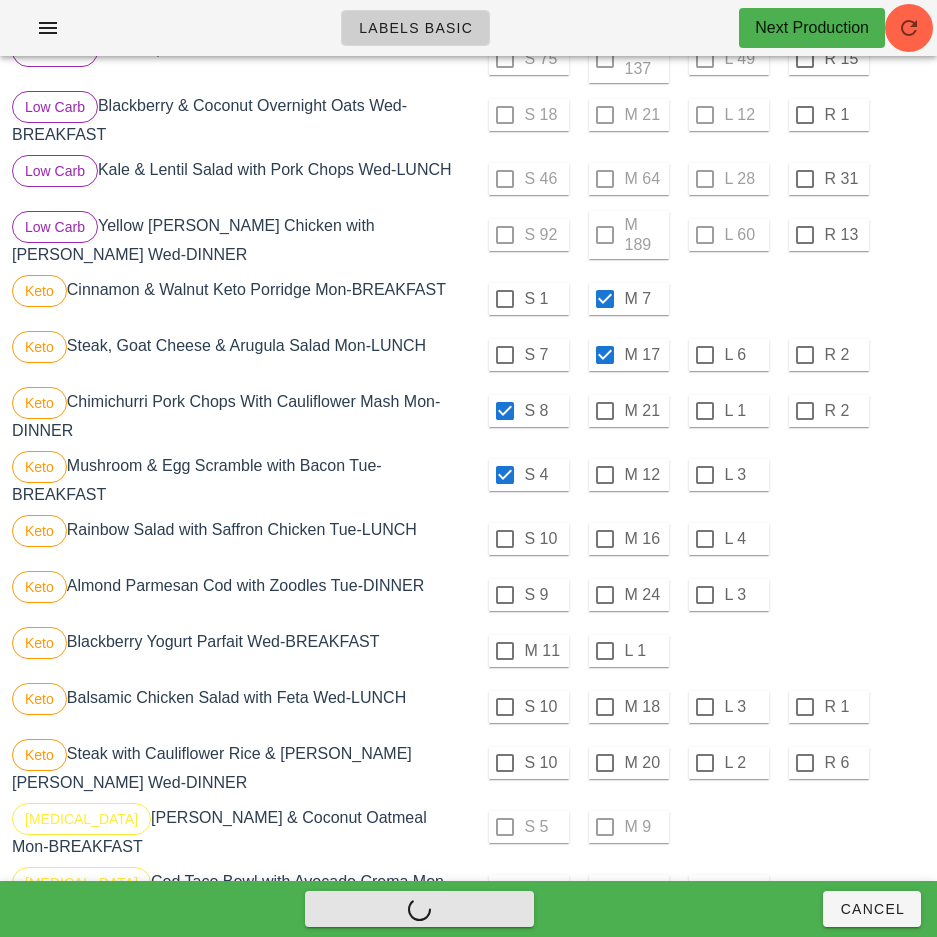 checkbox on "false" 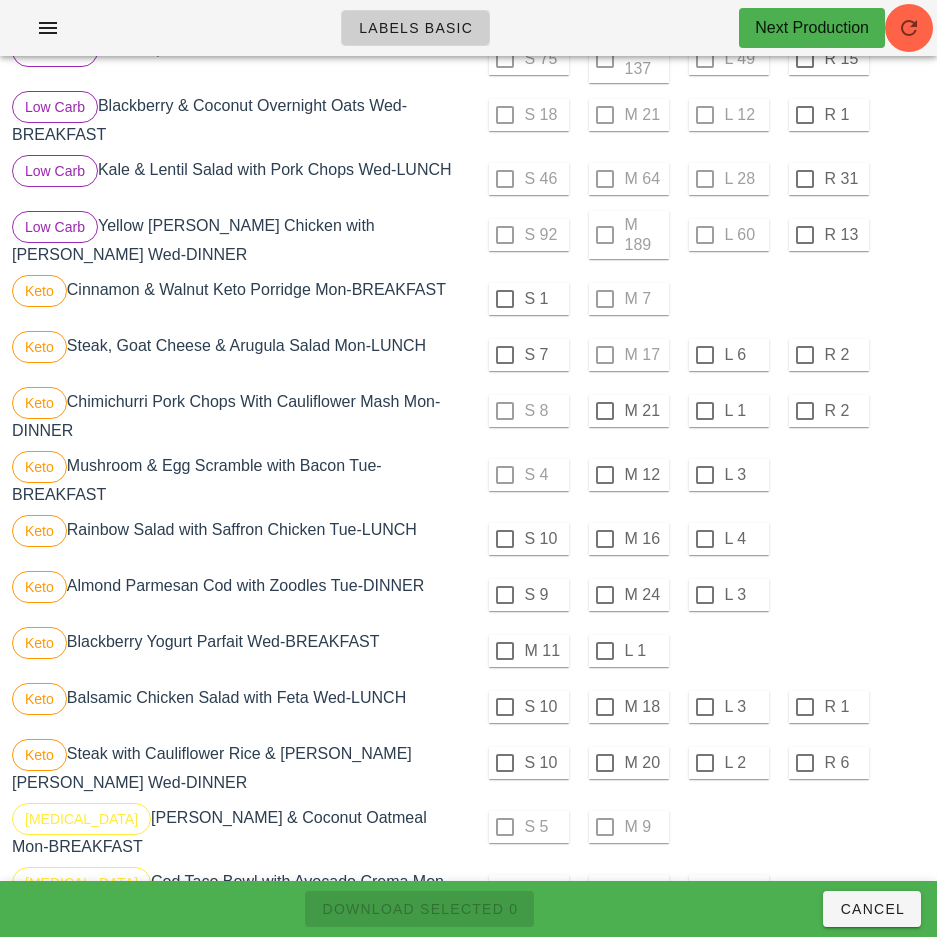 click on "S 9 M 24 L 3" at bounding box center [699, 595] 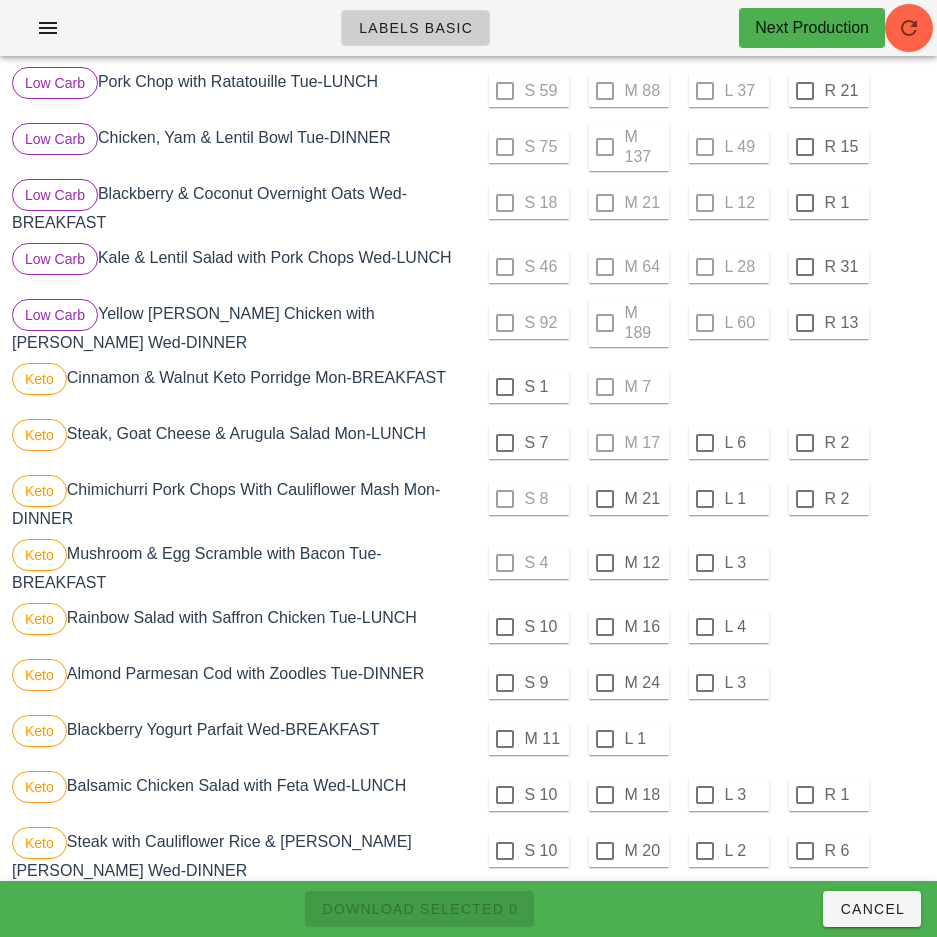 scroll, scrollTop: 2591, scrollLeft: 0, axis: vertical 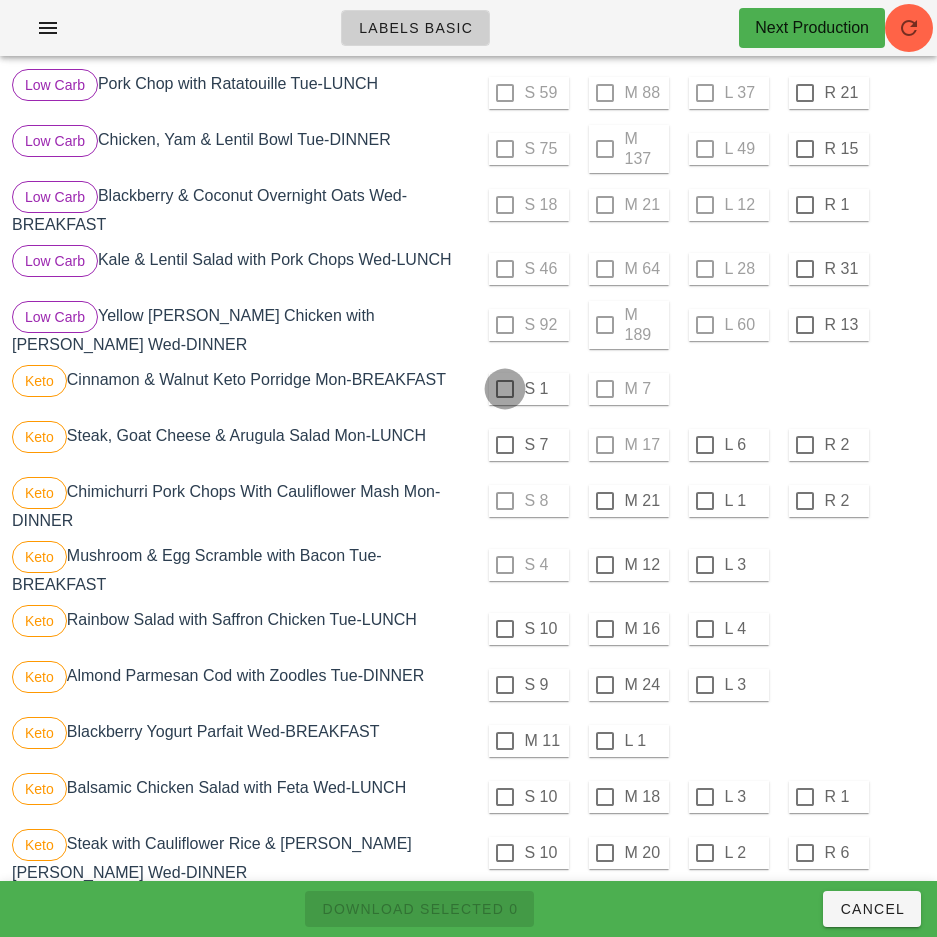 click at bounding box center [505, 389] 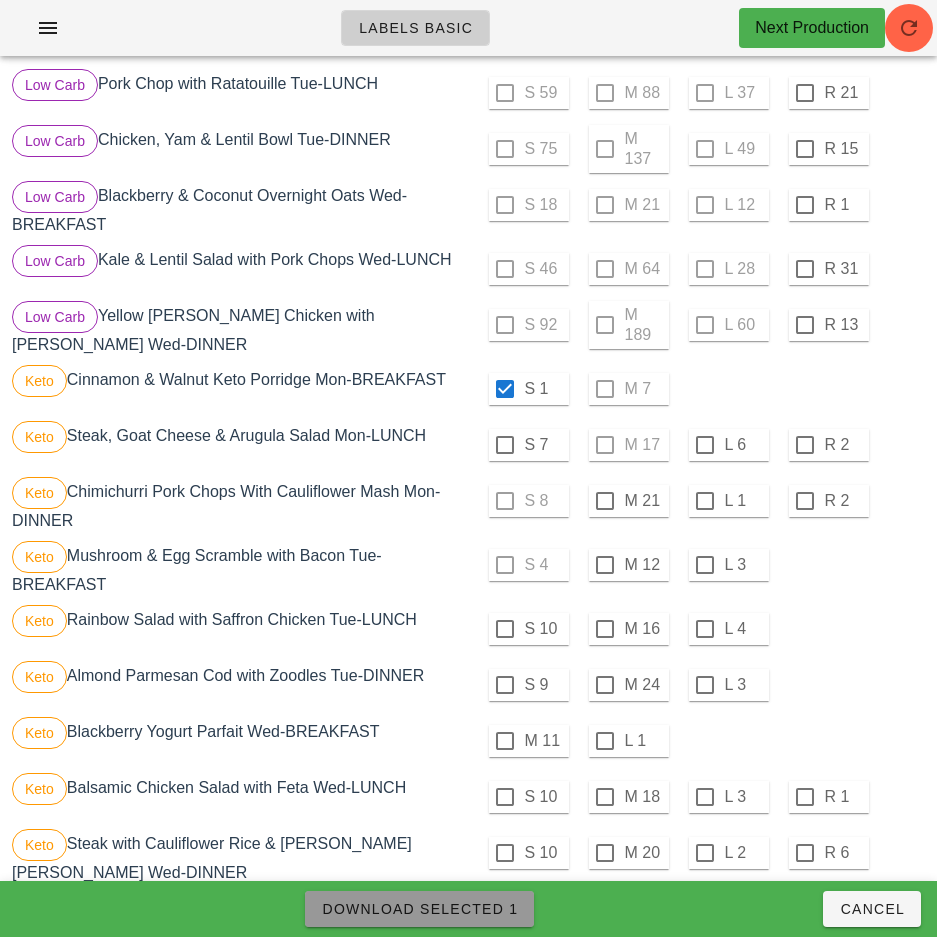 click on "Download Selected 1" at bounding box center (419, 909) 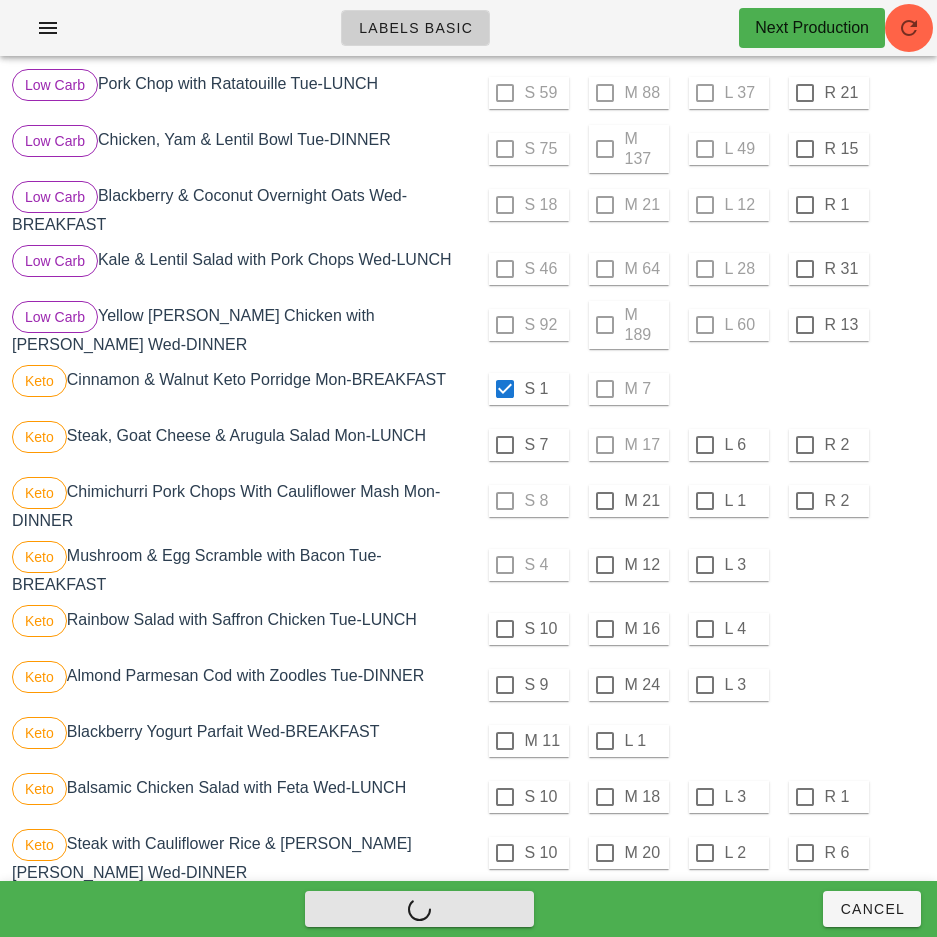 checkbox on "false" 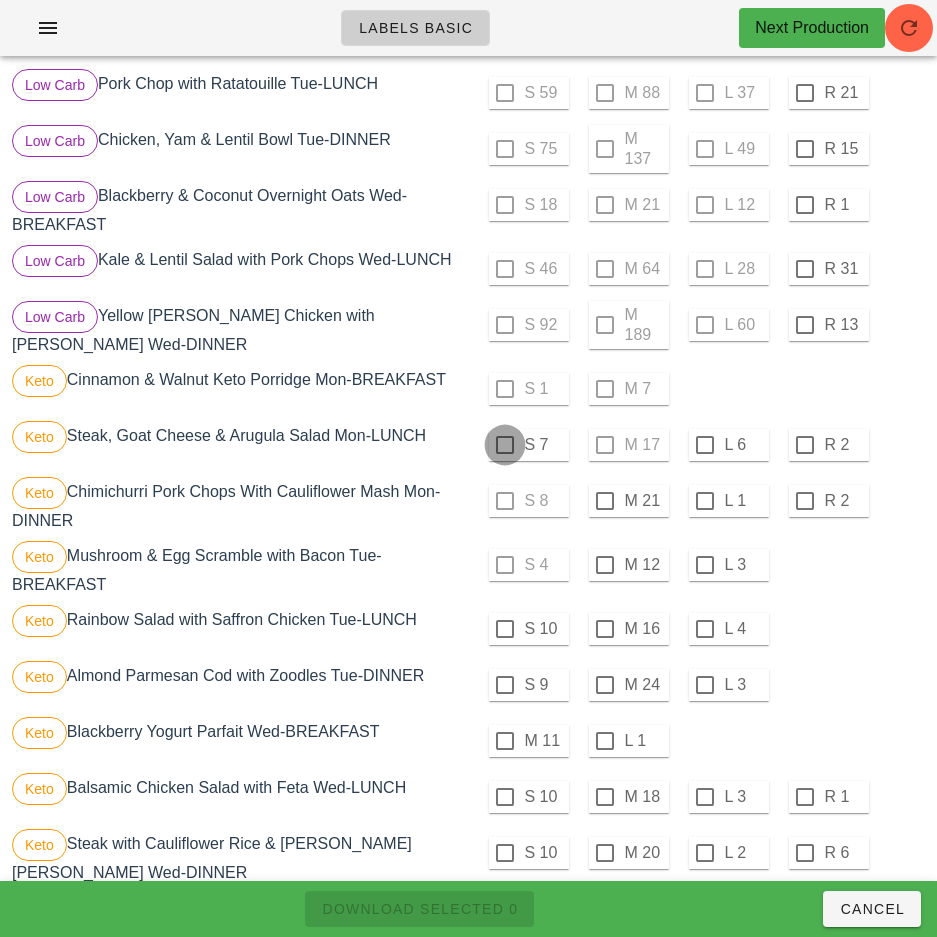 click at bounding box center [505, 445] 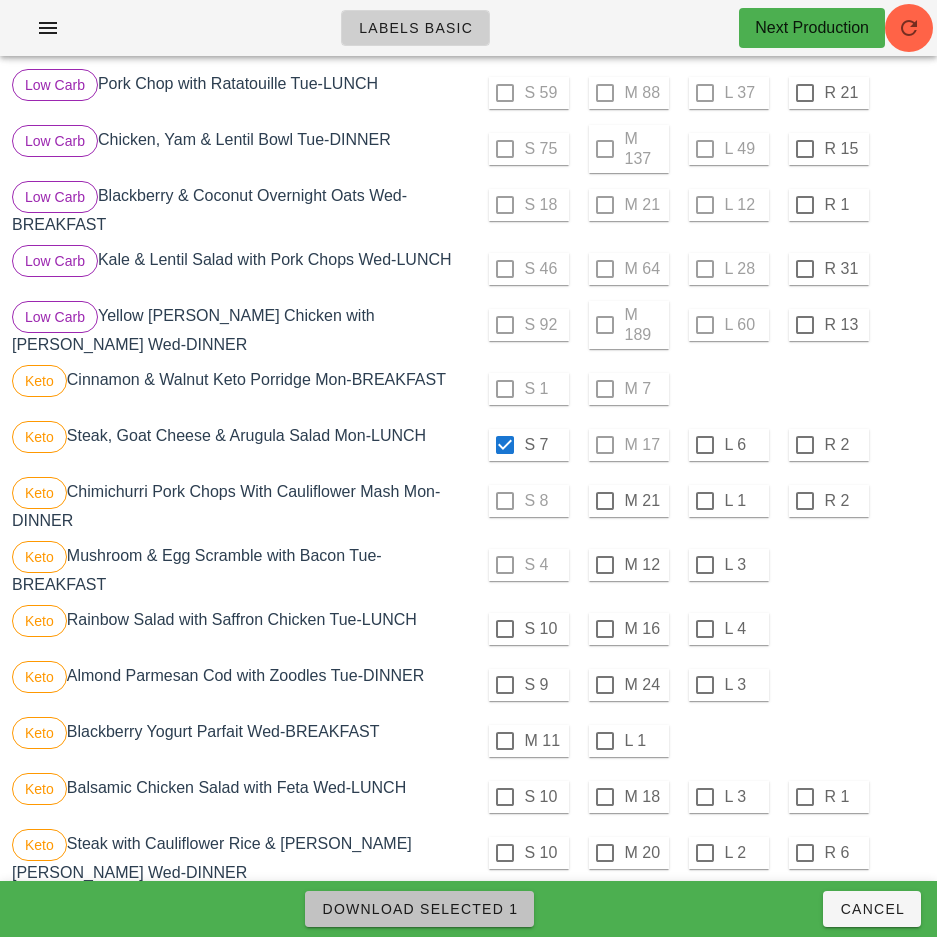 click on "Download Selected 1" at bounding box center (419, 909) 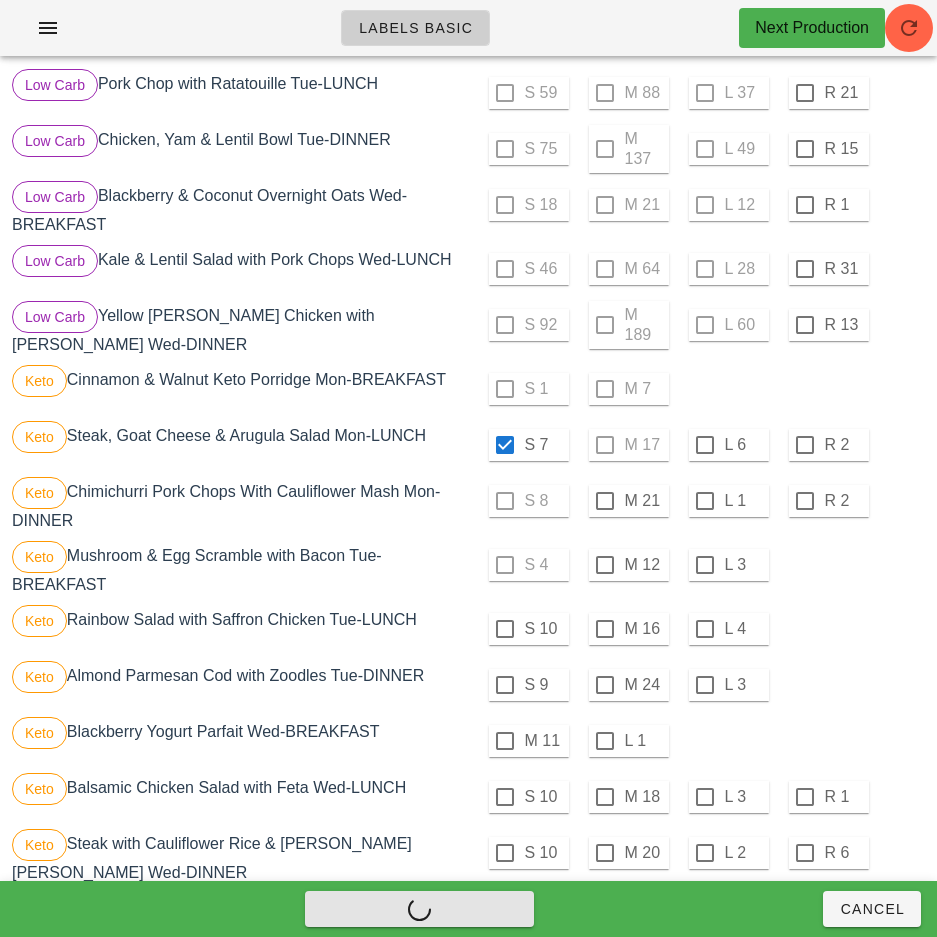 checkbox on "false" 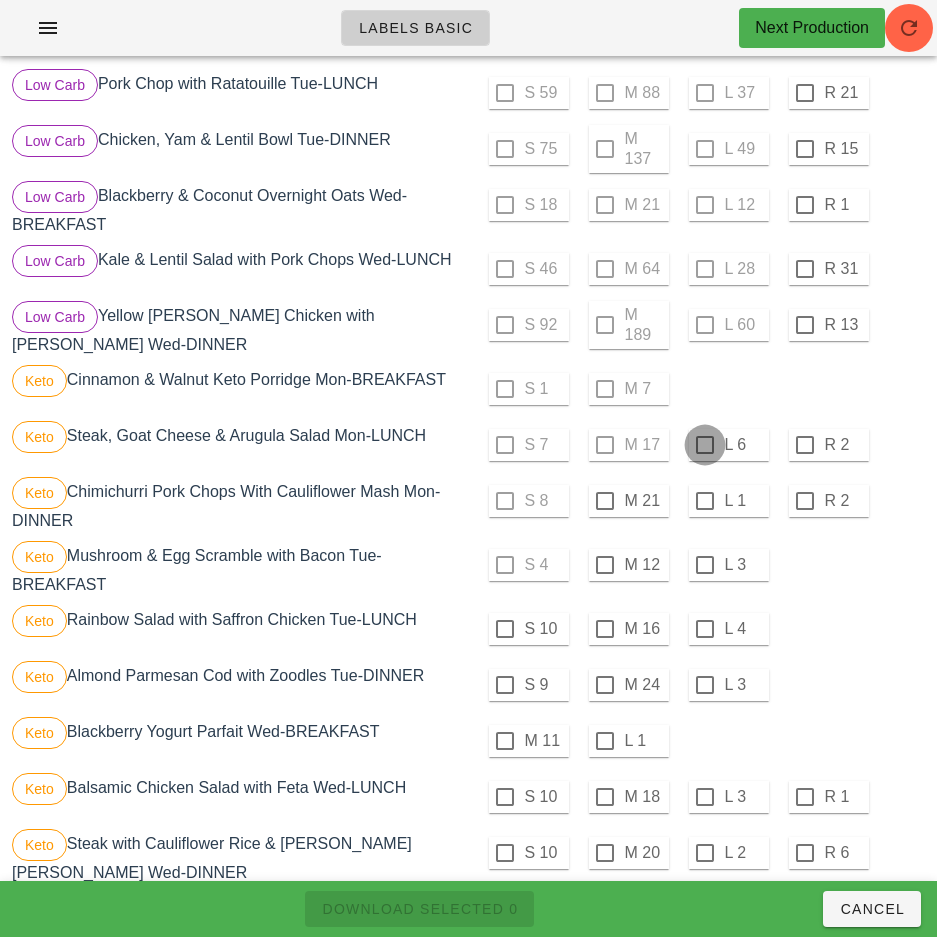 click at bounding box center [705, 445] 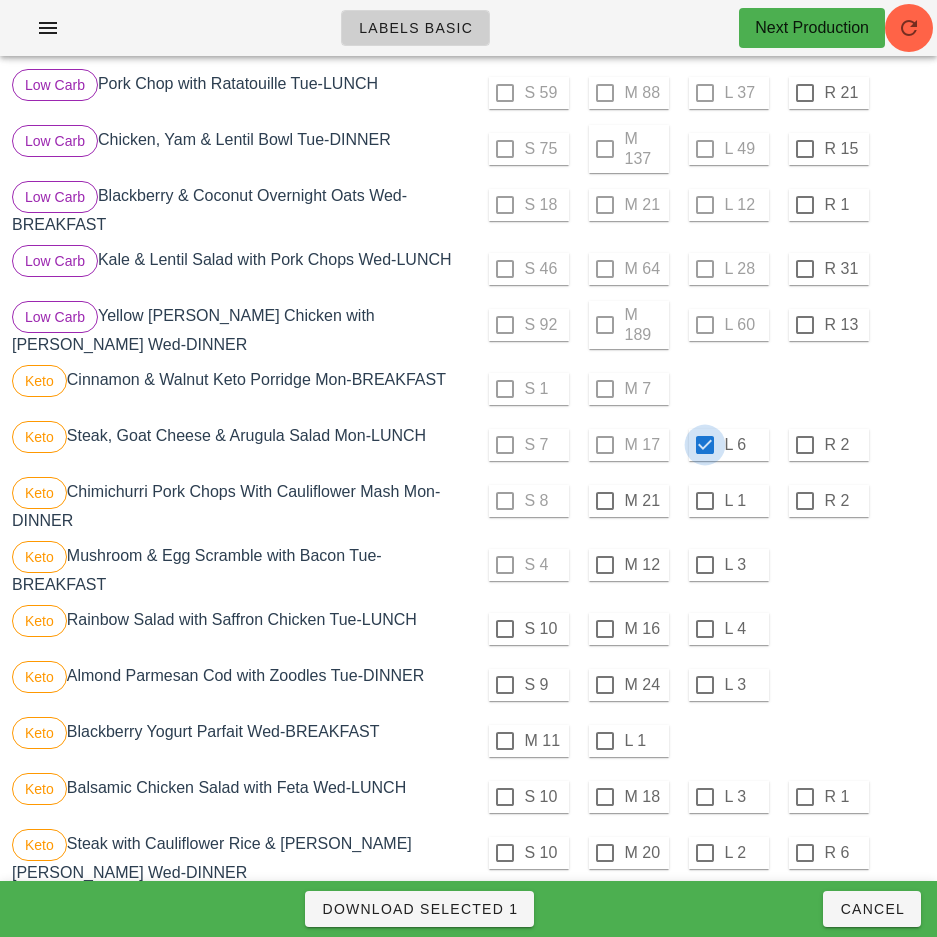 click on "Download Selected 1" at bounding box center [419, 909] 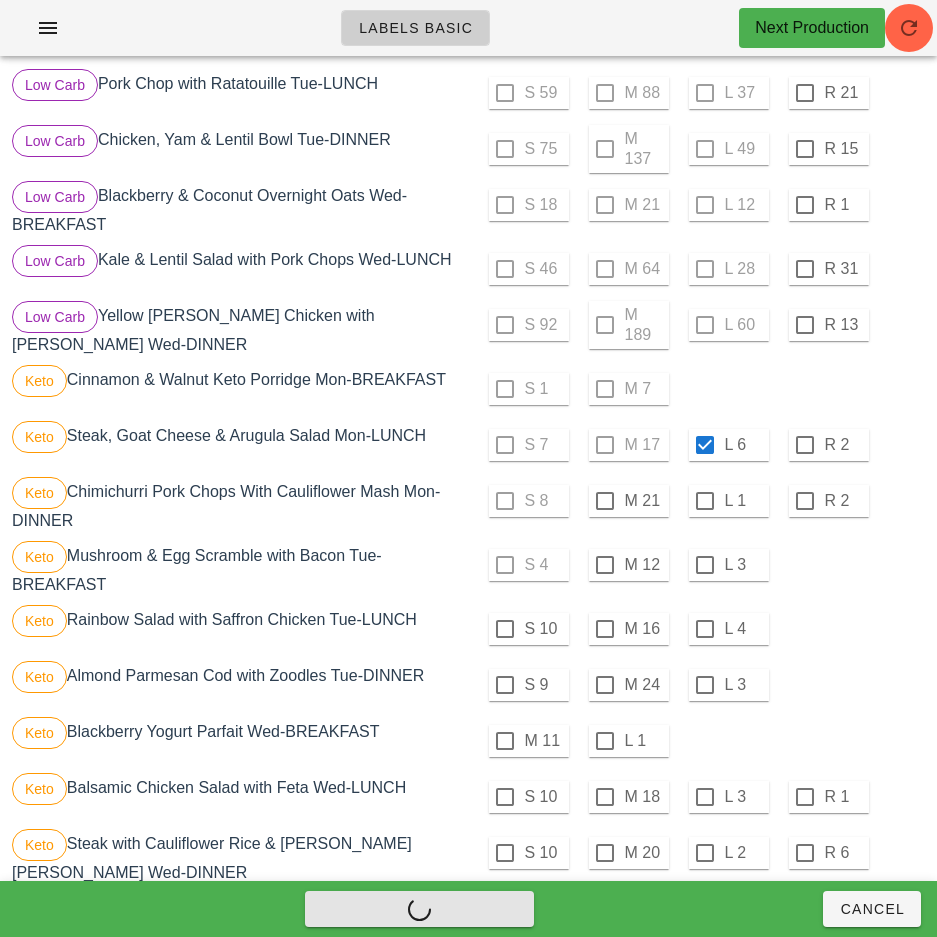 checkbox on "false" 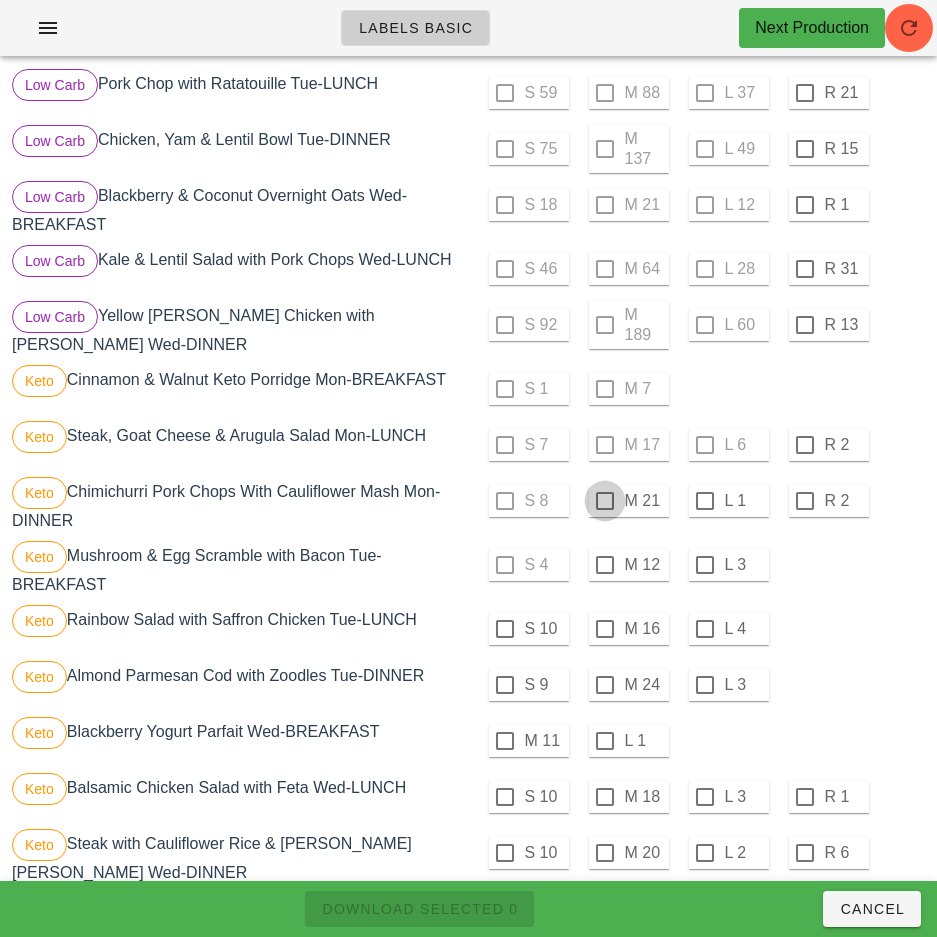 click at bounding box center [605, 501] 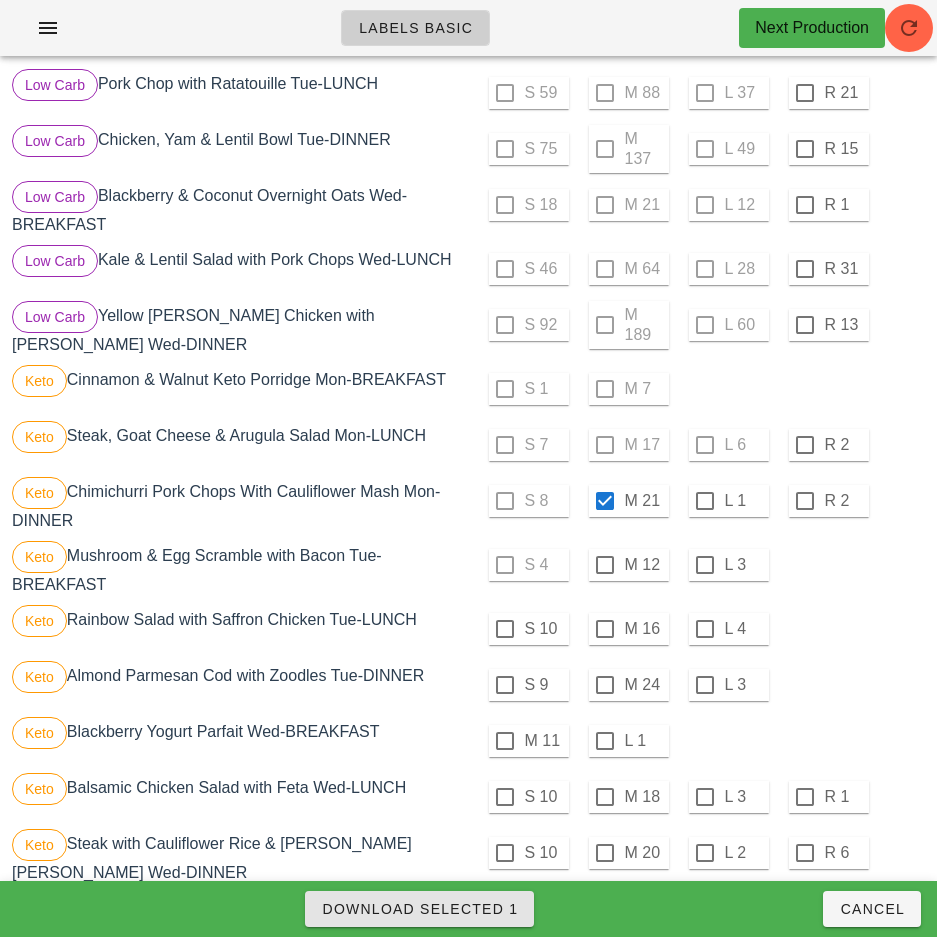 click on "Download Selected 1" at bounding box center [419, 909] 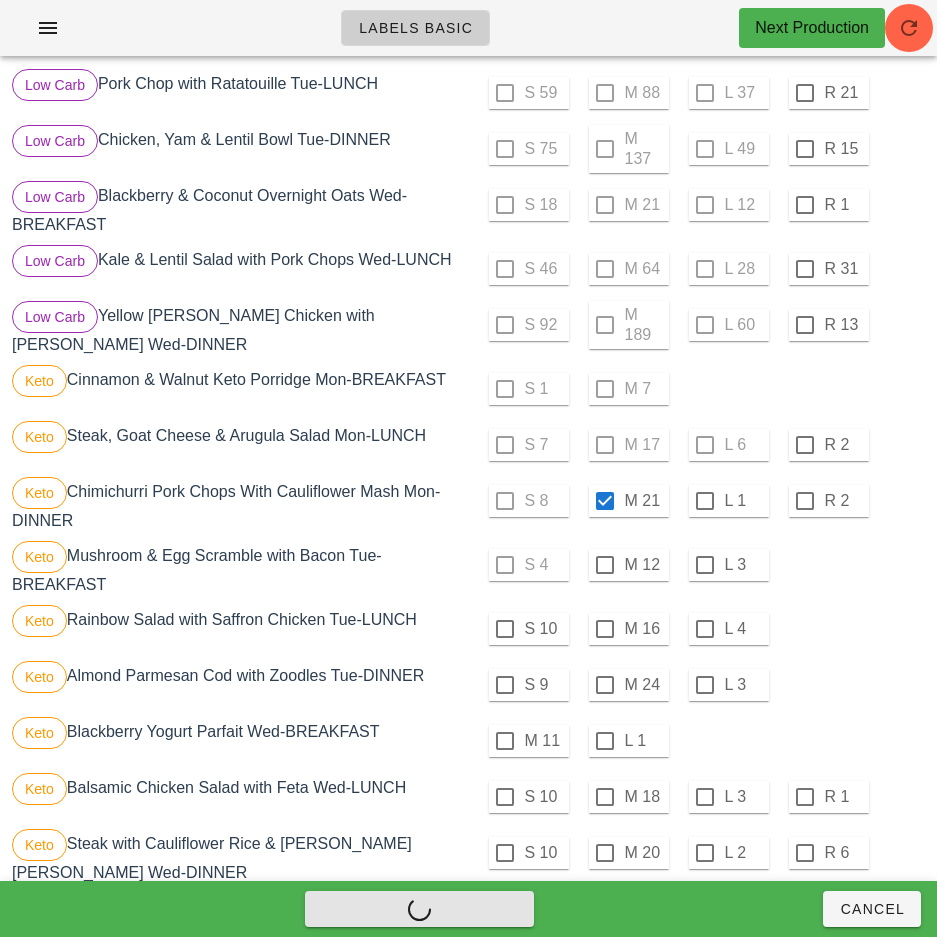 checkbox on "false" 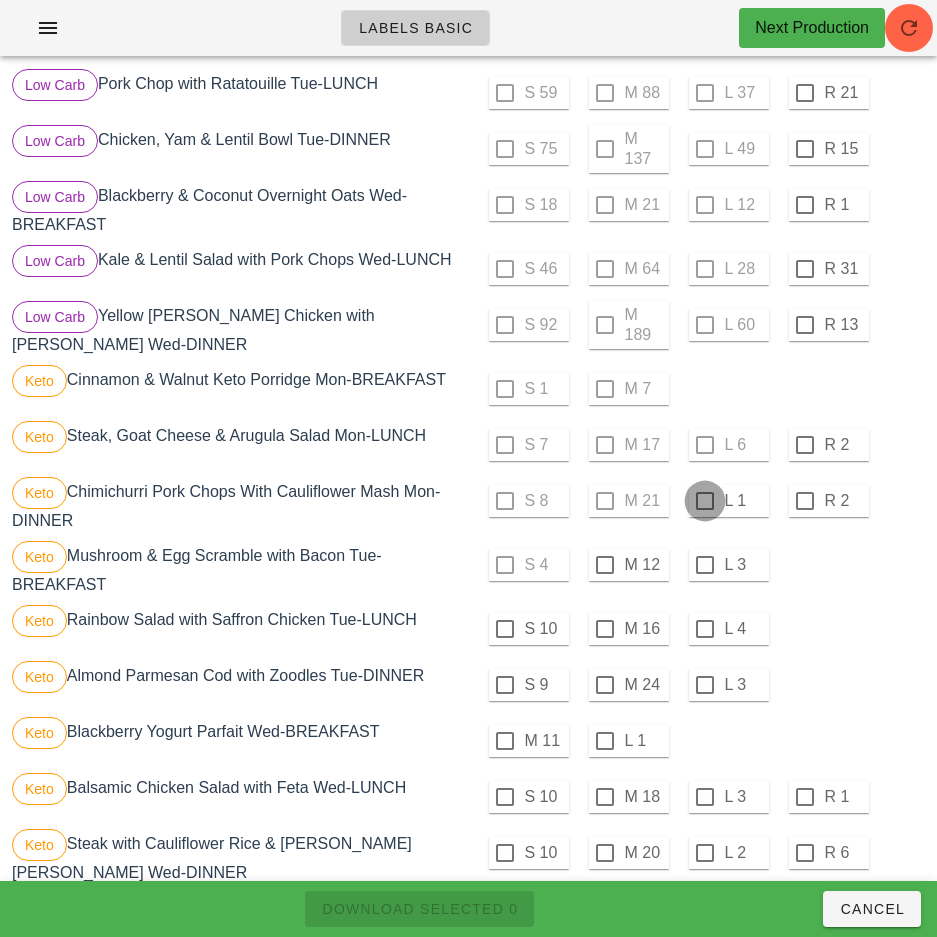 click at bounding box center [705, 501] 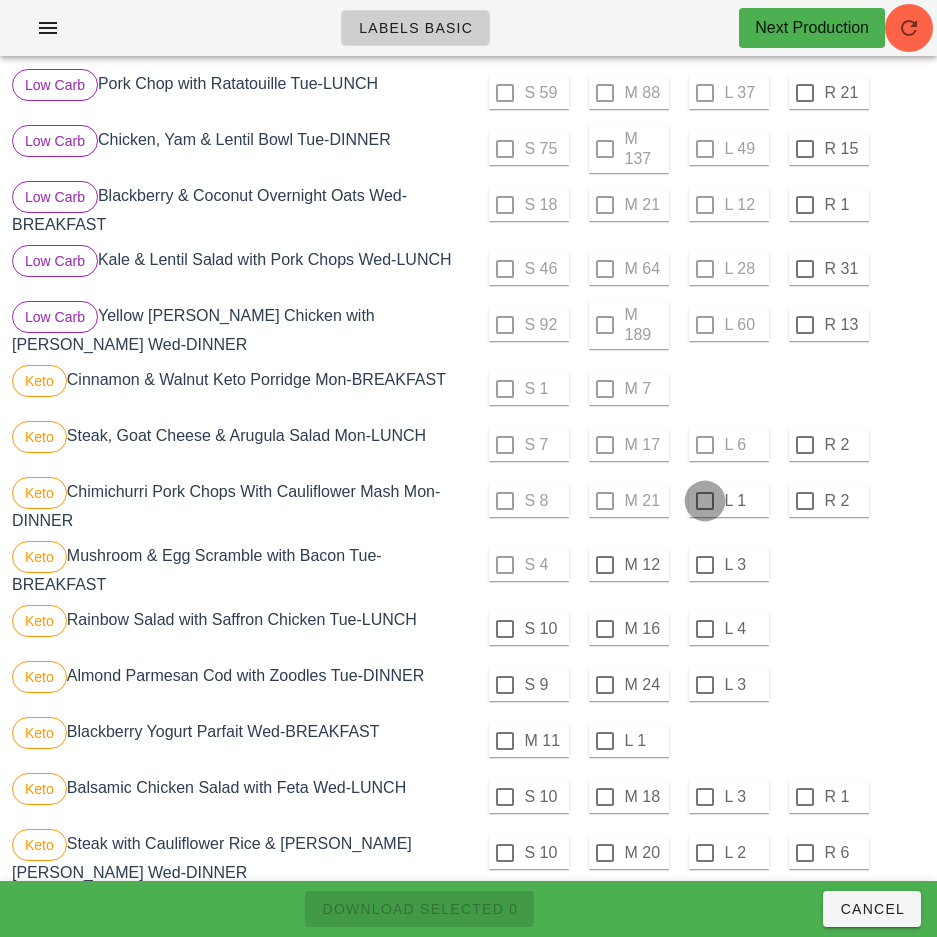 checkbox on "true" 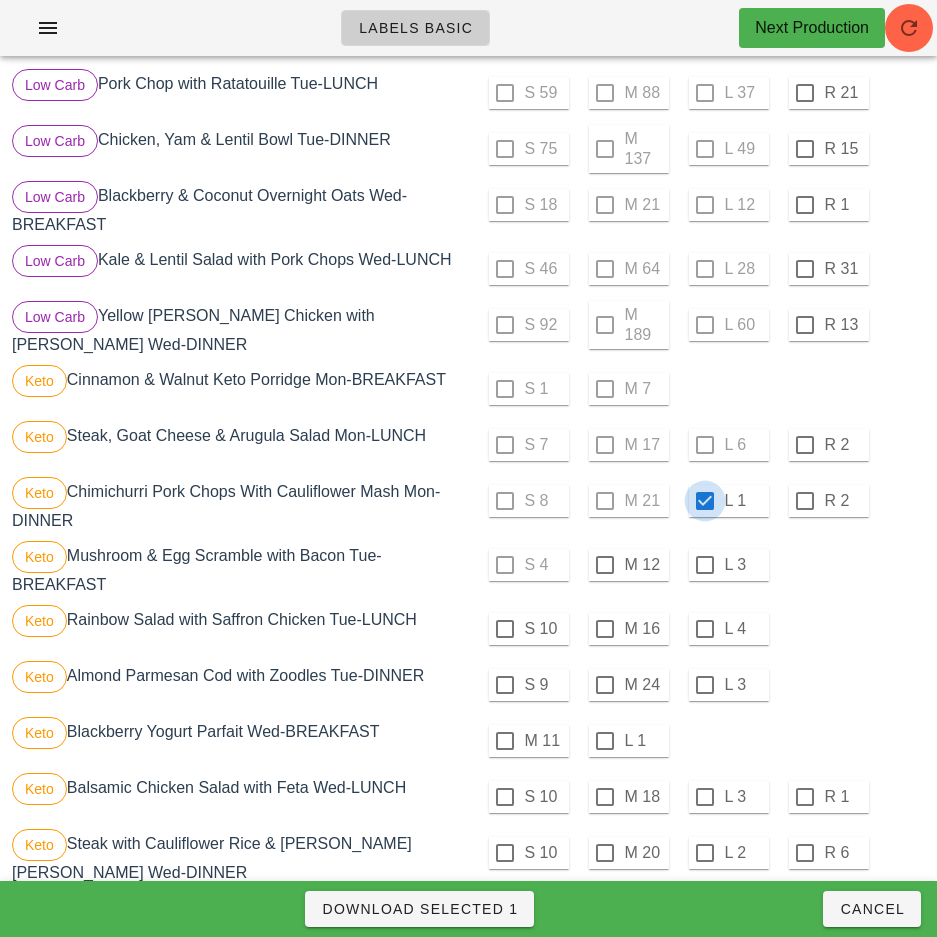 click at bounding box center (705, 565) 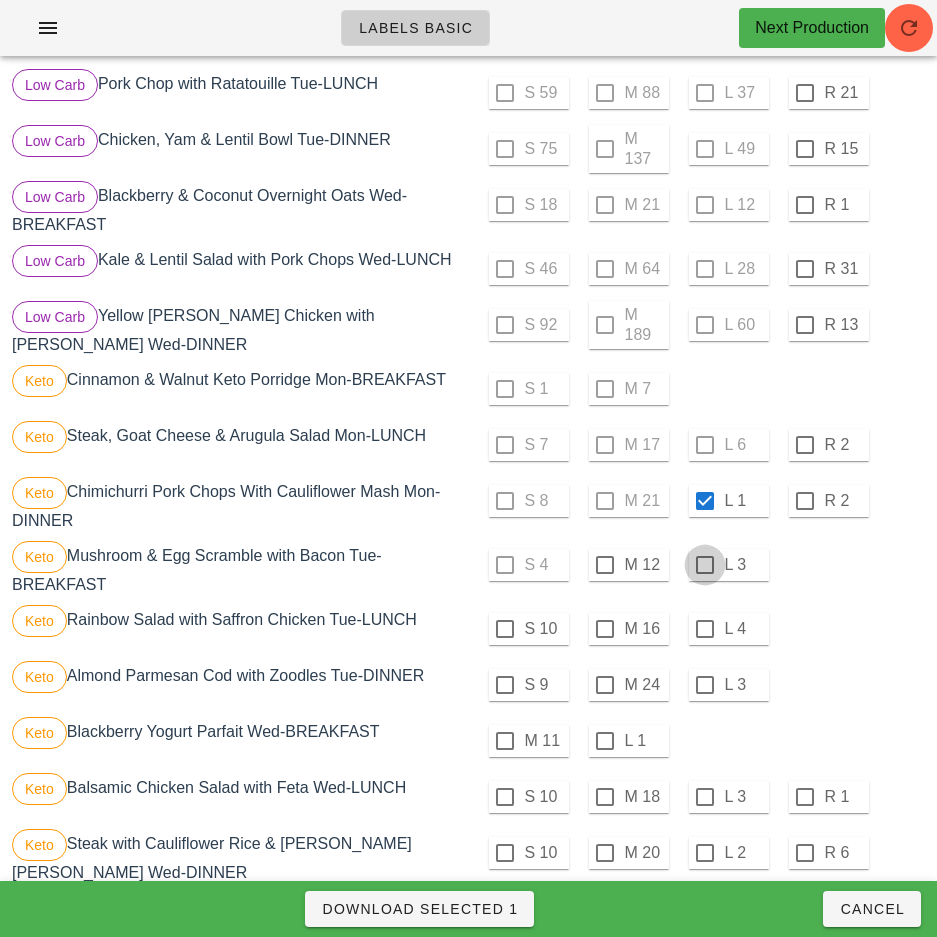 checkbox on "true" 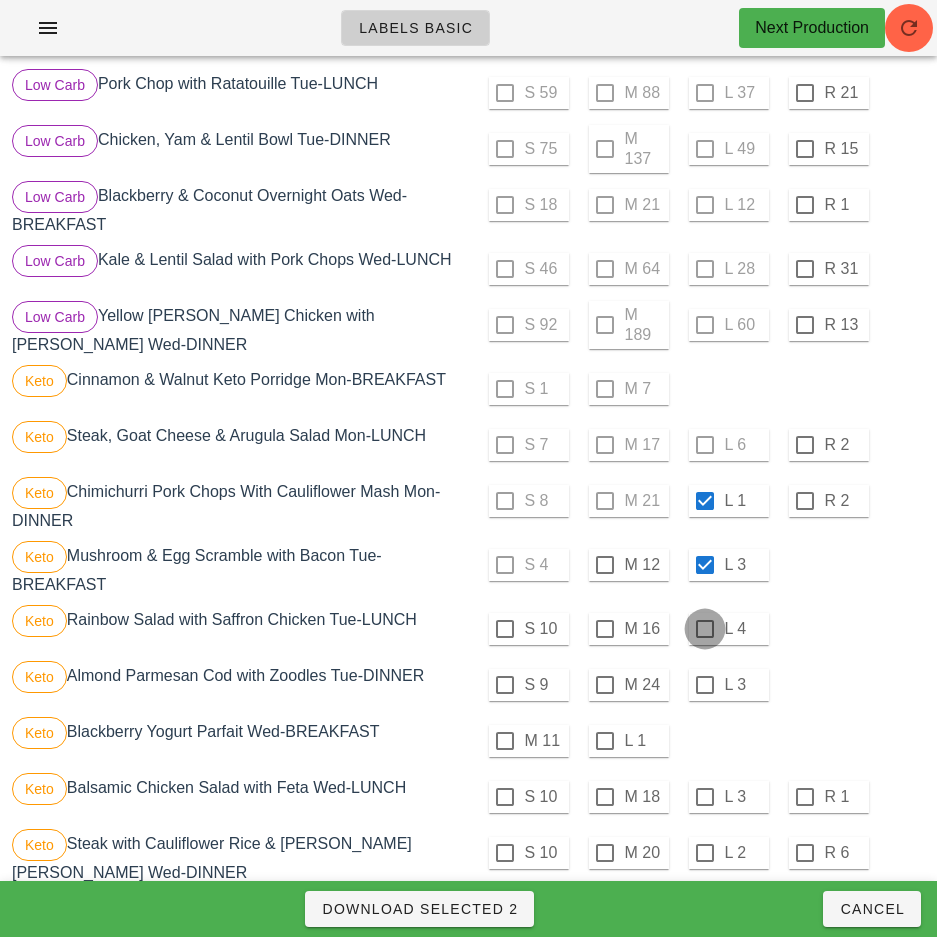 click at bounding box center [705, 629] 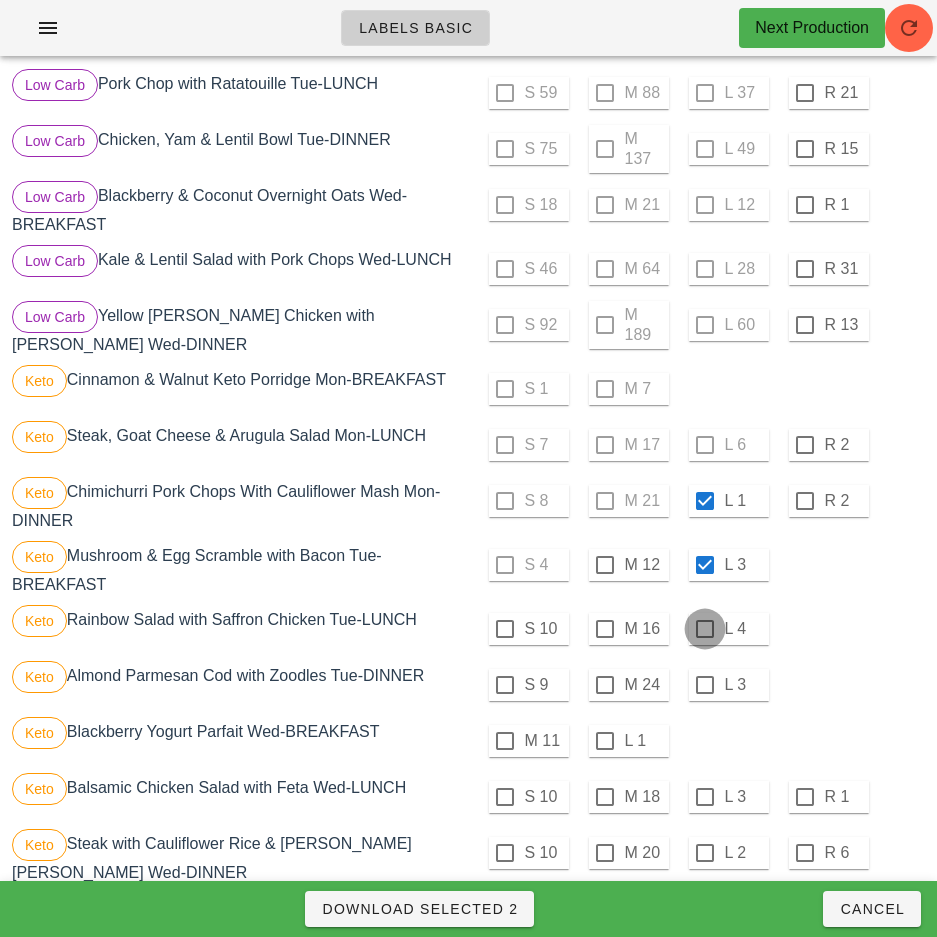 checkbox on "true" 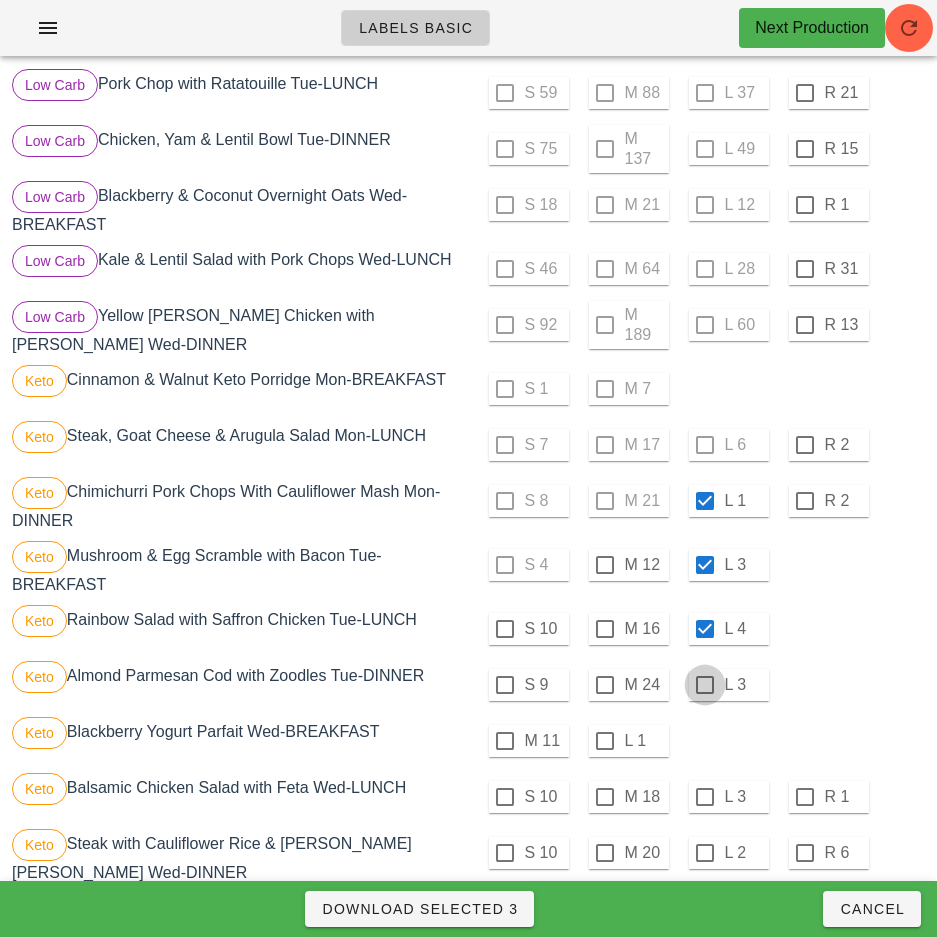 click at bounding box center [705, 685] 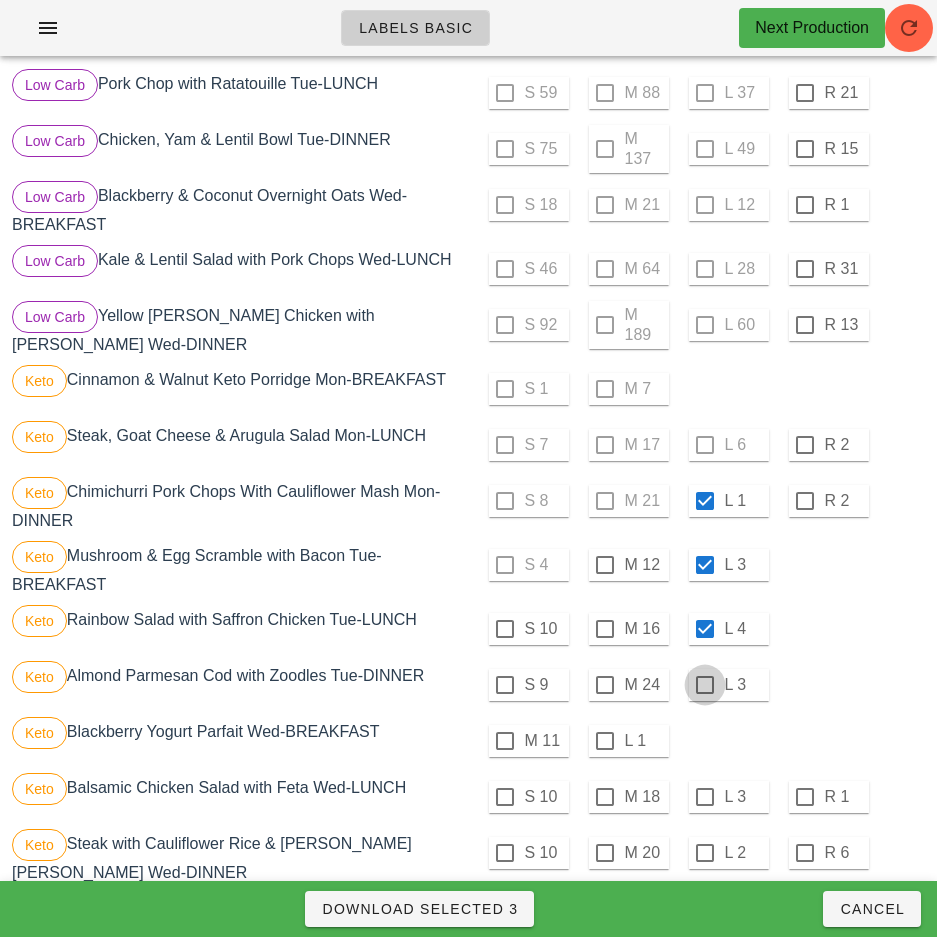 checkbox on "true" 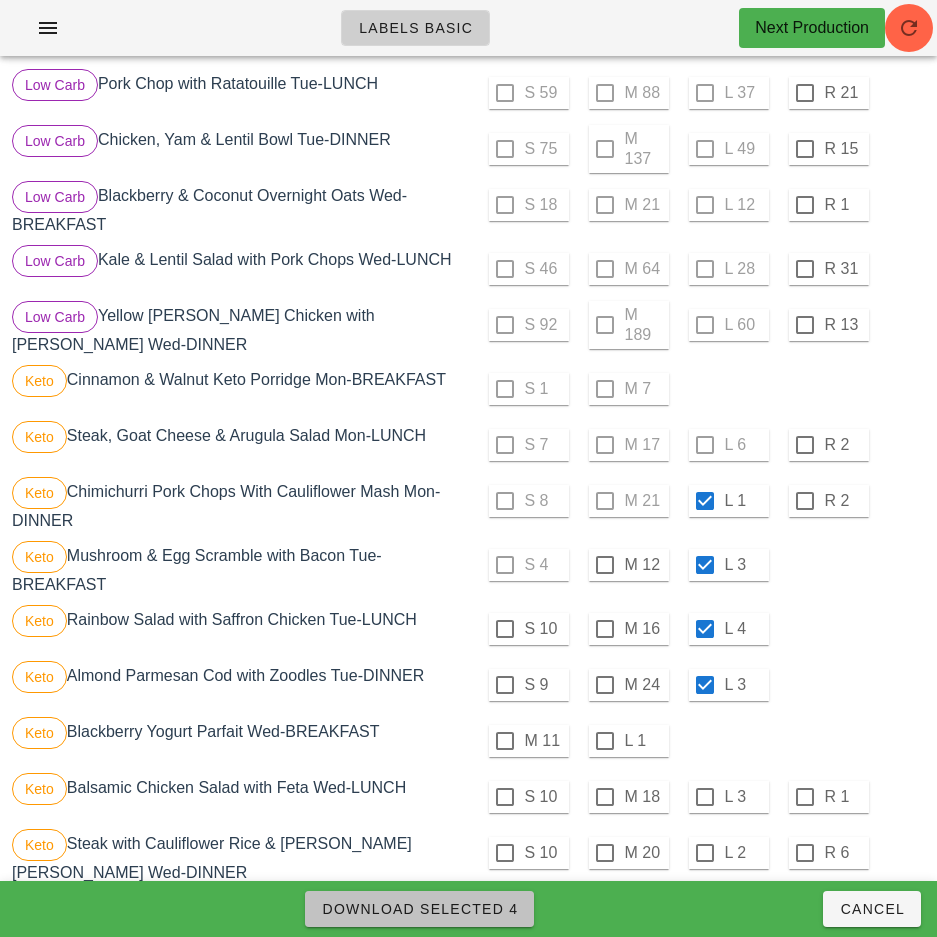 click on "Download Selected 4" at bounding box center (419, 909) 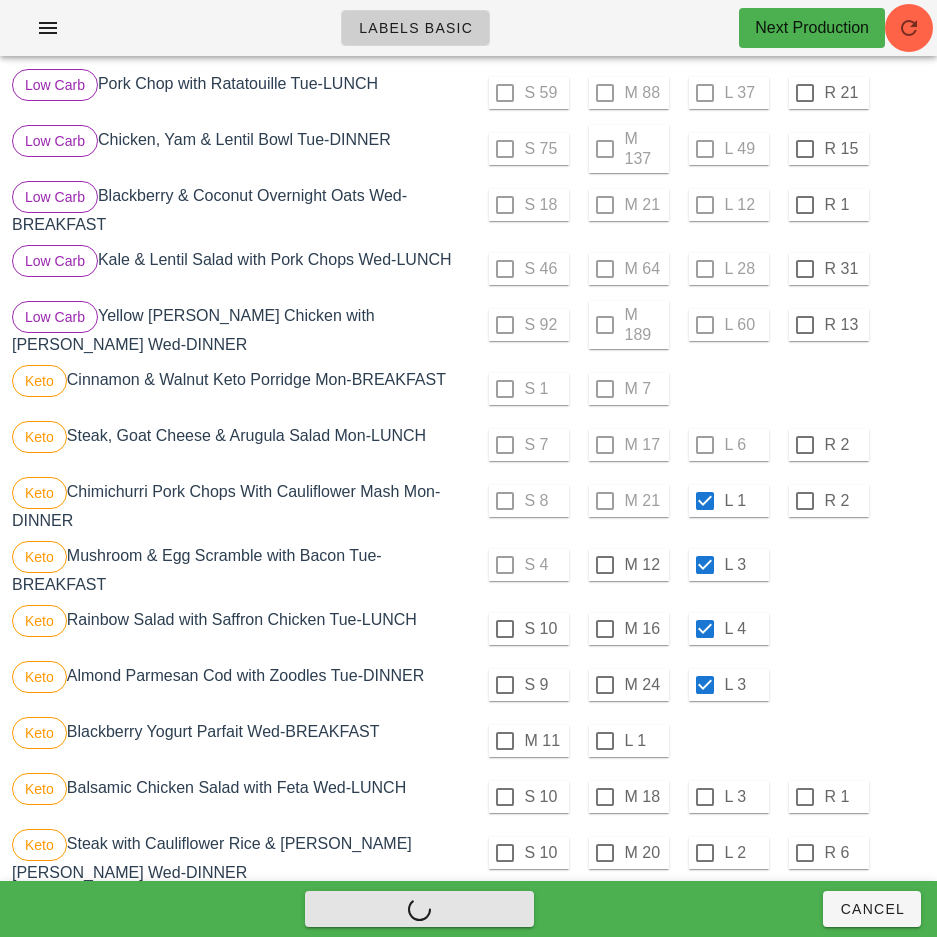 checkbox on "false" 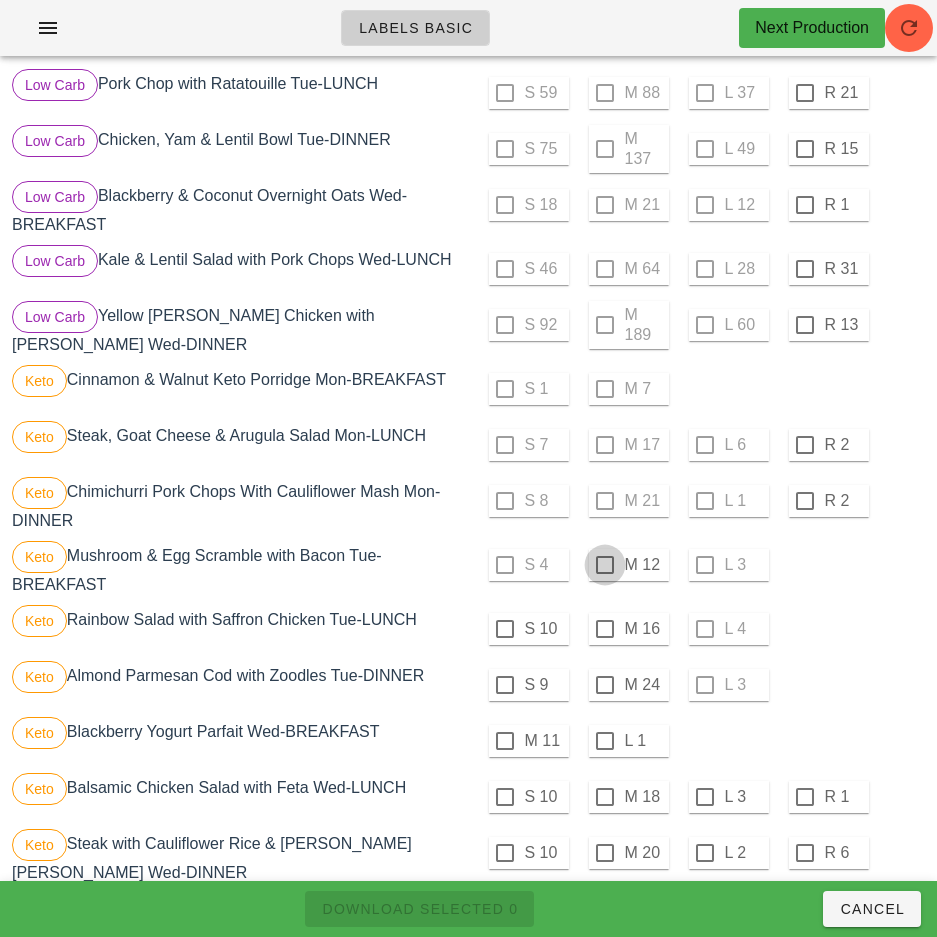 click at bounding box center (605, 565) 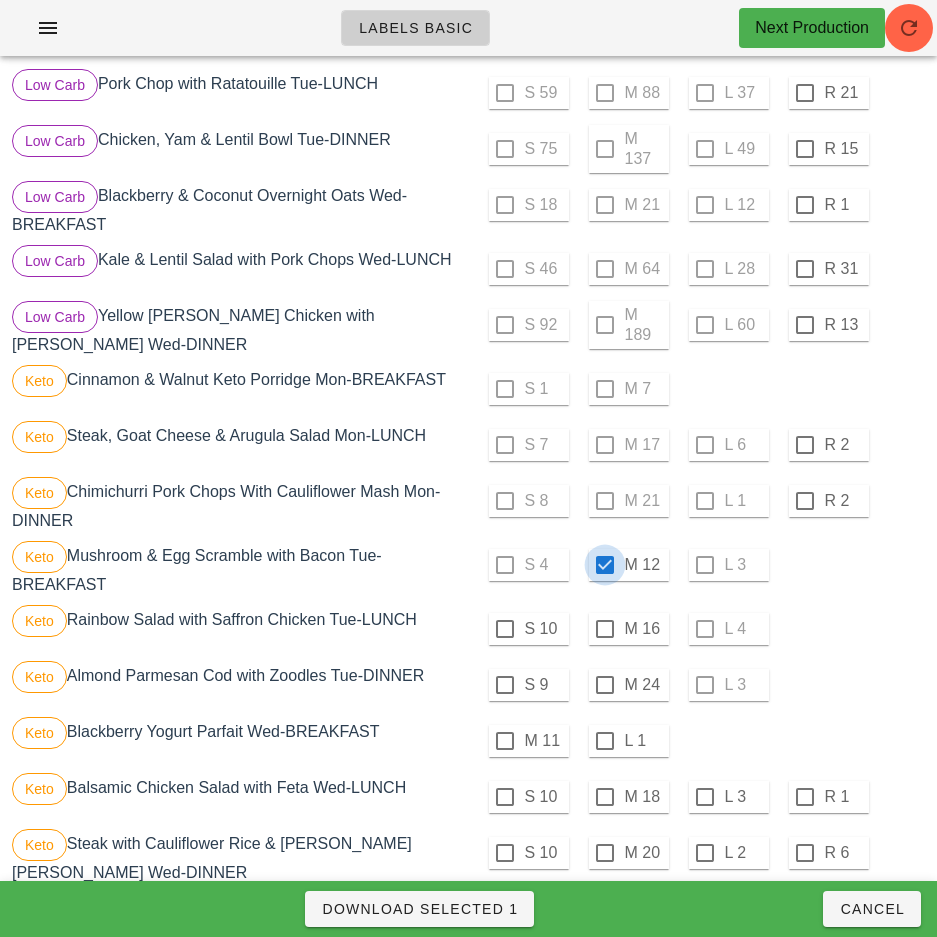click on "Download Selected 1" at bounding box center [419, 909] 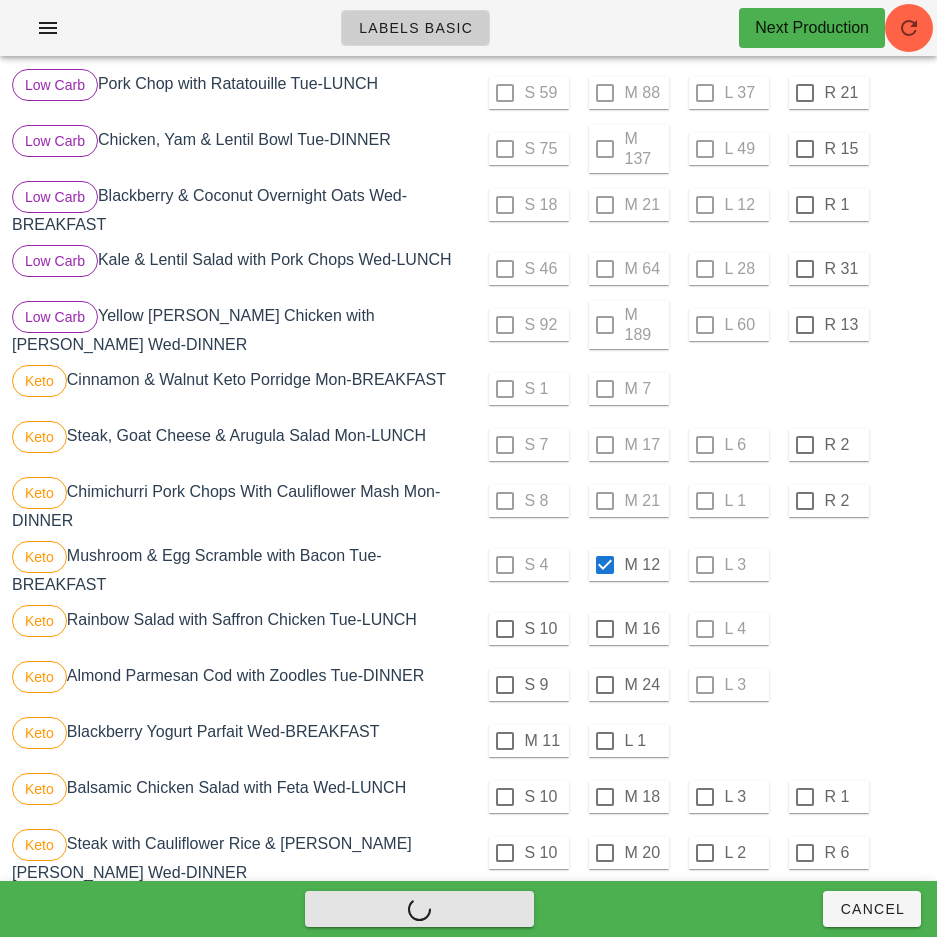 checkbox on "false" 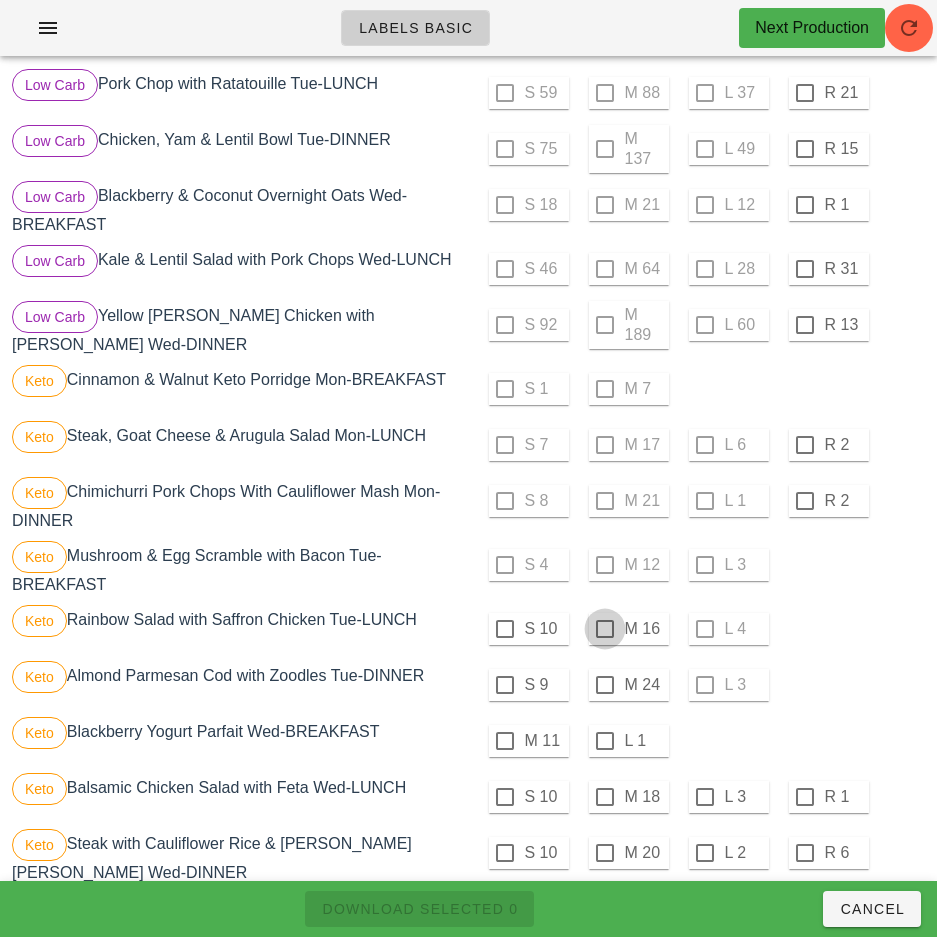 click at bounding box center (605, 629) 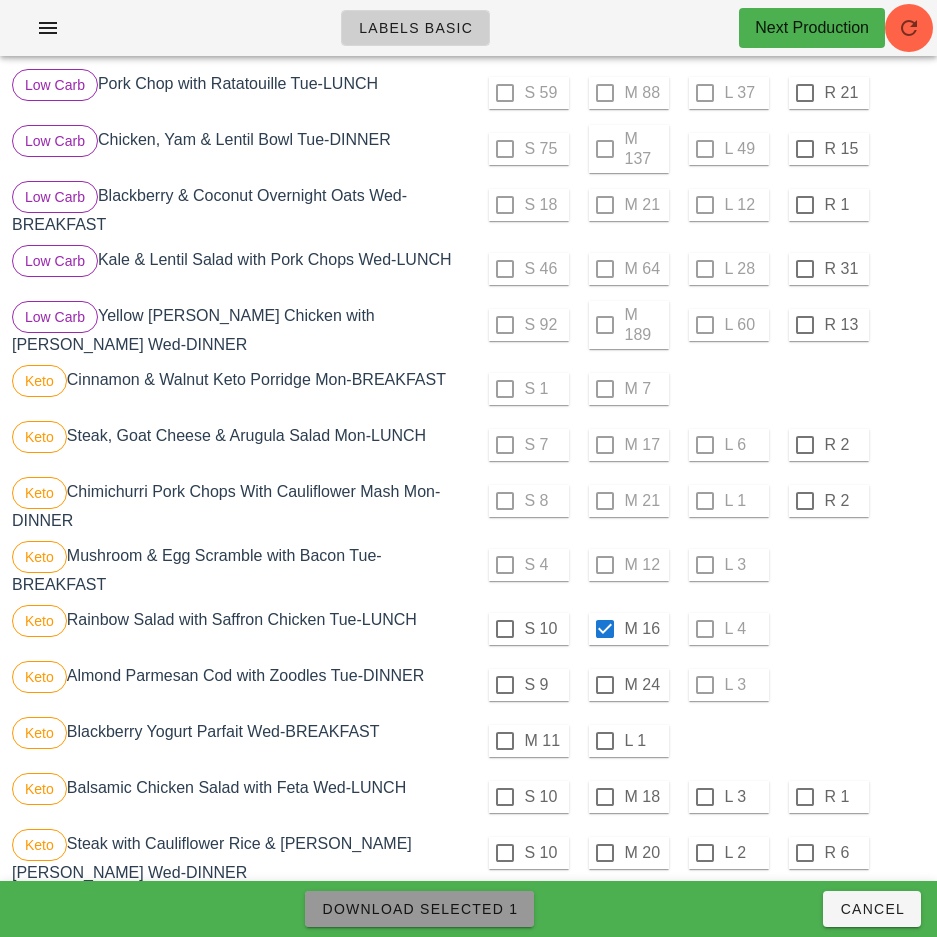 click on "Download Selected 1" at bounding box center (419, 909) 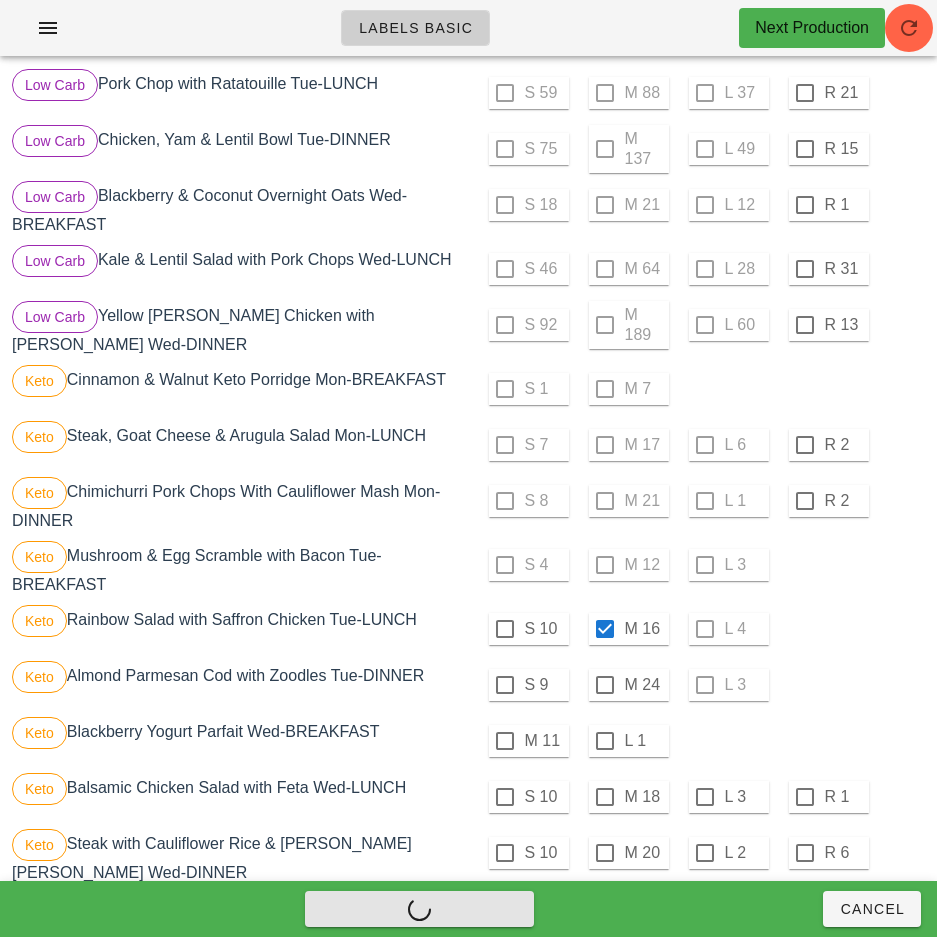 checkbox on "false" 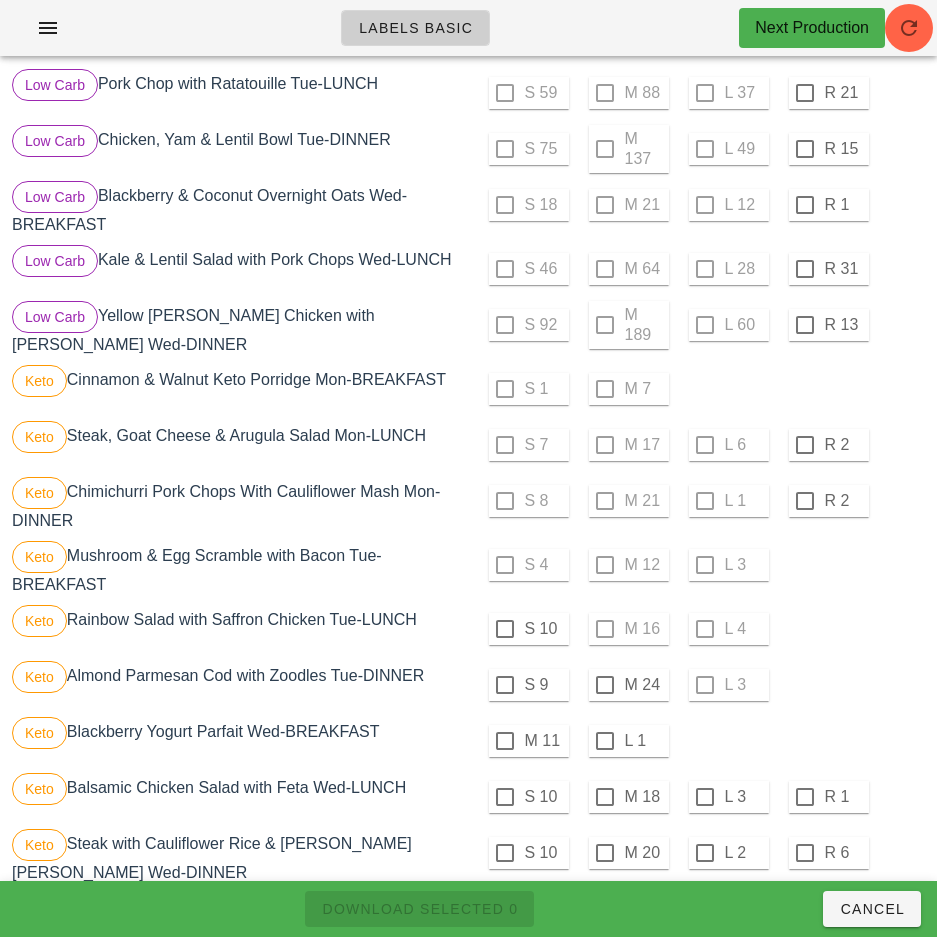 click on "S 10 M 16 L 4" at bounding box center (699, 629) 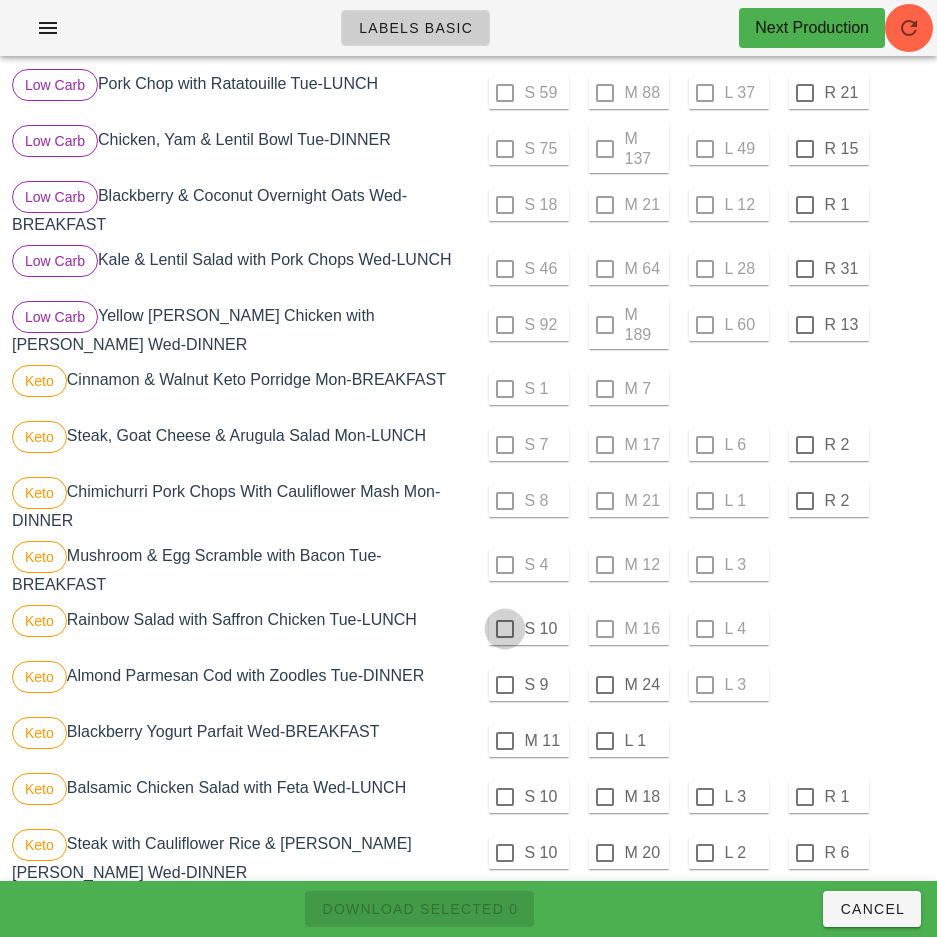 click at bounding box center [505, 629] 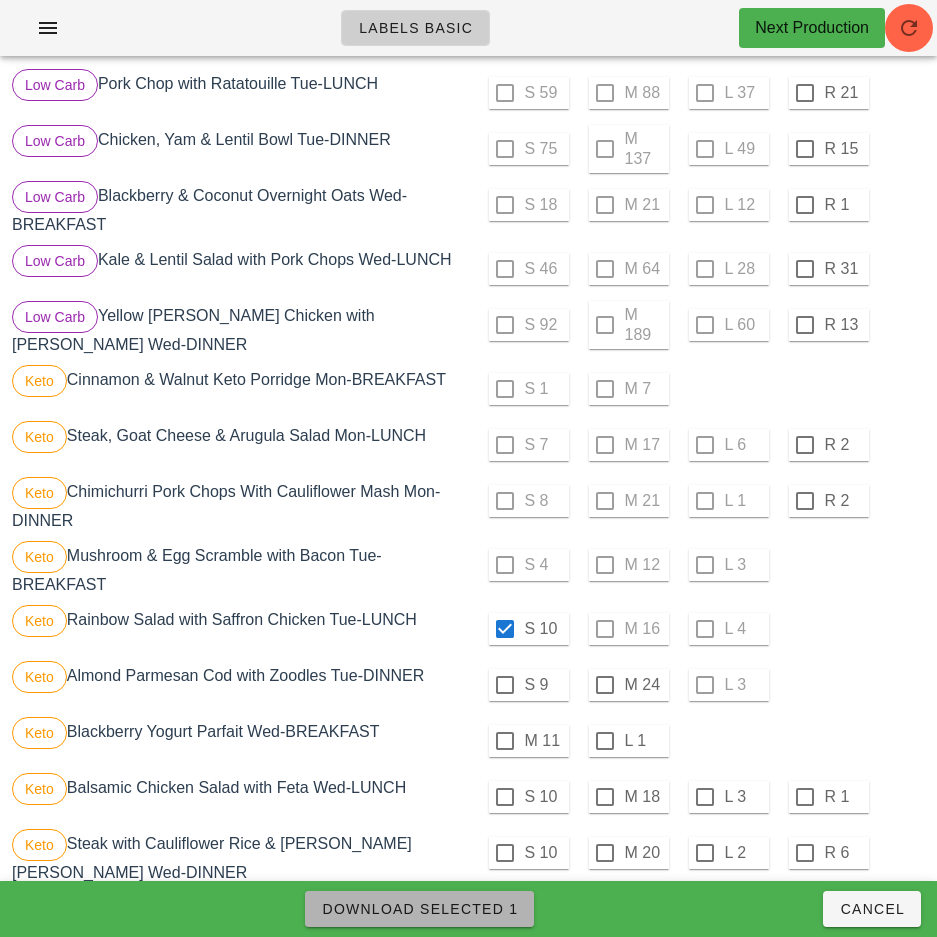 click on "Download Selected 1" at bounding box center [419, 909] 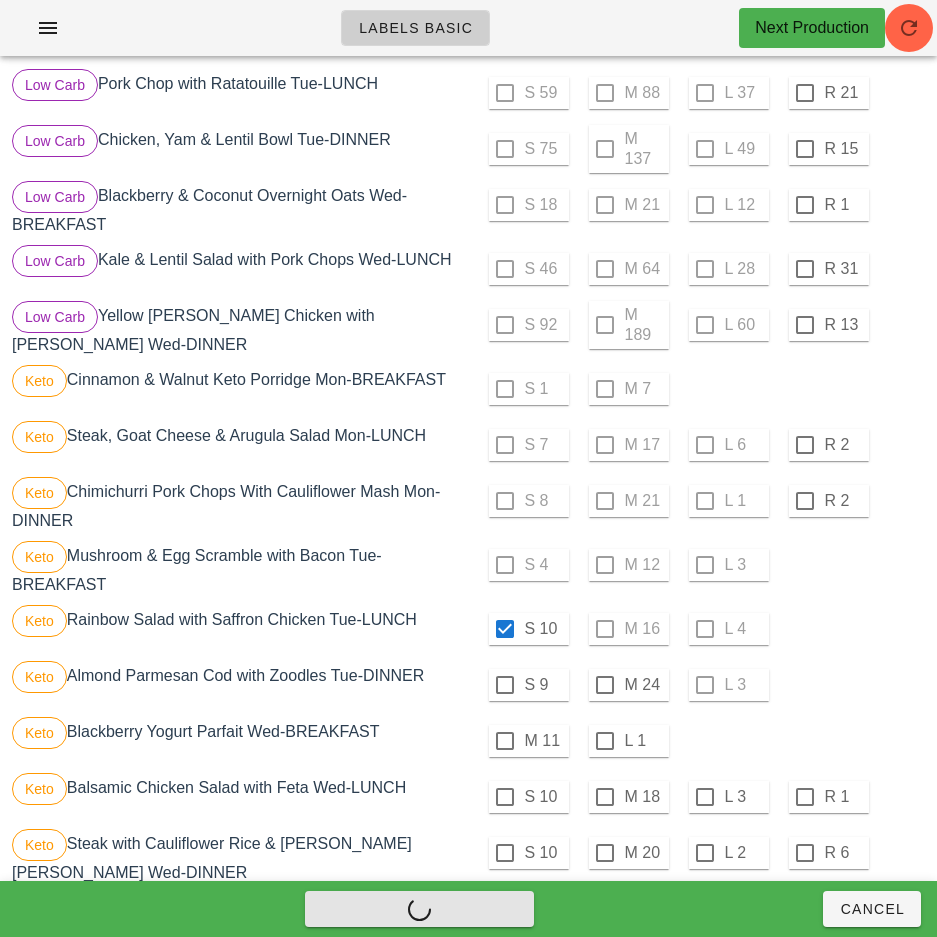 checkbox on "false" 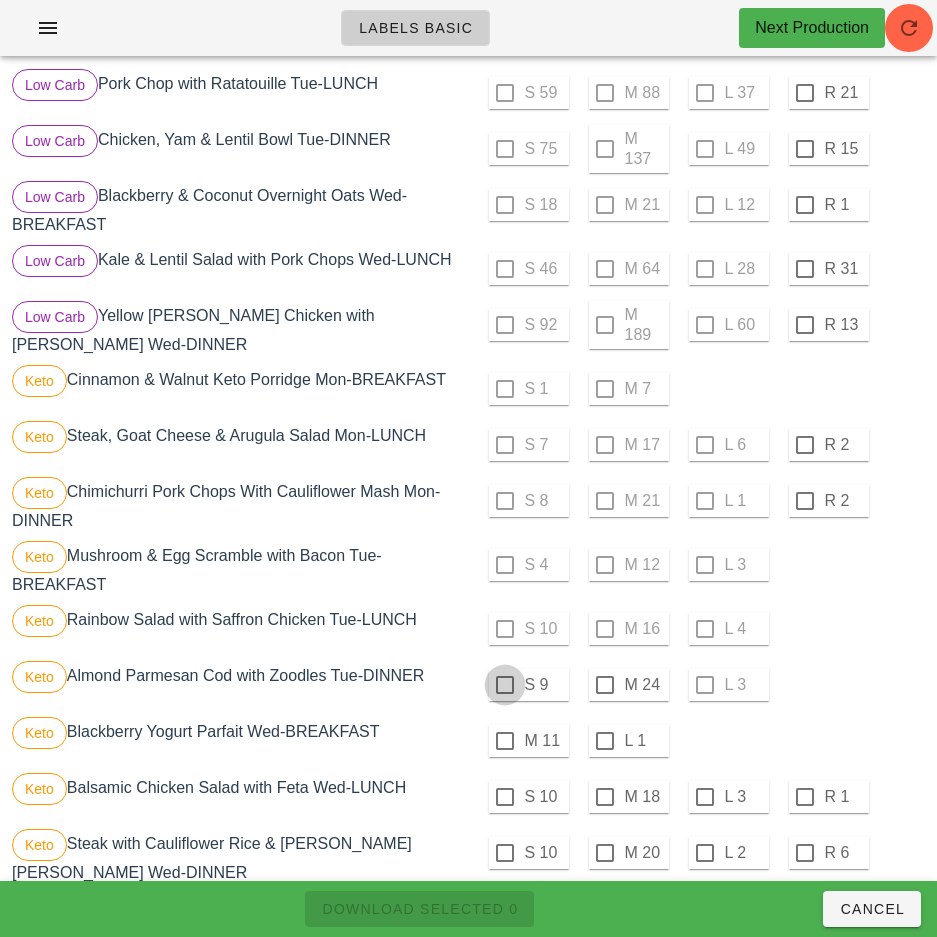 click at bounding box center (505, 685) 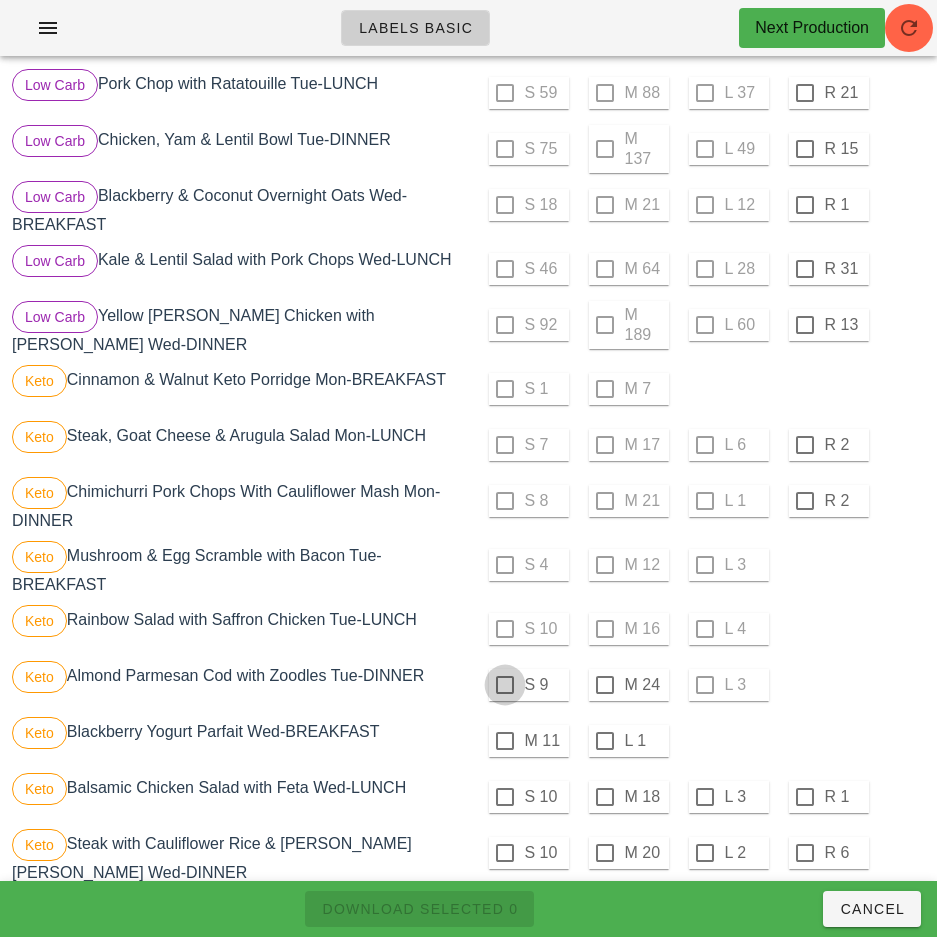 checkbox on "true" 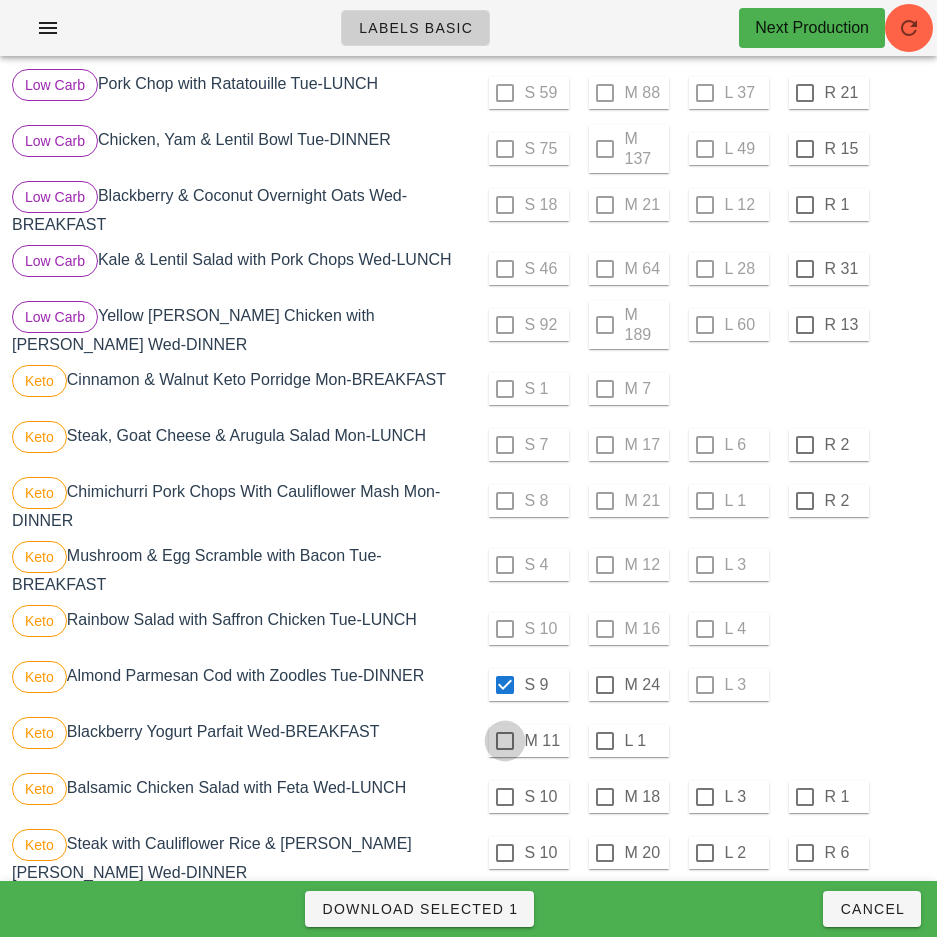 click at bounding box center (505, 741) 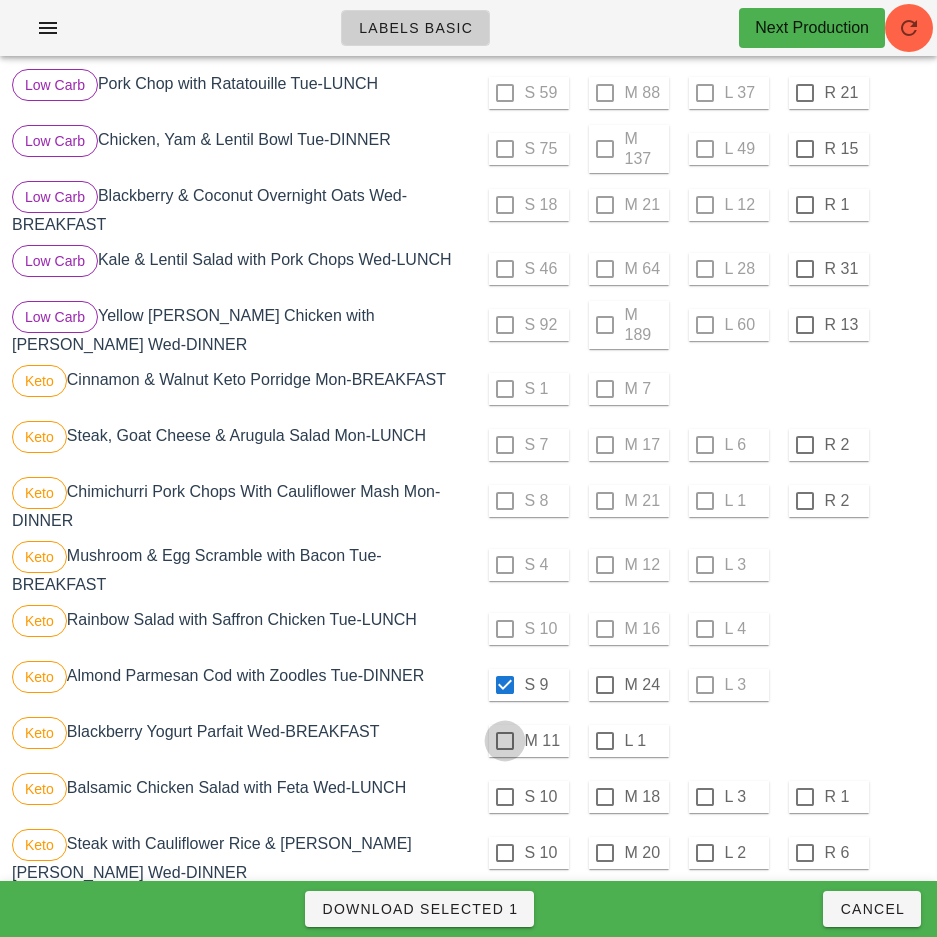 checkbox on "true" 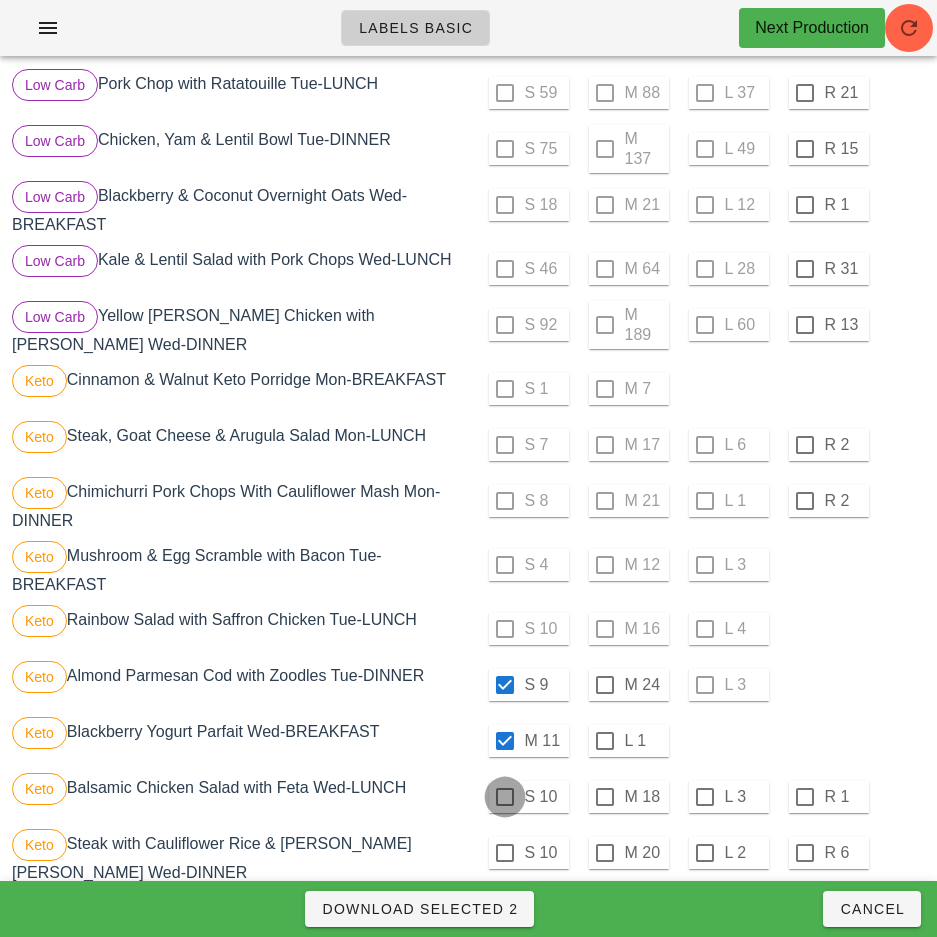 click at bounding box center (505, 797) 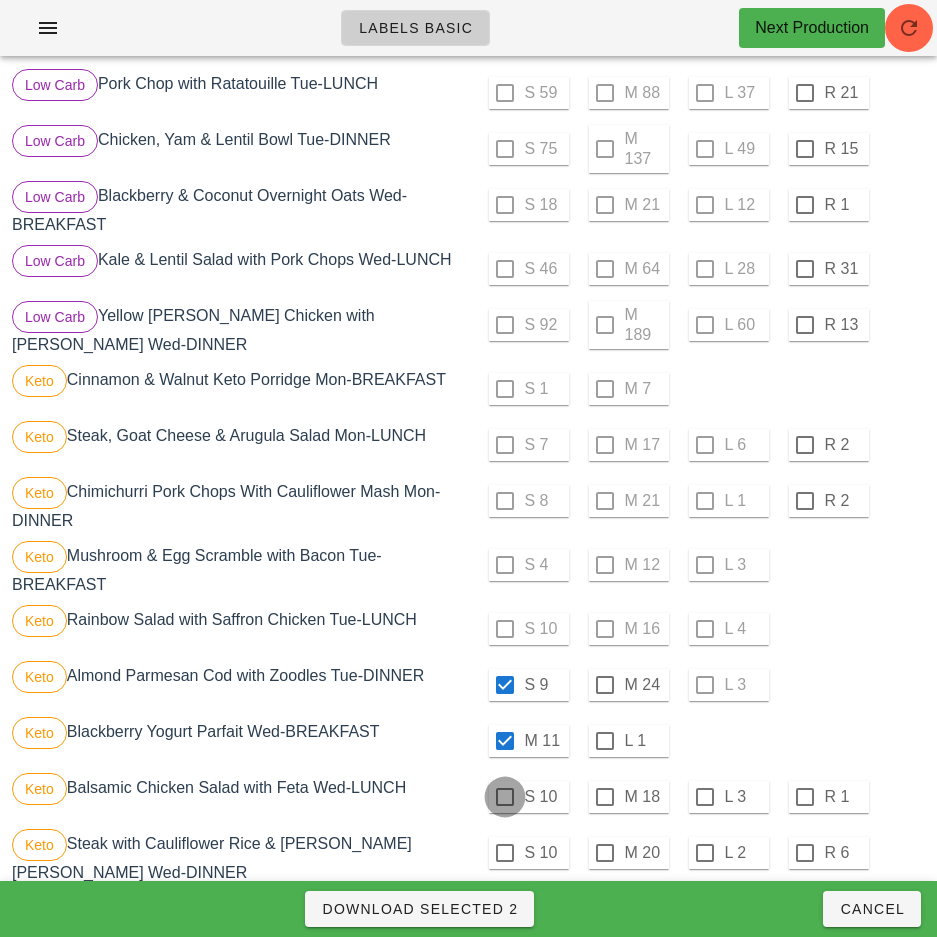 checkbox on "true" 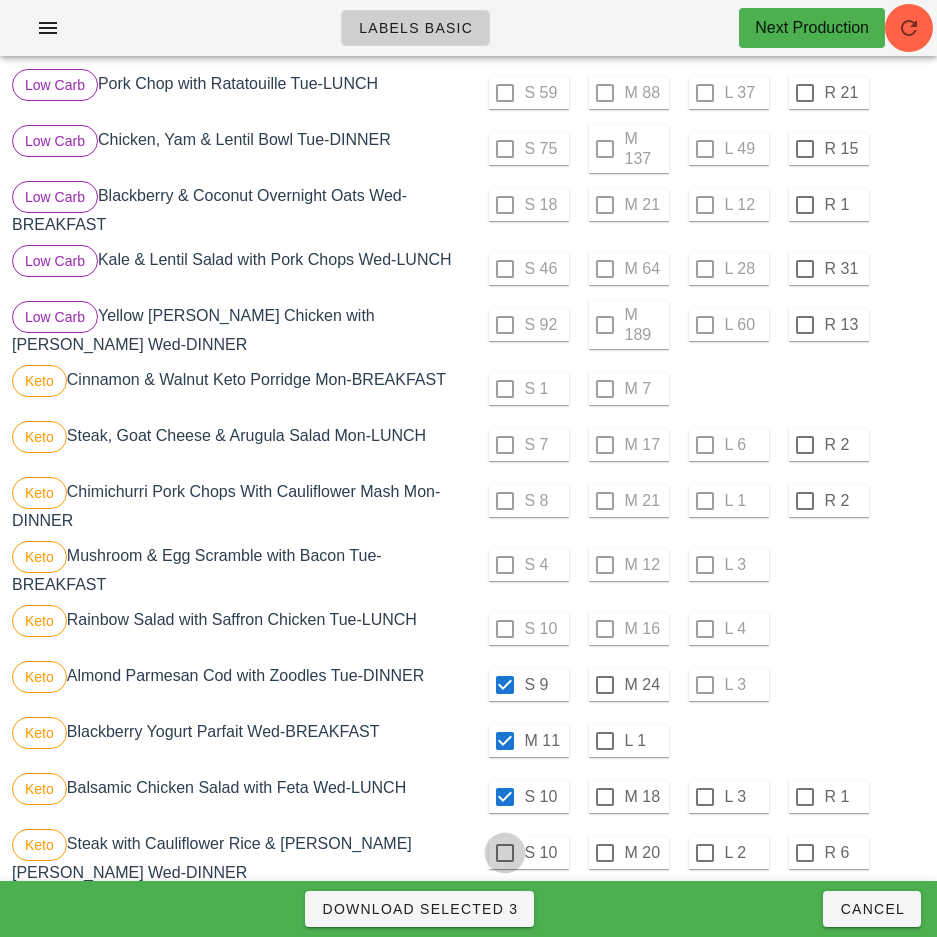 click at bounding box center (505, 853) 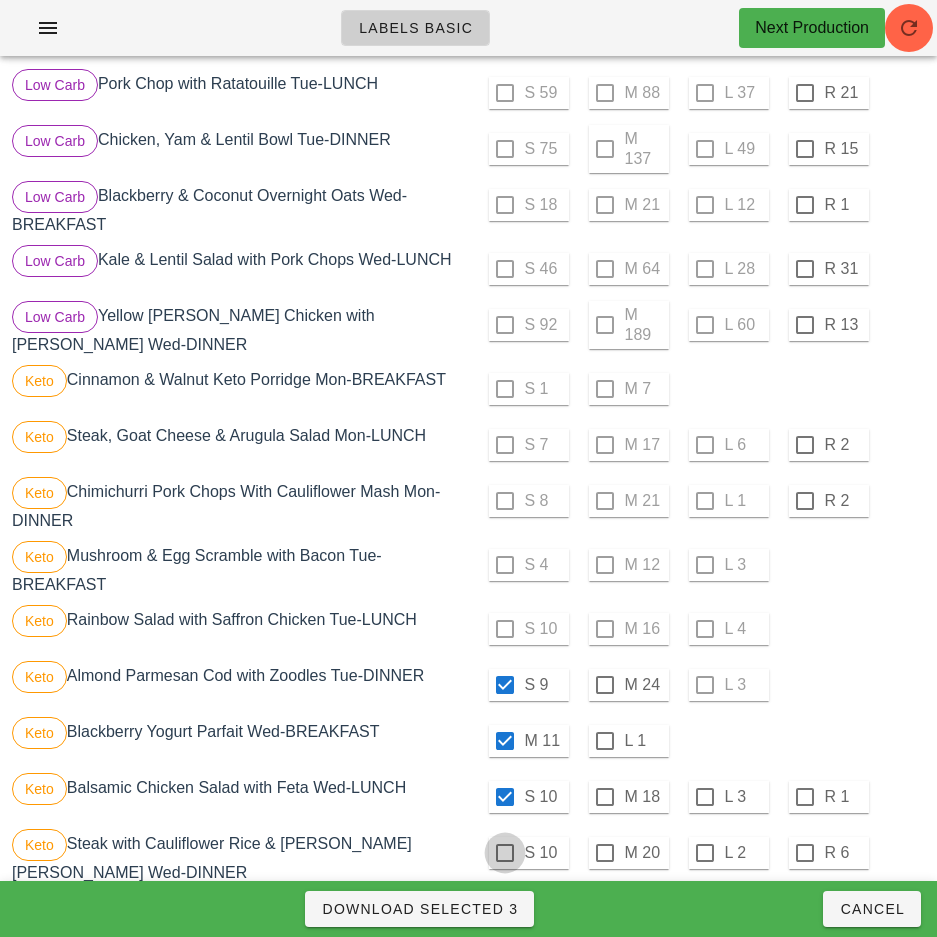 checkbox on "true" 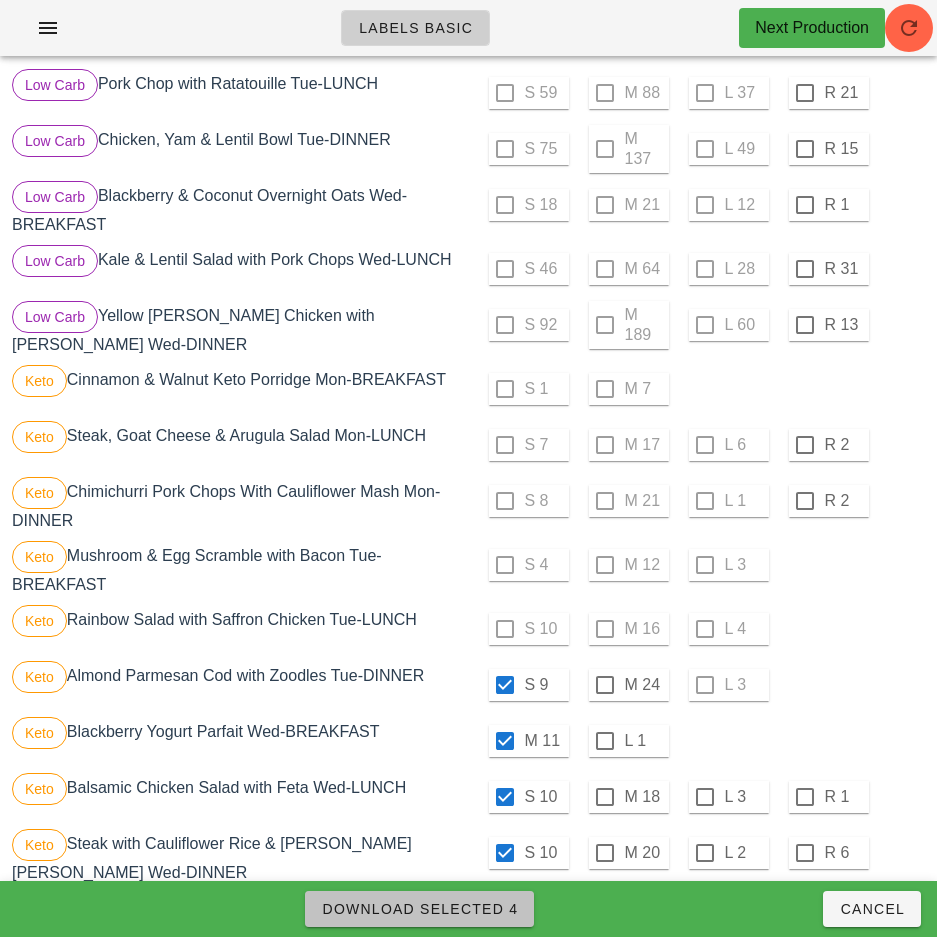 click on "Download Selected 4" at bounding box center [419, 909] 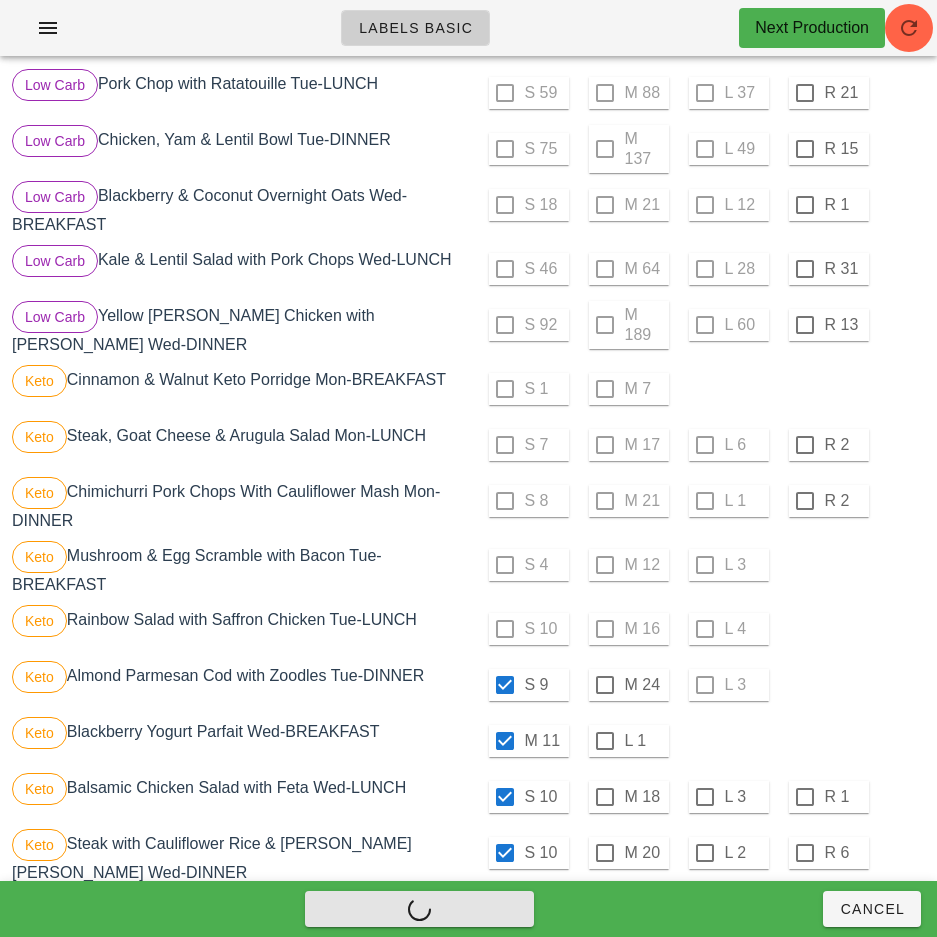 checkbox on "false" 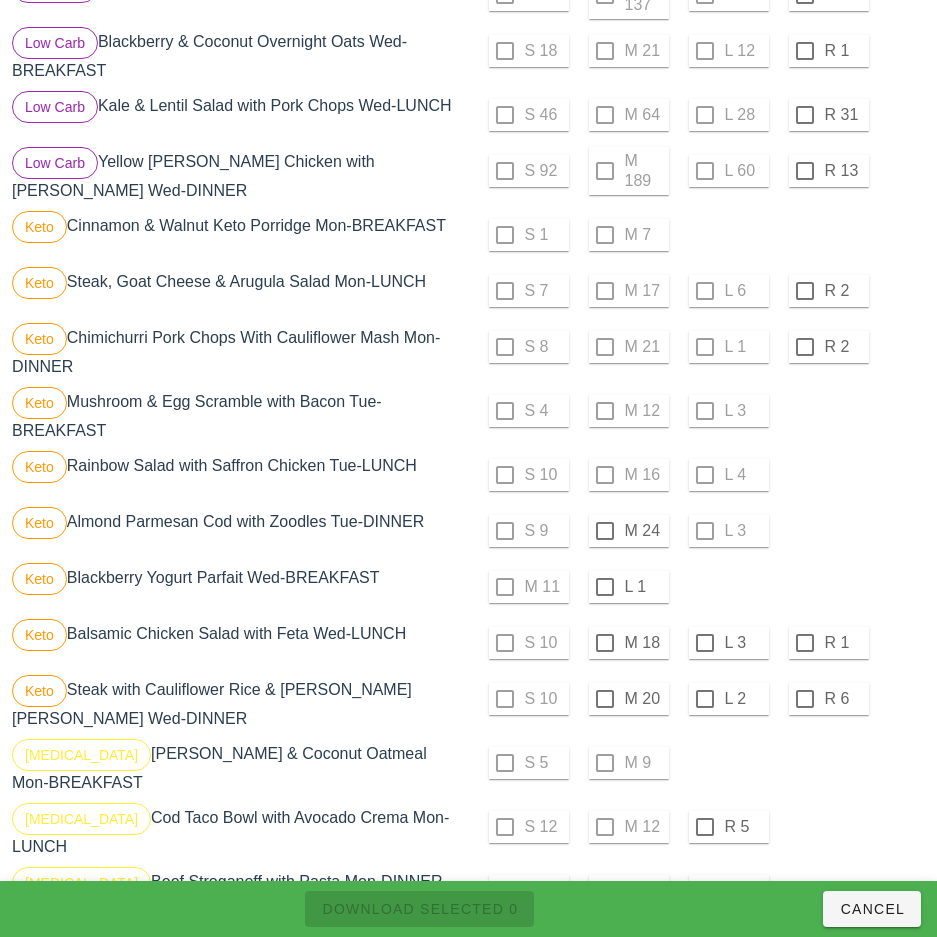 scroll, scrollTop: 2747, scrollLeft: 0, axis: vertical 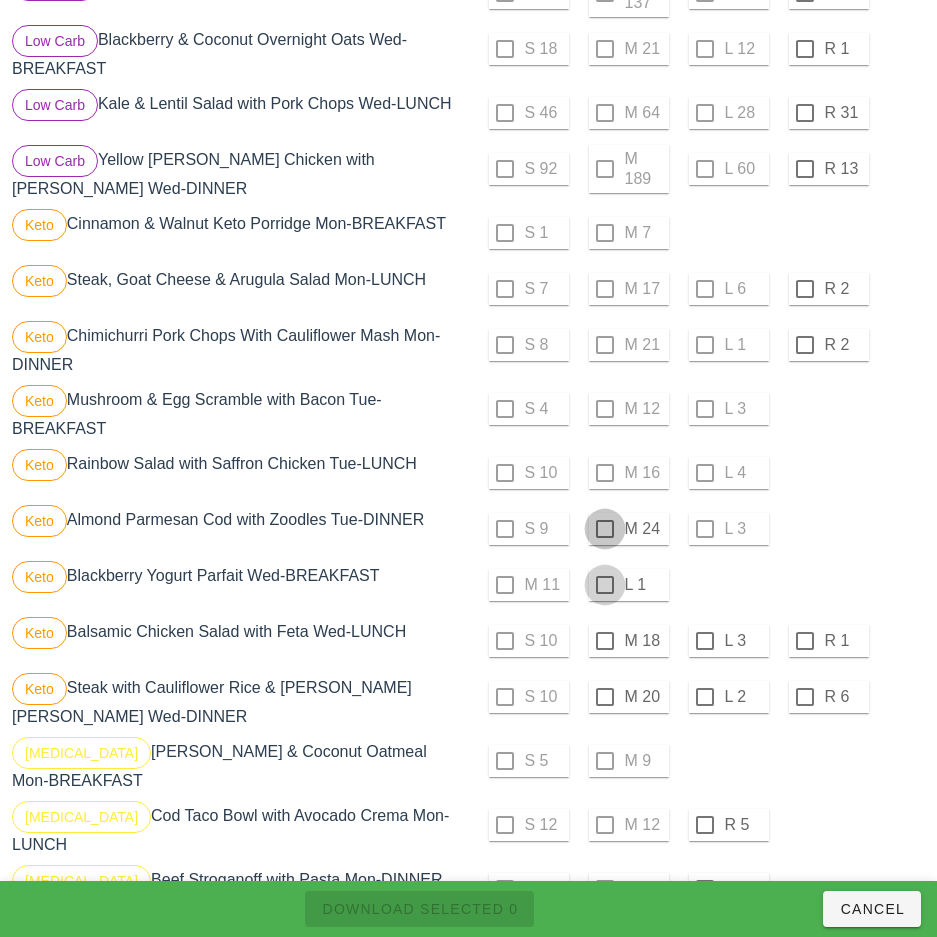click at bounding box center (605, 529) 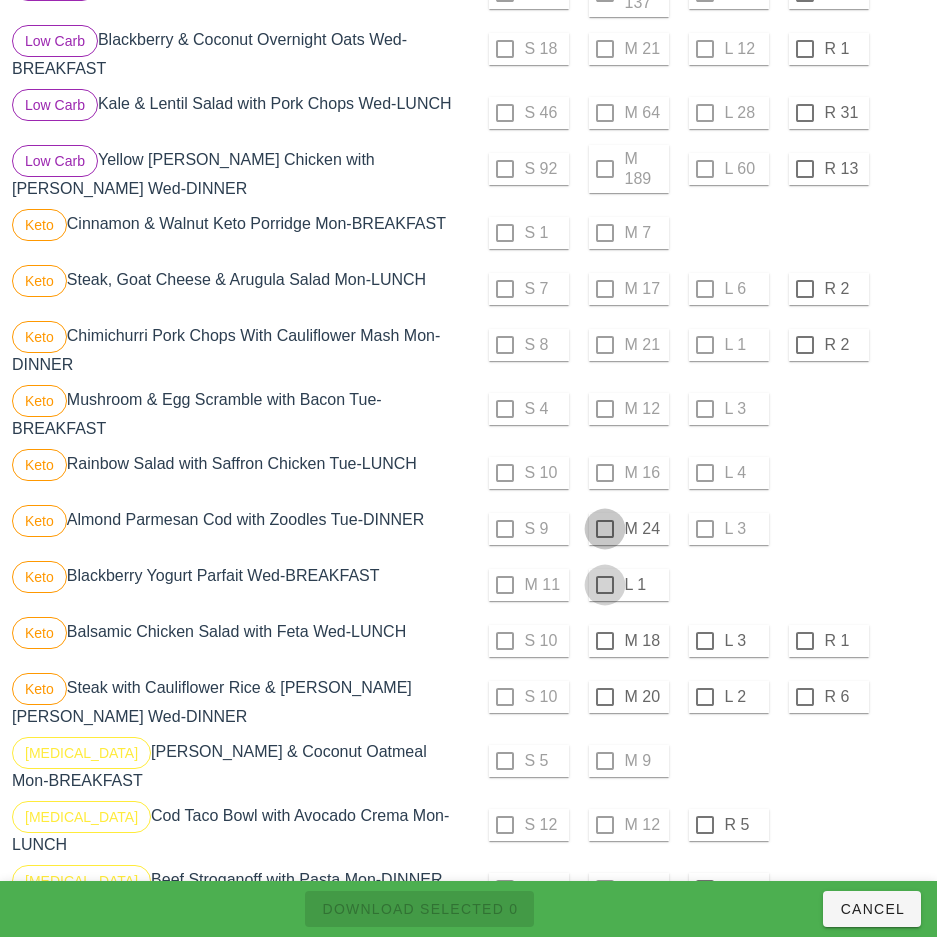 click at bounding box center [605, 585] 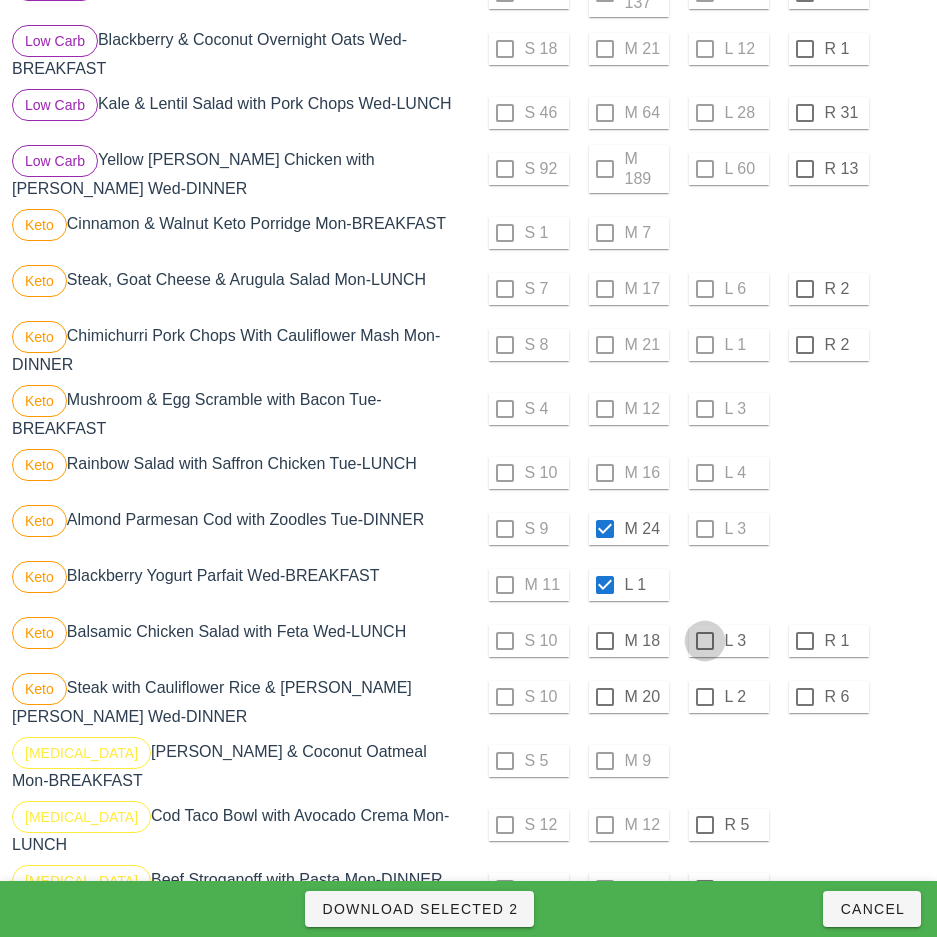 click at bounding box center (705, 641) 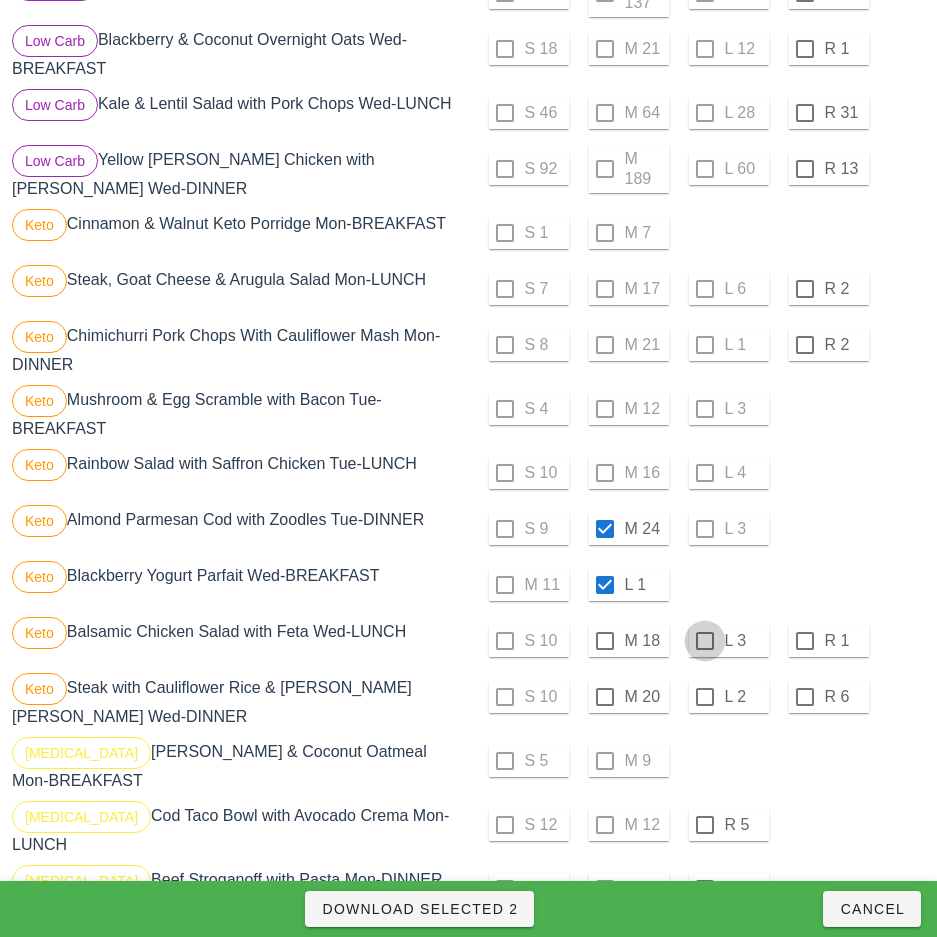 checkbox on "true" 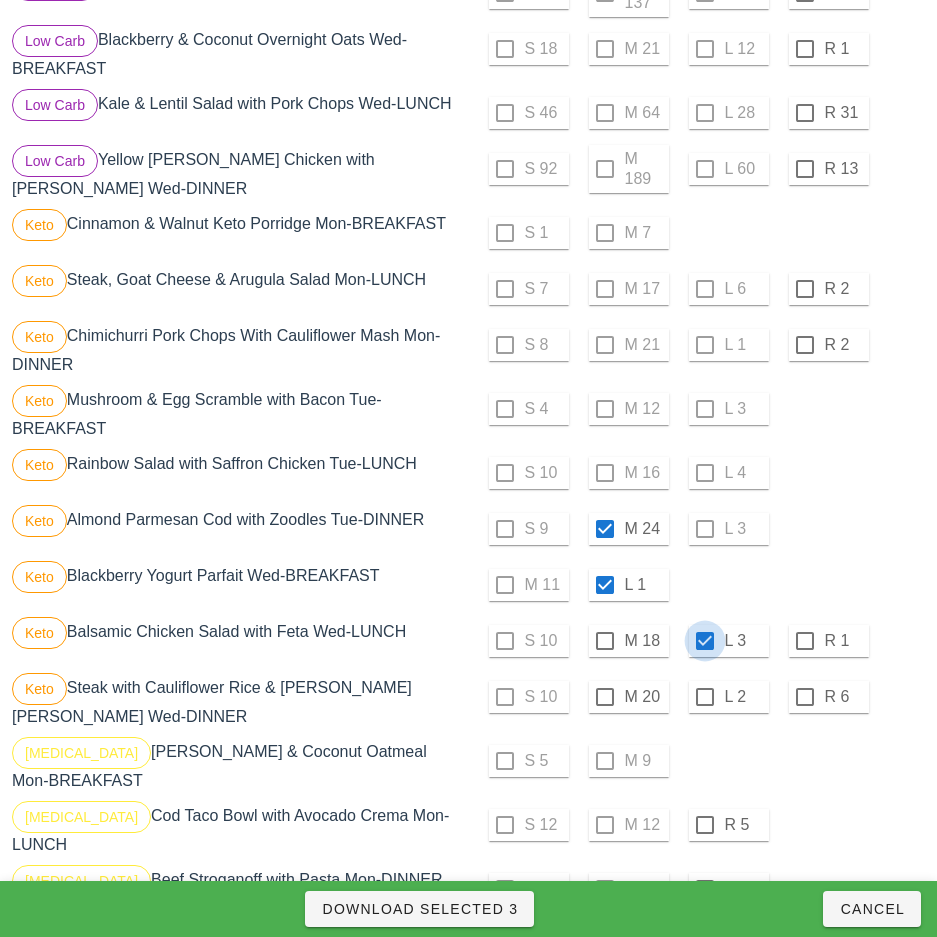 click at bounding box center (705, 697) 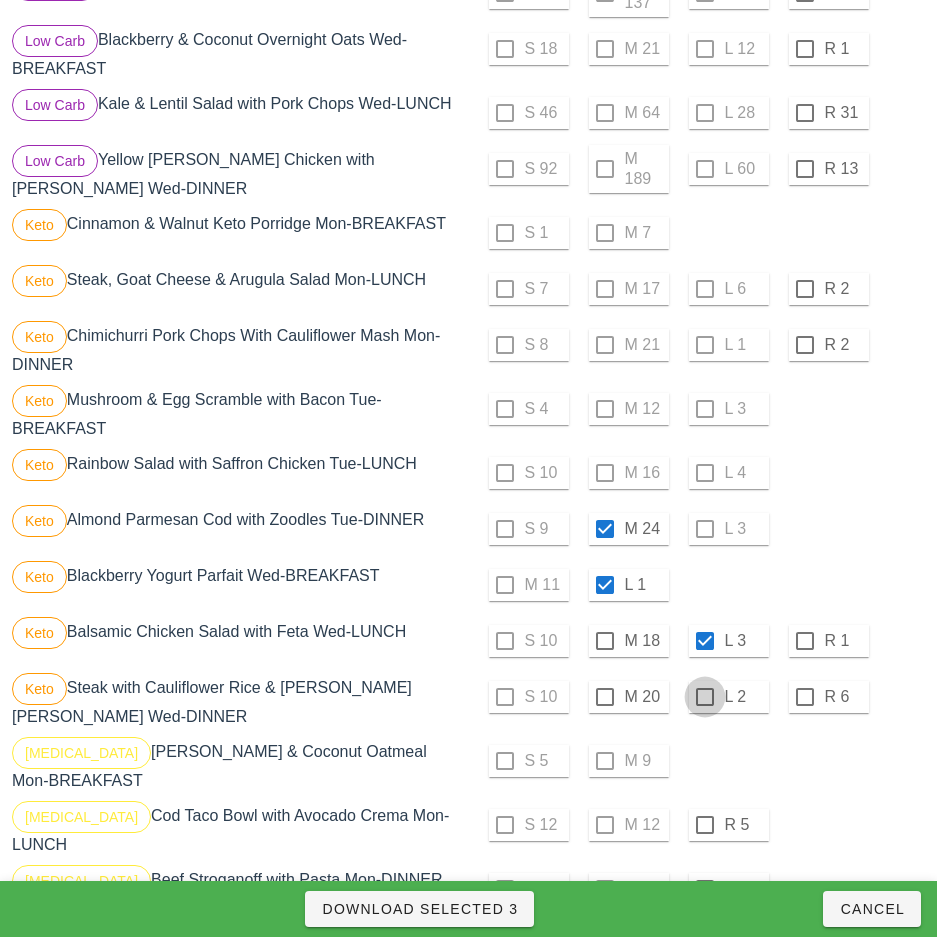 checkbox on "true" 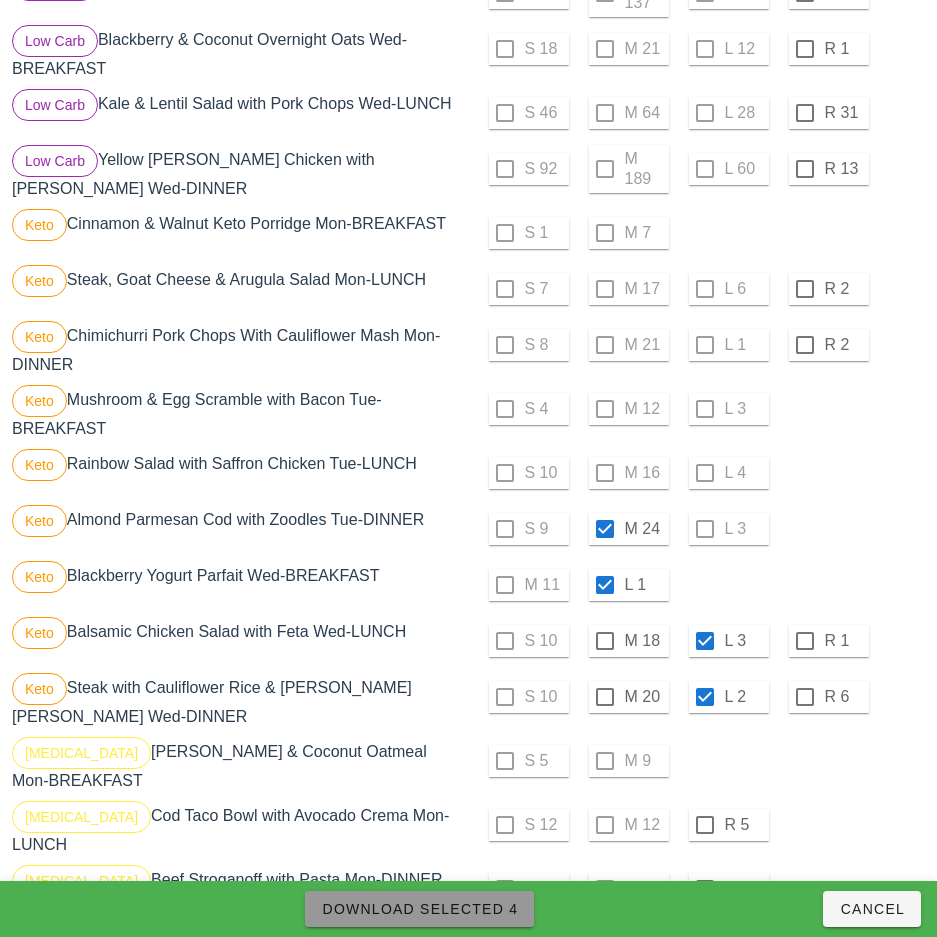 click on "Download Selected 4" at bounding box center [419, 909] 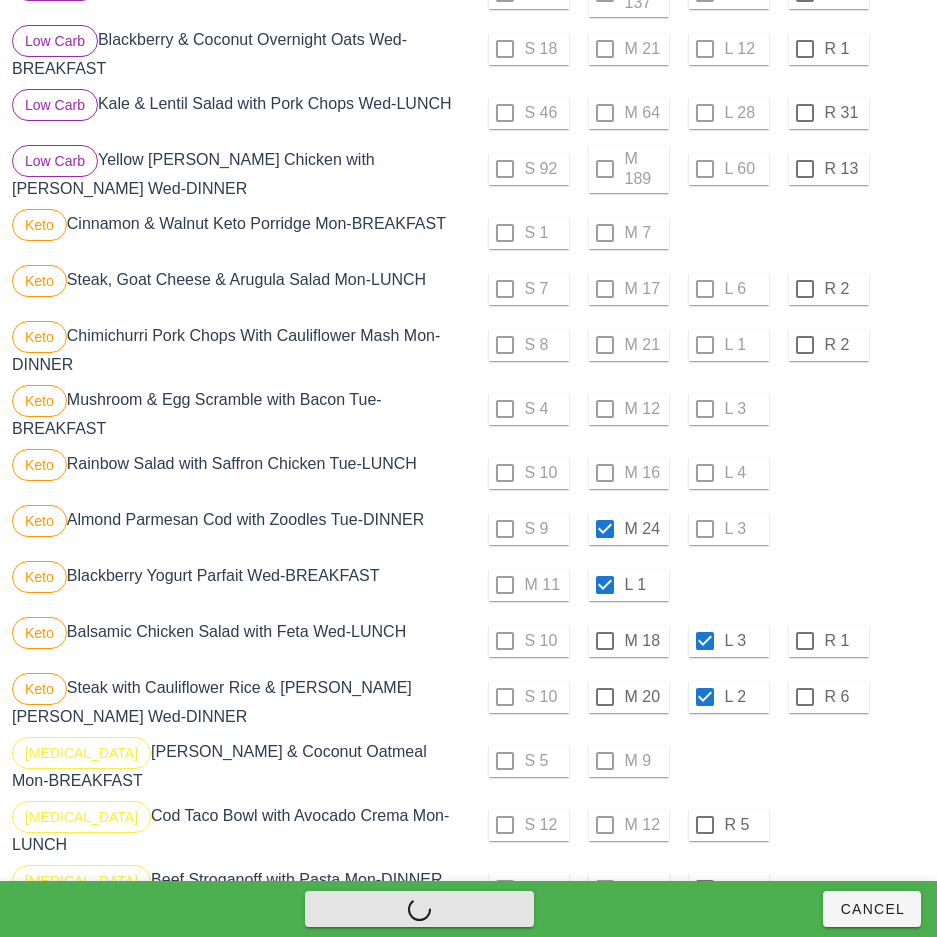 checkbox on "false" 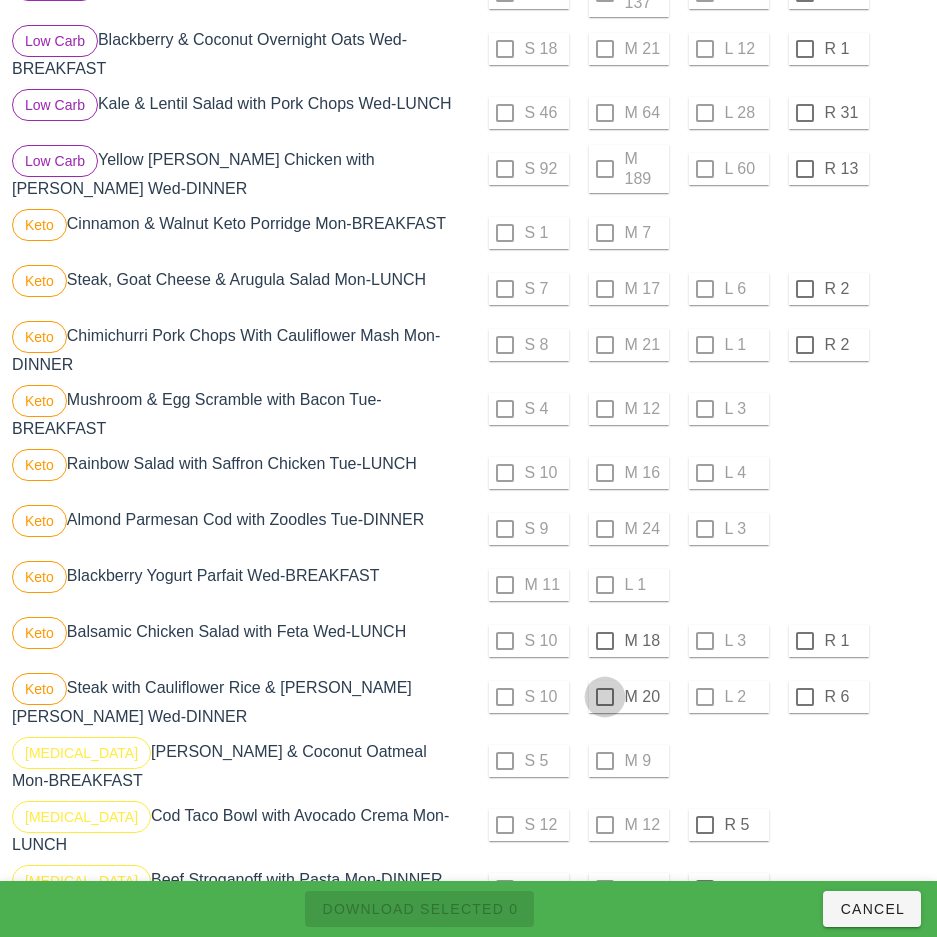 click at bounding box center [605, 641] 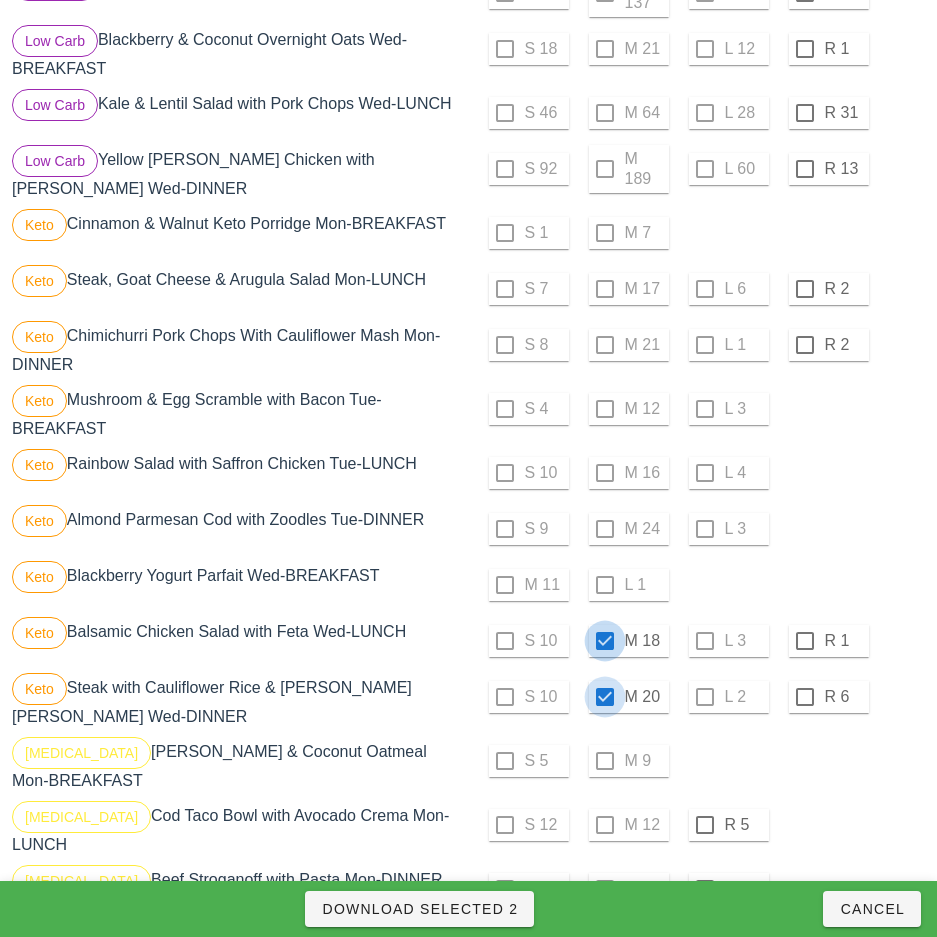 checkbox on "true" 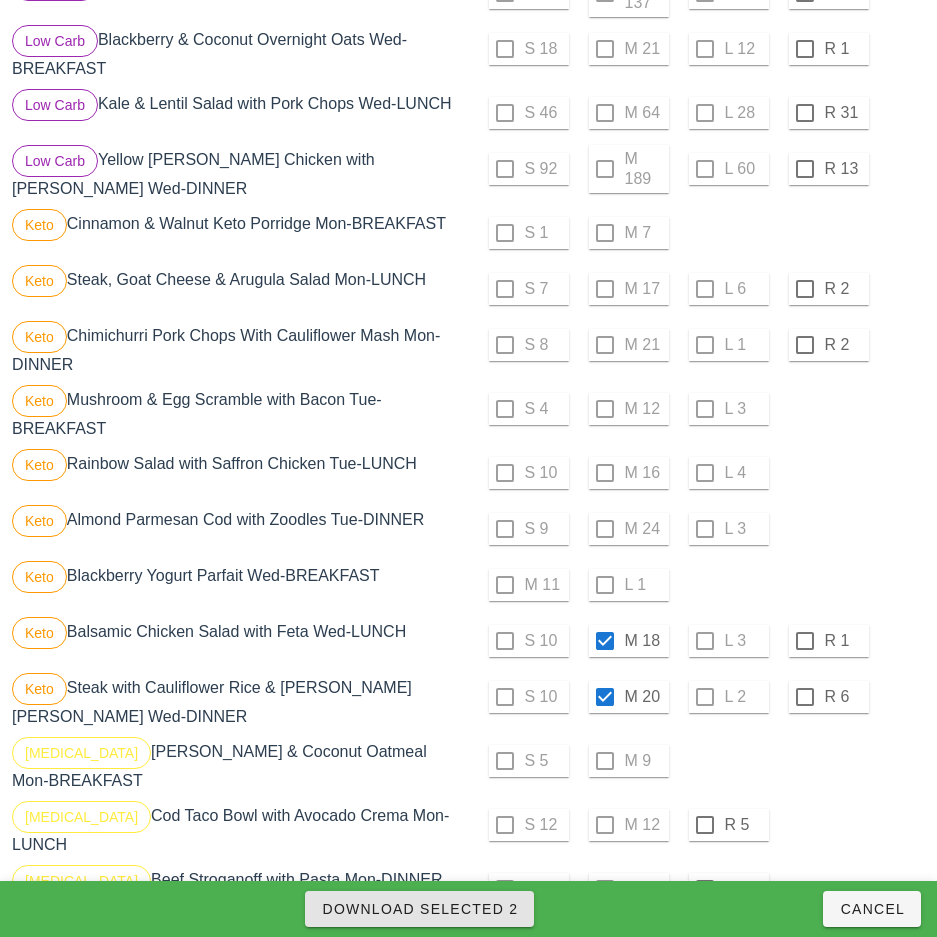 click on "Download Selected 2" at bounding box center [419, 909] 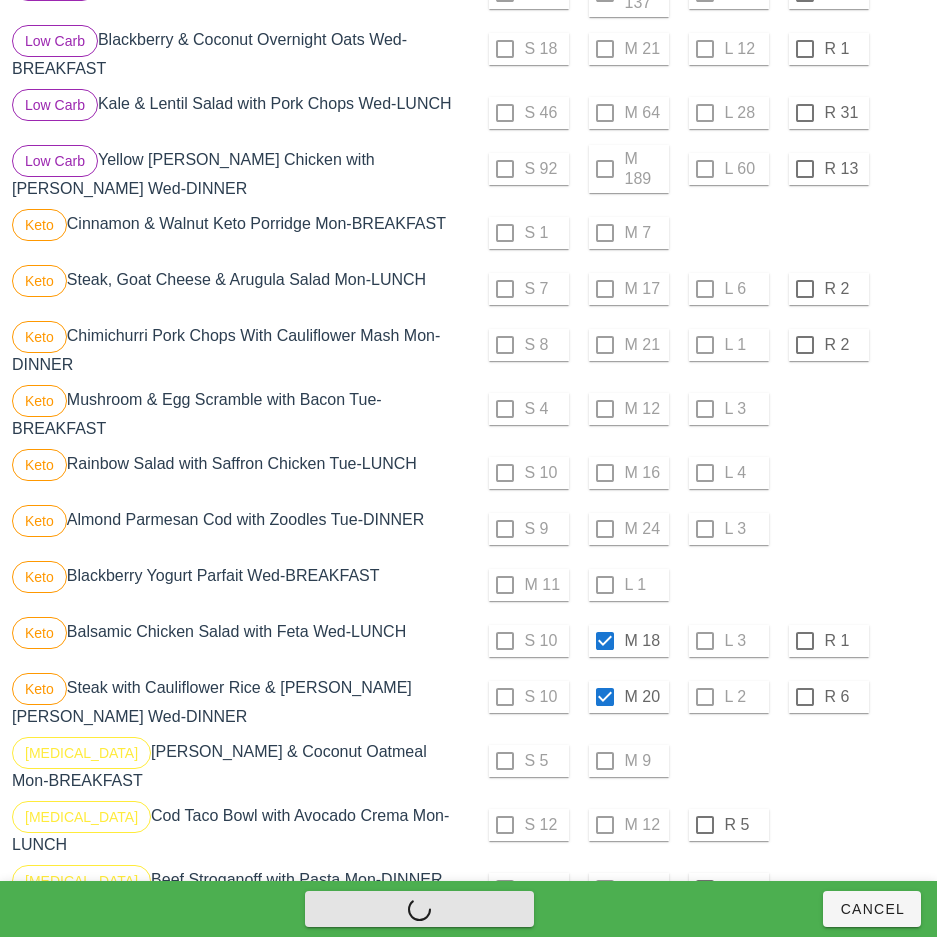 checkbox on "false" 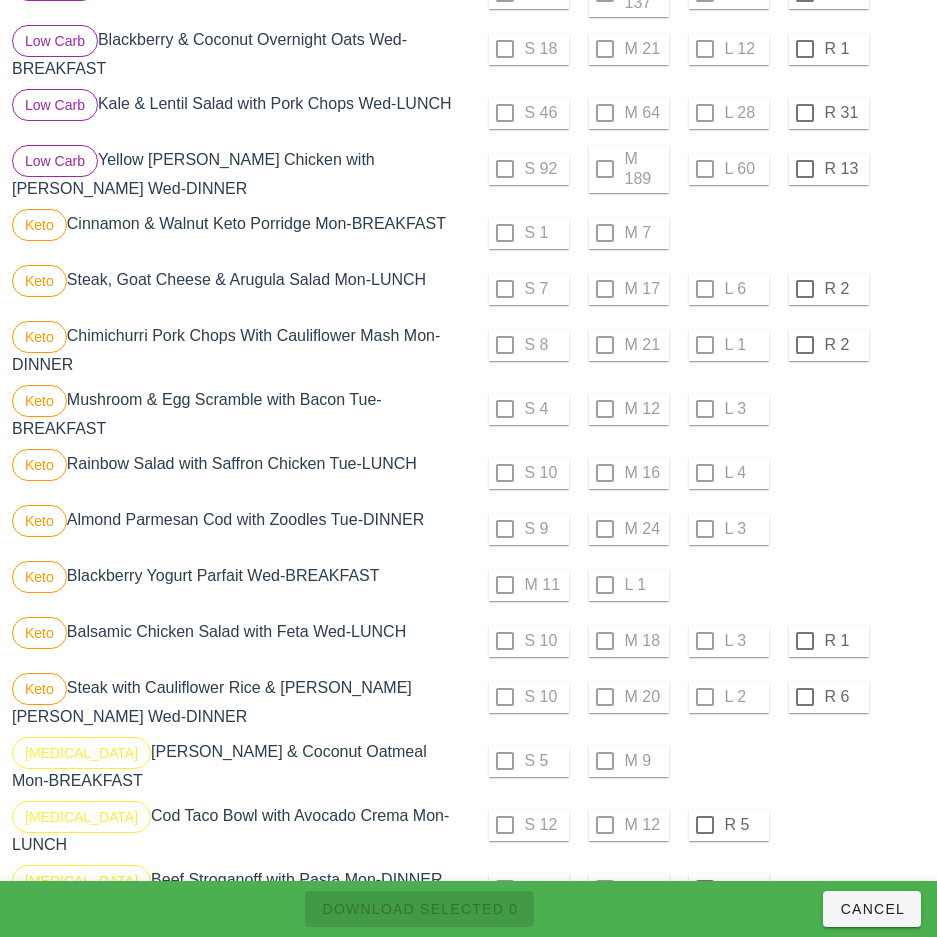 click on "S 10 M 16 L 4" at bounding box center (699, 473) 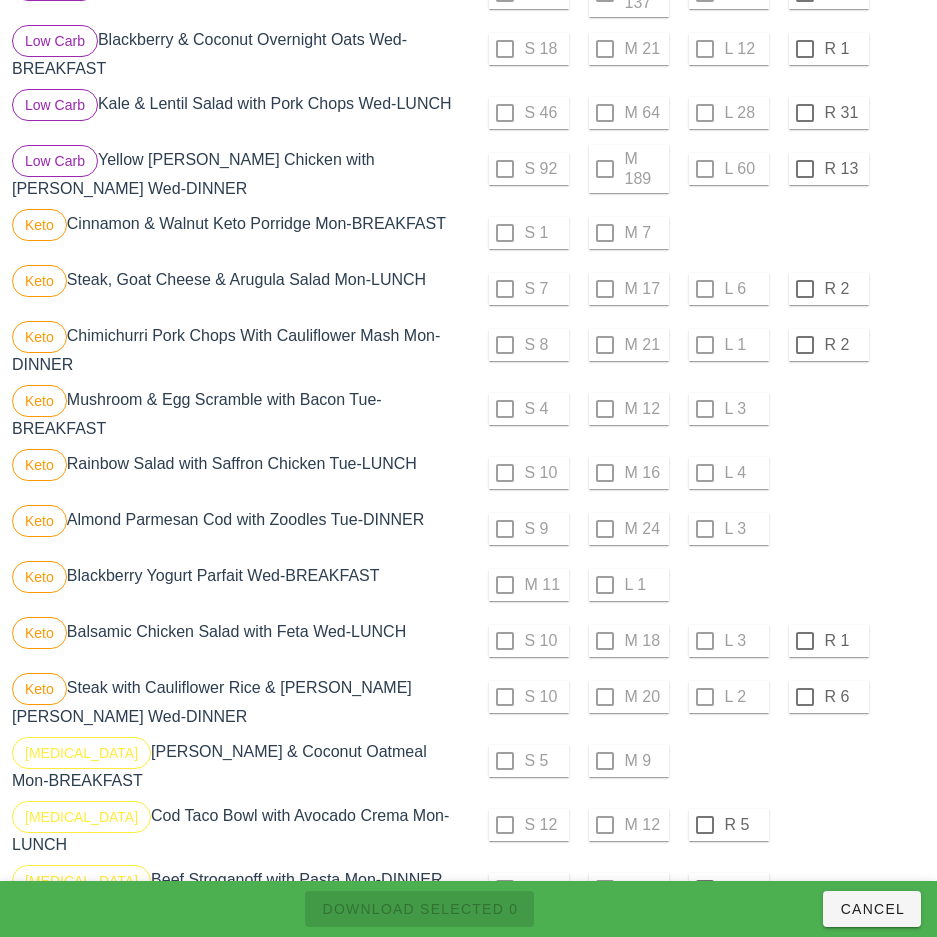 click on "S 10 M 16 L 4" at bounding box center (699, 473) 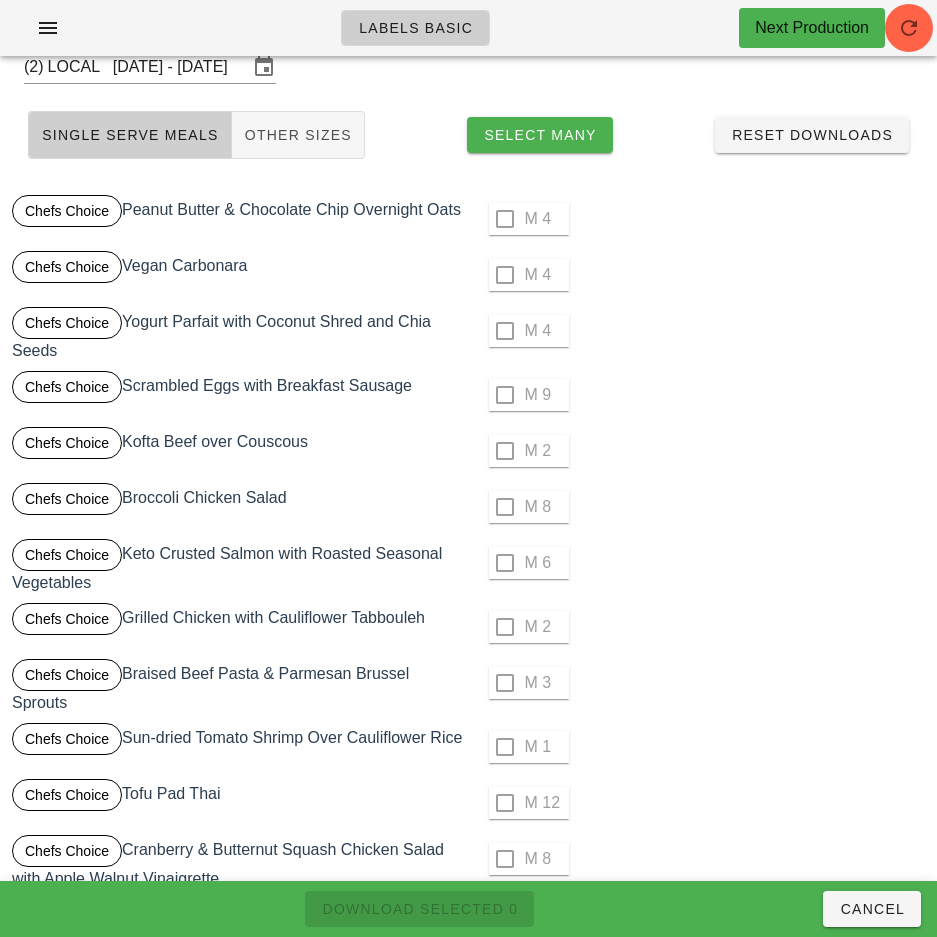 scroll, scrollTop: 18, scrollLeft: 0, axis: vertical 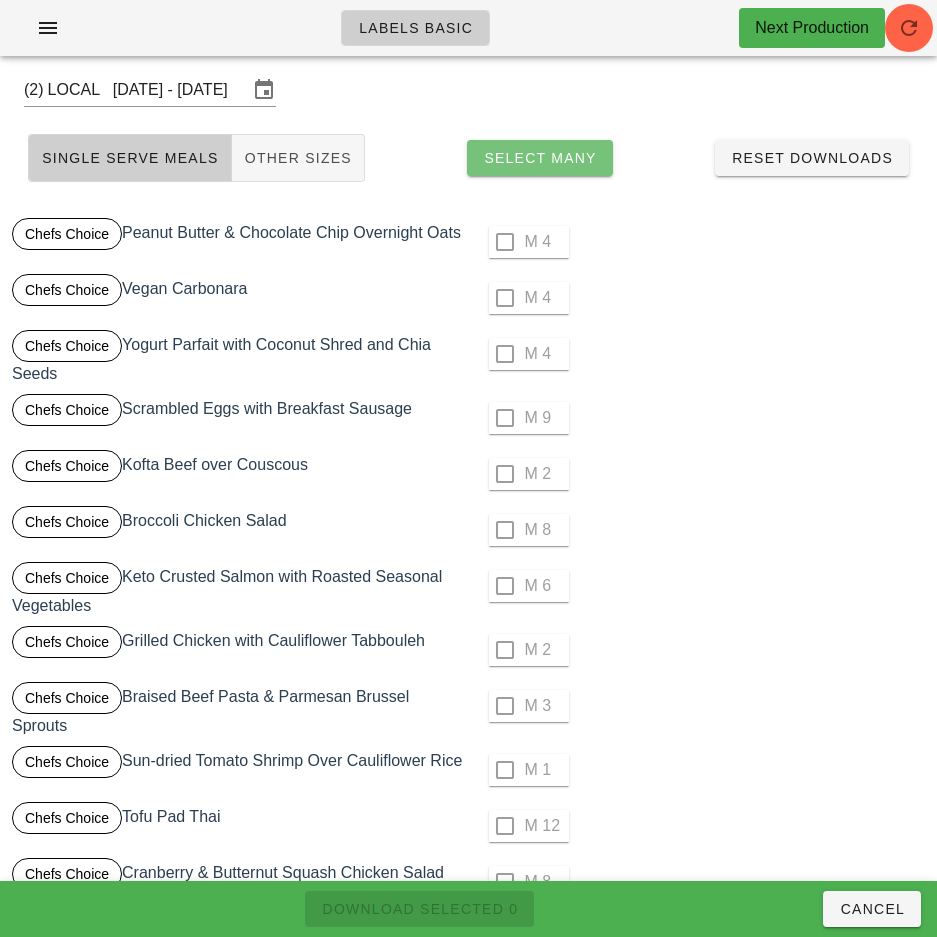click on "Select Many" at bounding box center [540, 158] 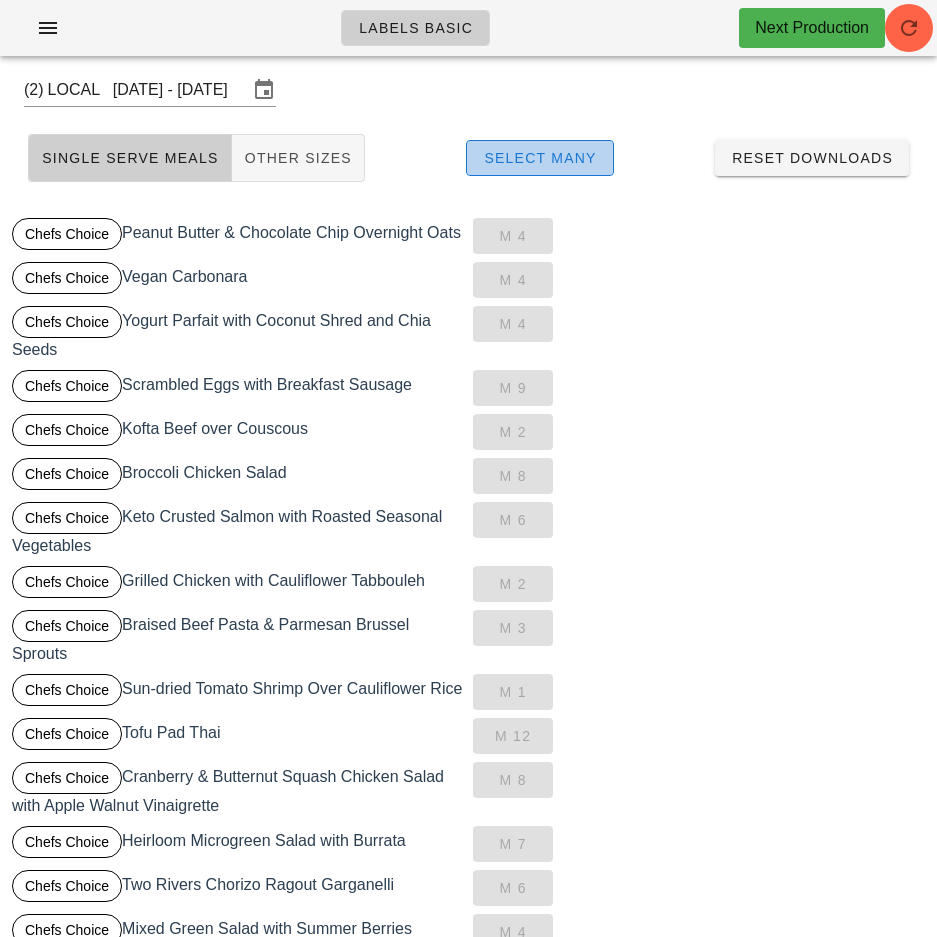 click on "Select Many" at bounding box center (540, 158) 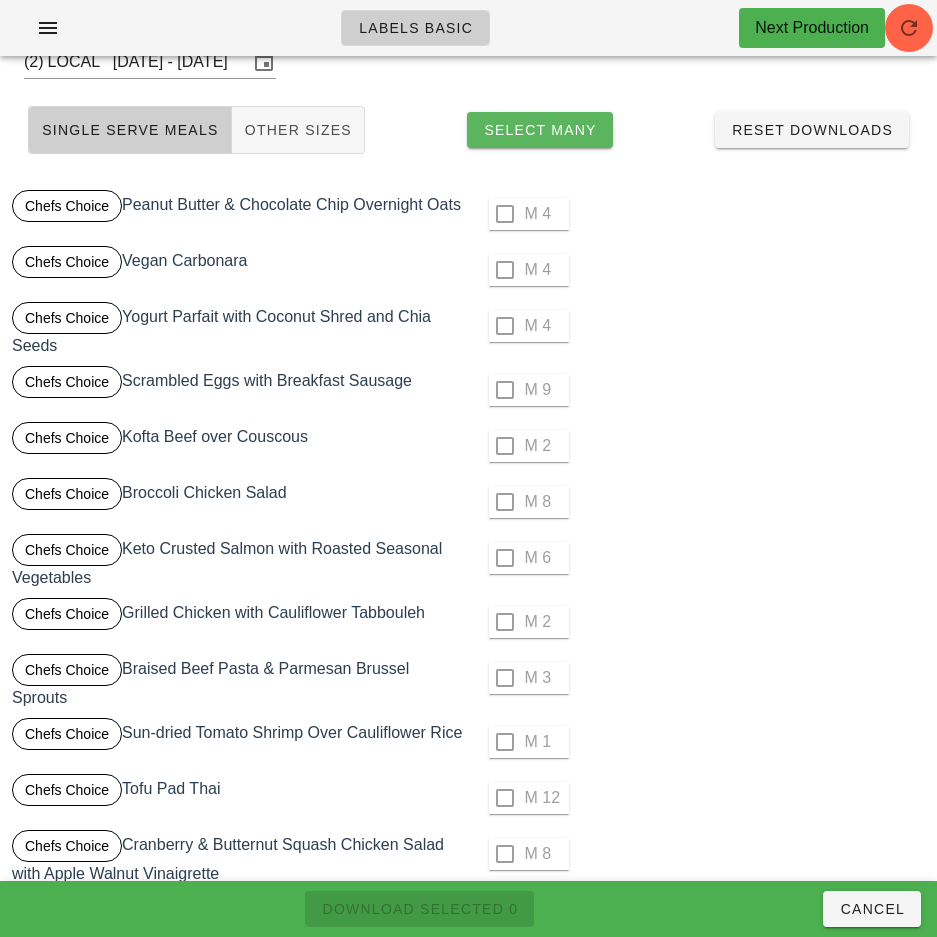 scroll, scrollTop: 0, scrollLeft: 0, axis: both 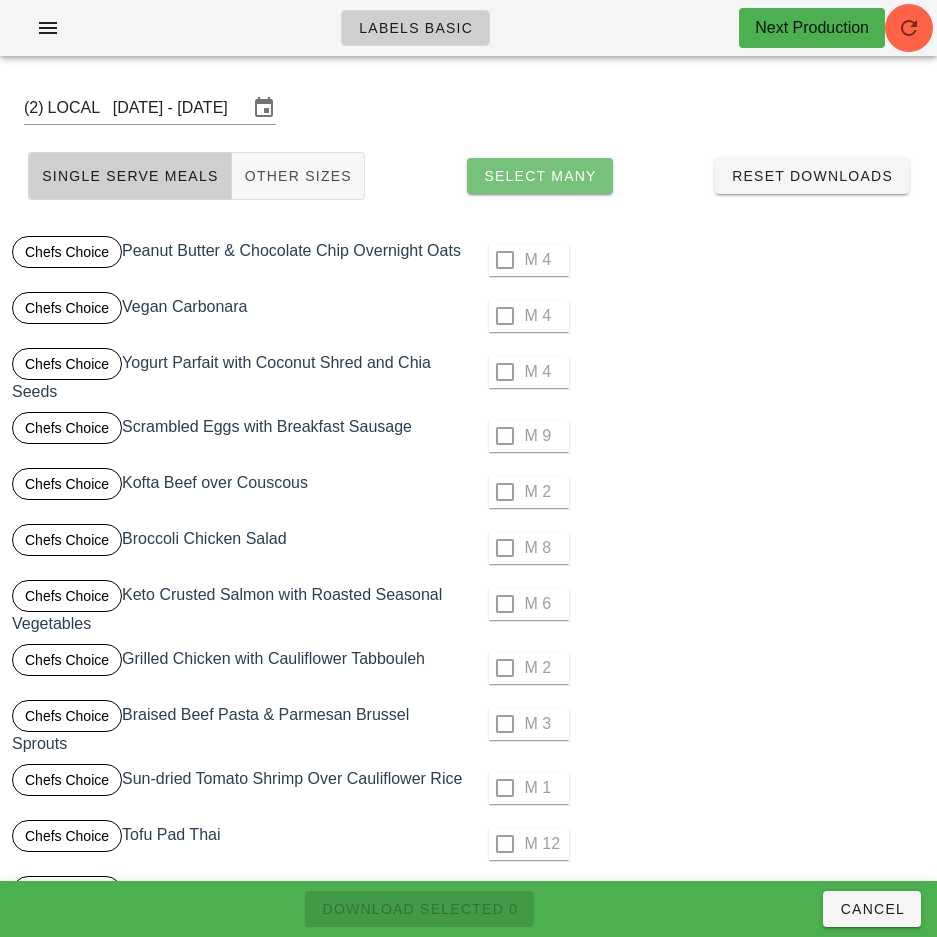 click on "Select Many" at bounding box center (540, 176) 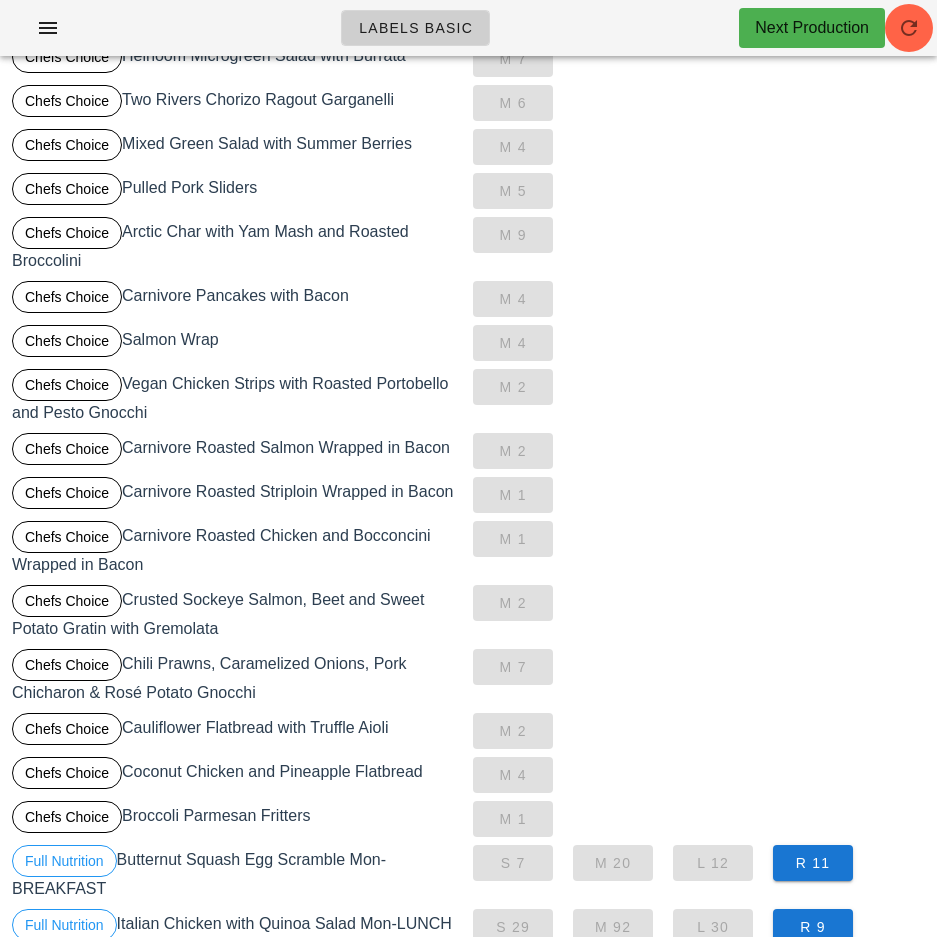 scroll, scrollTop: 0, scrollLeft: 0, axis: both 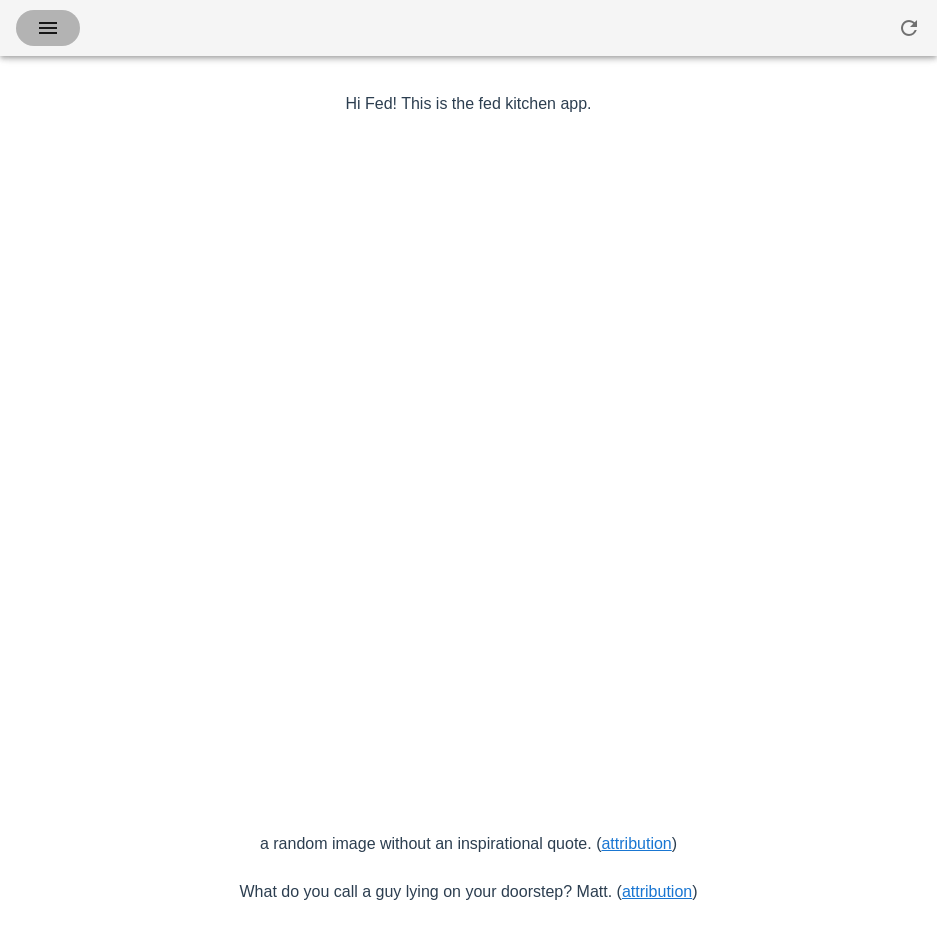 click at bounding box center [48, 28] 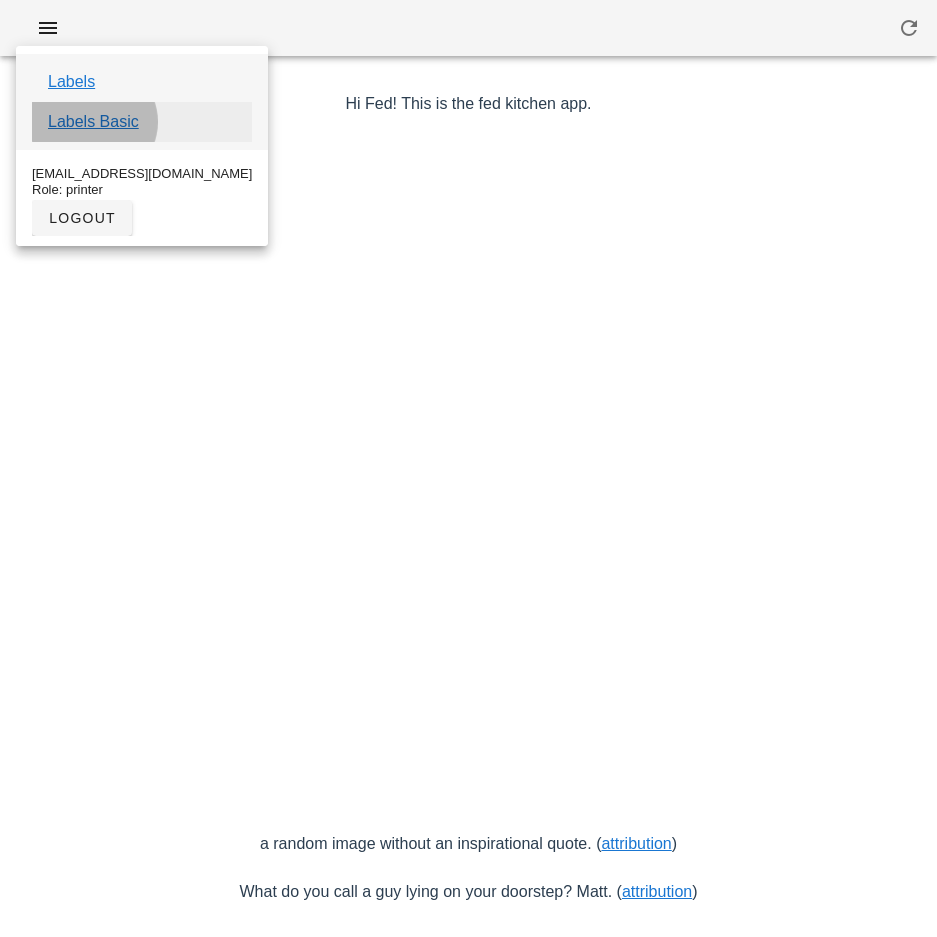 click on "Labels Basic" at bounding box center [93, 122] 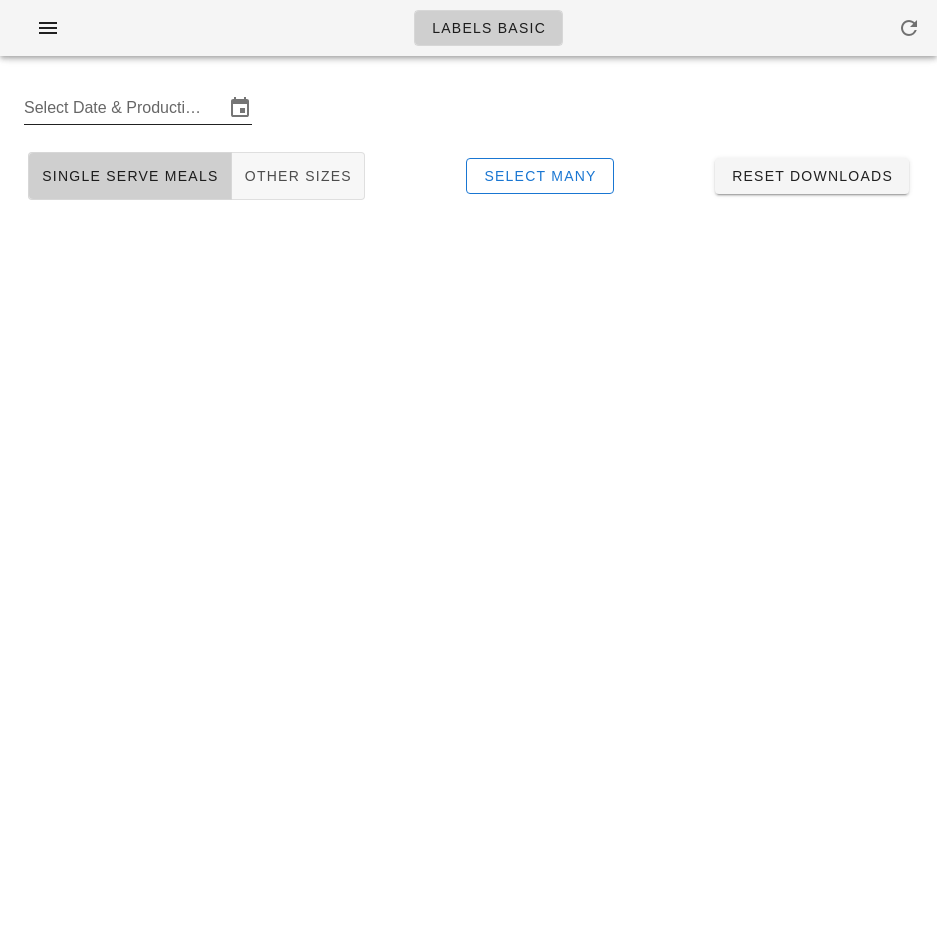 click on "Select Date & Production Cycle" at bounding box center (124, 108) 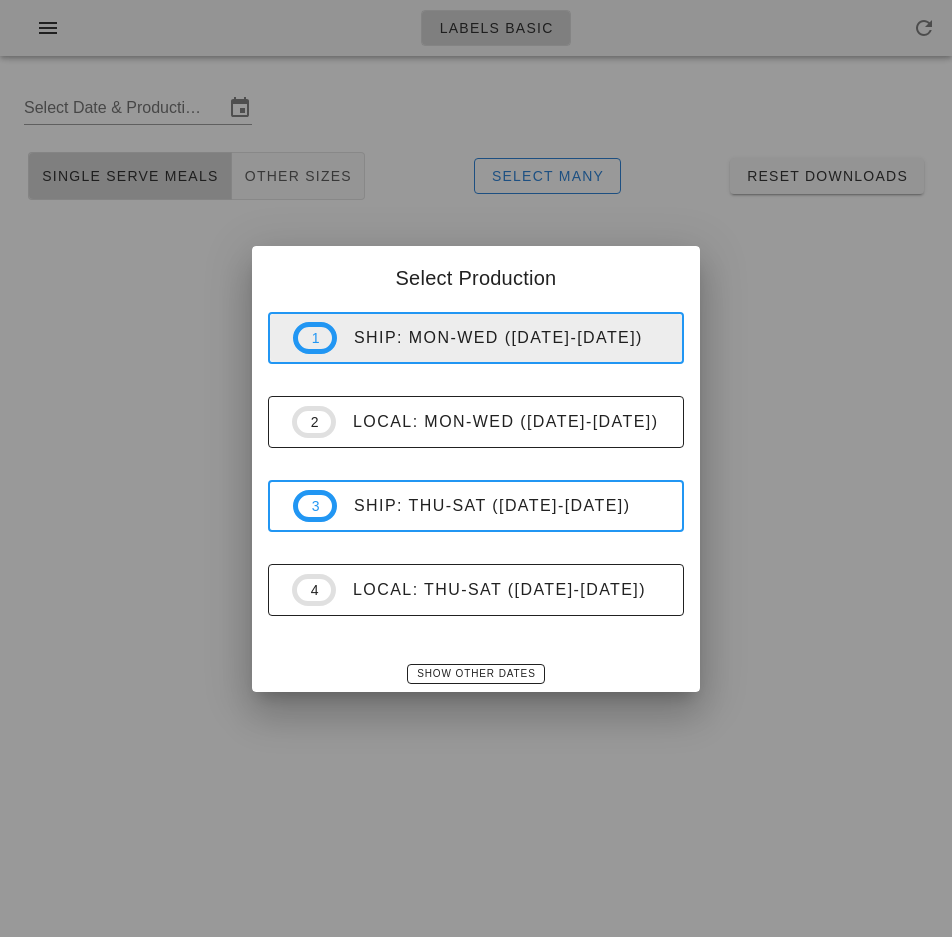 click on "ship: Mon-Wed ([DATE]-[DATE])" at bounding box center [498, 338] 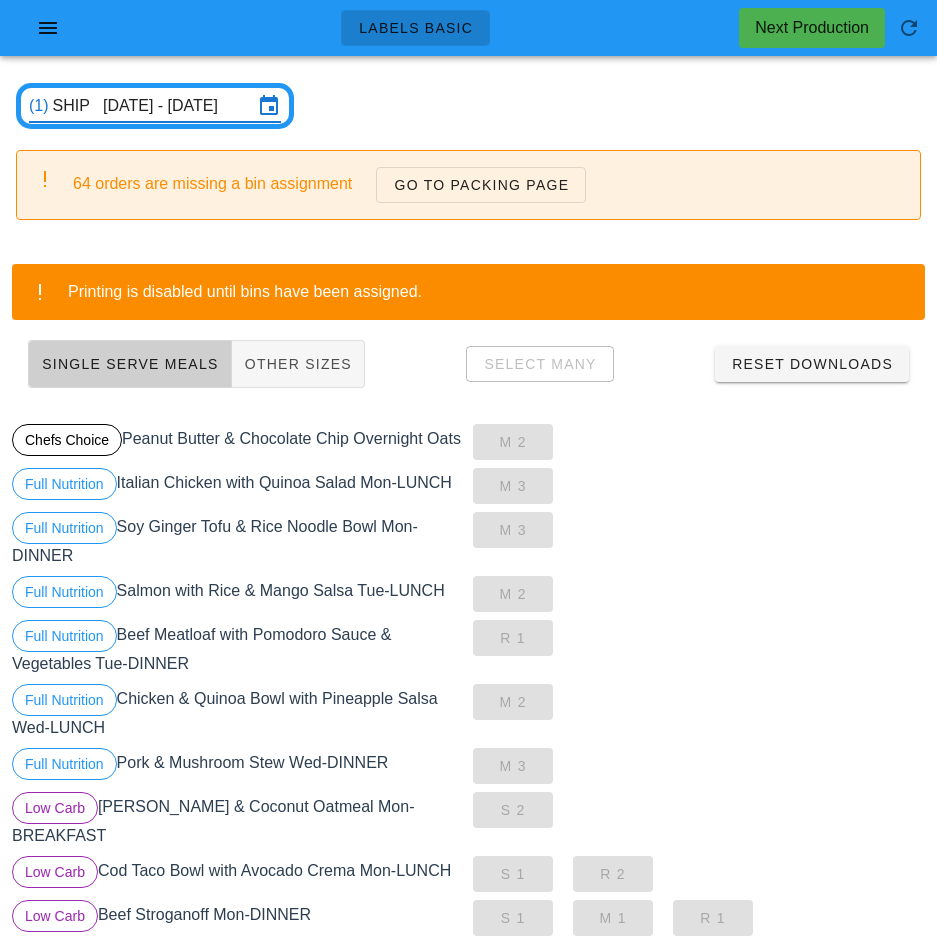 scroll, scrollTop: 7, scrollLeft: 0, axis: vertical 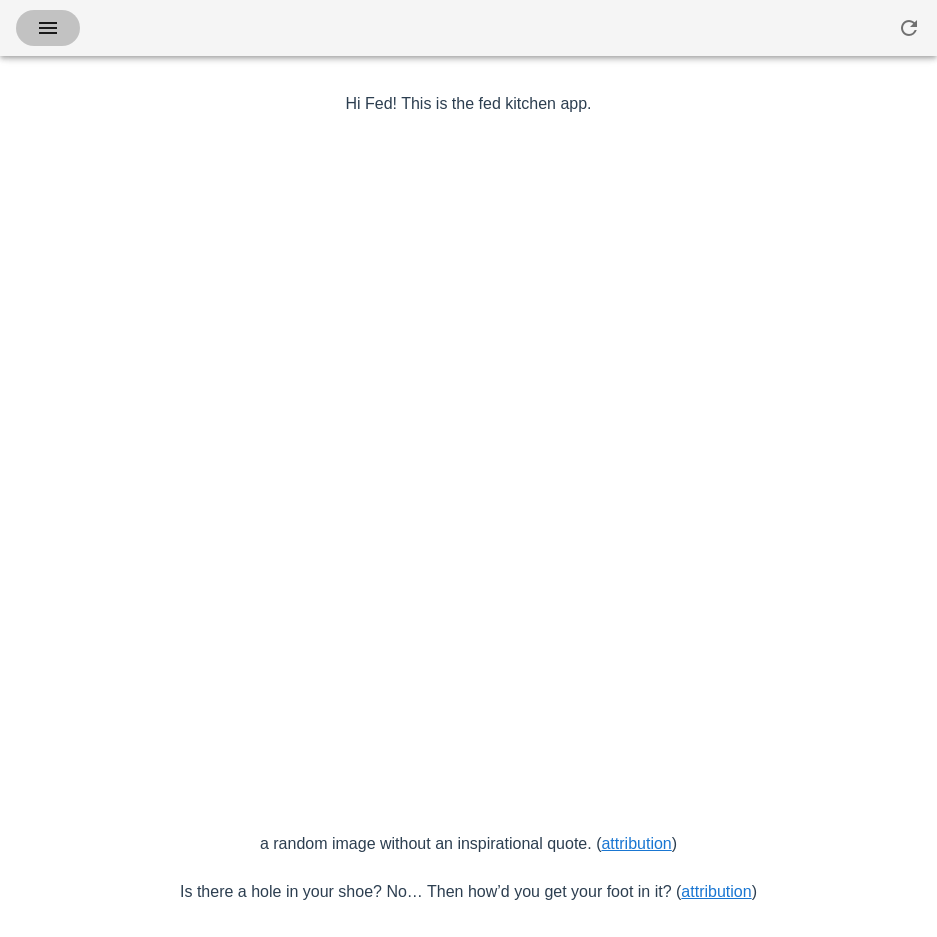 click at bounding box center (48, 28) 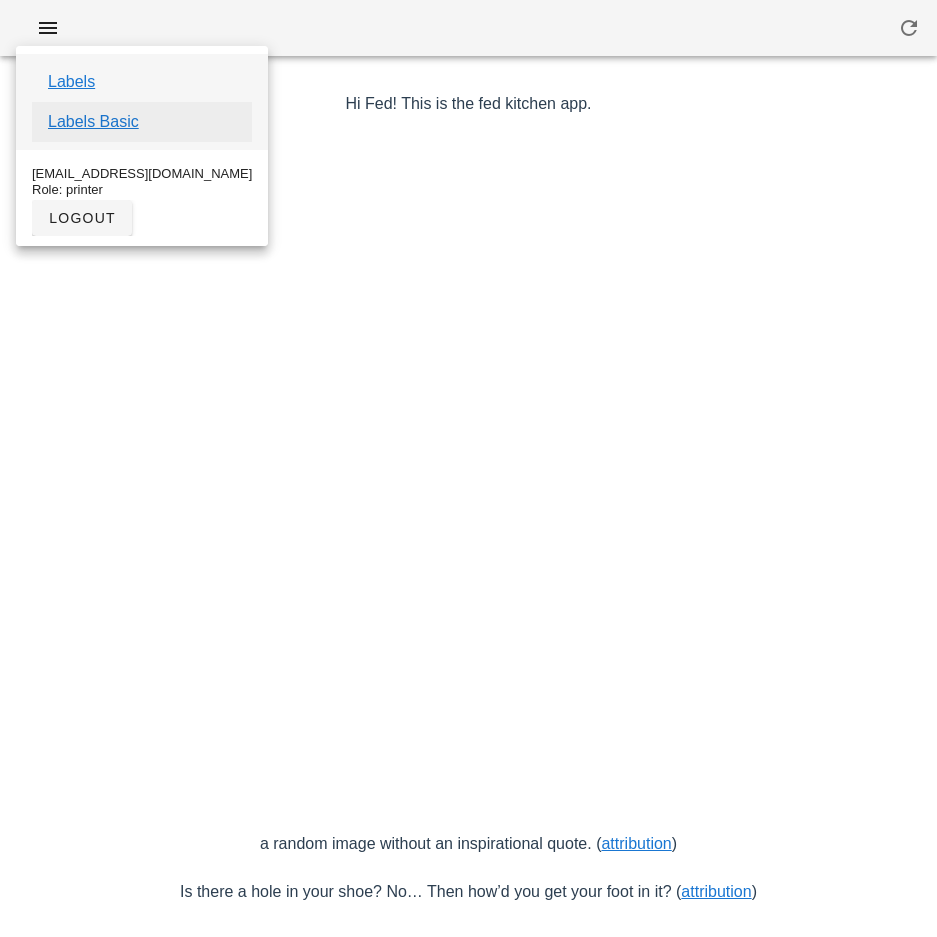click on "Labels Basic" at bounding box center (93, 122) 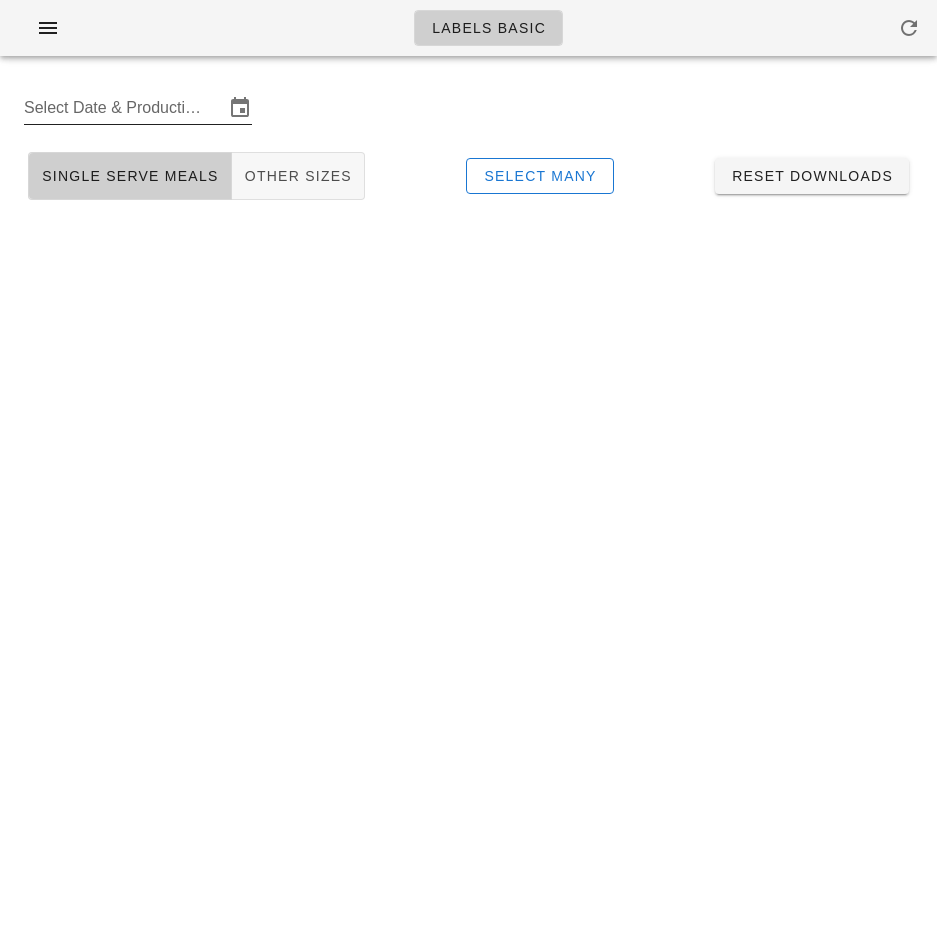 click on "Select Date & Production Cycle" at bounding box center (124, 108) 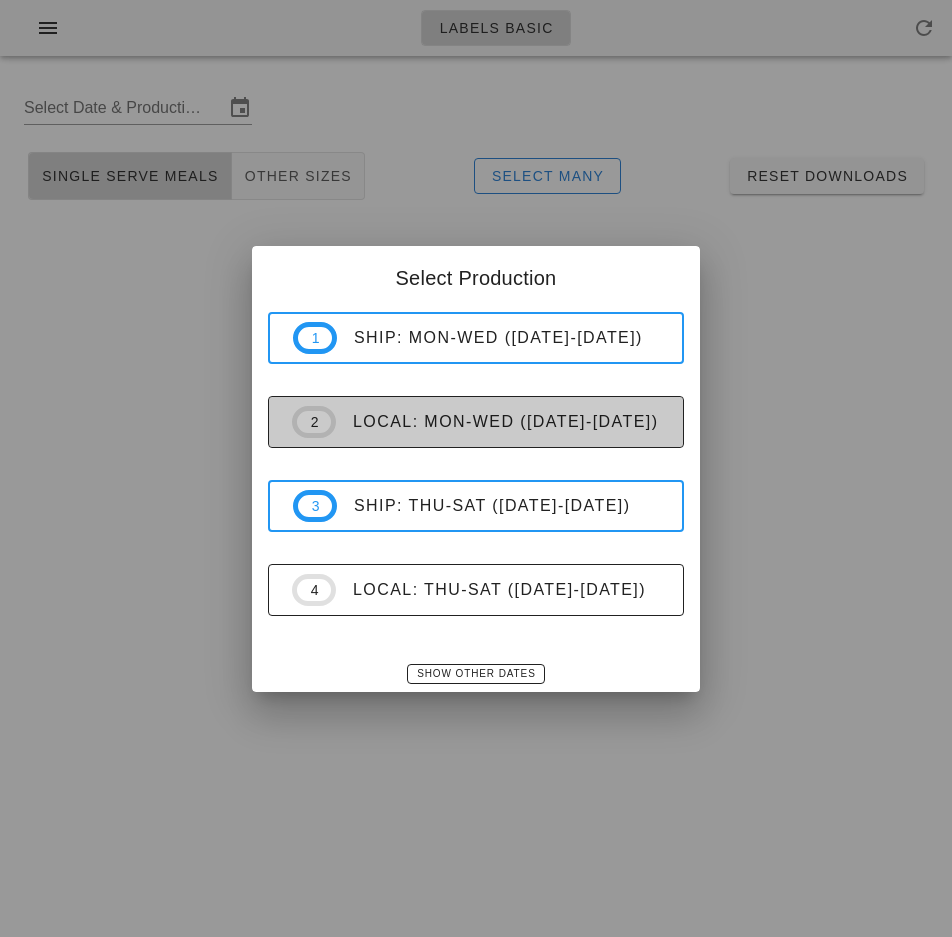 click on "local: Mon-Wed ([DATE]-[DATE])" at bounding box center (498, 422) 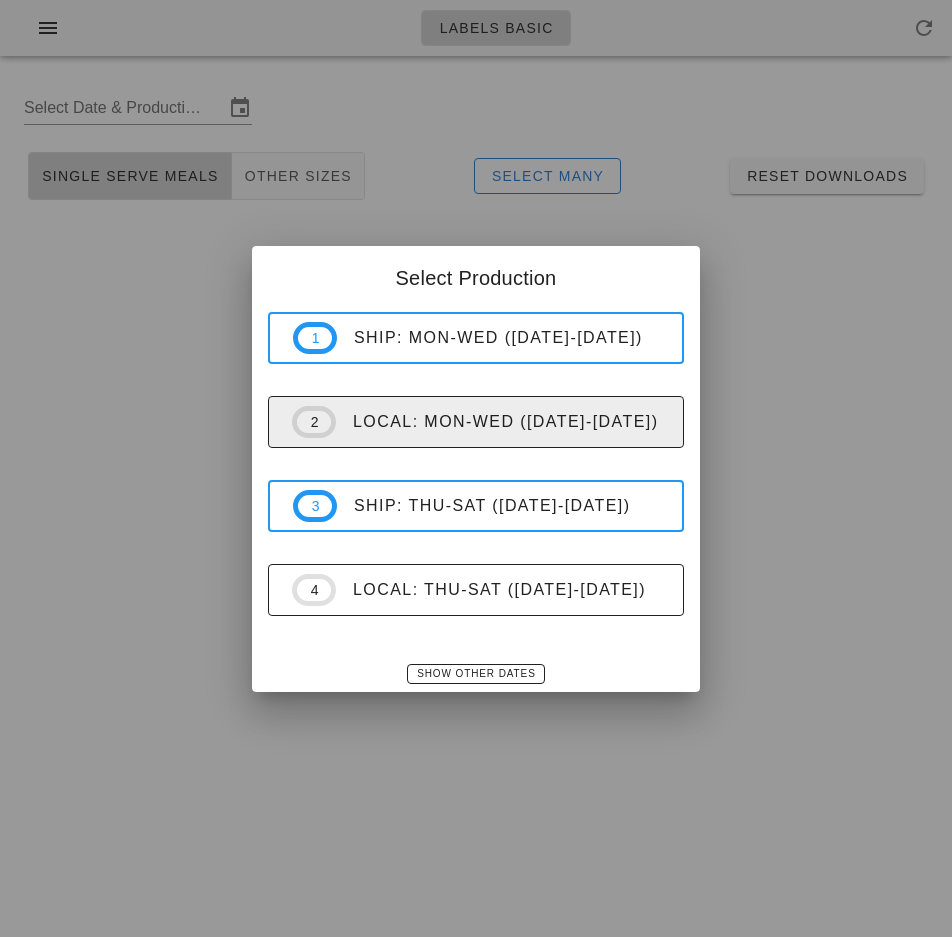 type on "LOCAL   [DATE] - [DATE]" 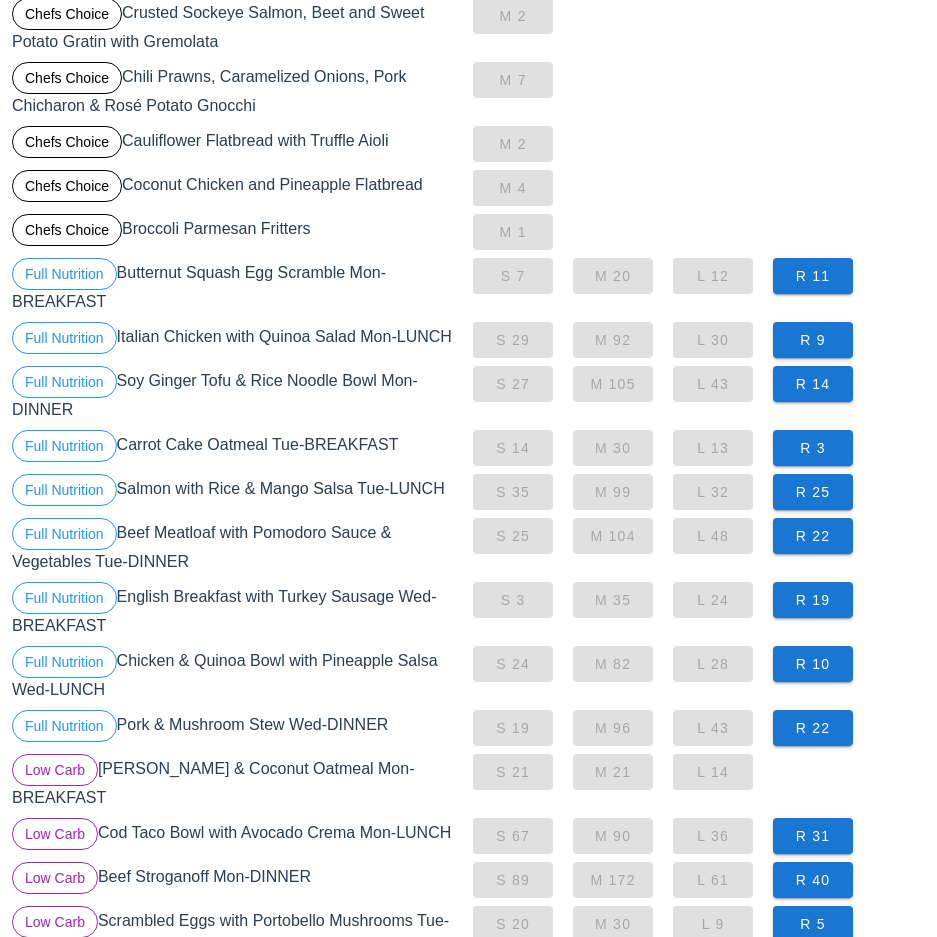 scroll, scrollTop: 1393, scrollLeft: 0, axis: vertical 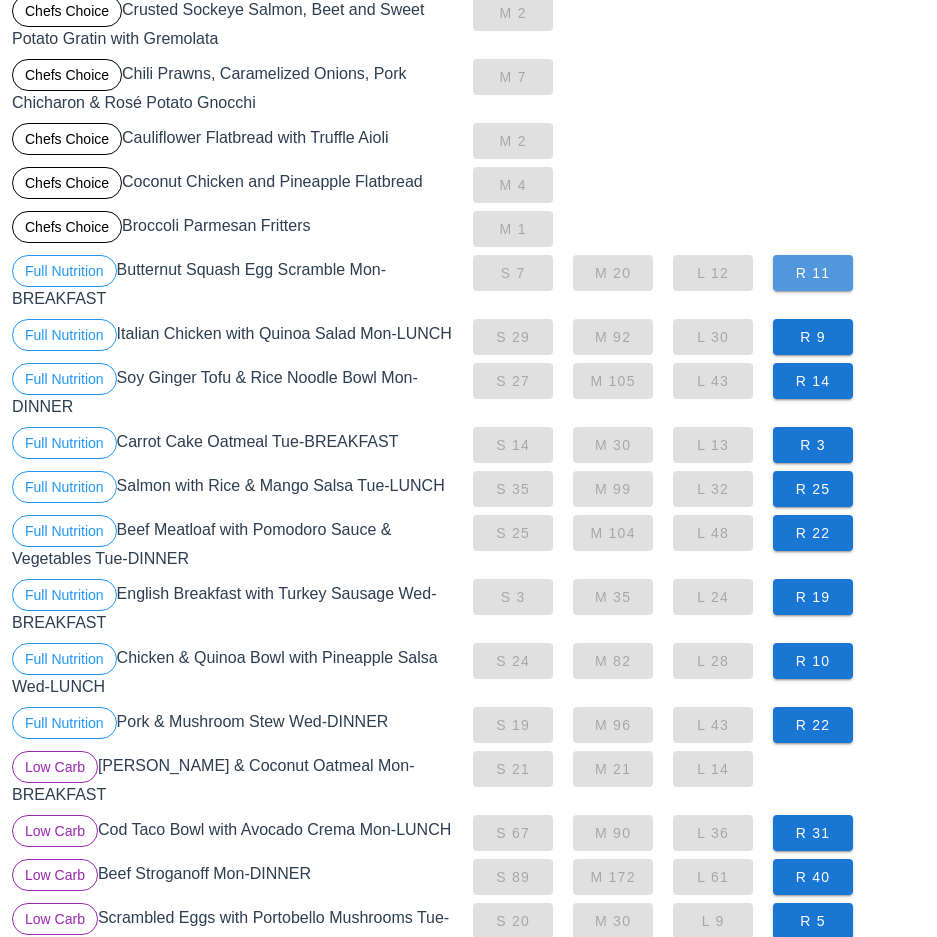 click on "R 11" at bounding box center [813, 273] 